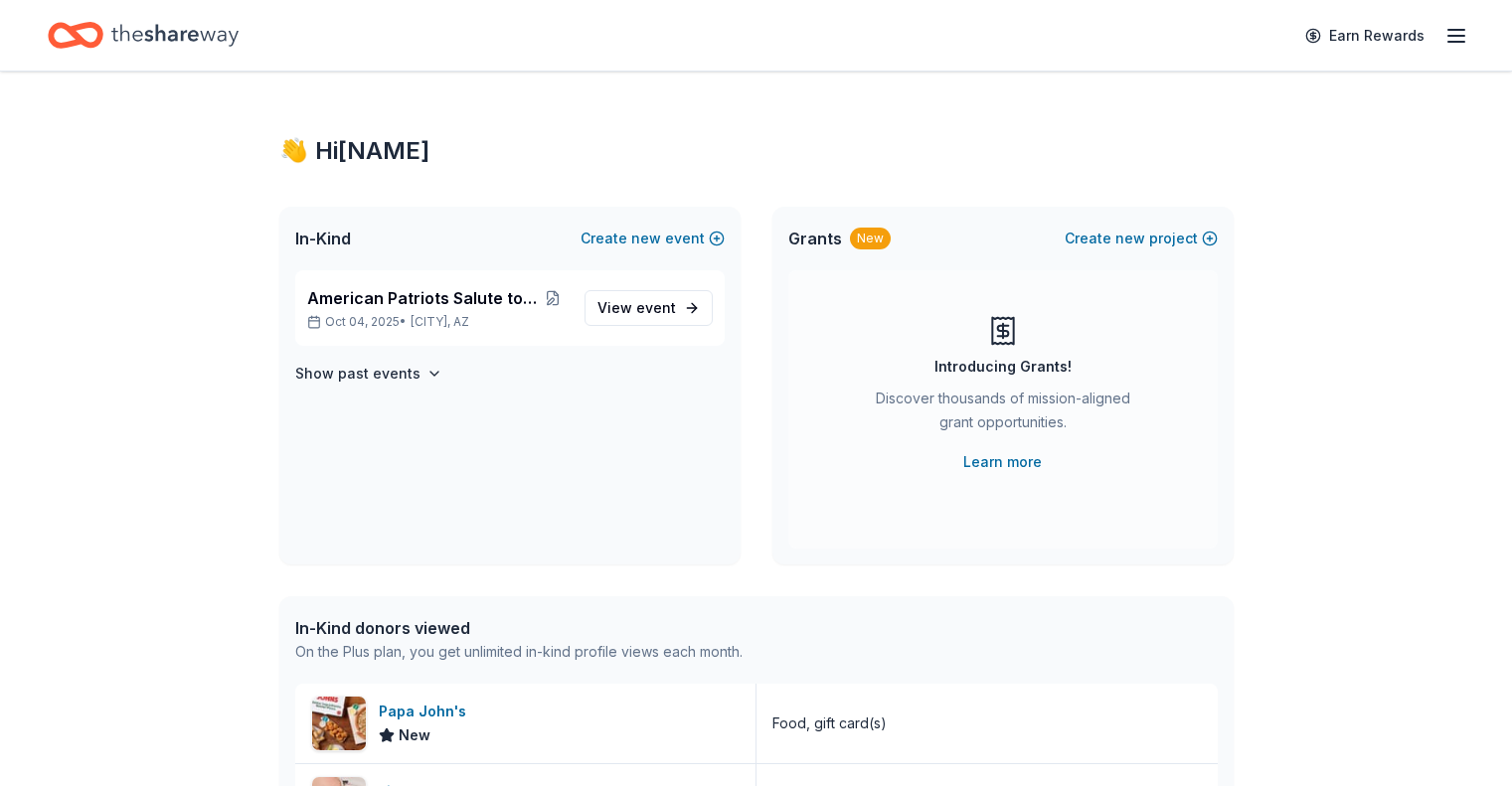 scroll, scrollTop: 0, scrollLeft: 0, axis: both 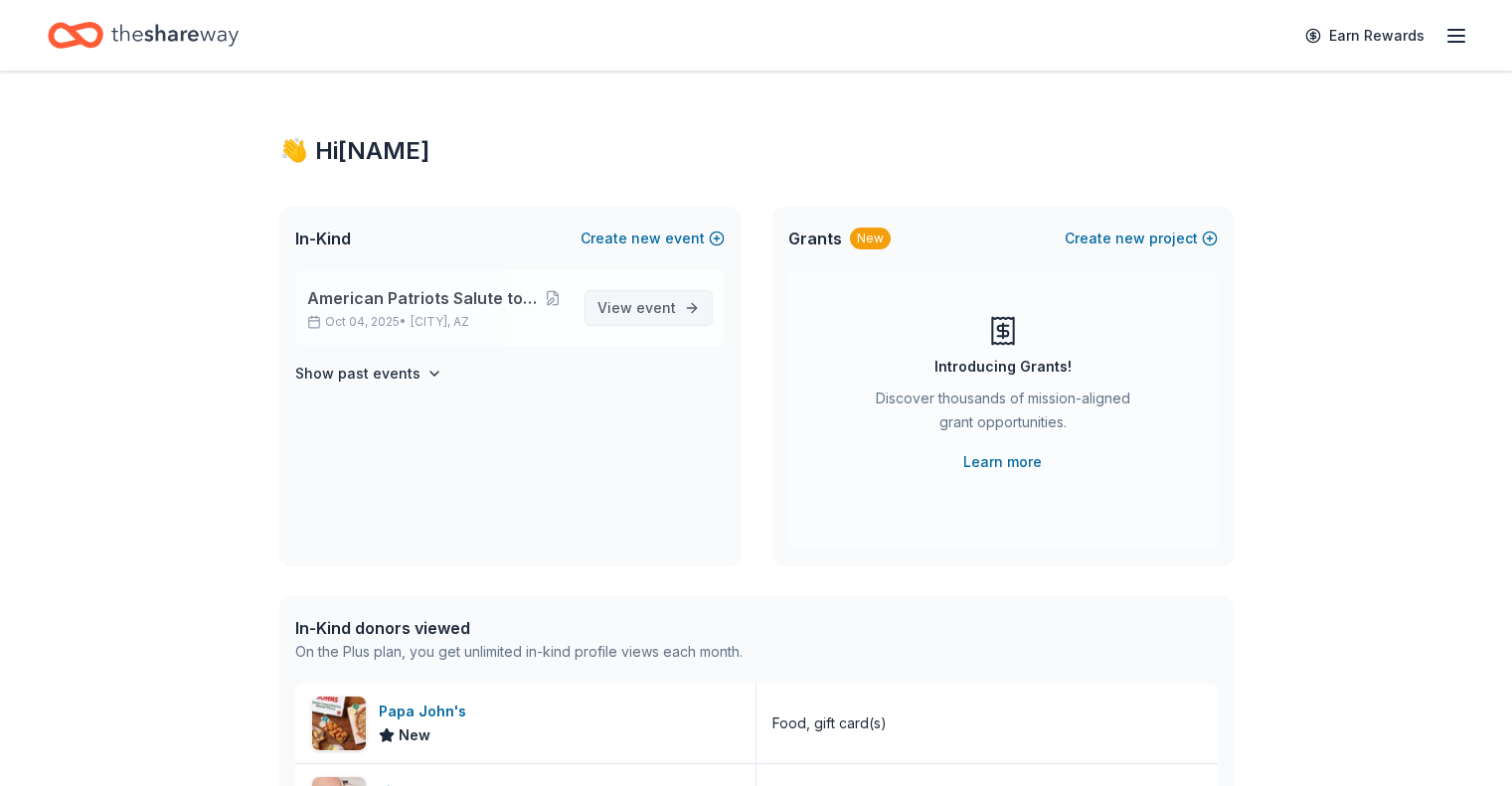 click on "View   event" at bounding box center (636, 308) 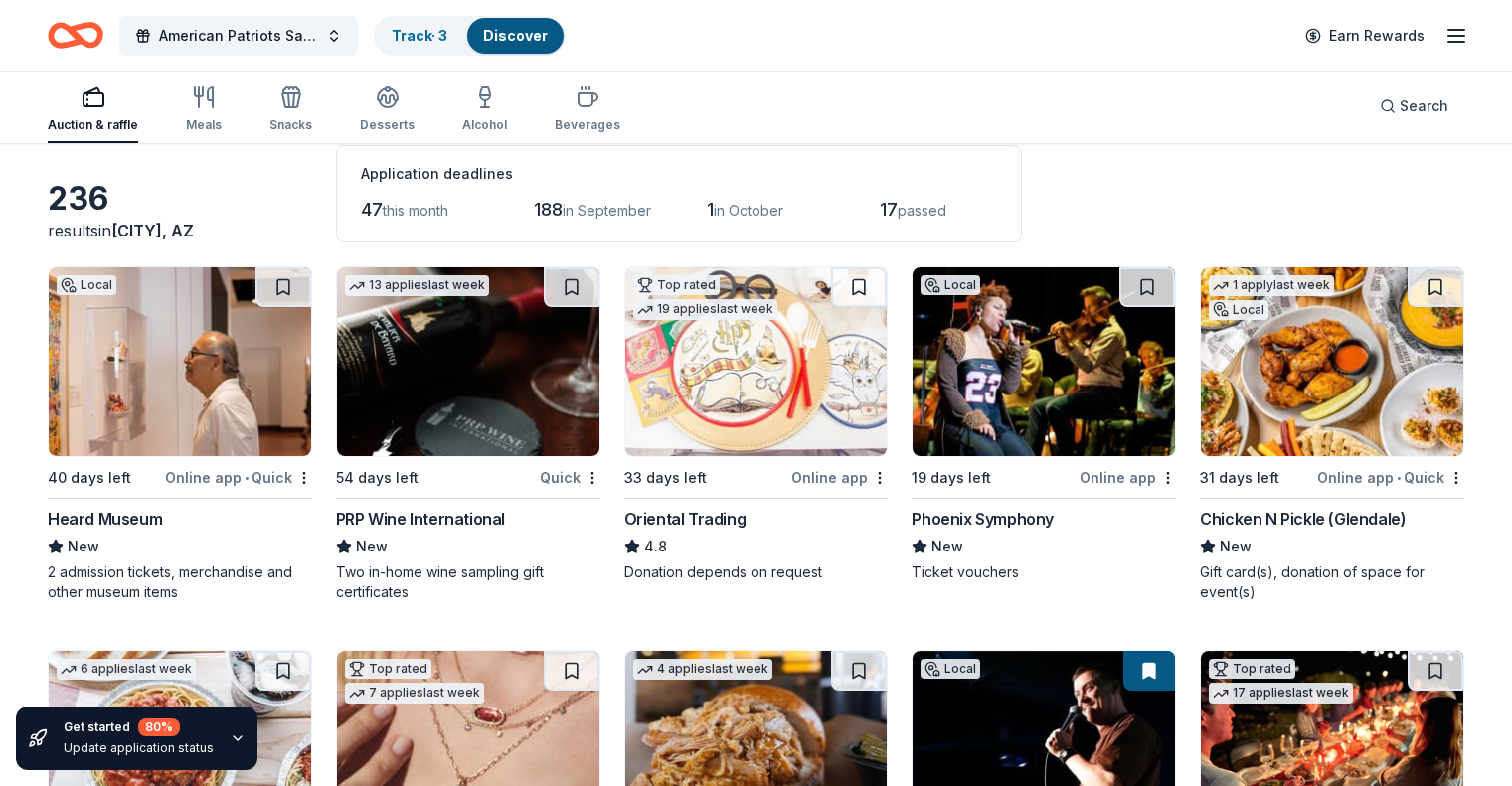 scroll, scrollTop: 199, scrollLeft: 0, axis: vertical 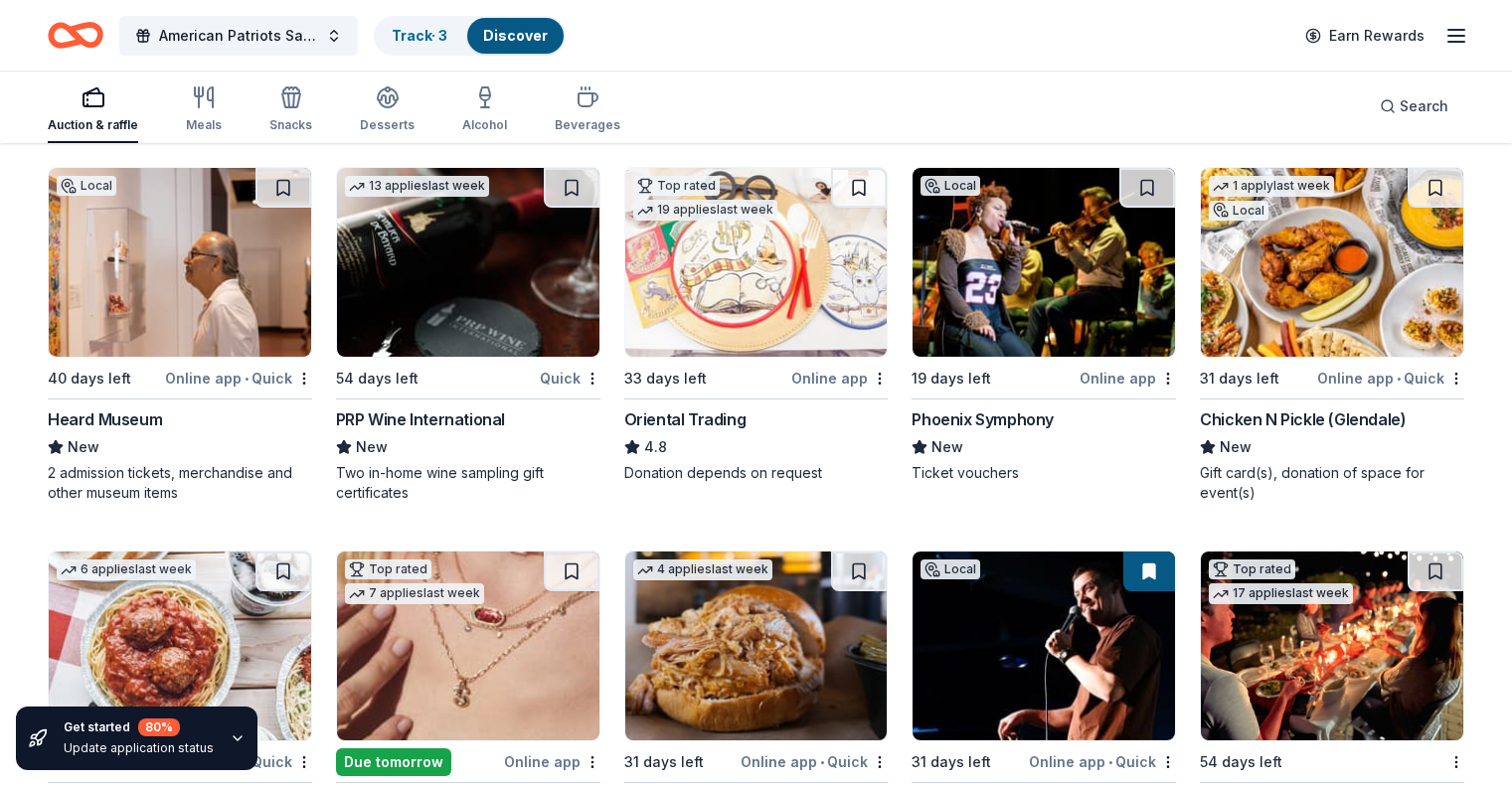 click at bounding box center [468, 262] 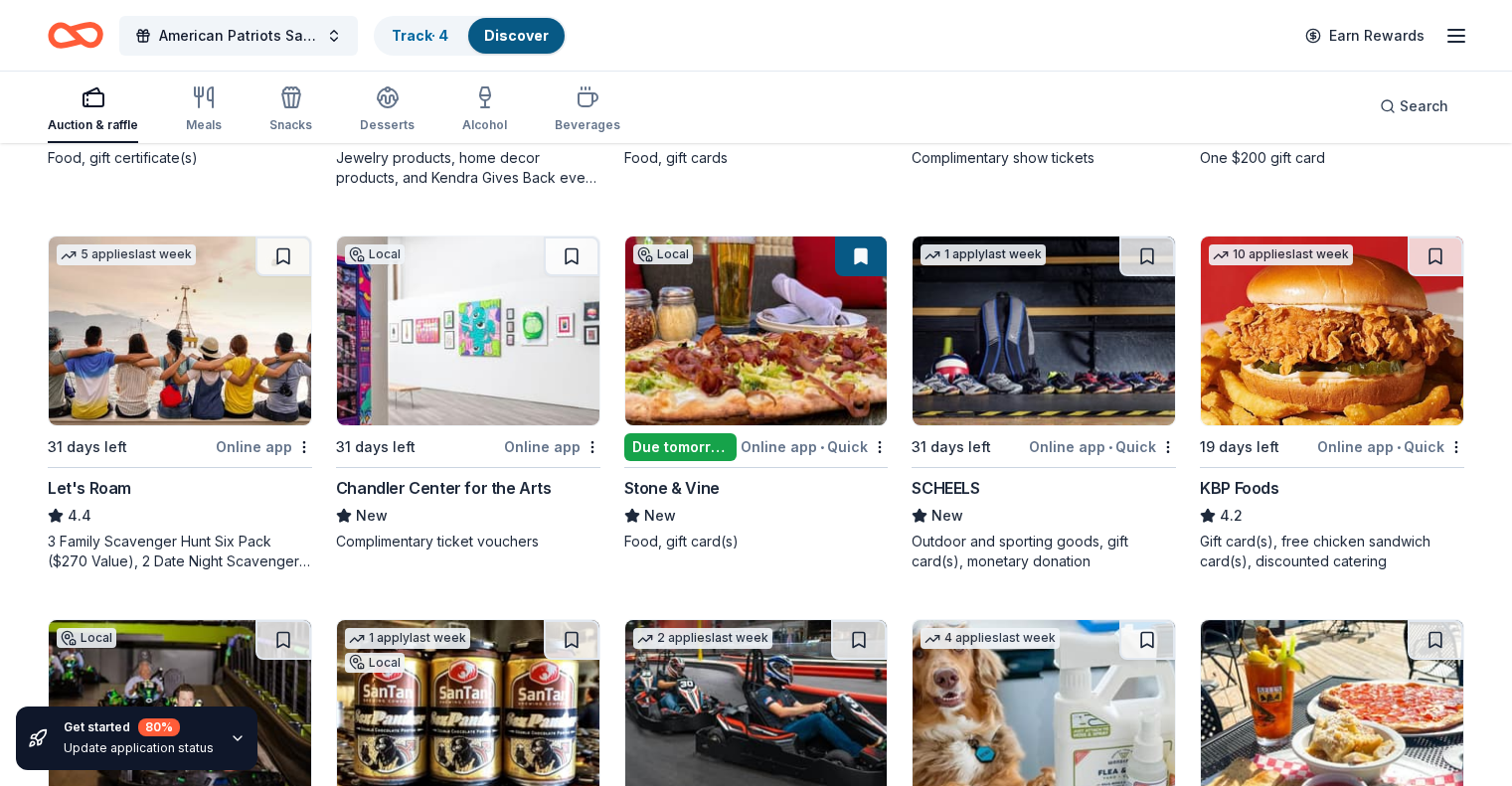 scroll, scrollTop: 894, scrollLeft: 0, axis: vertical 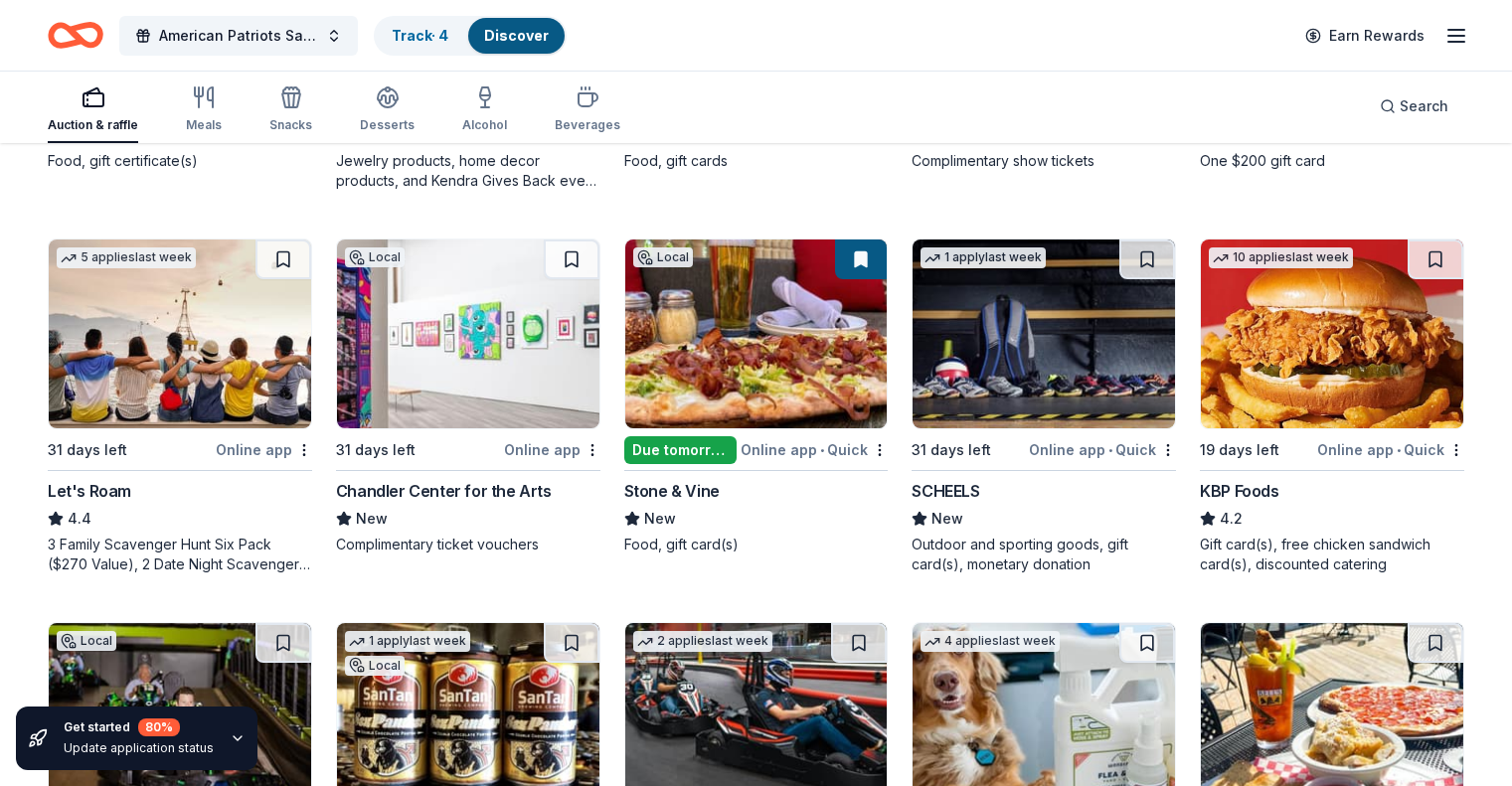 click on "10   applies  last week 19 days left Online app • Quick KBP Foods 4.2 Gift card(s), free chicken sandwich card(s), discounted catering" at bounding box center (1332, 406) 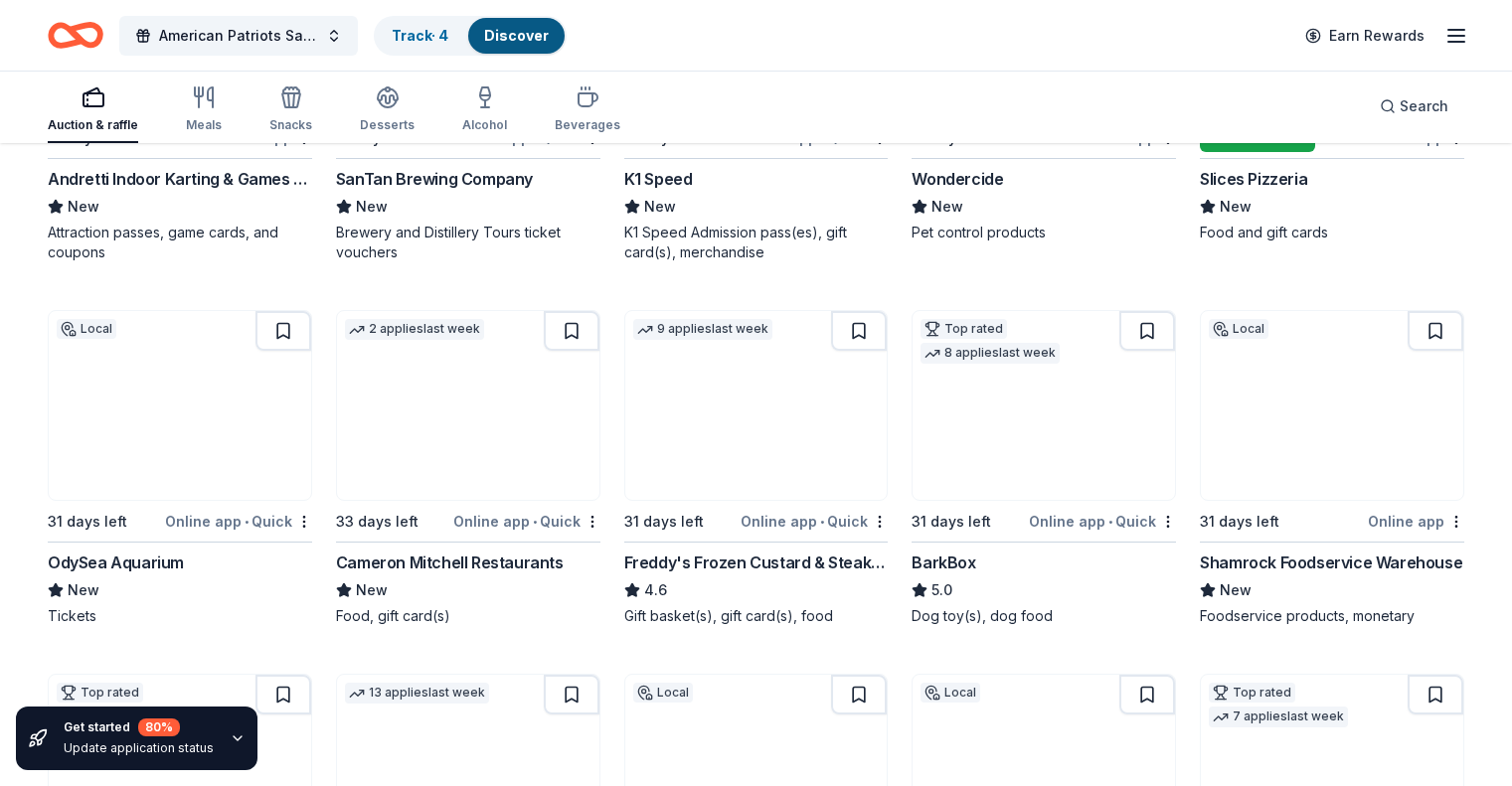 scroll, scrollTop: 1789, scrollLeft: 0, axis: vertical 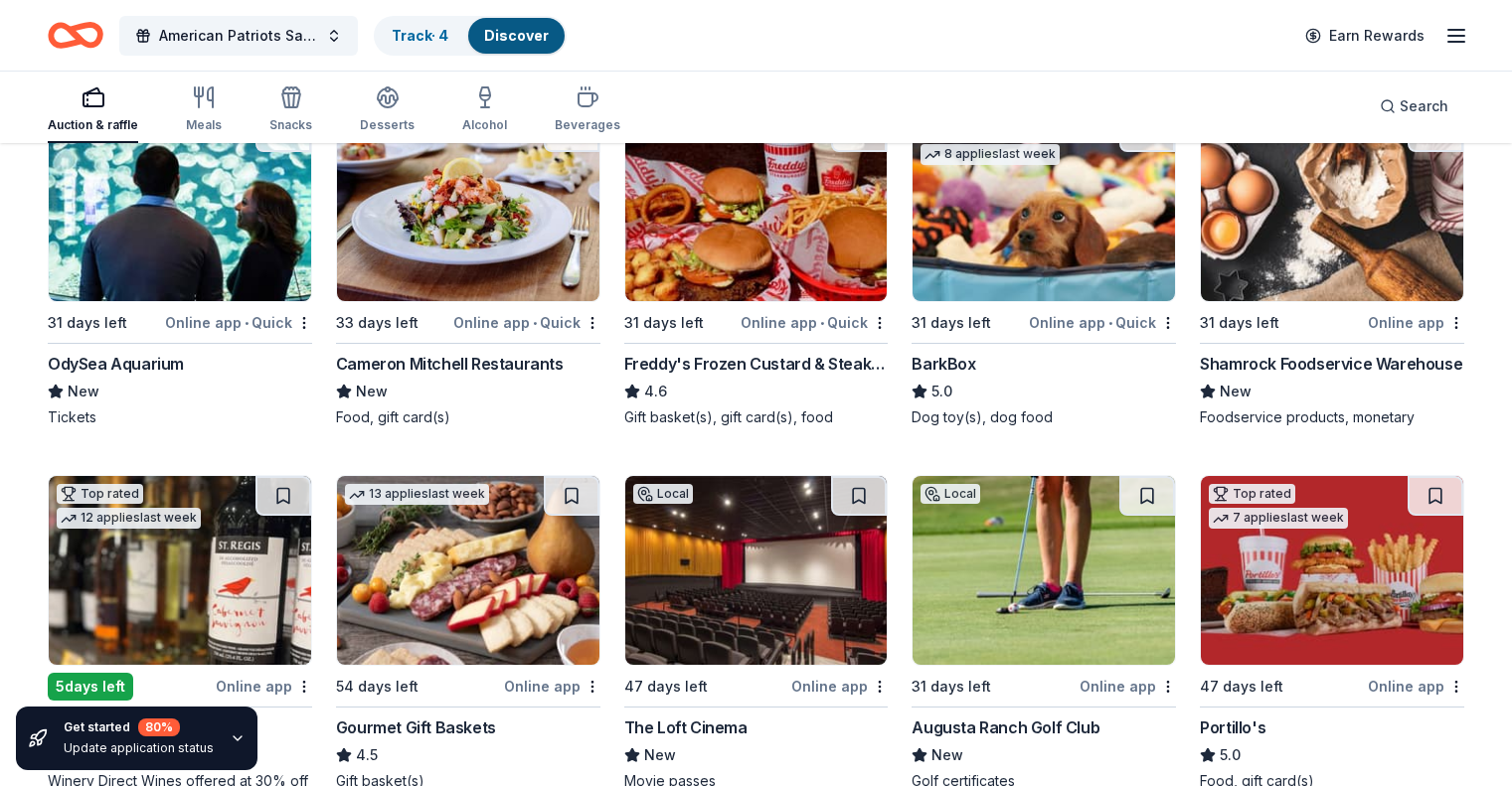 click at bounding box center [468, 207] 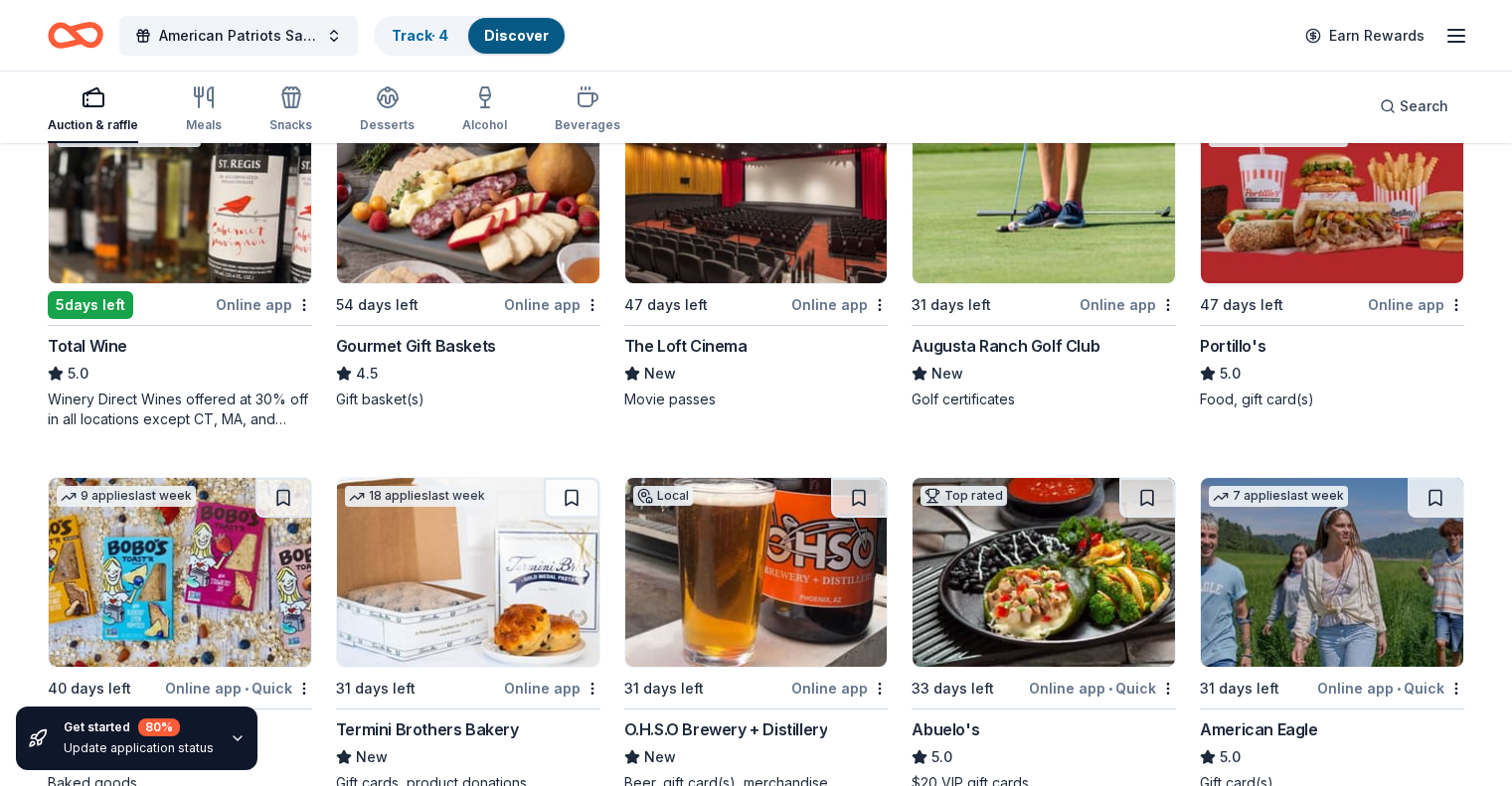 scroll, scrollTop: 2171, scrollLeft: 0, axis: vertical 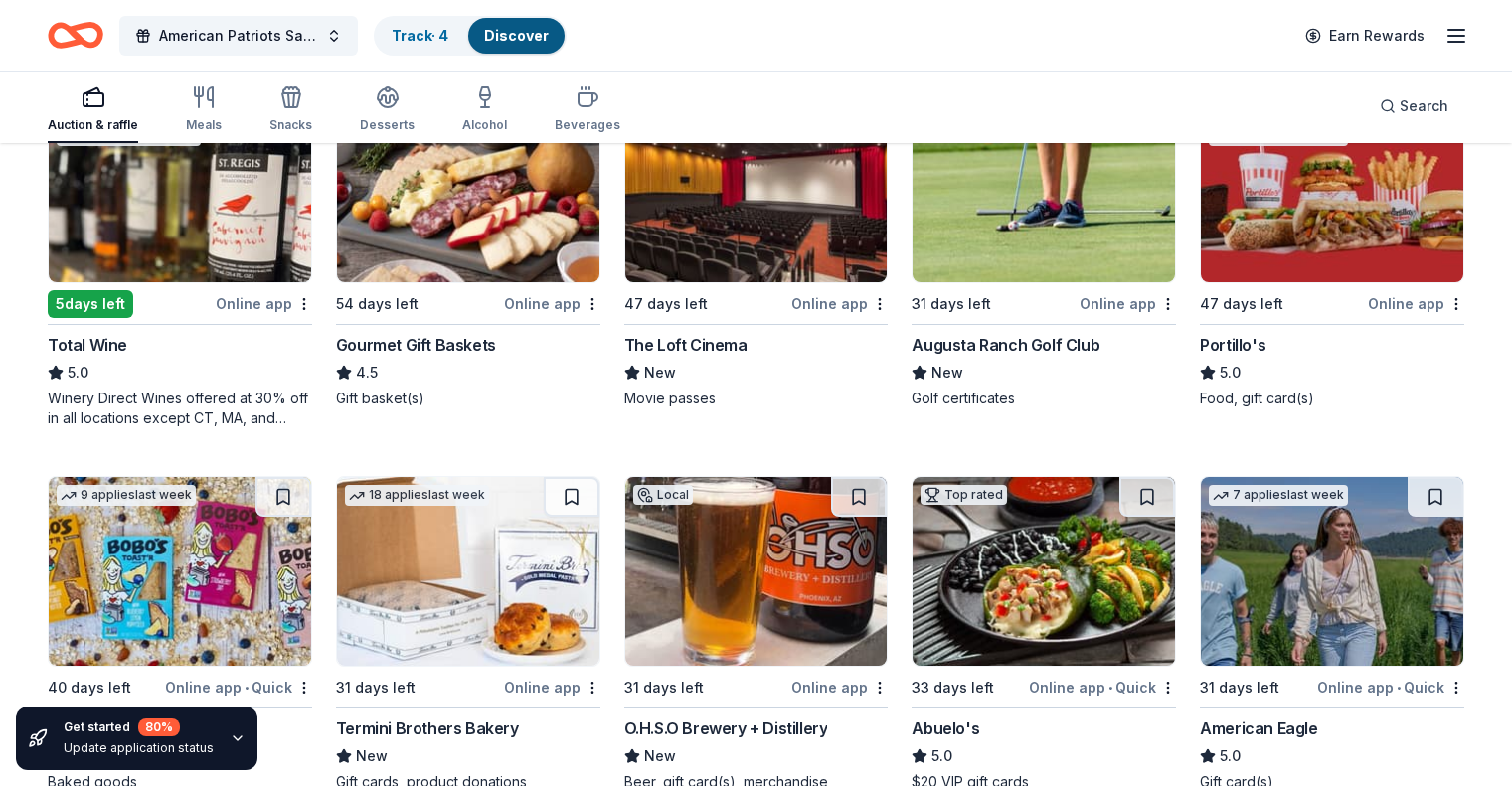 click at bounding box center [756, 188] 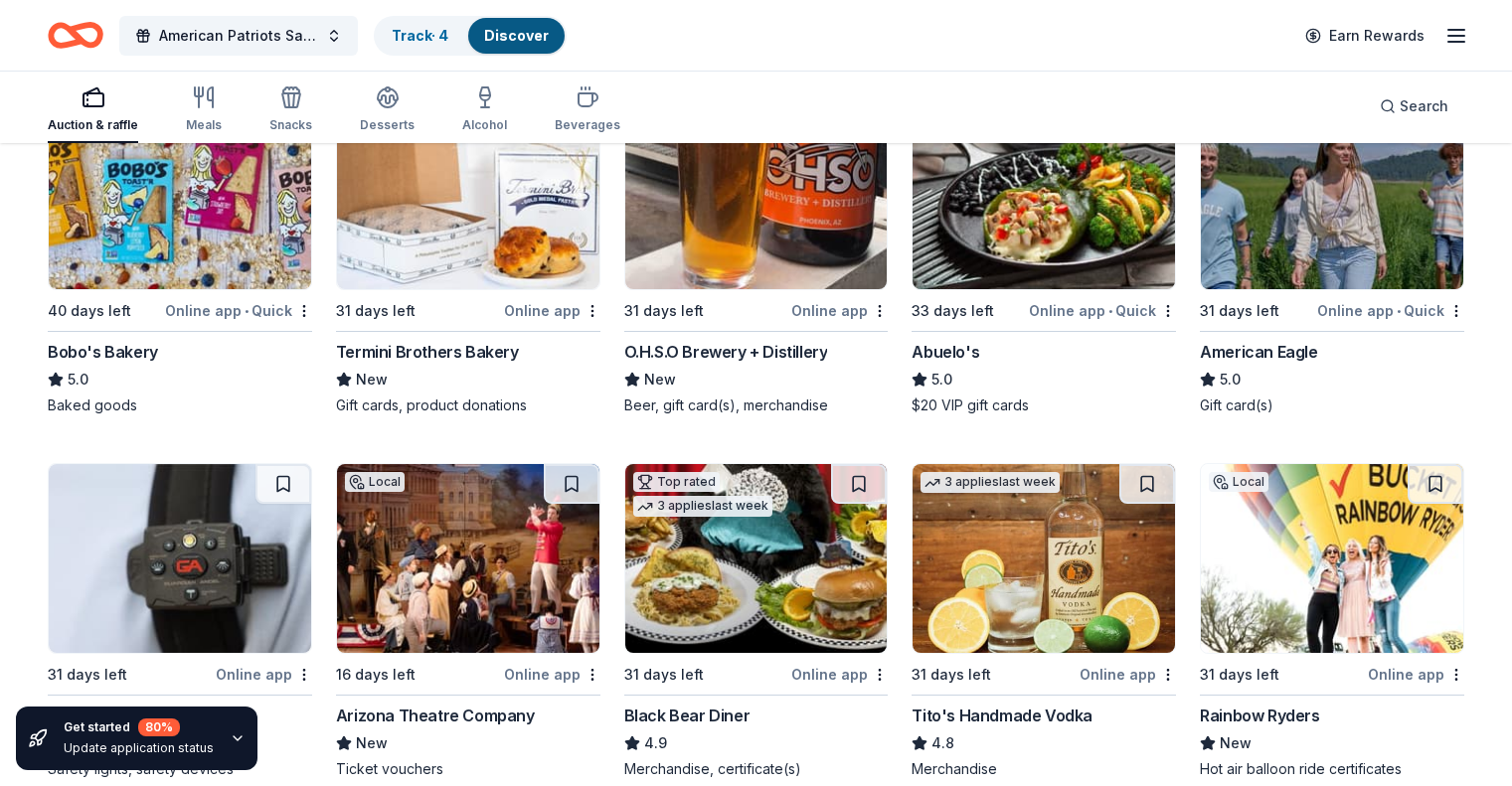 scroll, scrollTop: 2569, scrollLeft: 0, axis: vertical 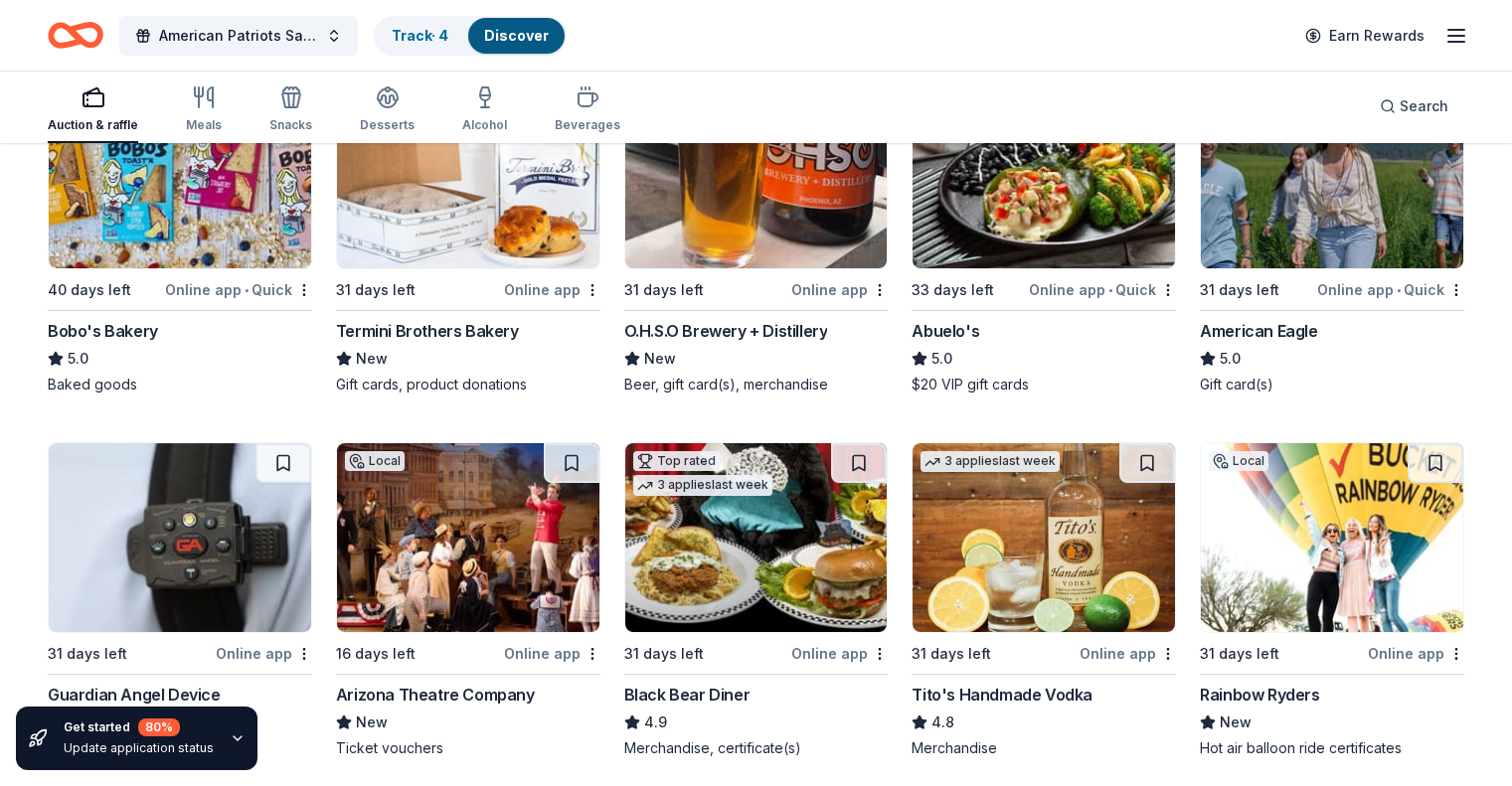 click at bounding box center (1332, 174) 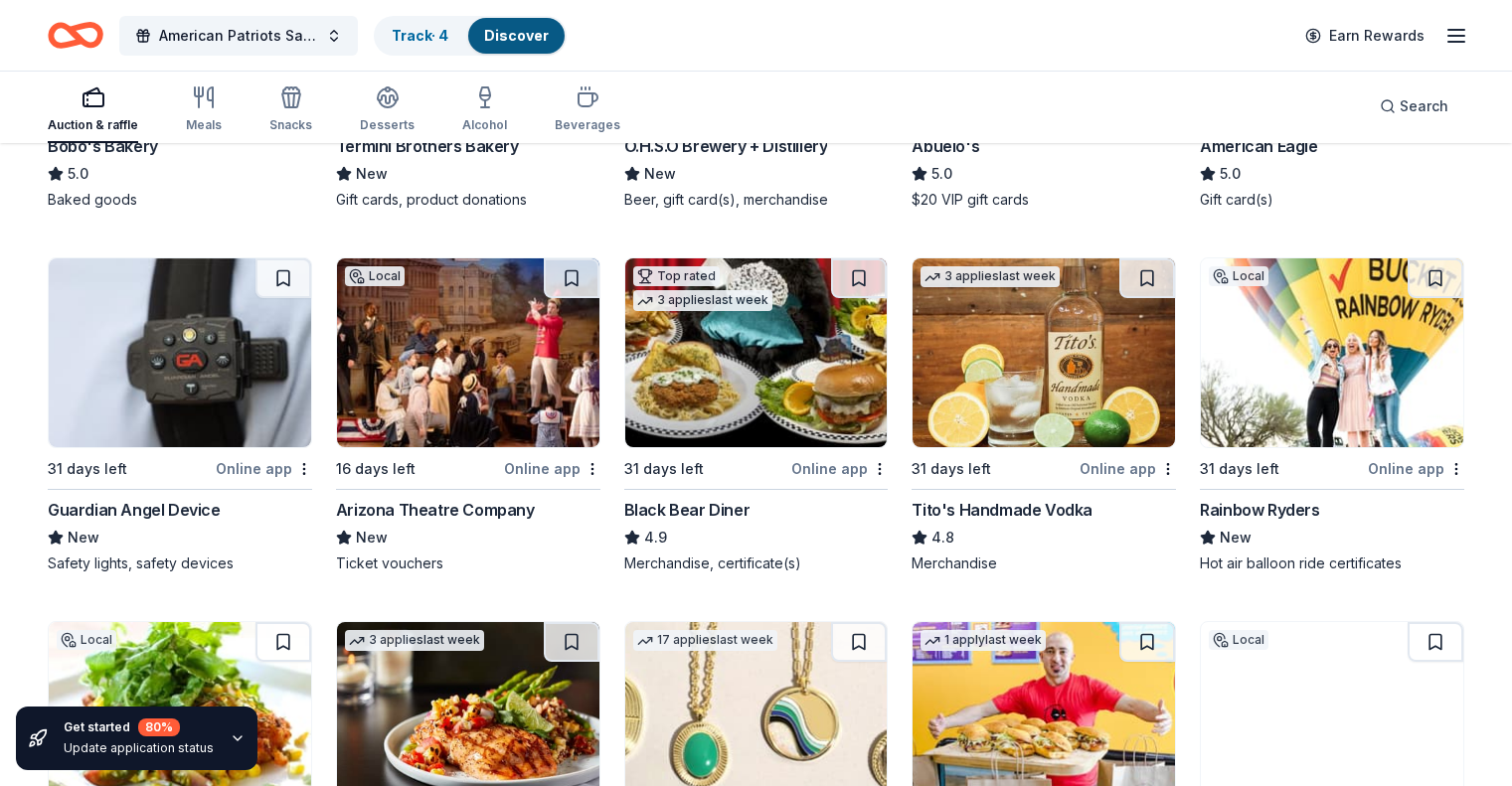 scroll, scrollTop: 2767, scrollLeft: 0, axis: vertical 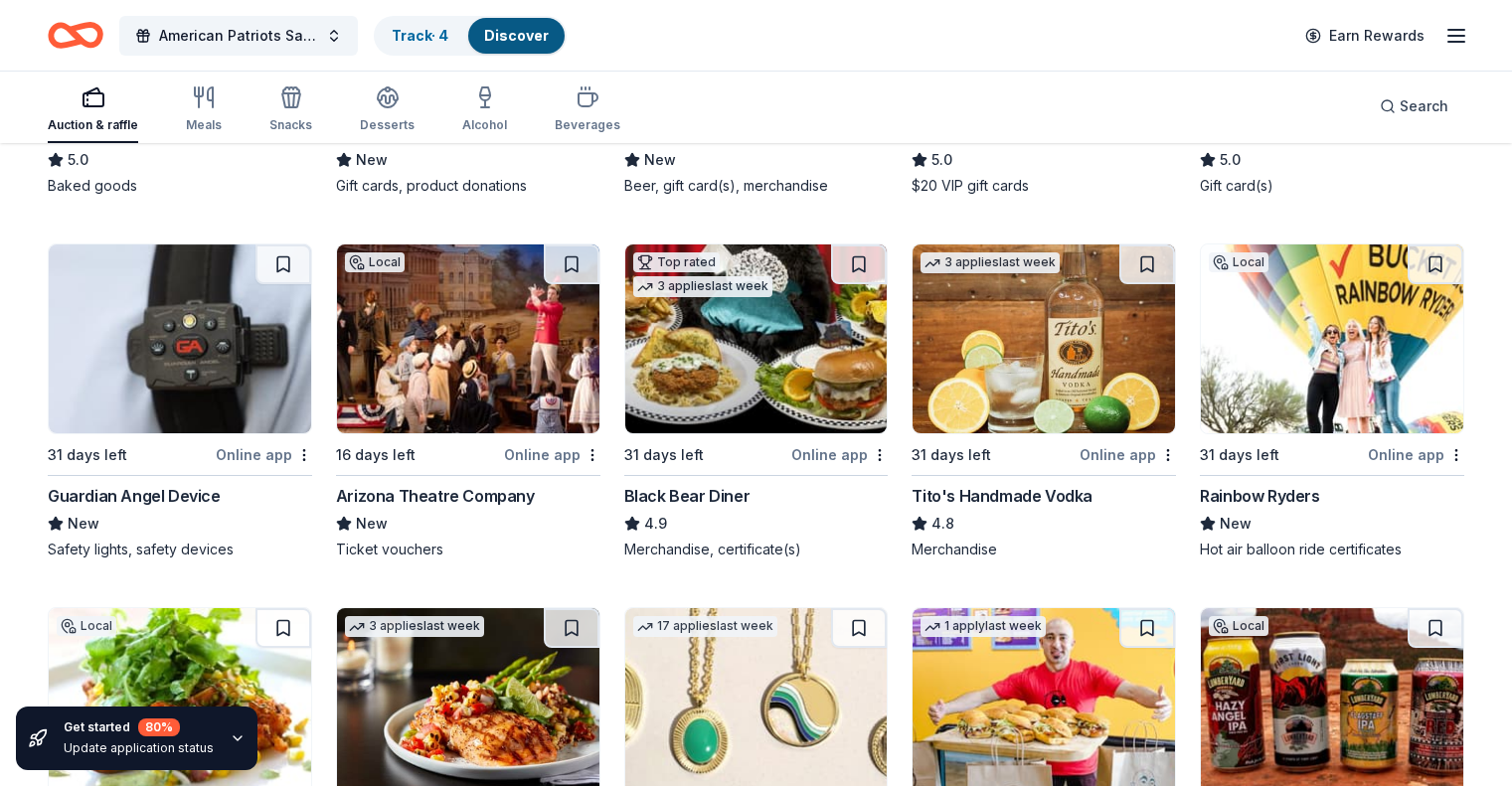 click at bounding box center (756, 339) 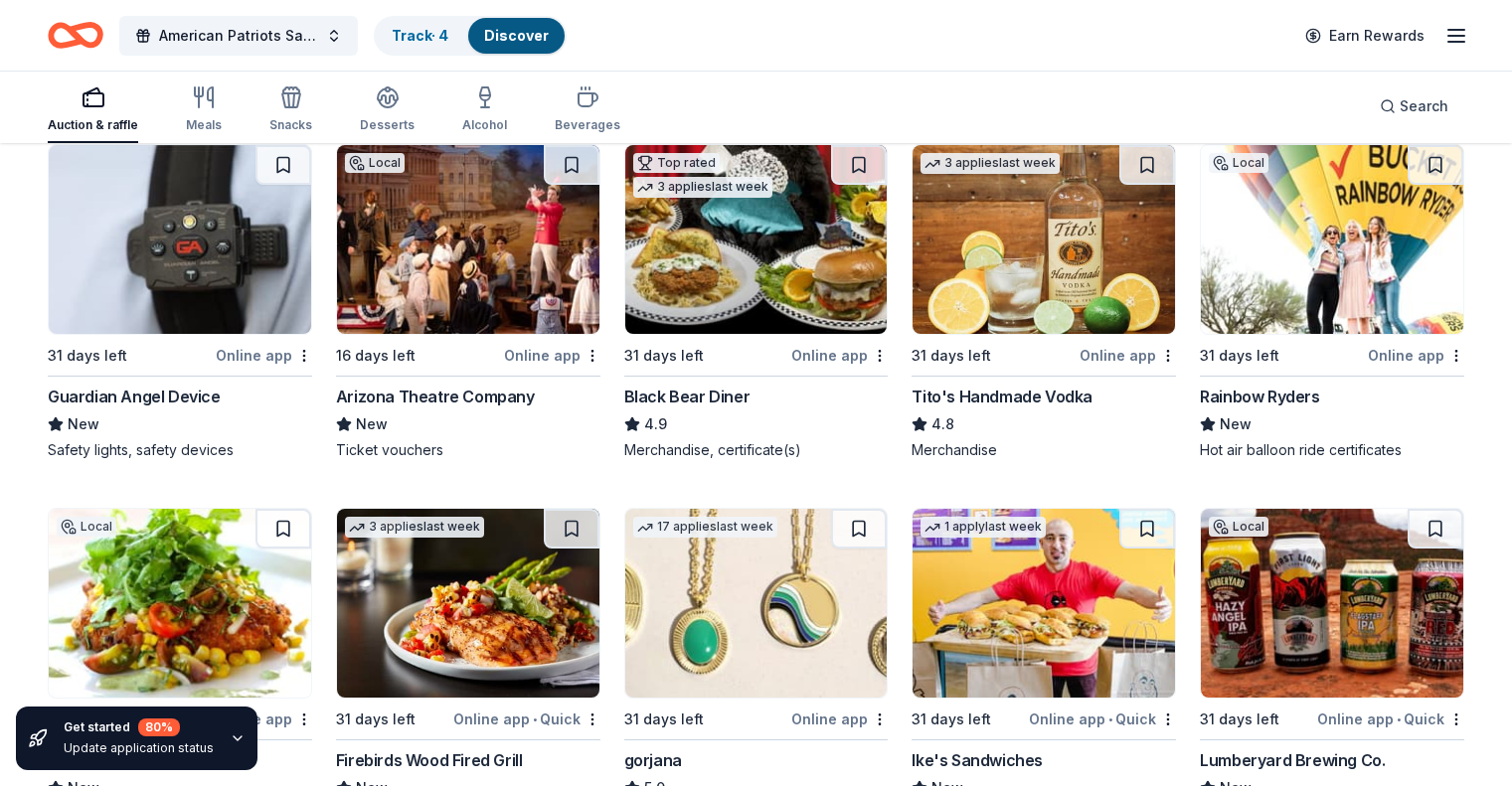scroll, scrollTop: 3165, scrollLeft: 0, axis: vertical 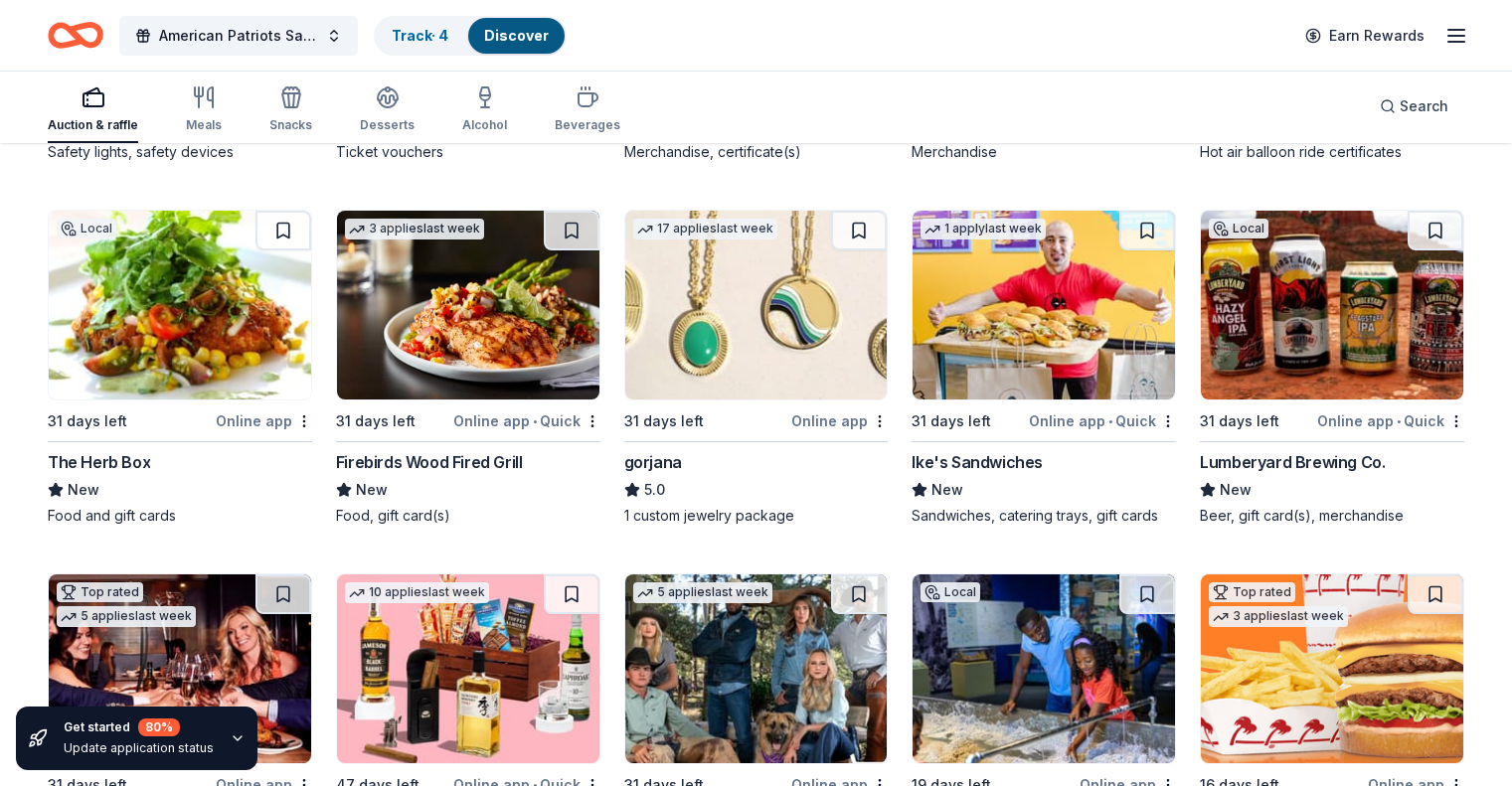 click at bounding box center (180, 305) 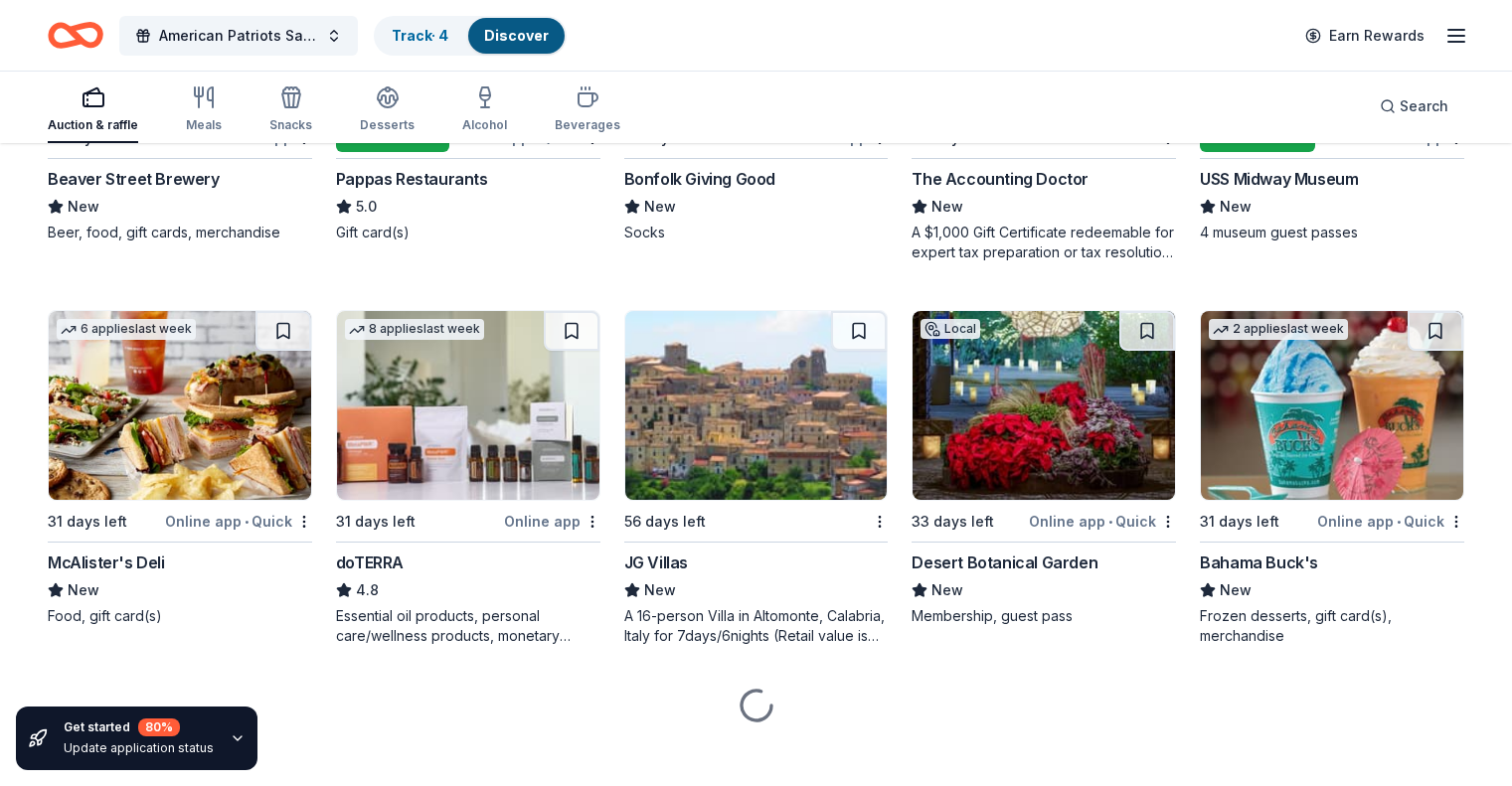 scroll, scrollTop: 4961, scrollLeft: 0, axis: vertical 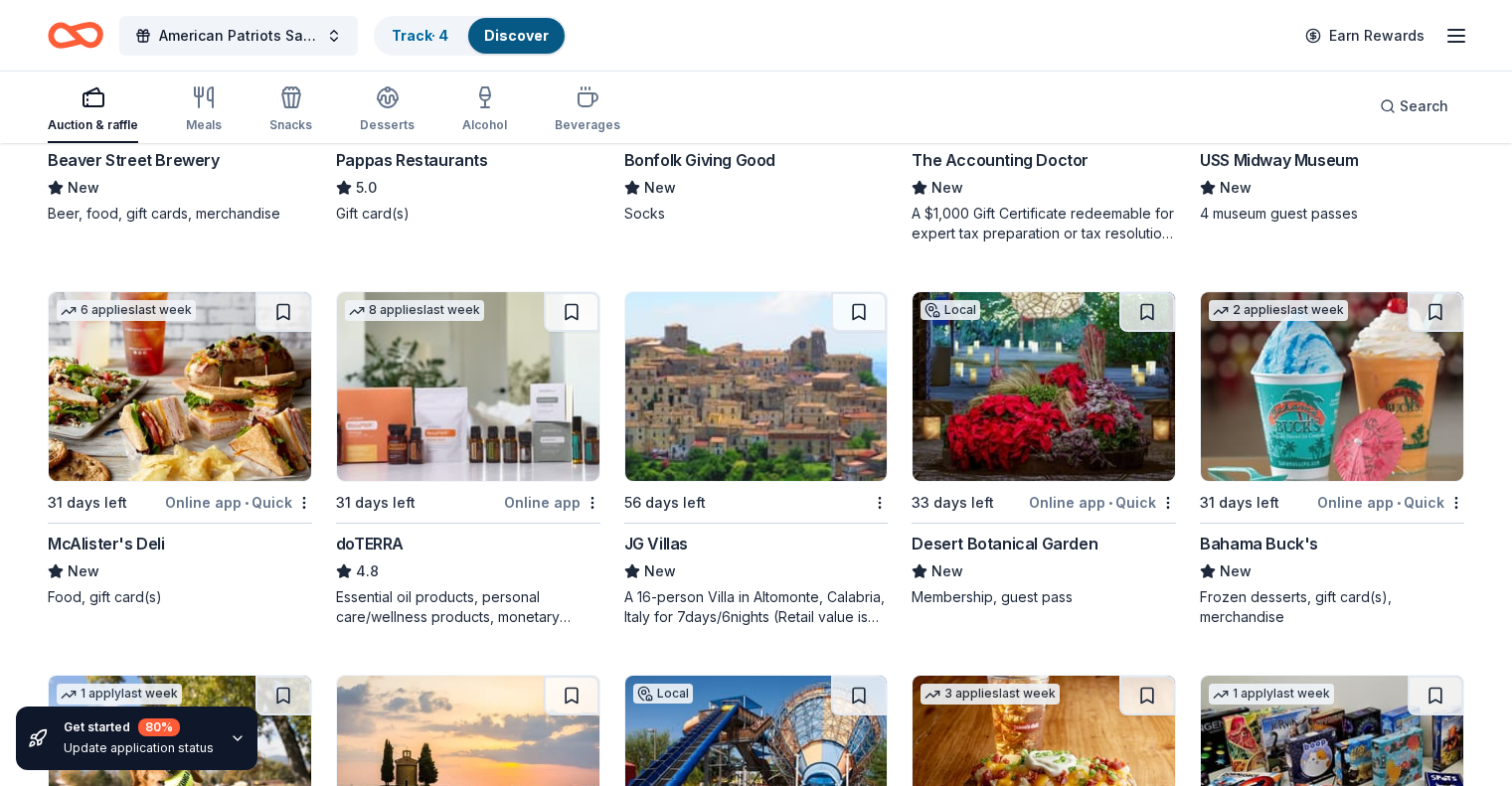 click at bounding box center (180, 387) 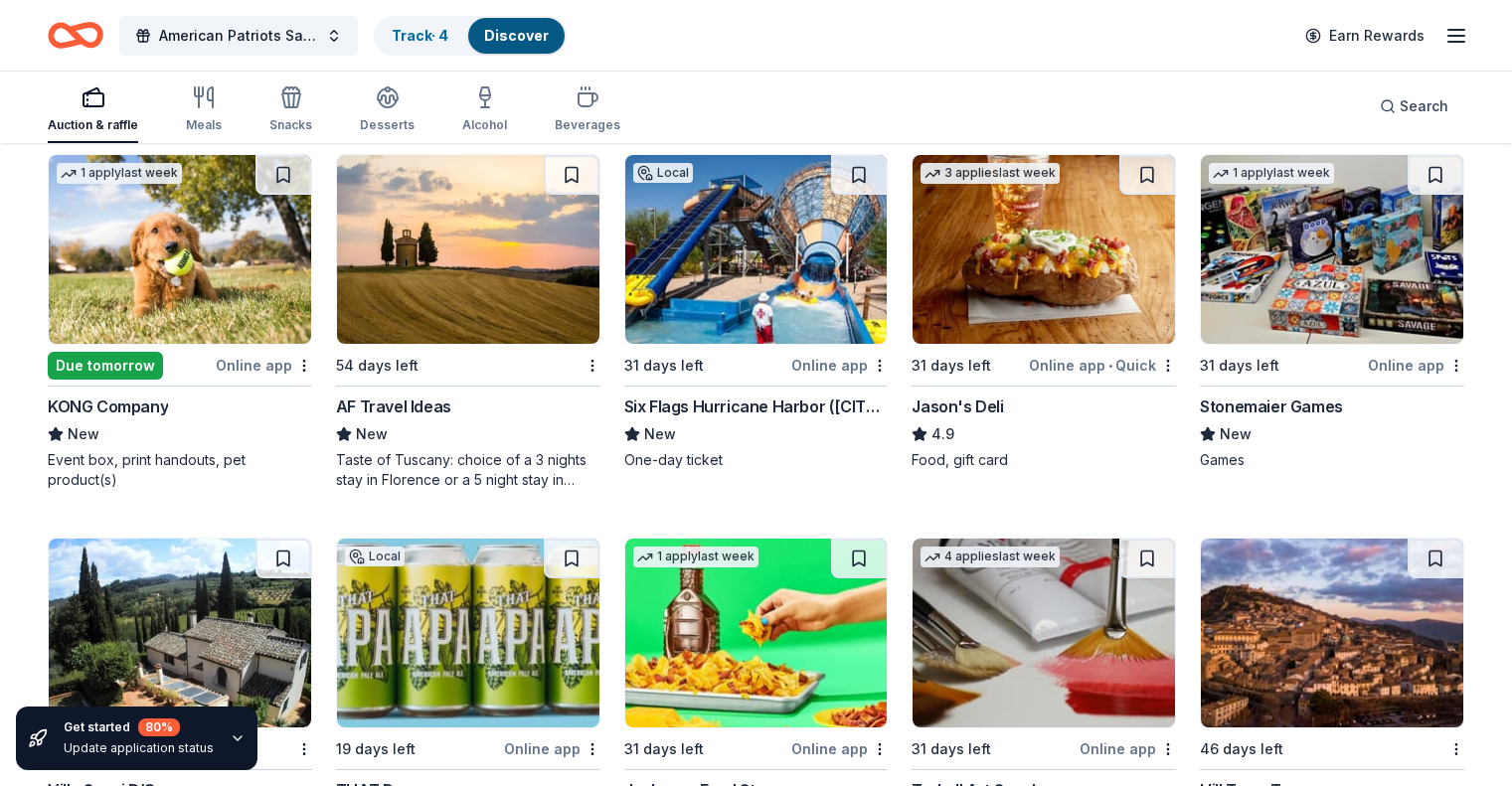 scroll, scrollTop: 5458, scrollLeft: 0, axis: vertical 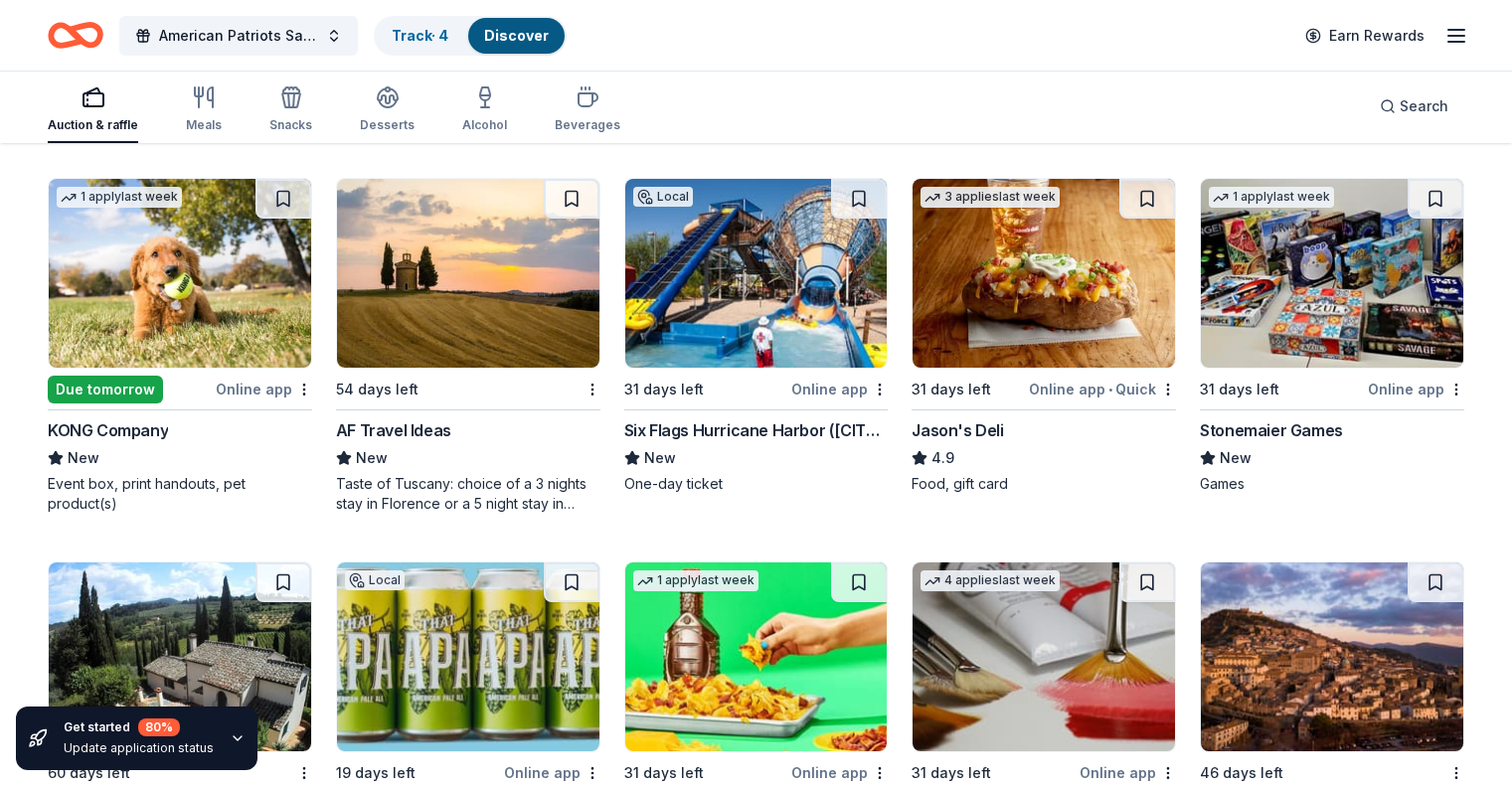 click at bounding box center (1044, 273) 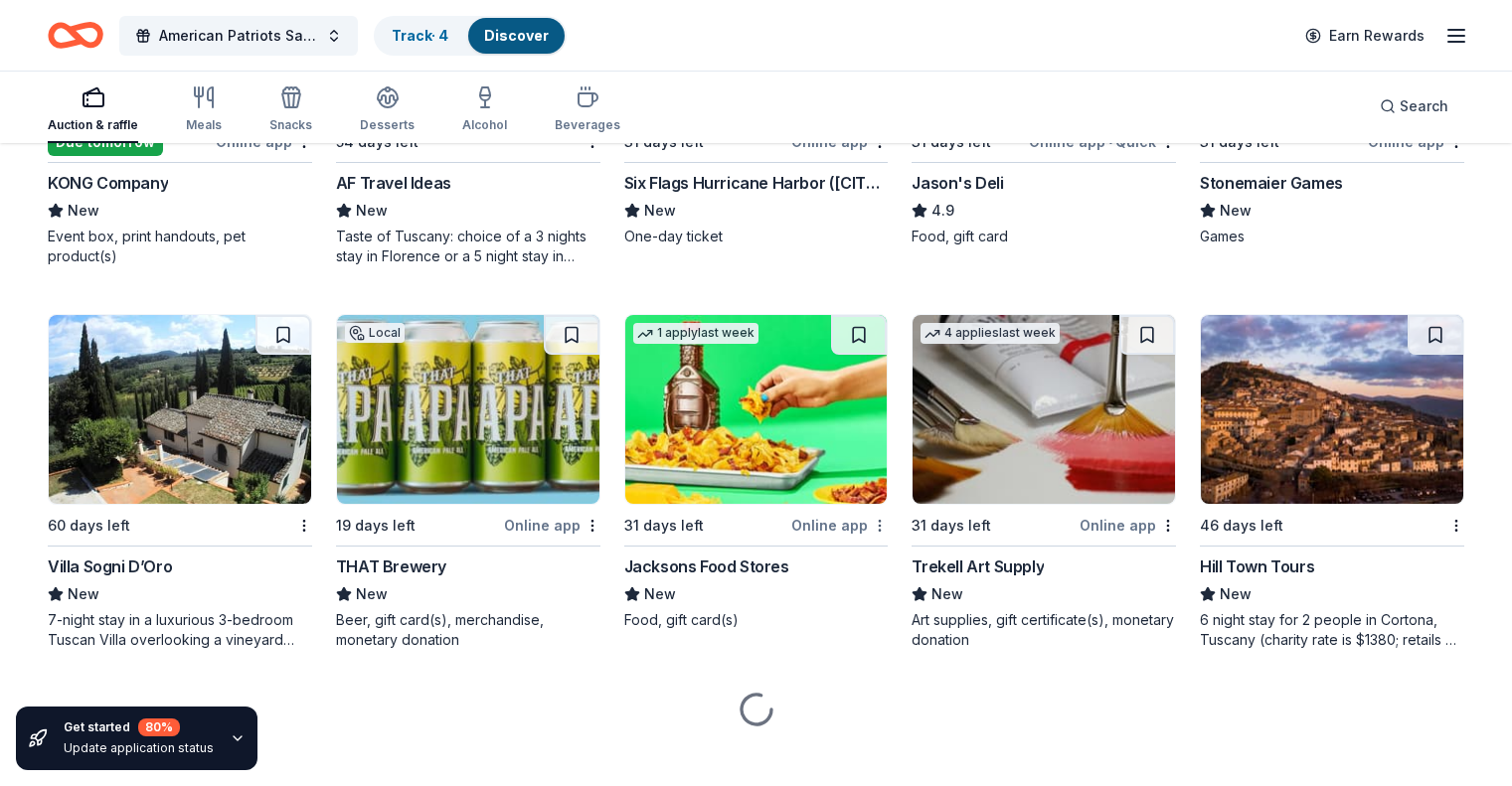scroll, scrollTop: 5729, scrollLeft: 0, axis: vertical 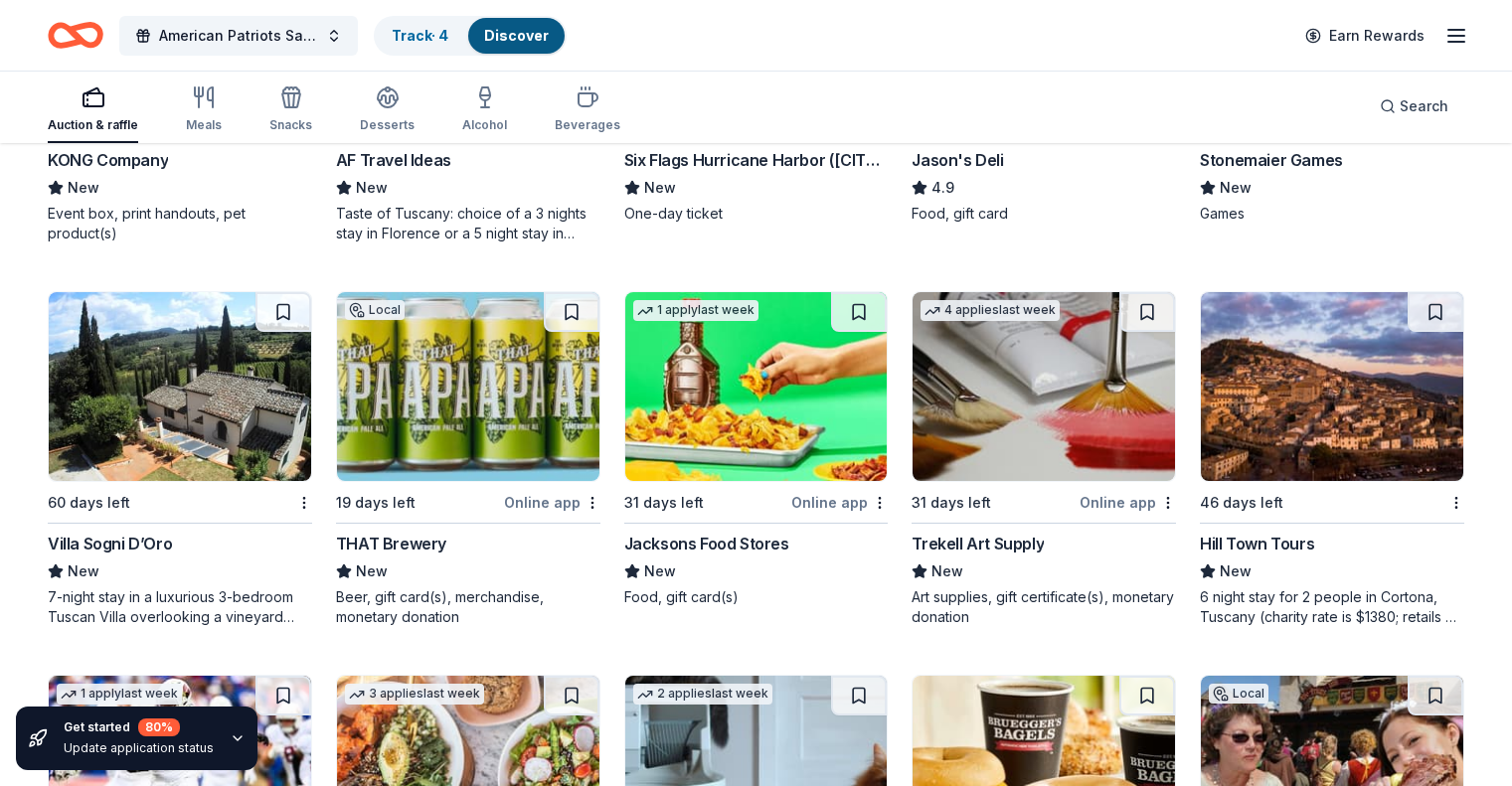 click at bounding box center (468, 387) 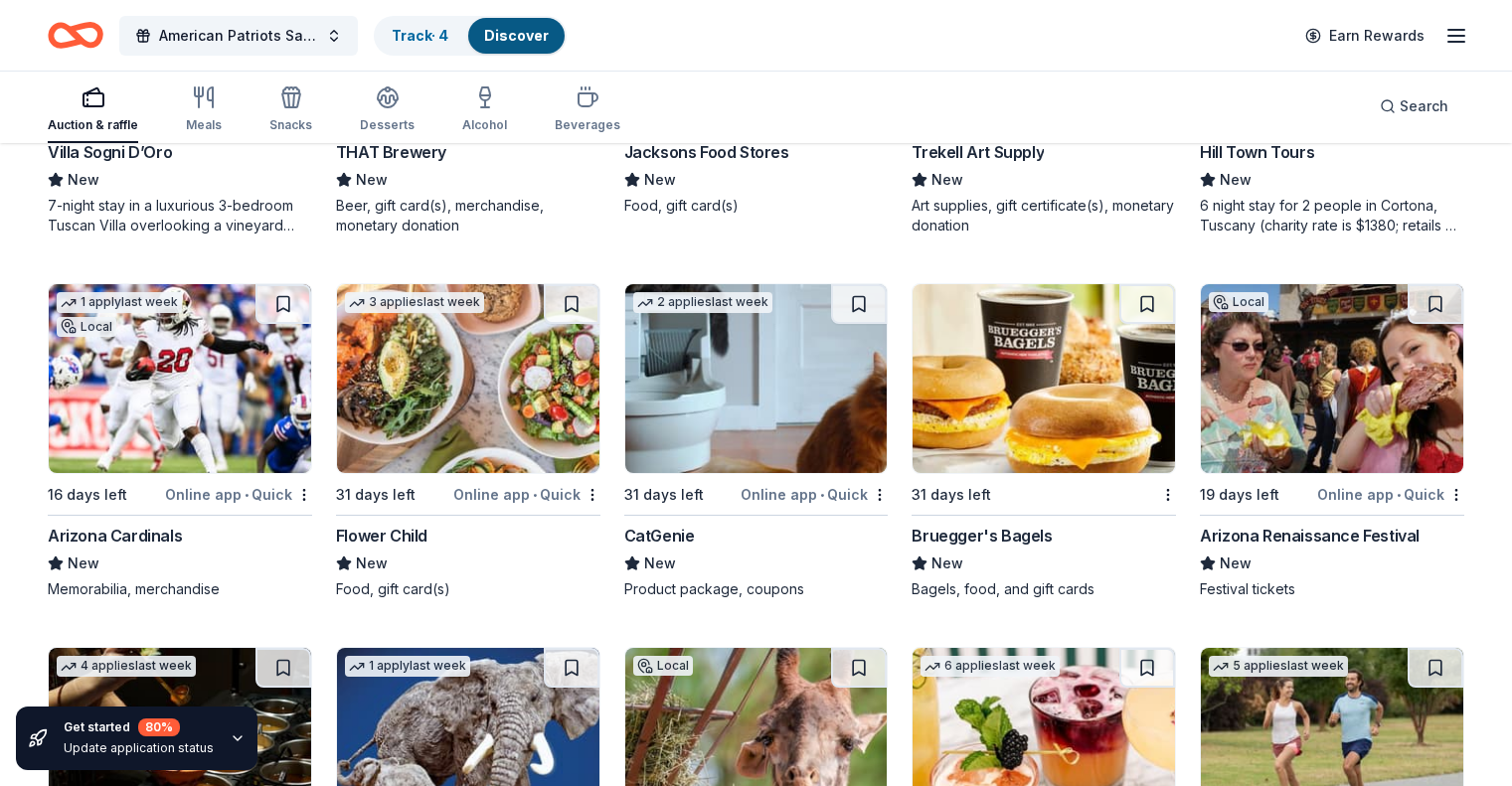 scroll, scrollTop: 6225, scrollLeft: 0, axis: vertical 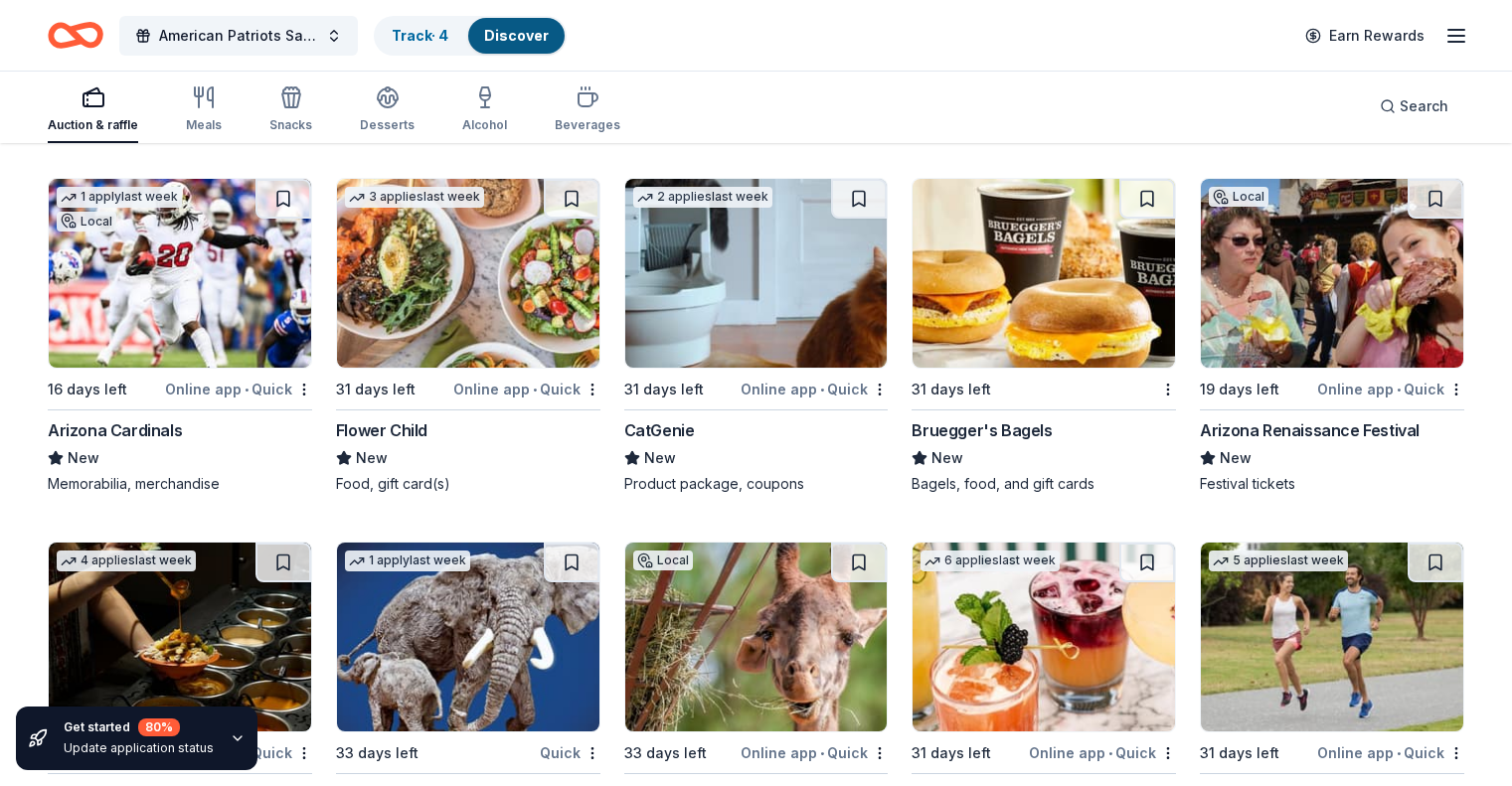 click at bounding box center (468, 273) 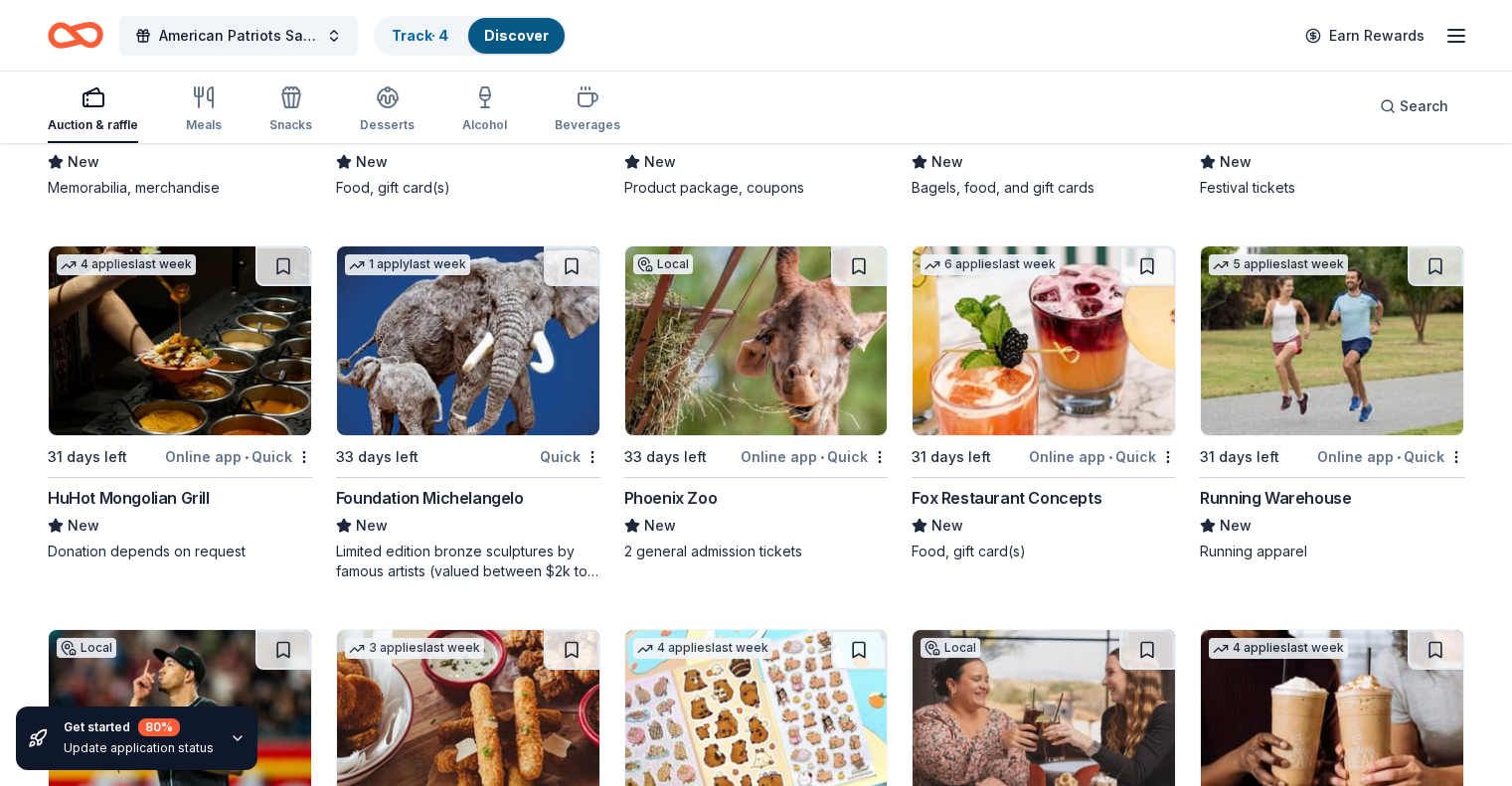 scroll, scrollTop: 6524, scrollLeft: 0, axis: vertical 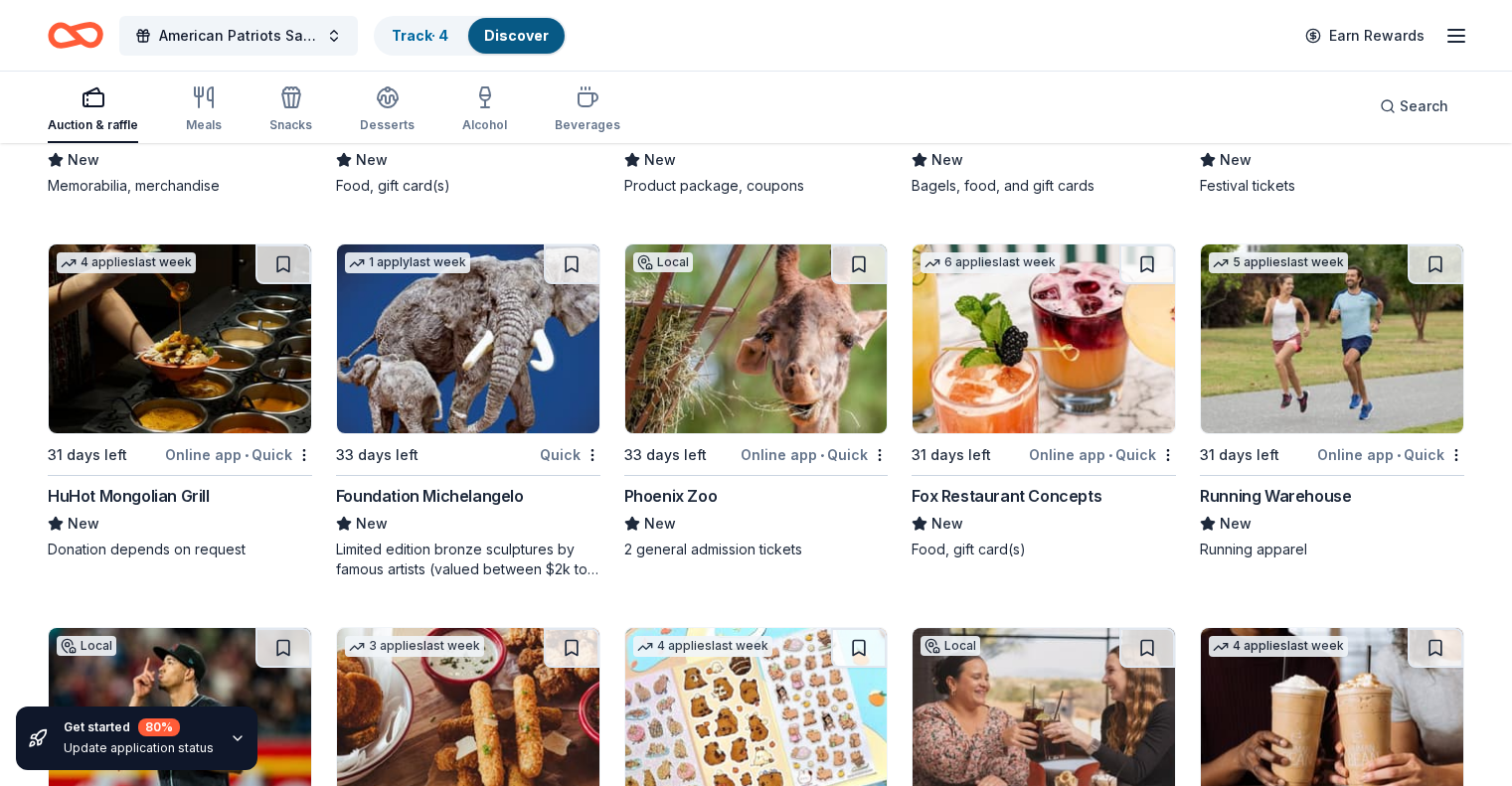 click at bounding box center [180, 339] 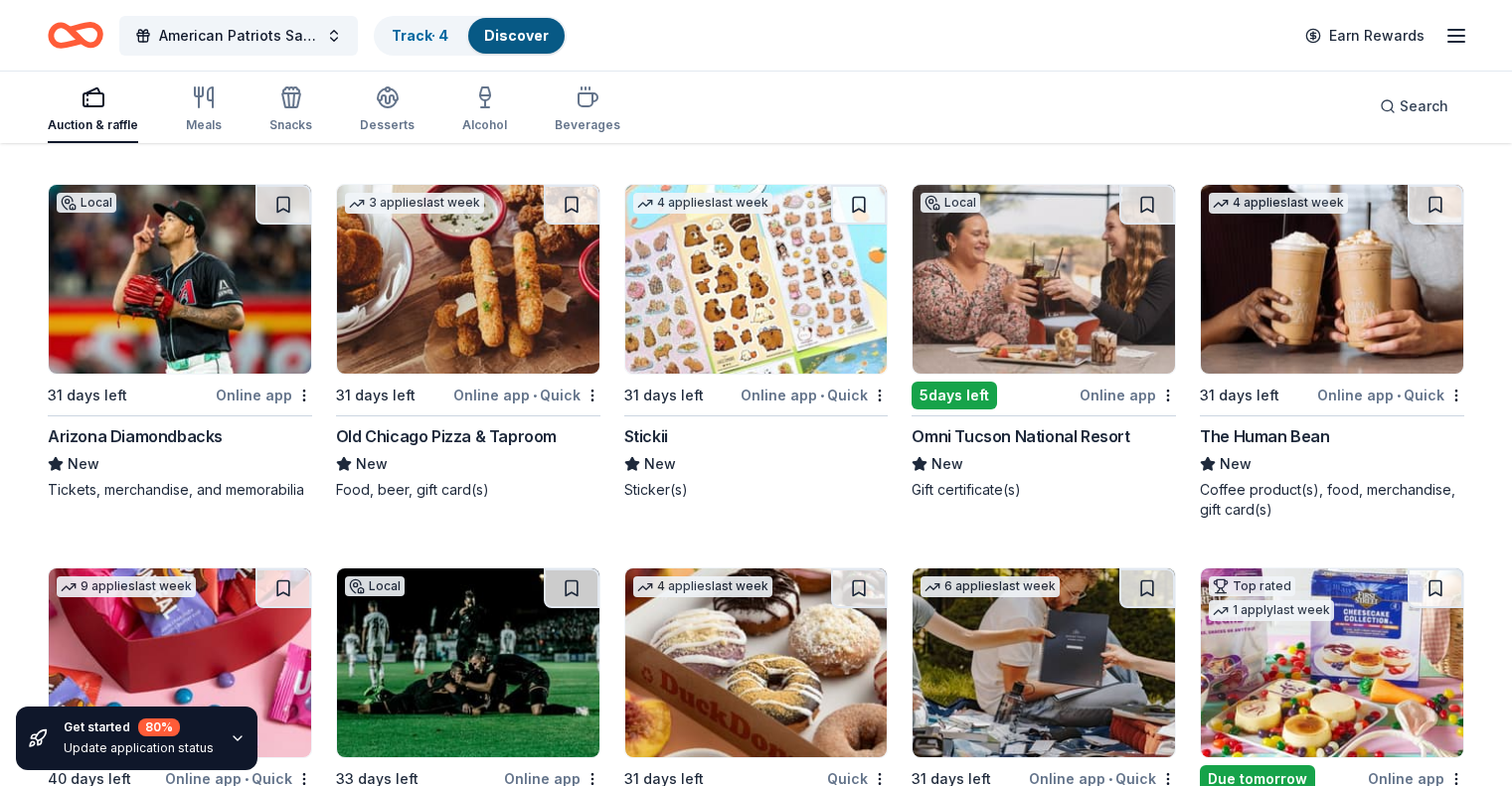 scroll, scrollTop: 7020, scrollLeft: 0, axis: vertical 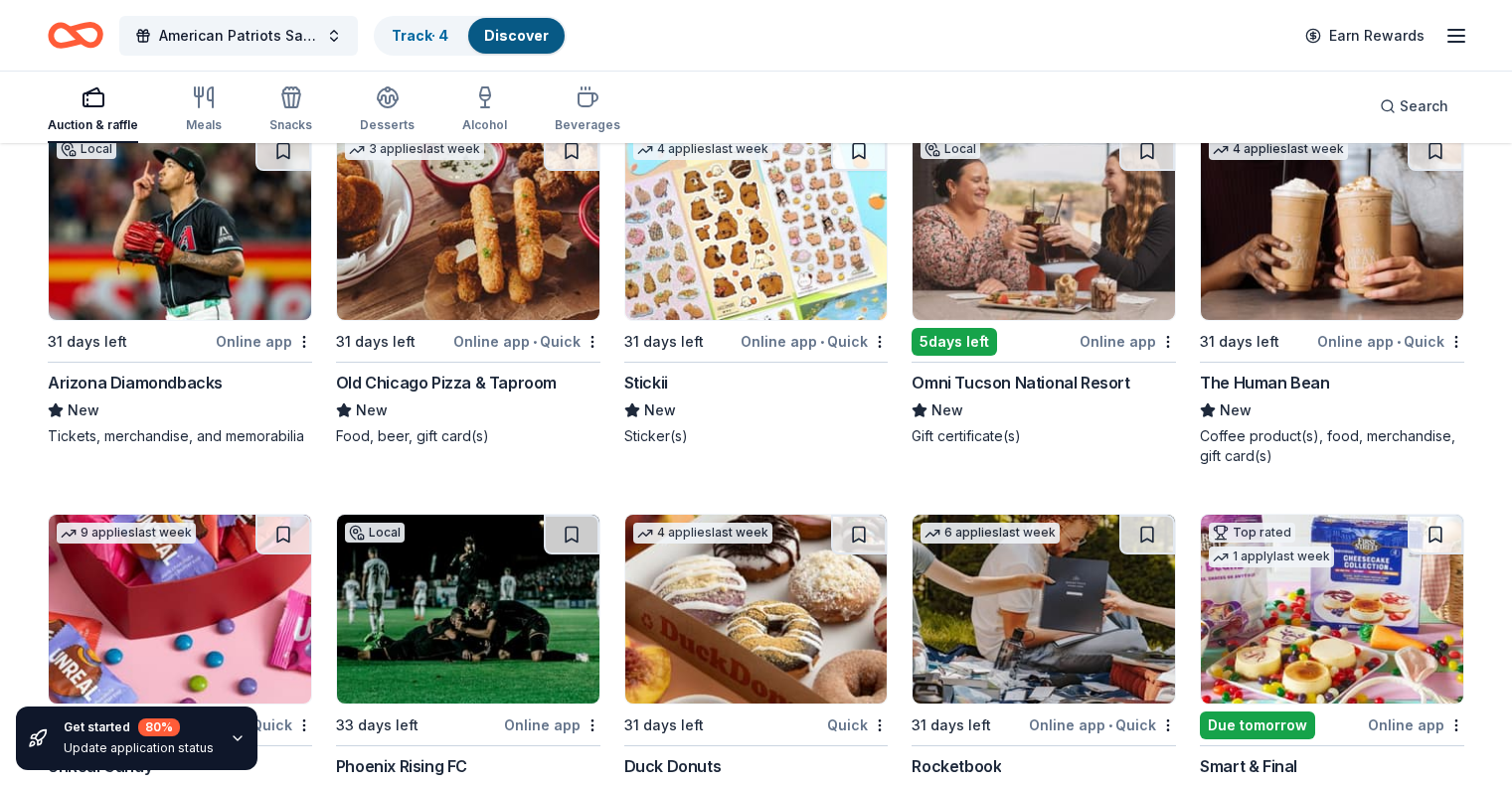 click on "4   applies  last week" at bounding box center (1332, 226) 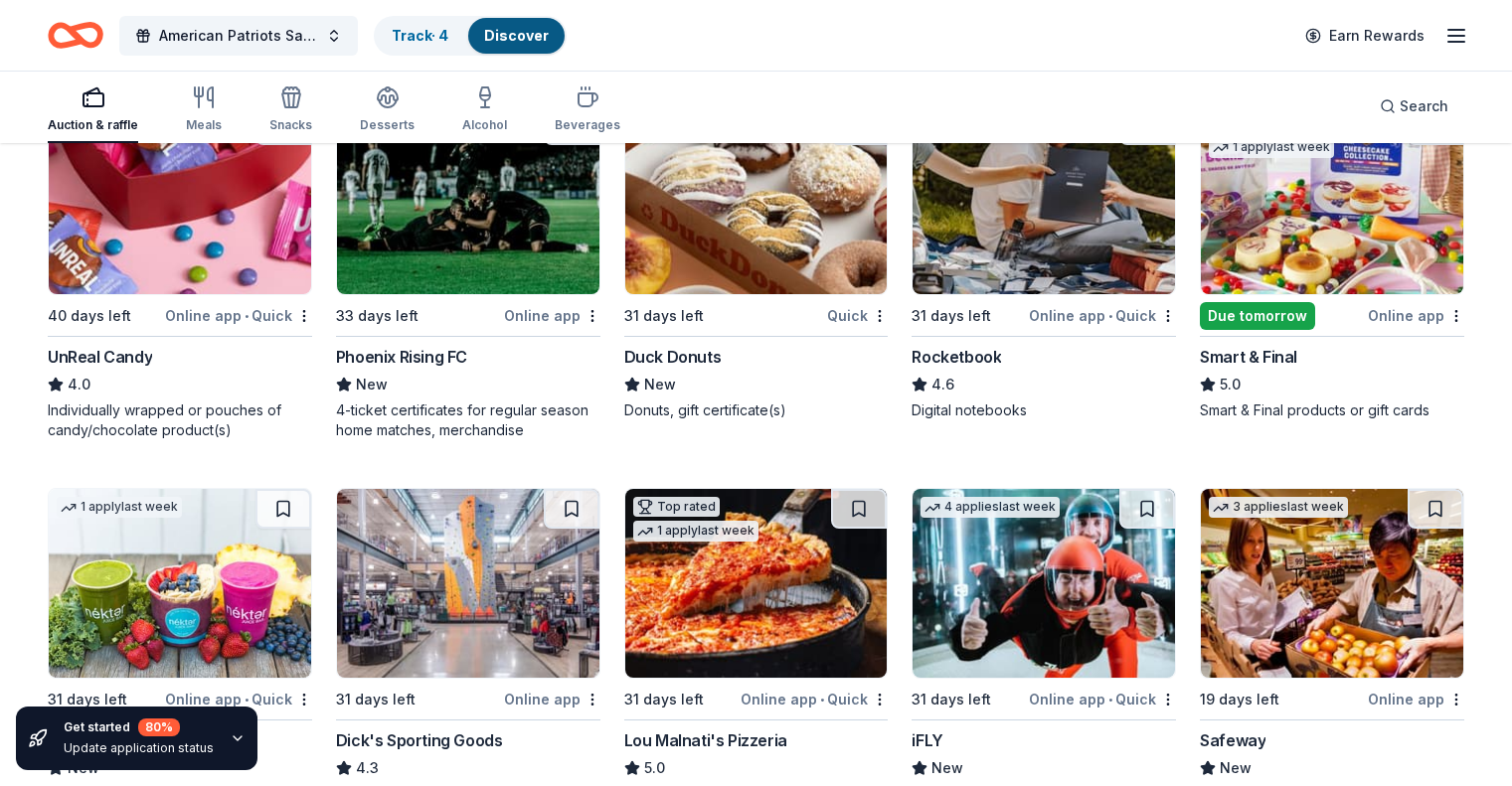 scroll, scrollTop: 7442, scrollLeft: 0, axis: vertical 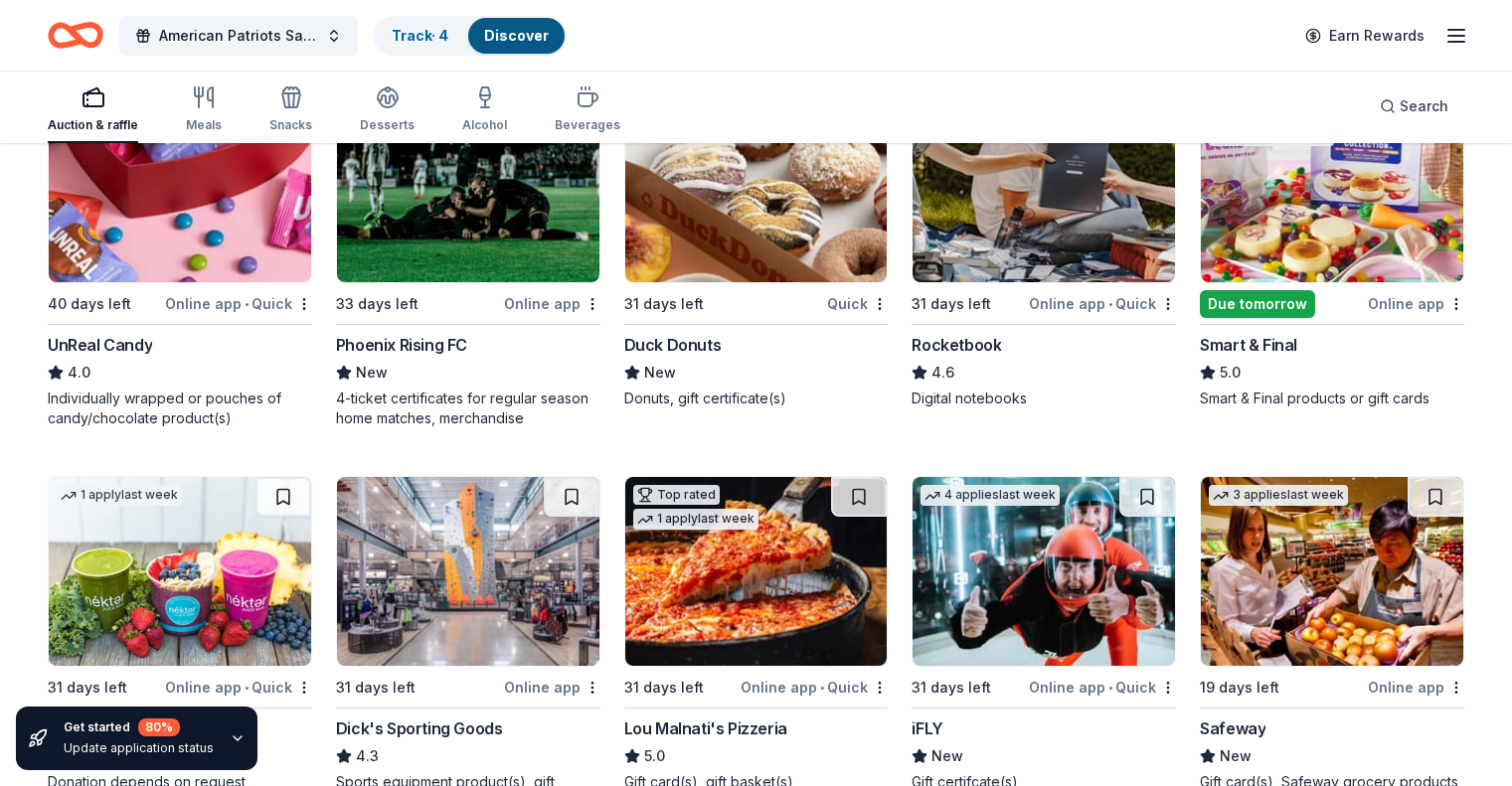 click at bounding box center (756, 188) 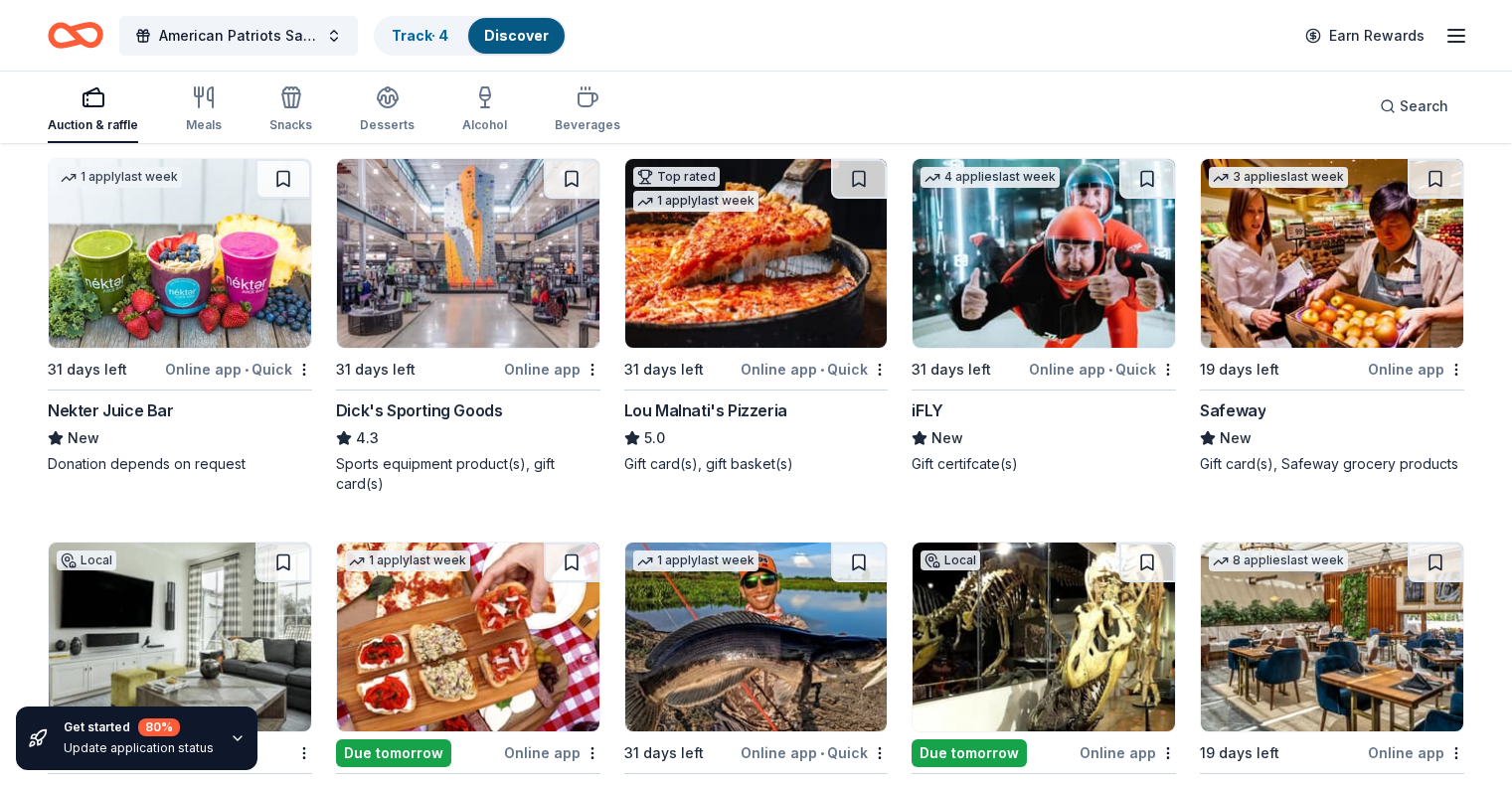 scroll, scrollTop: 7839, scrollLeft: 0, axis: vertical 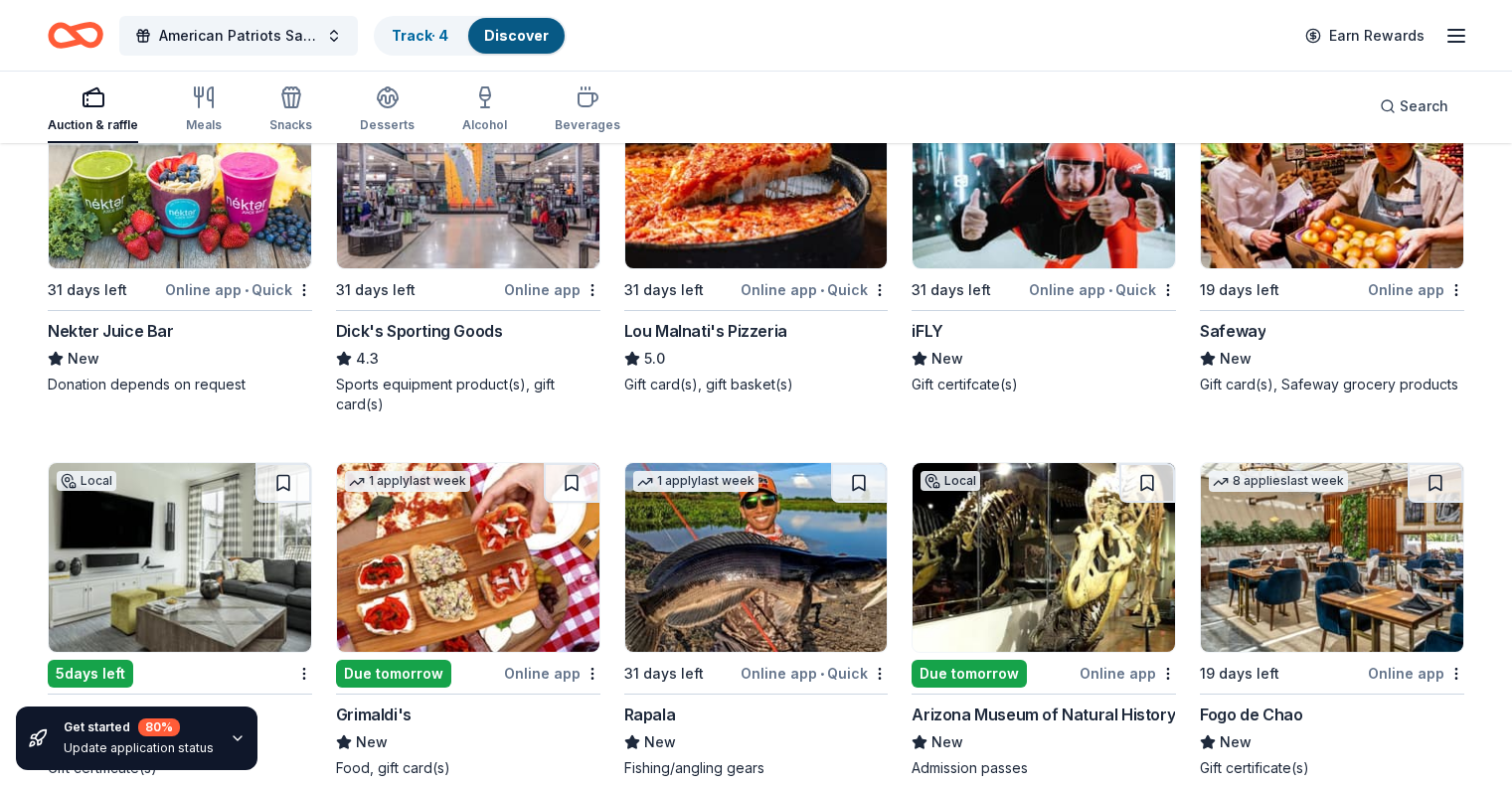 click at bounding box center (1044, 174) 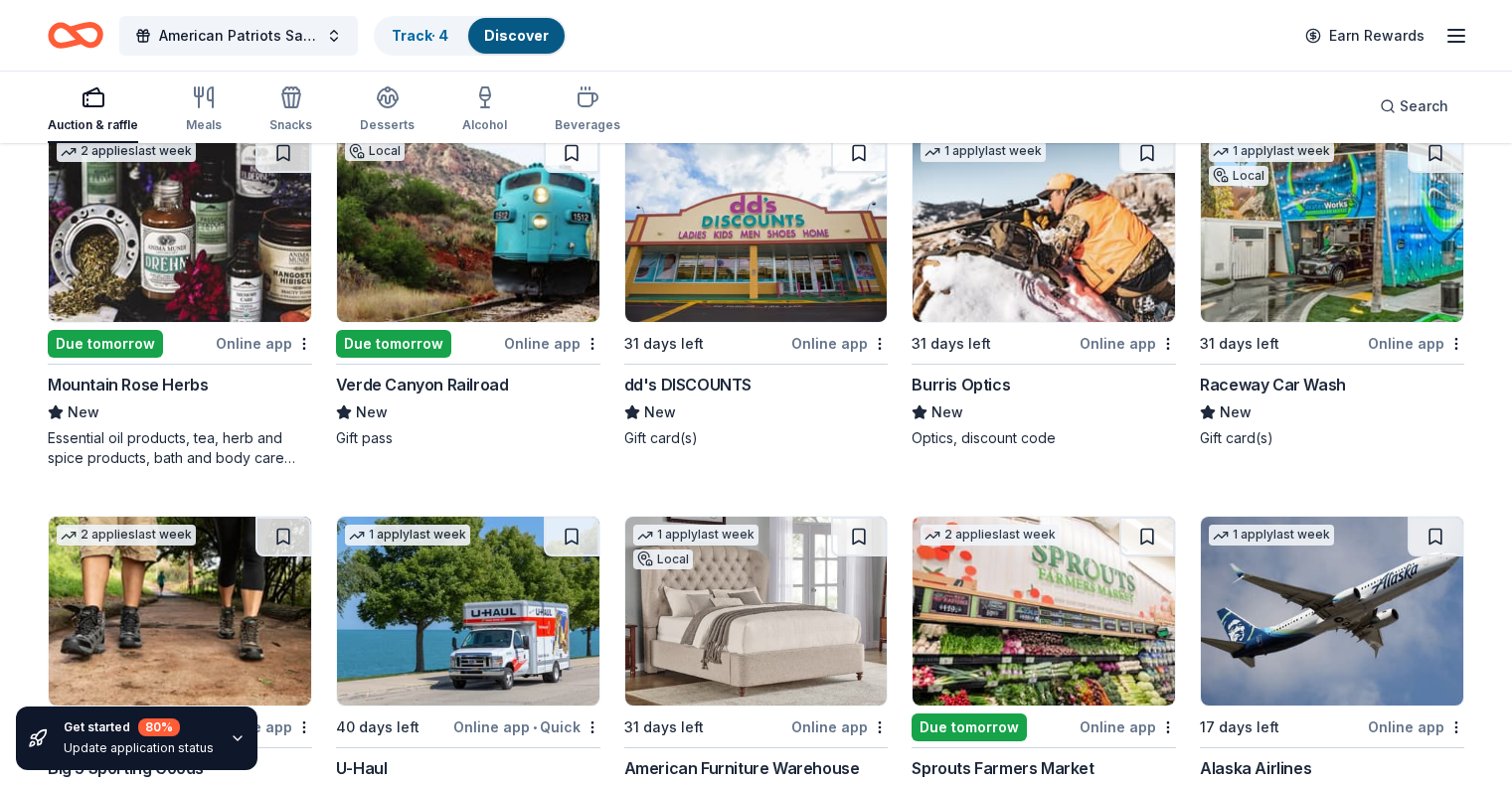 scroll, scrollTop: 8535, scrollLeft: 0, axis: vertical 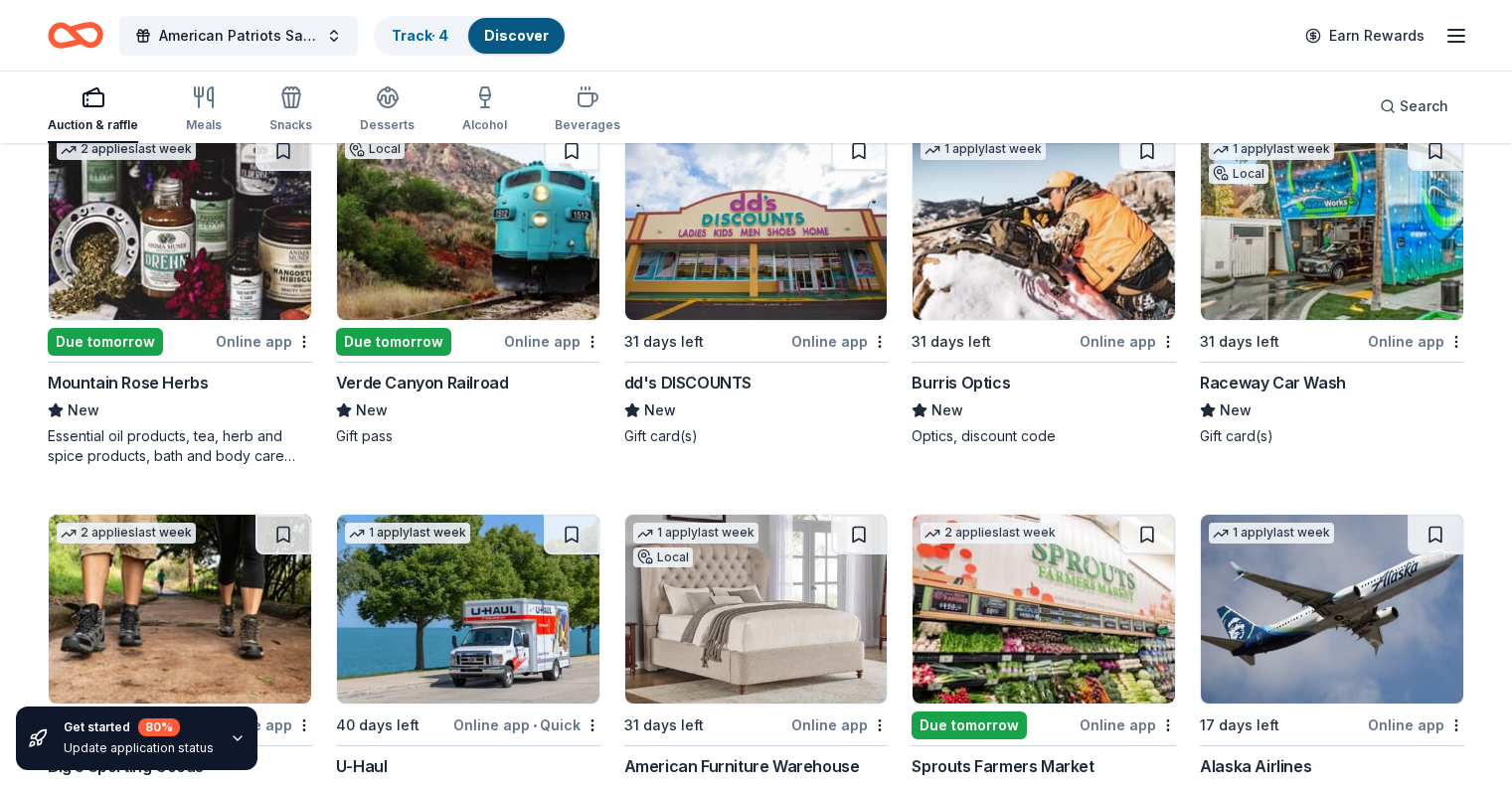 click at bounding box center (468, 226) 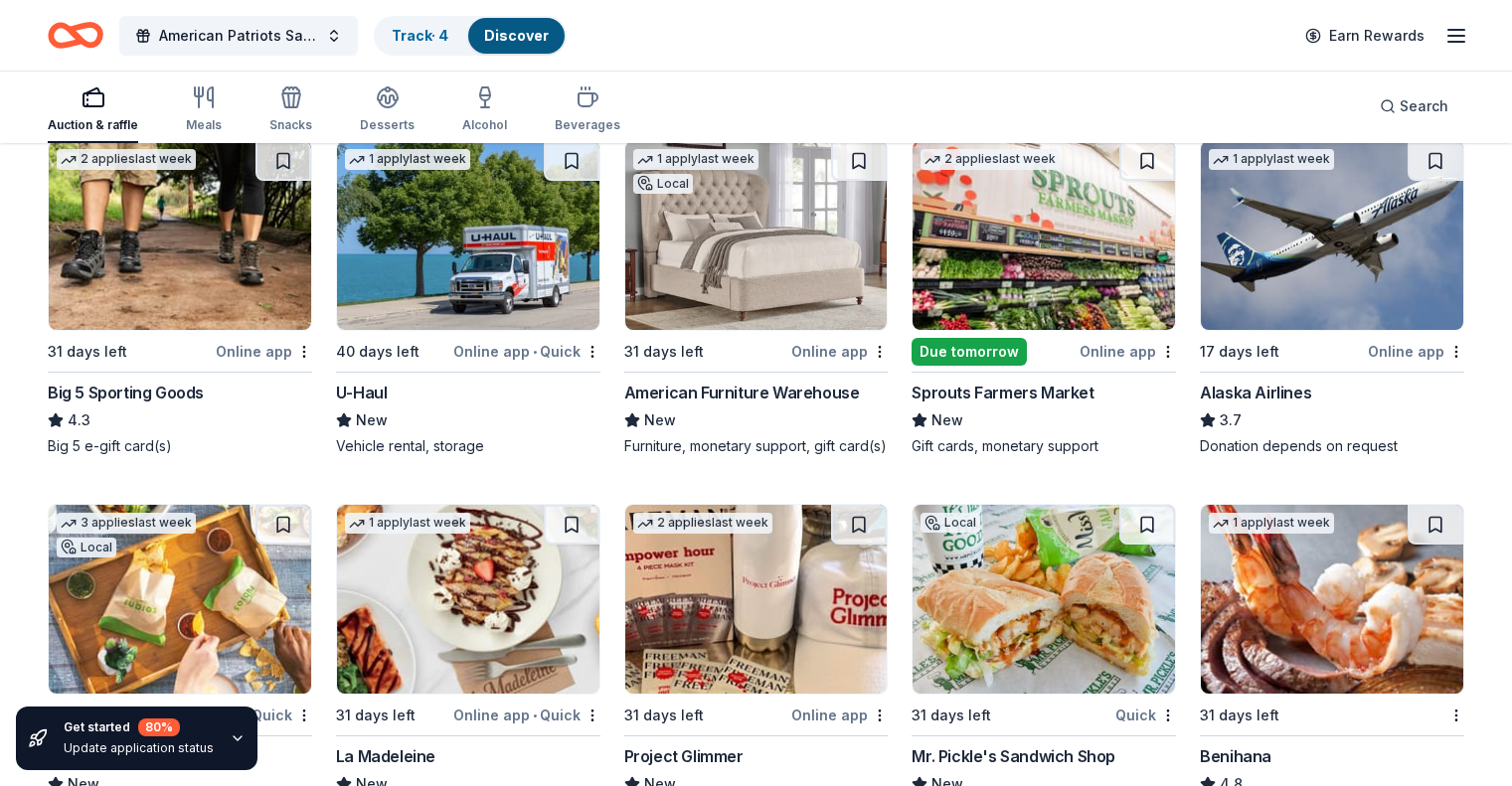 scroll, scrollTop: 8932, scrollLeft: 0, axis: vertical 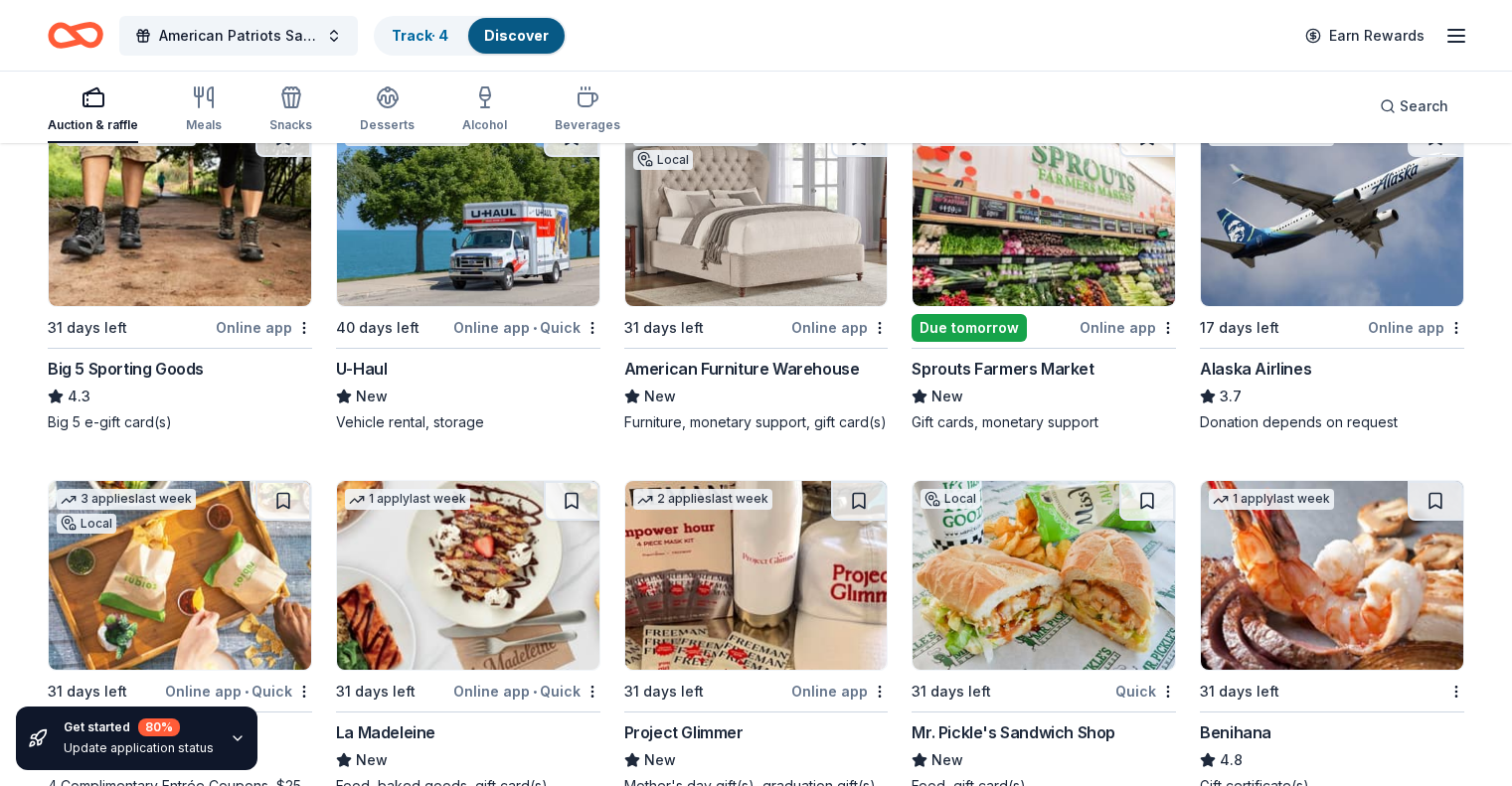 click at bounding box center (756, 212) 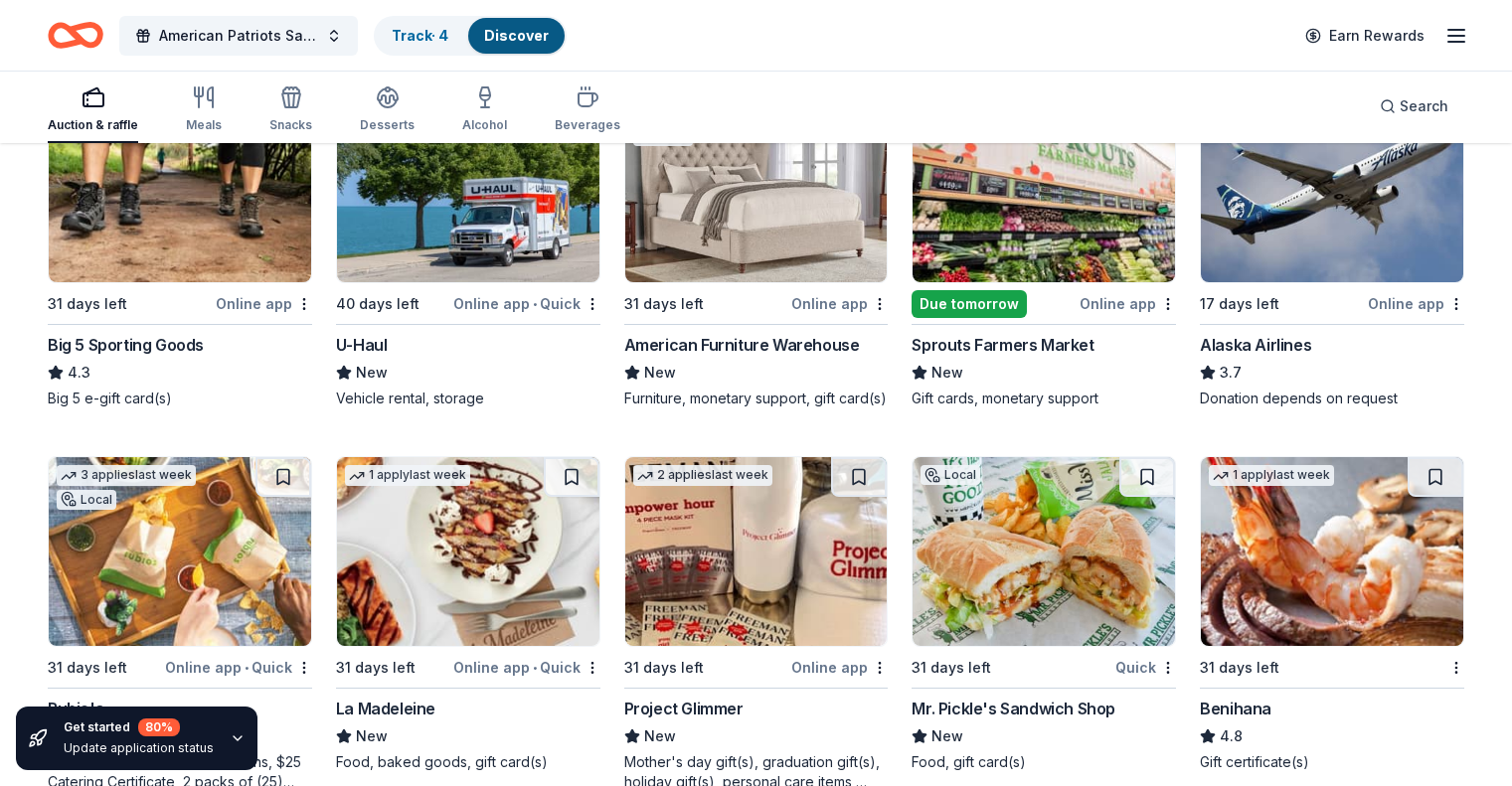 scroll, scrollTop: 8932, scrollLeft: 0, axis: vertical 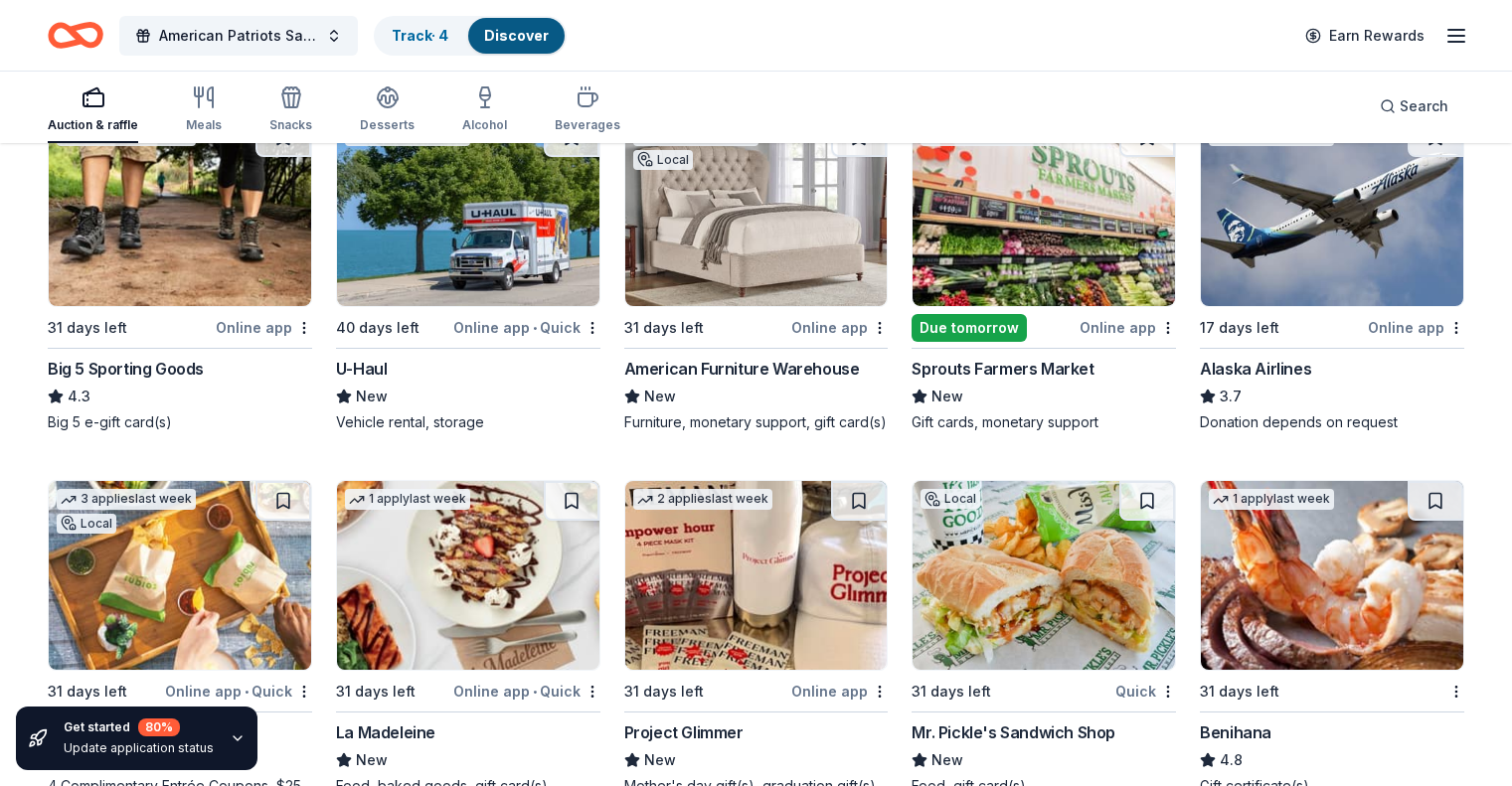 click at bounding box center (1044, 212) 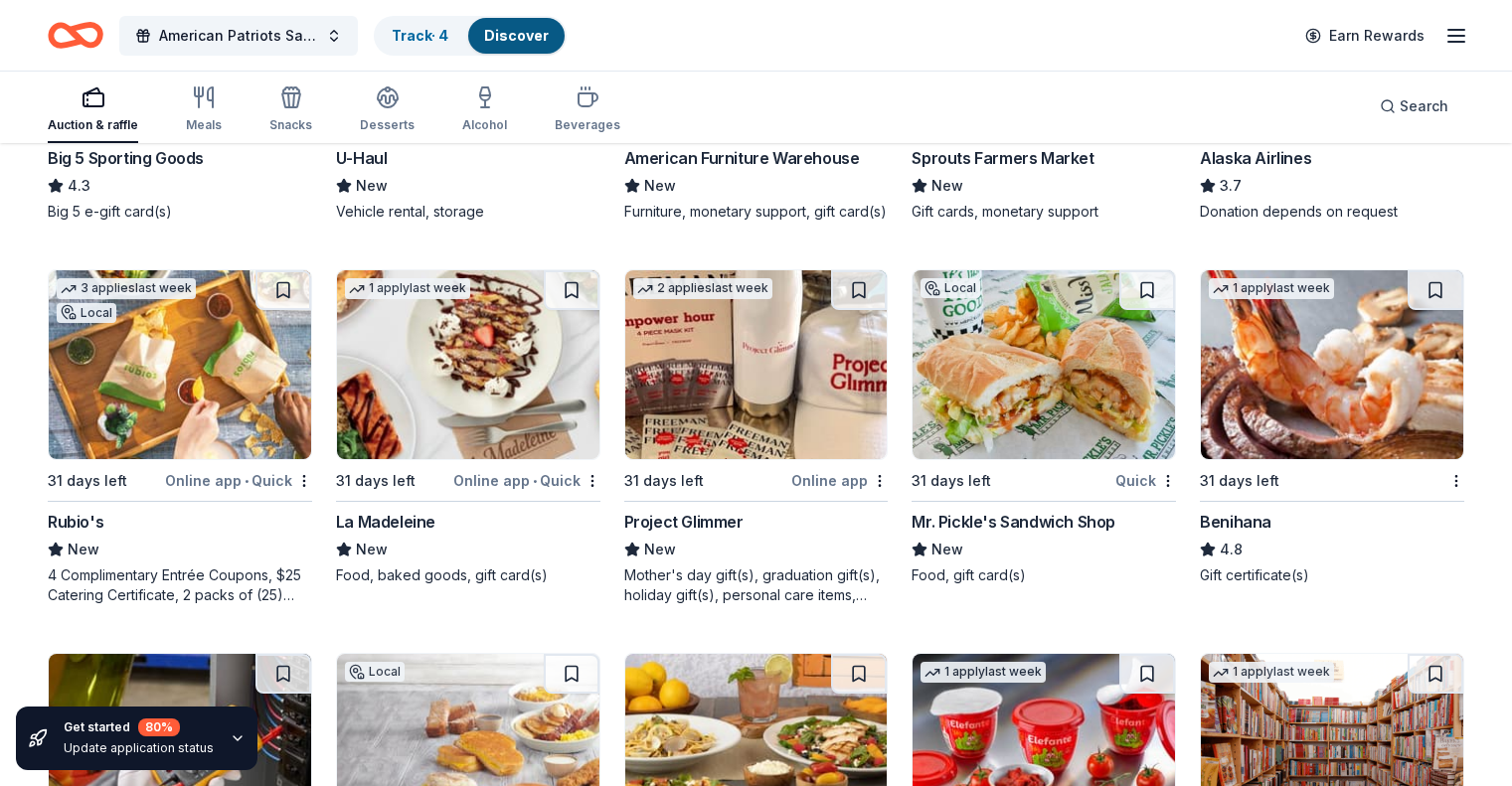 scroll, scrollTop: 9230, scrollLeft: 0, axis: vertical 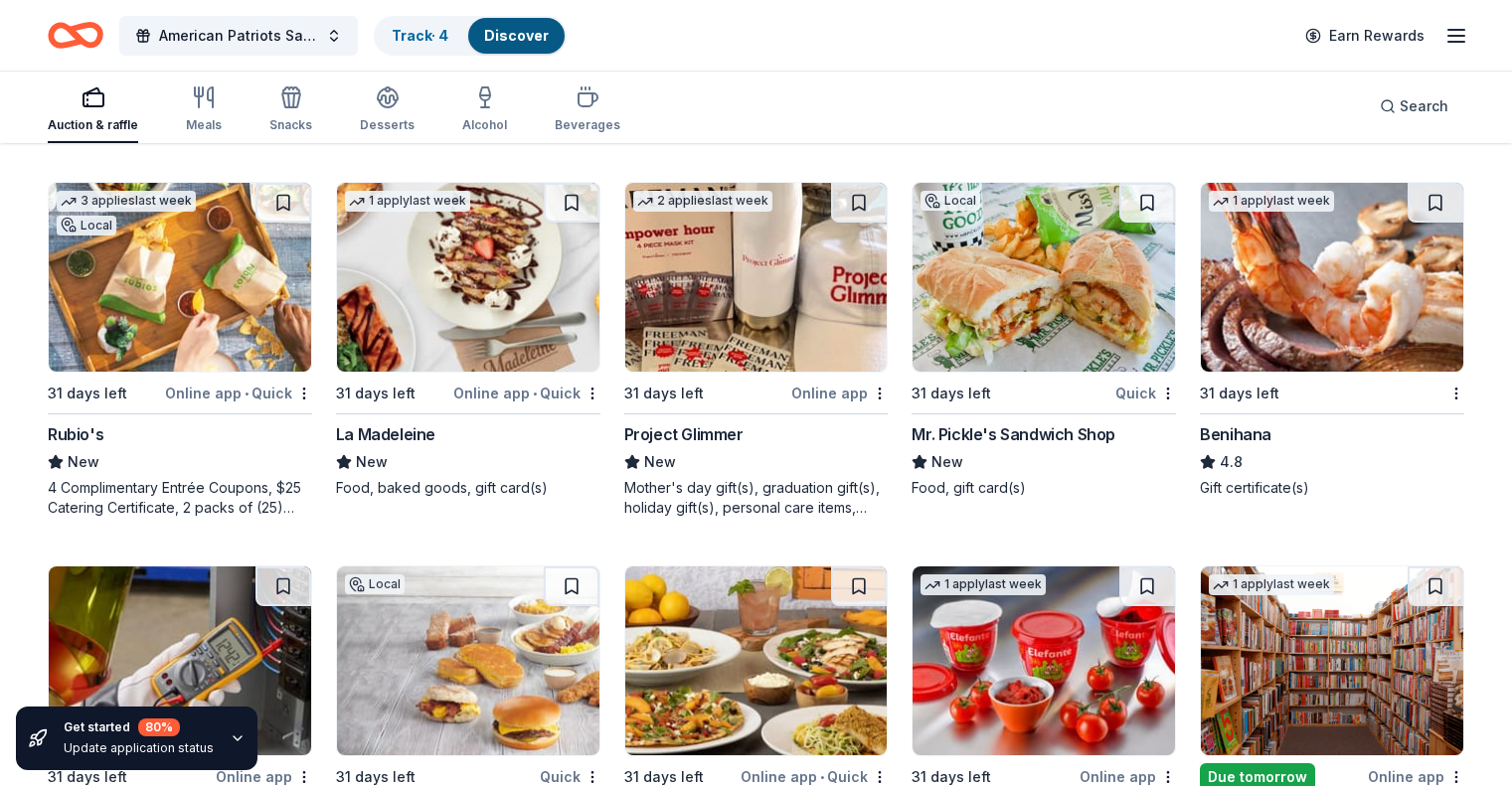 click at bounding box center (180, 277) 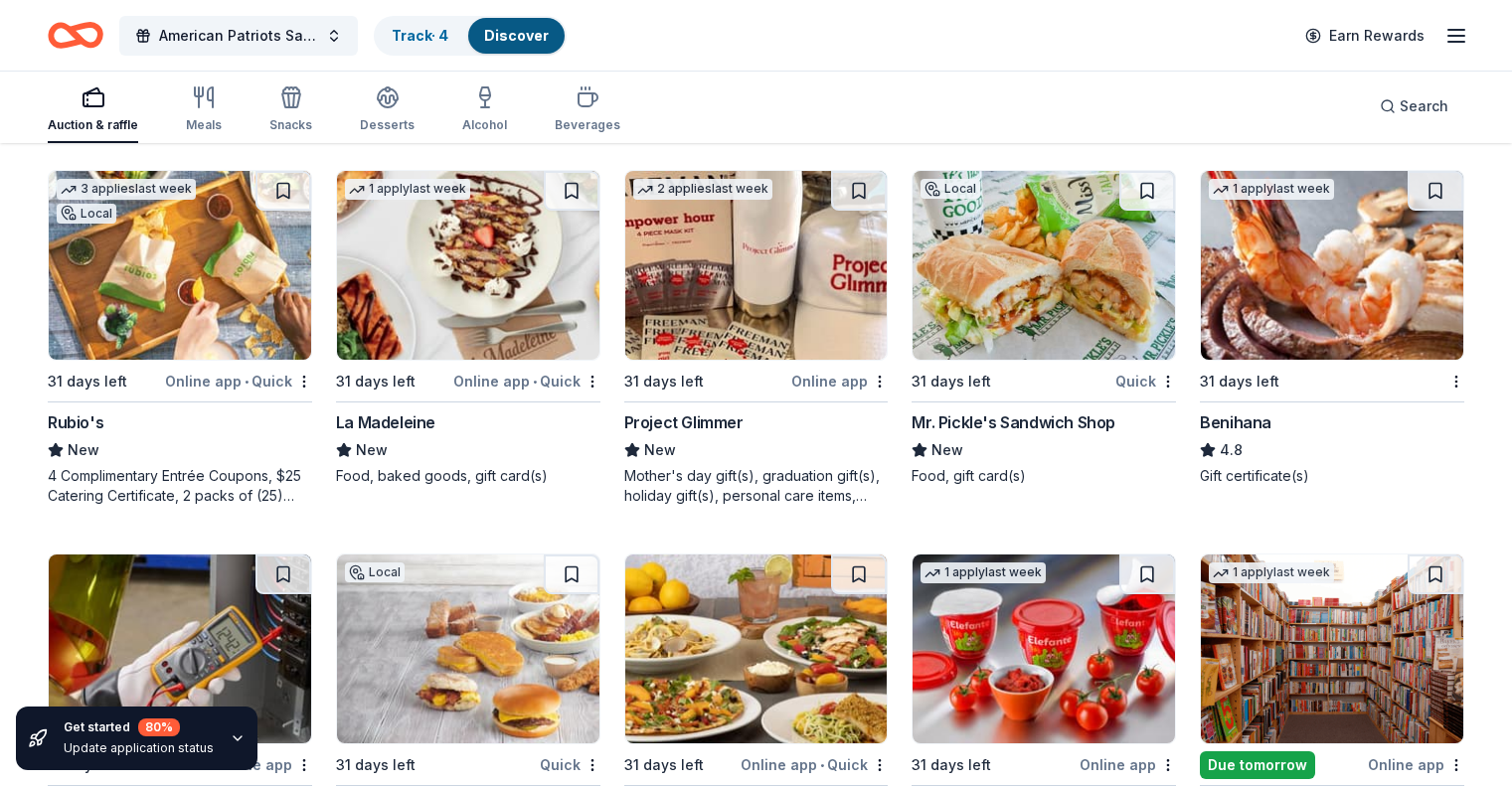 scroll, scrollTop: 9230, scrollLeft: 0, axis: vertical 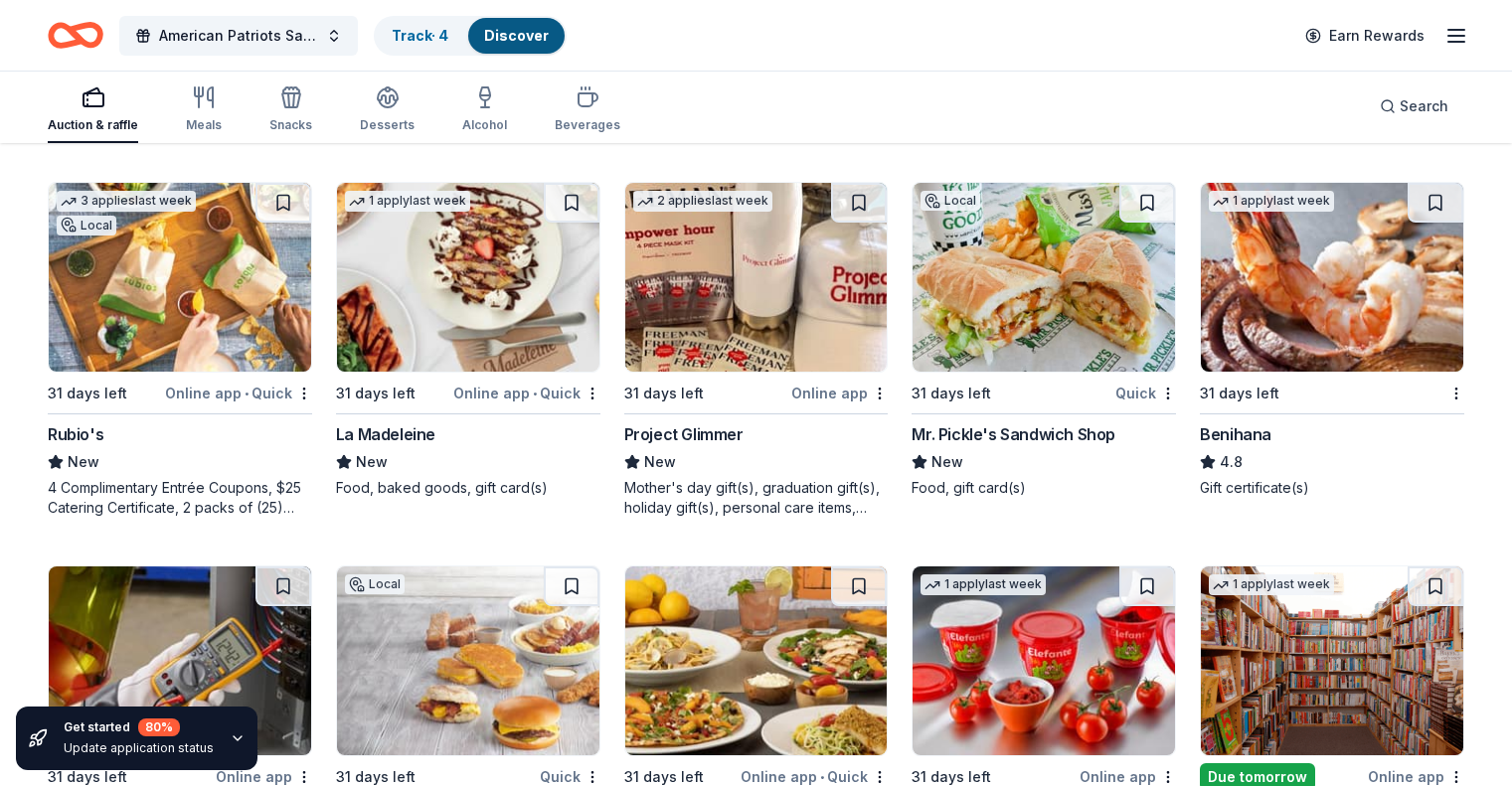 click at bounding box center (1332, 277) 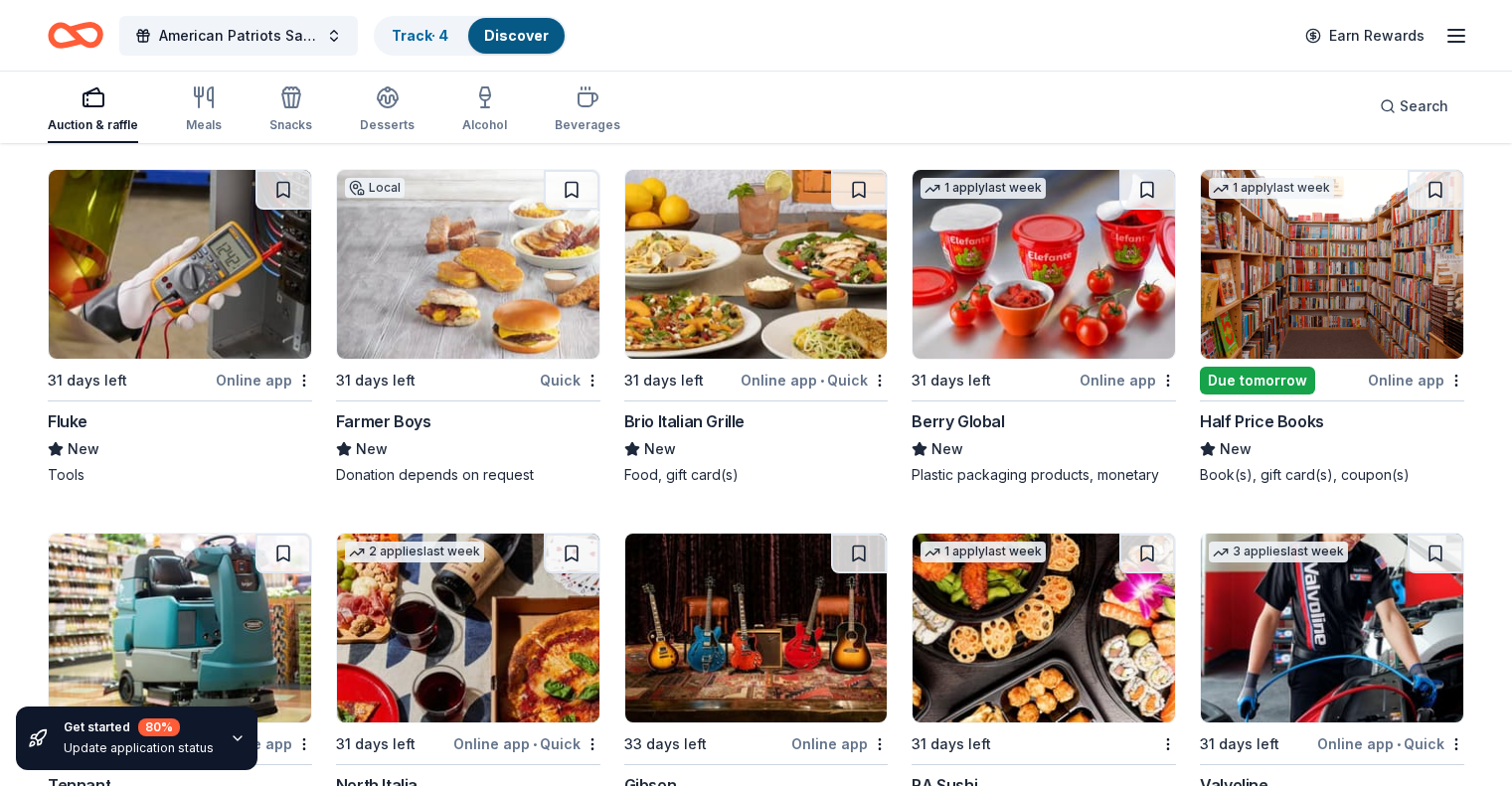 scroll, scrollTop: 9628, scrollLeft: 0, axis: vertical 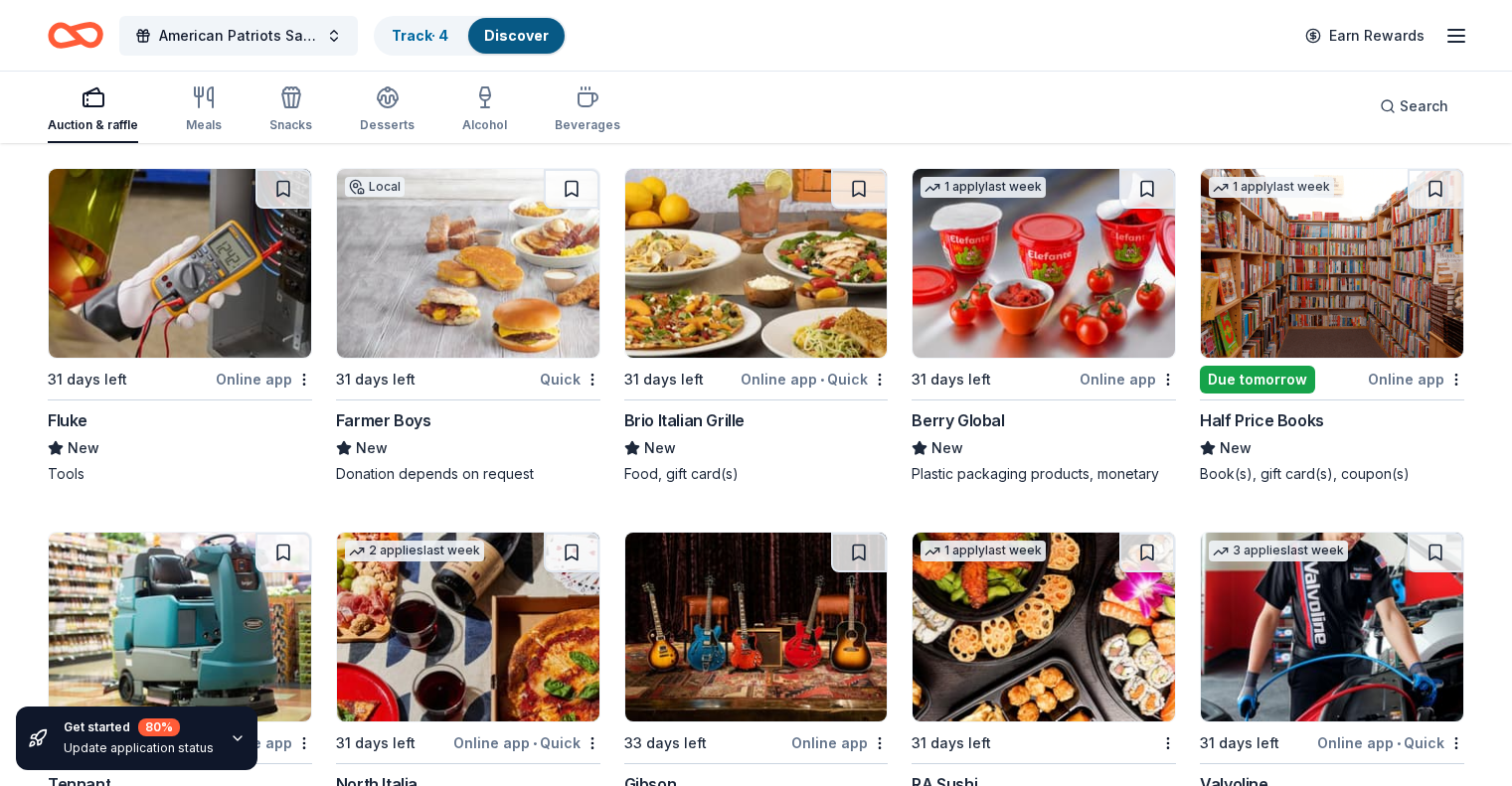 click at bounding box center [468, 263] 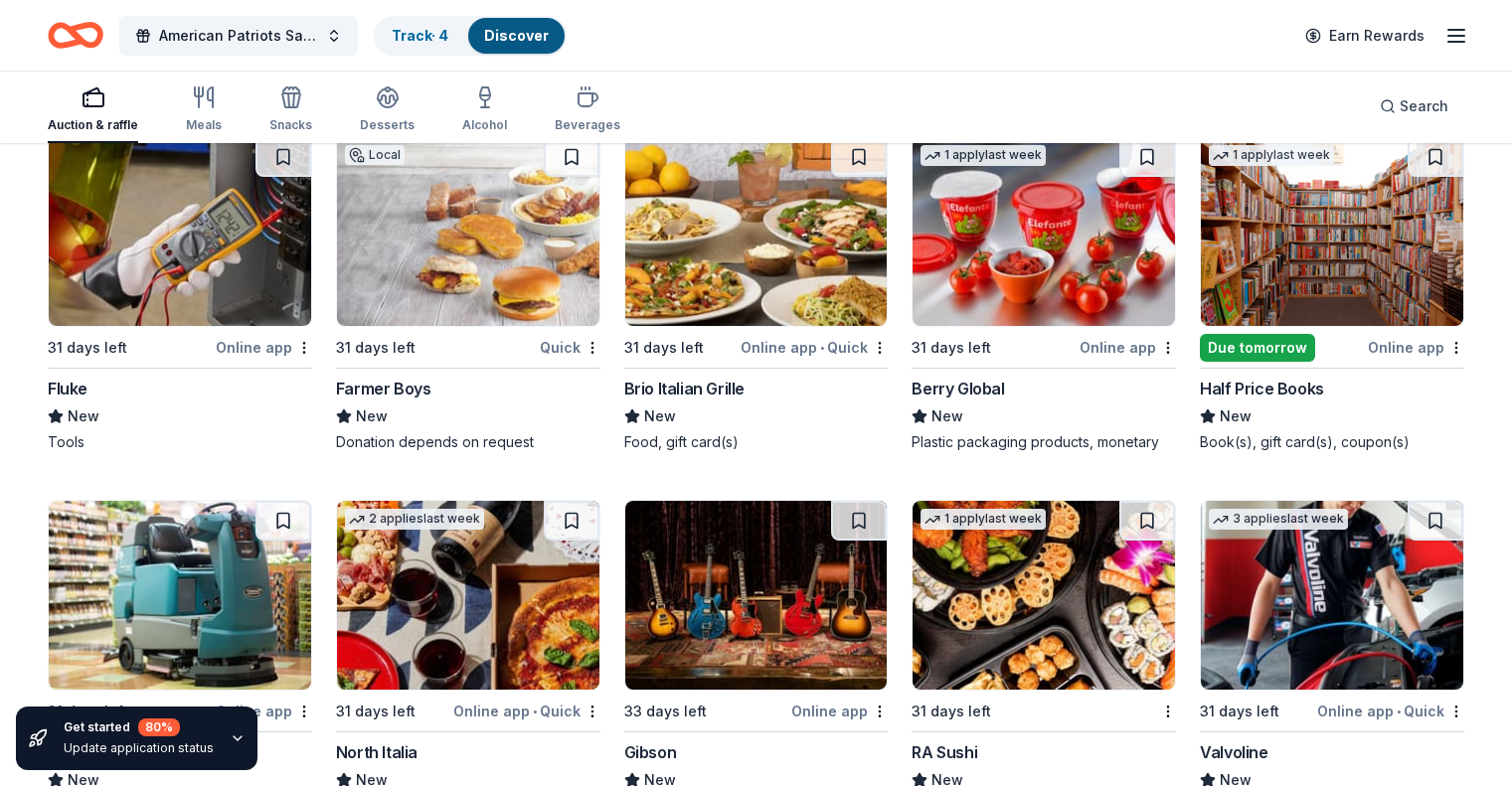scroll, scrollTop: 9628, scrollLeft: 0, axis: vertical 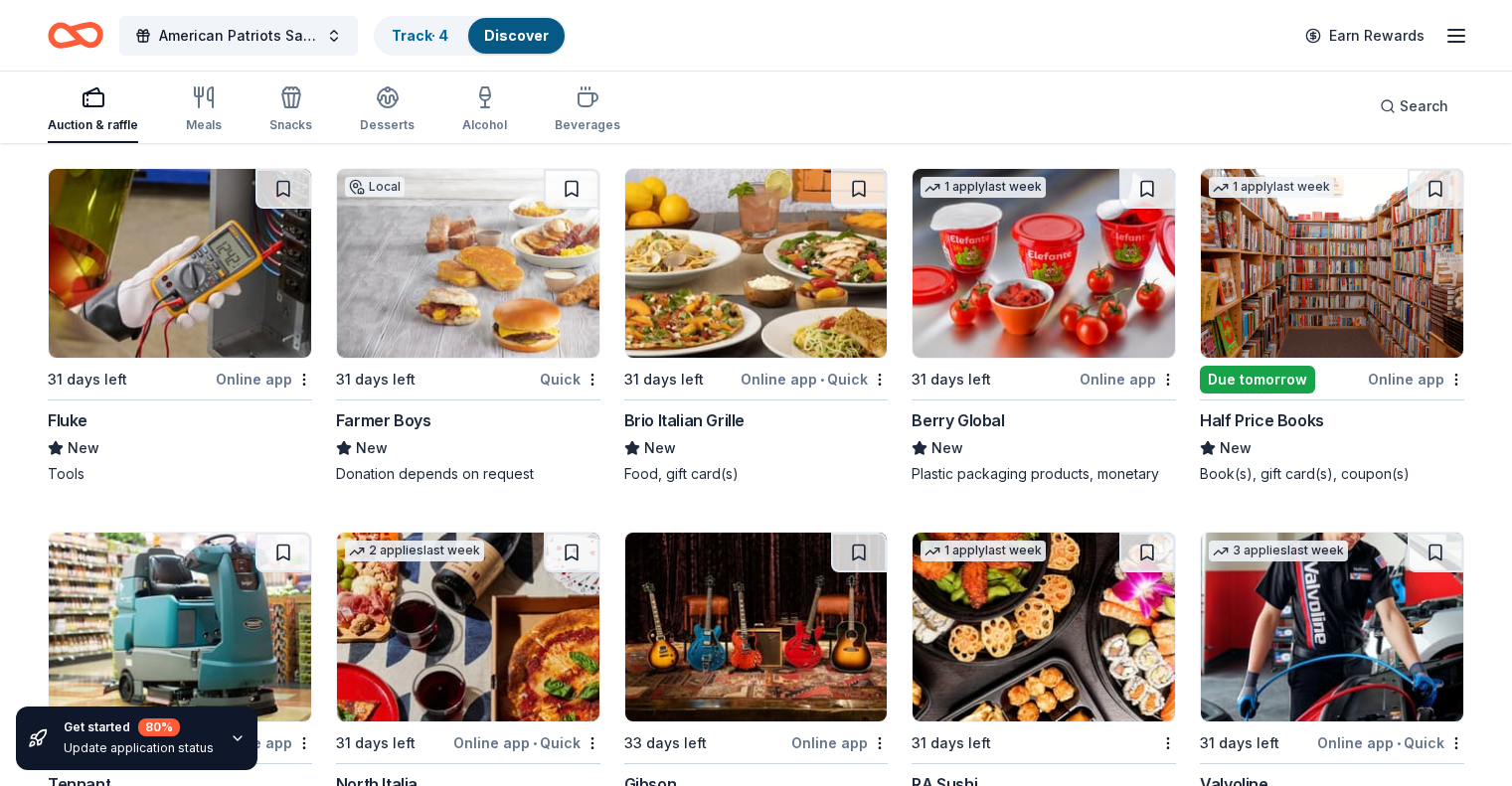 click at bounding box center [756, 263] 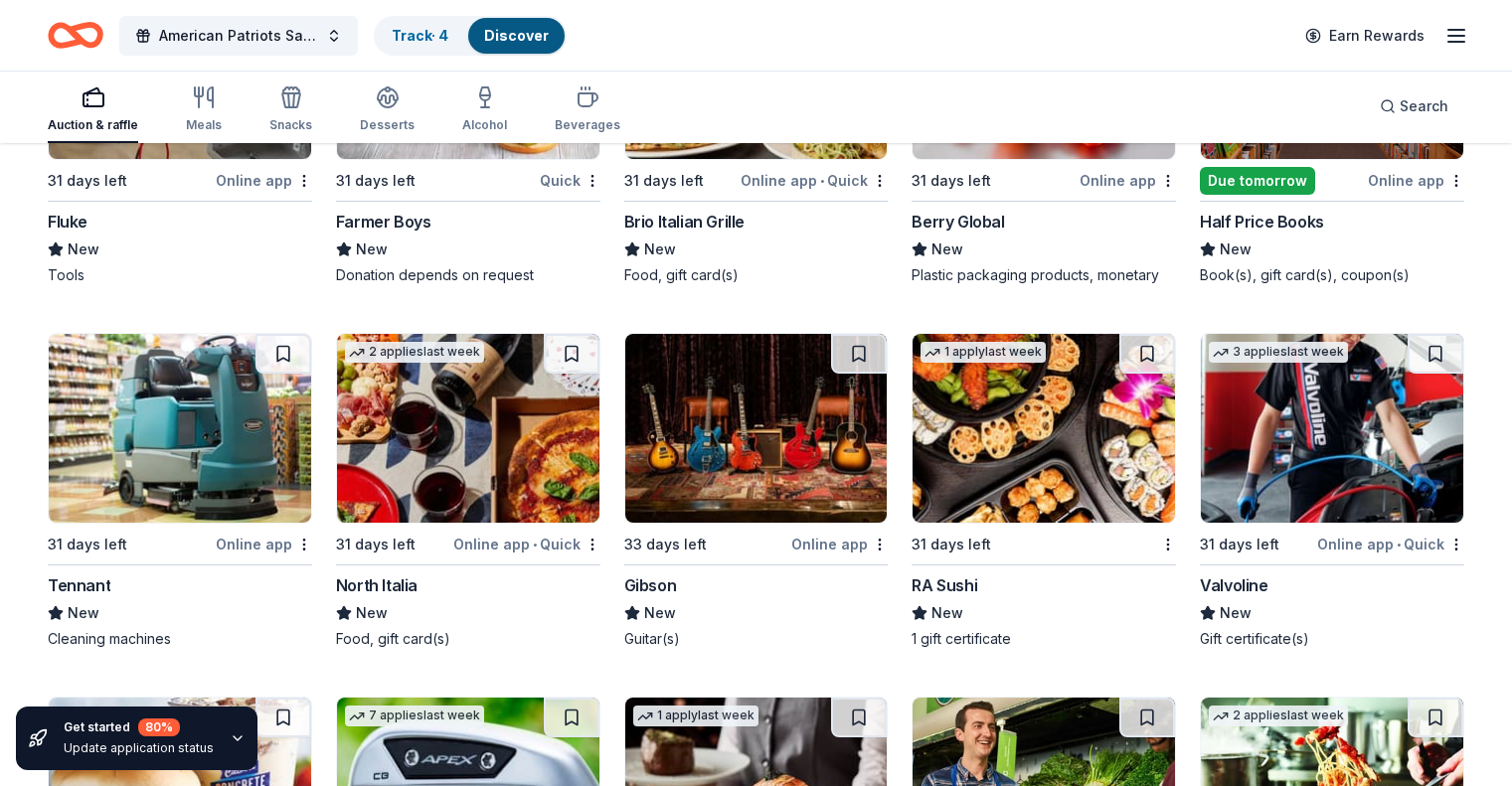 scroll, scrollTop: 10025, scrollLeft: 0, axis: vertical 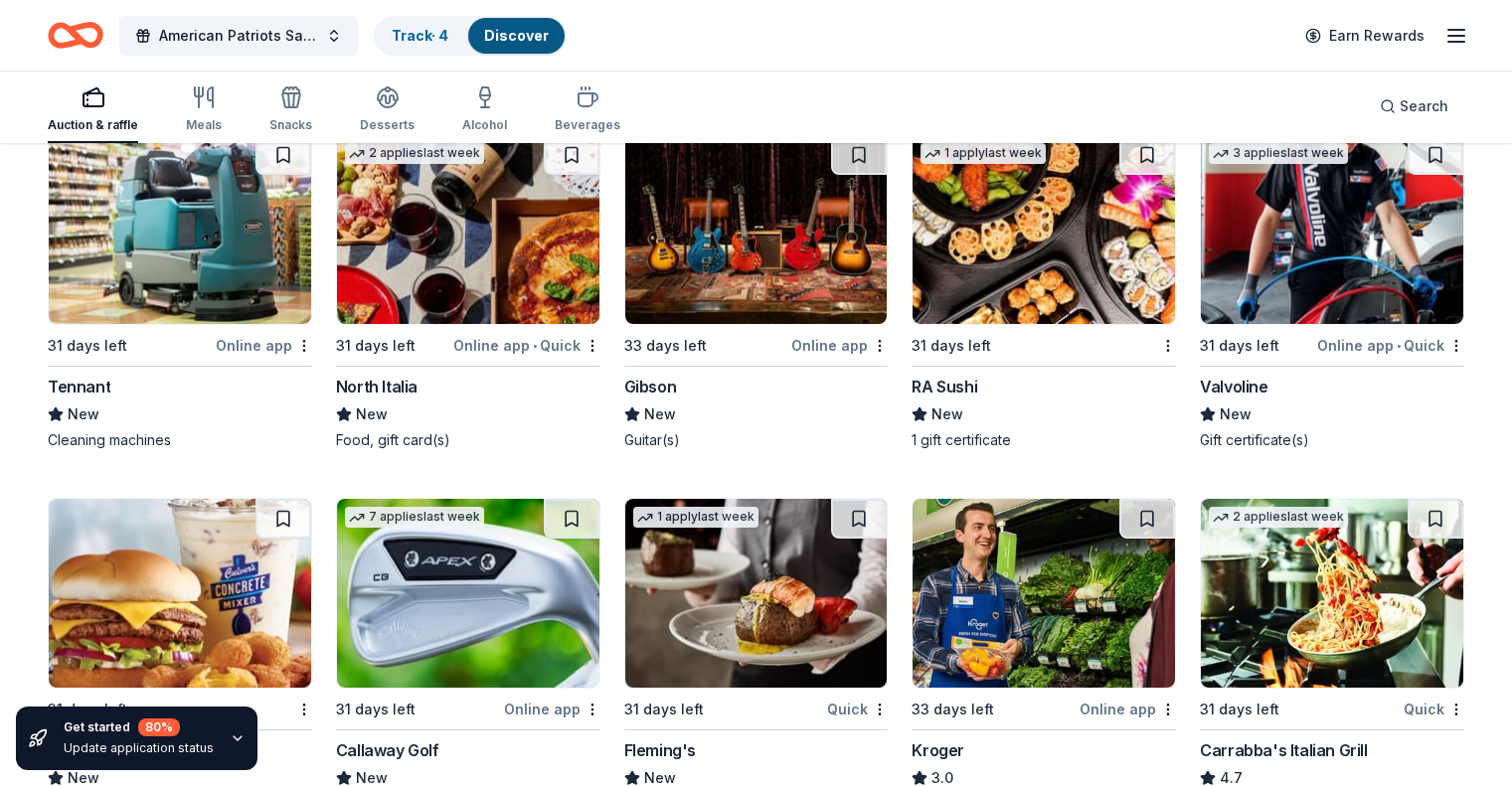 click at bounding box center [1044, 230] 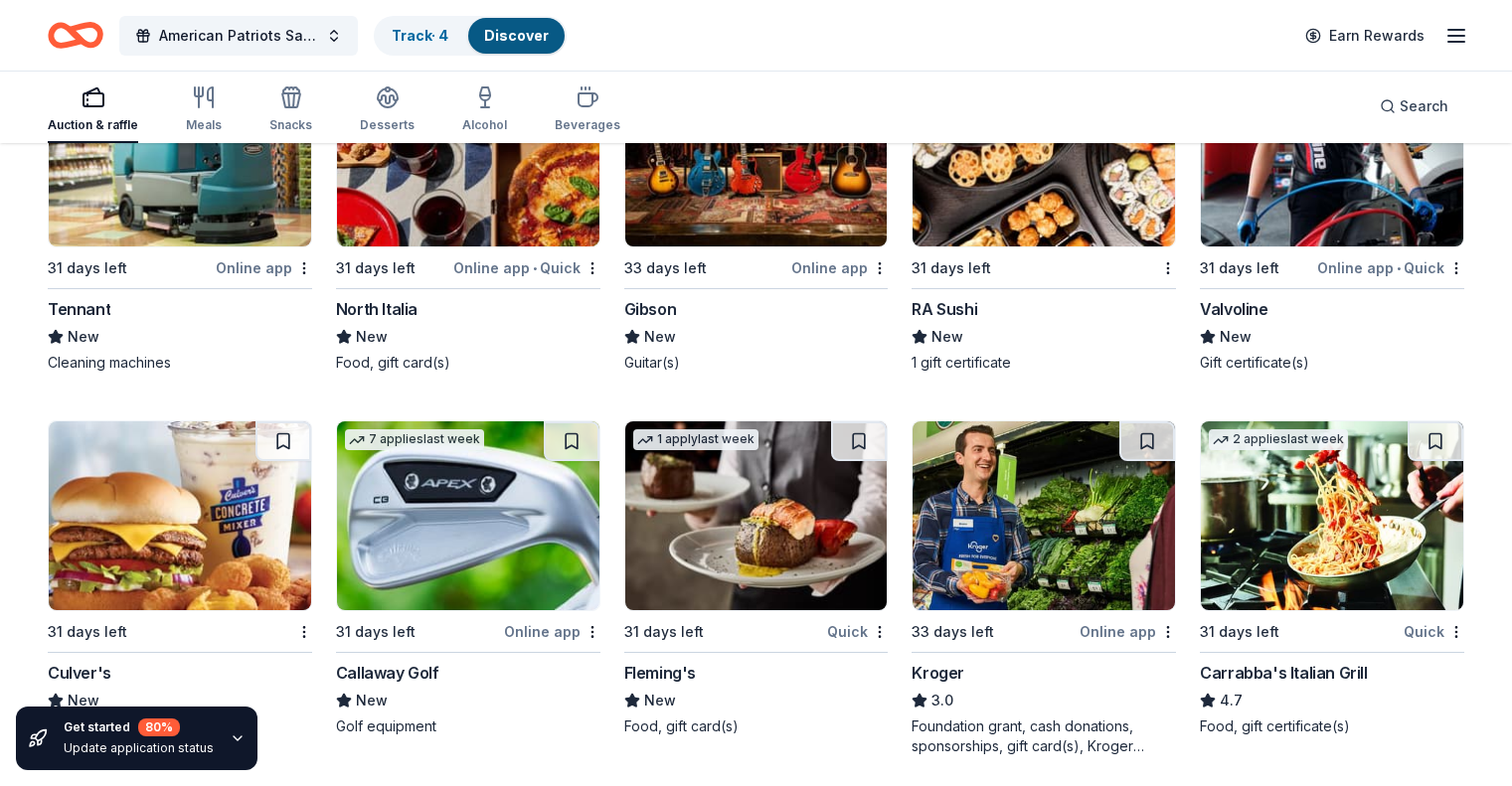 scroll, scrollTop: 10125, scrollLeft: 0, axis: vertical 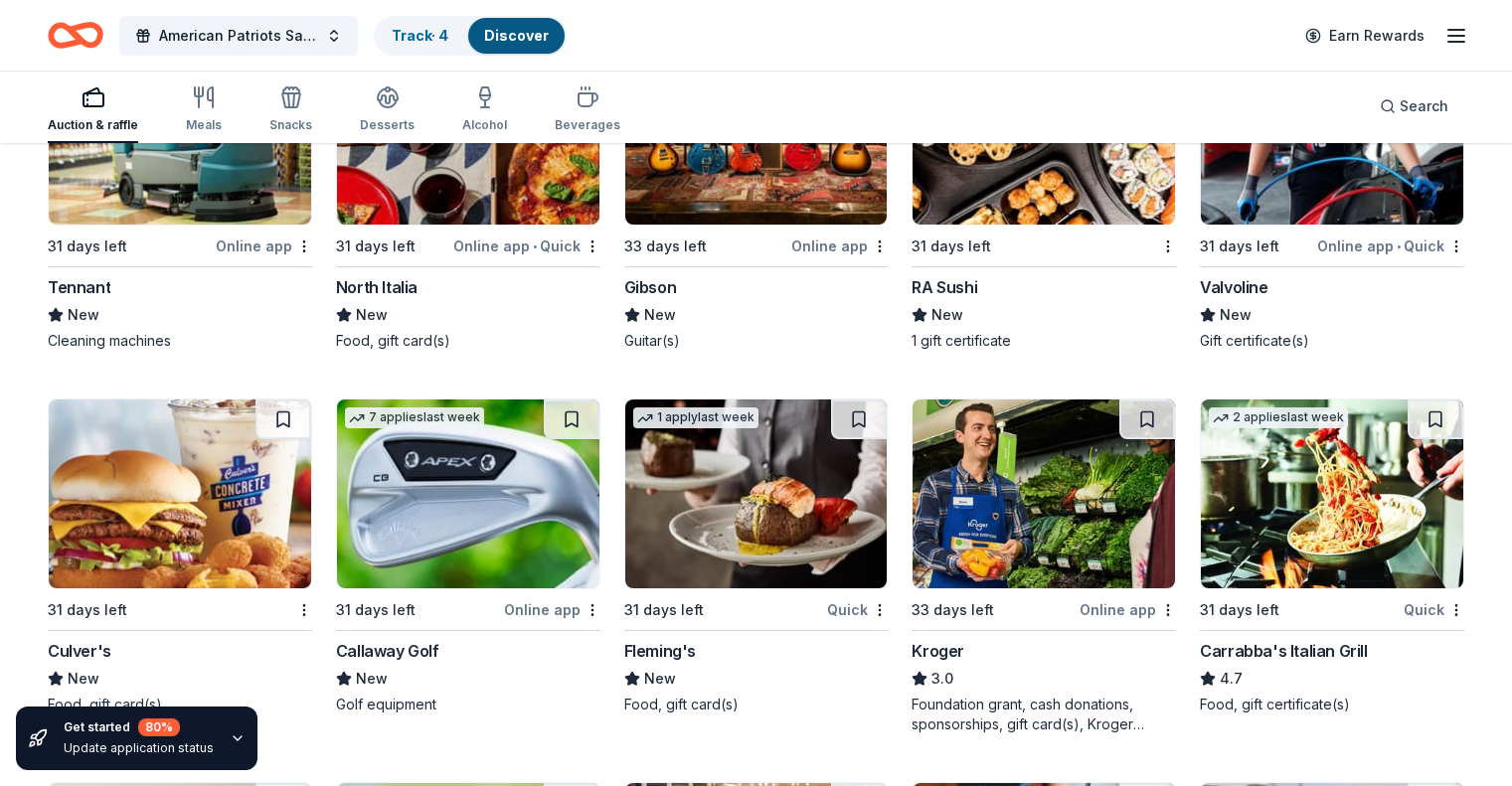 click at bounding box center (1332, 130) 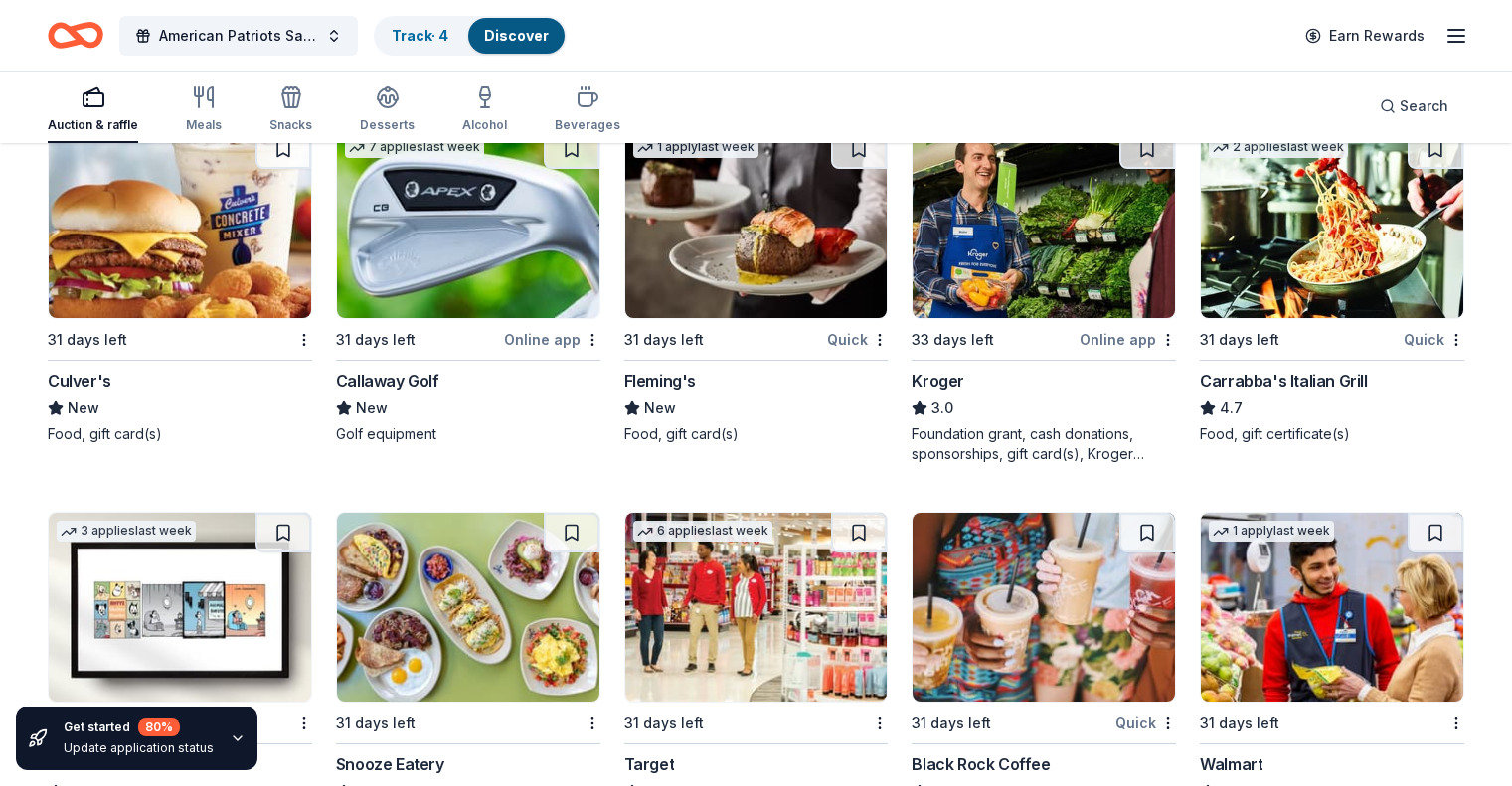 scroll, scrollTop: 10224, scrollLeft: 0, axis: vertical 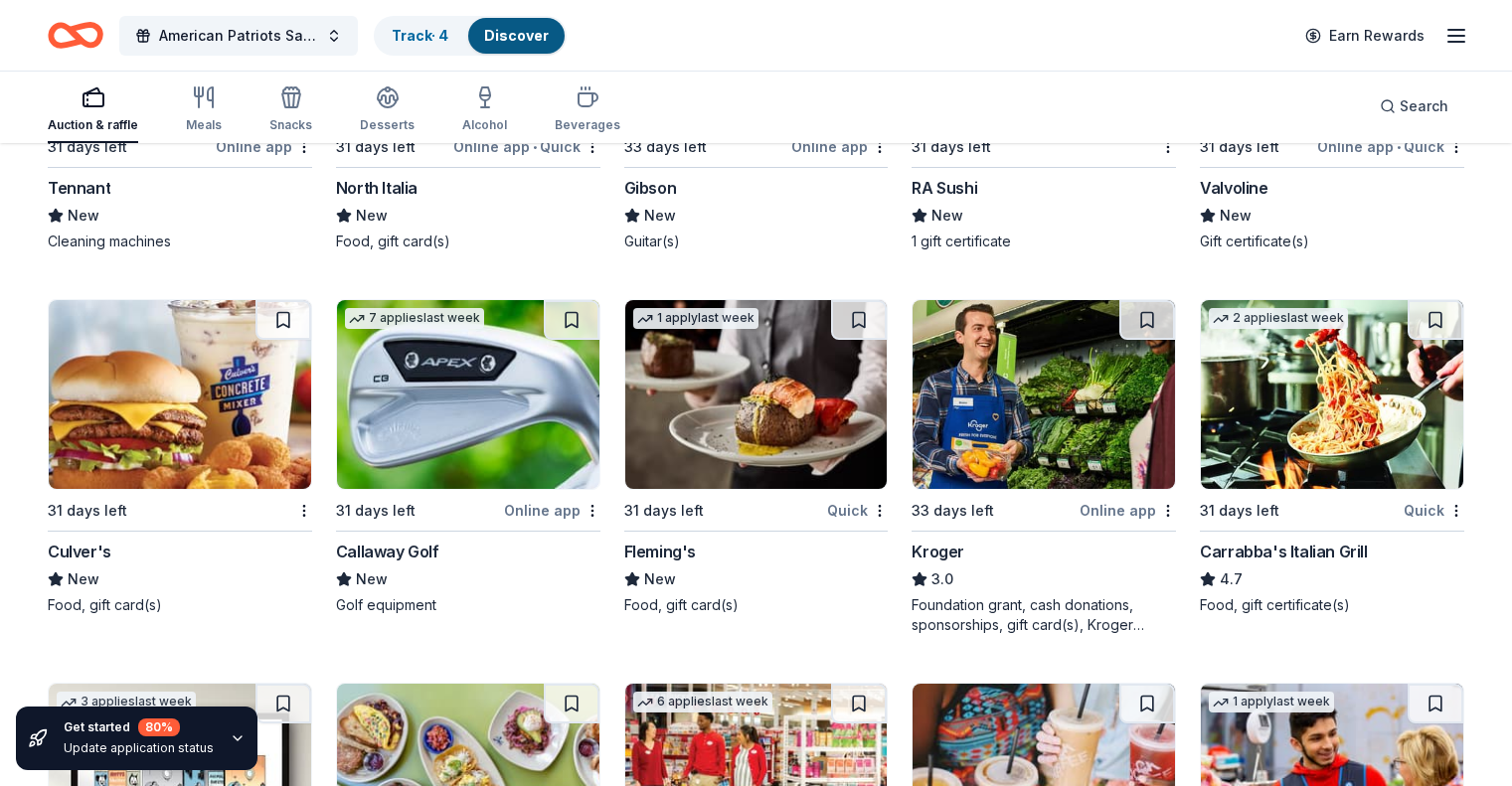 click at bounding box center [756, 394] 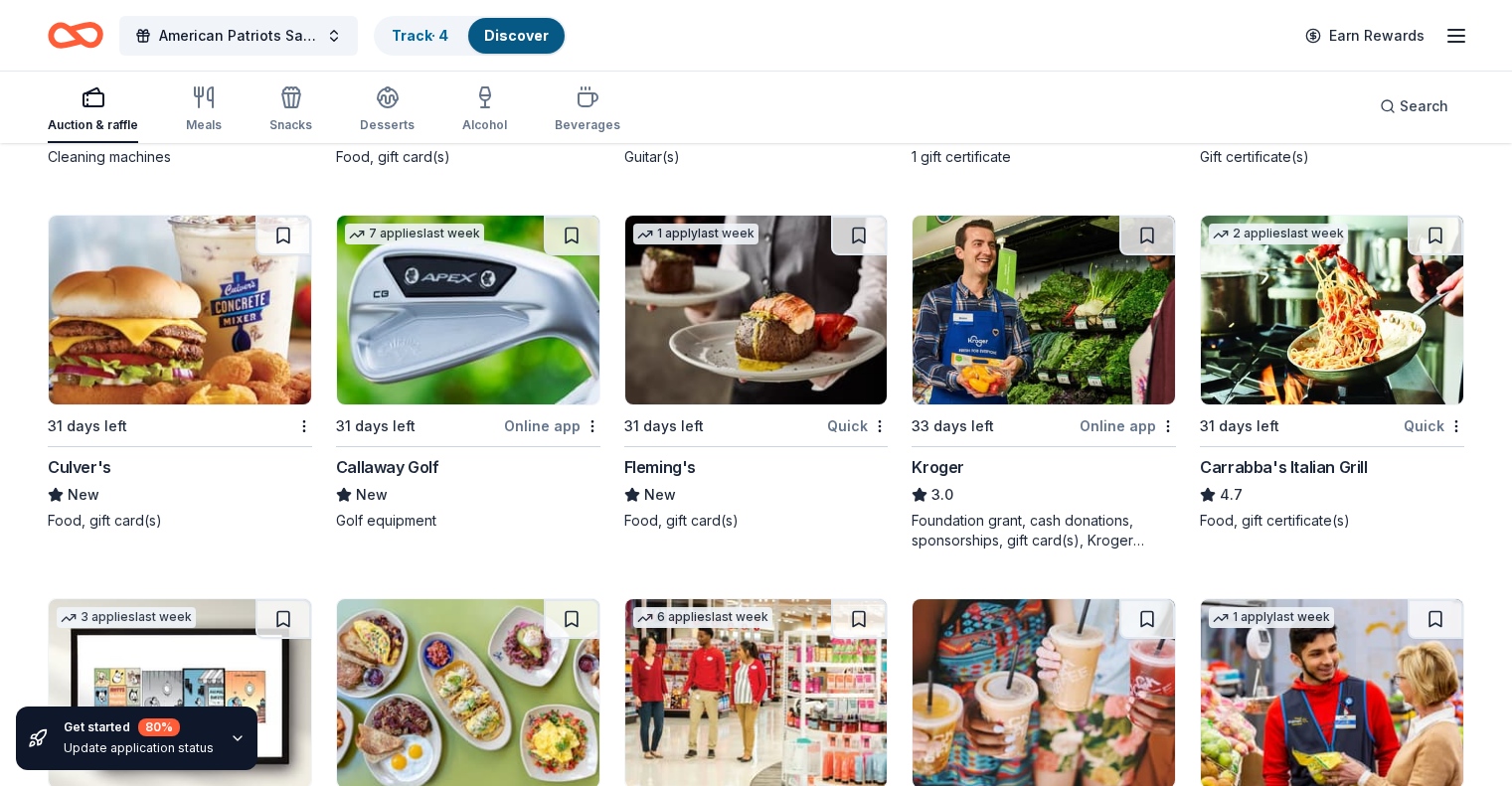 scroll, scrollTop: 10423, scrollLeft: 0, axis: vertical 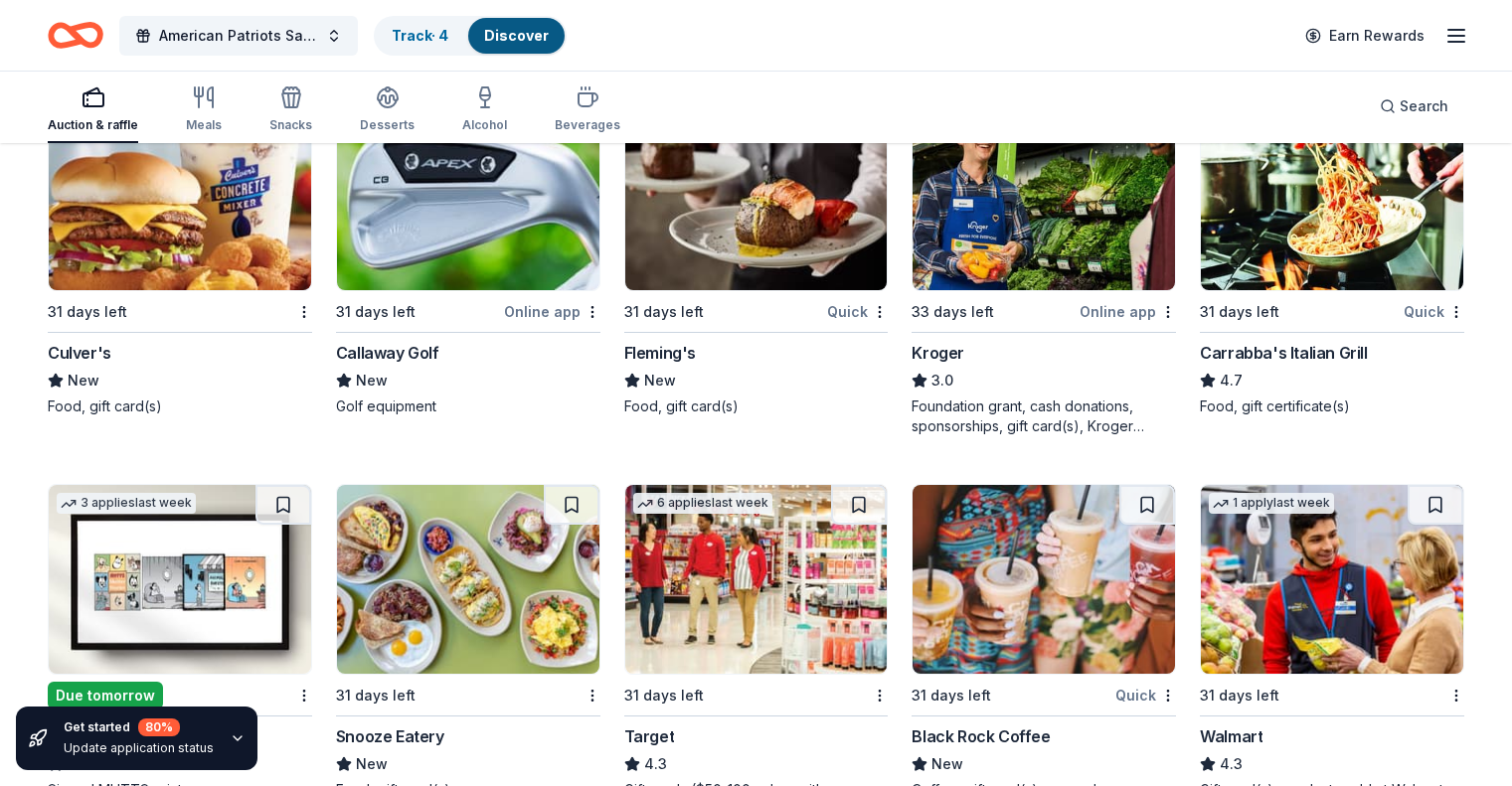 click at bounding box center (1044, 196) 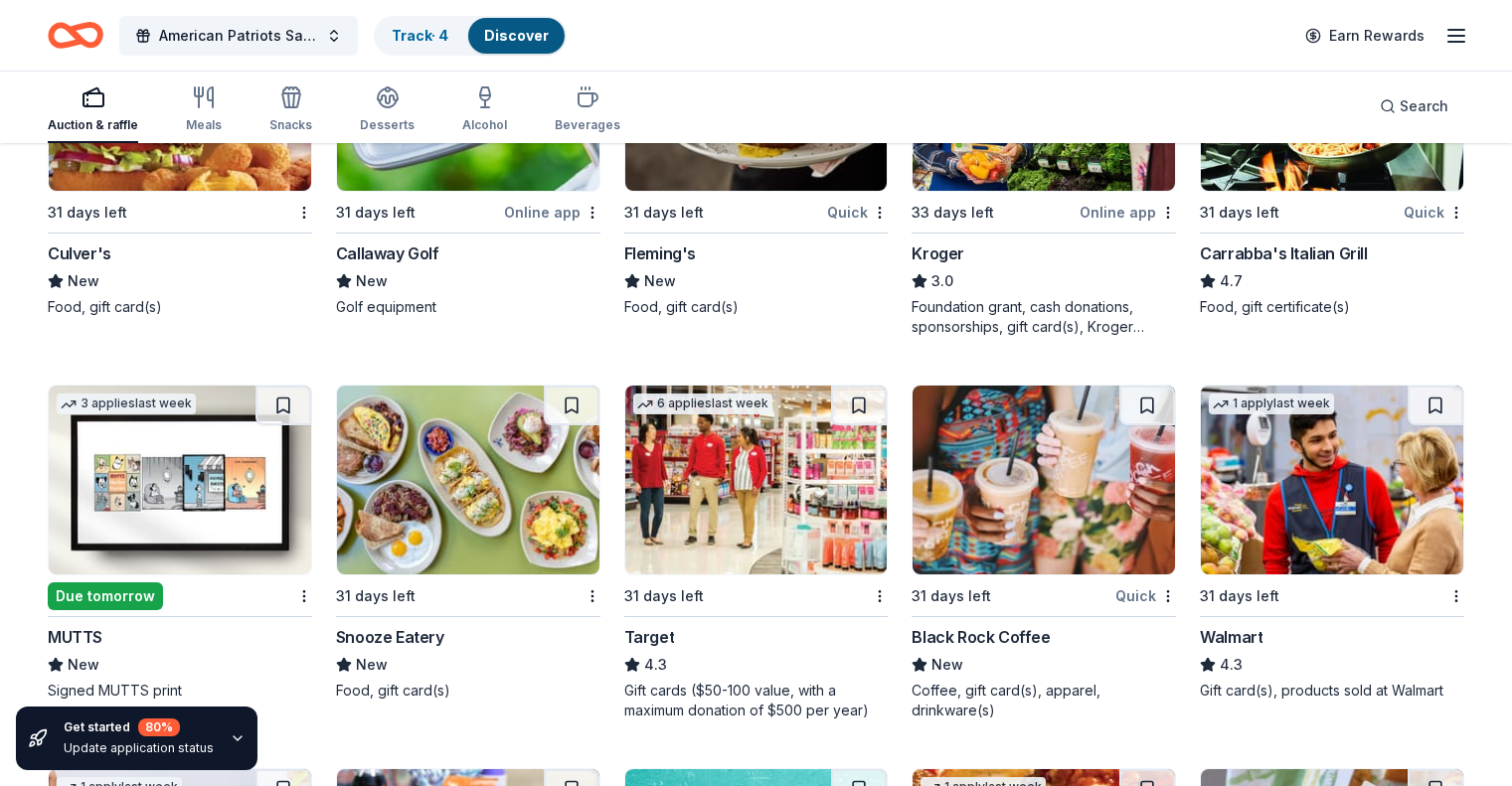 scroll, scrollTop: 10423, scrollLeft: 0, axis: vertical 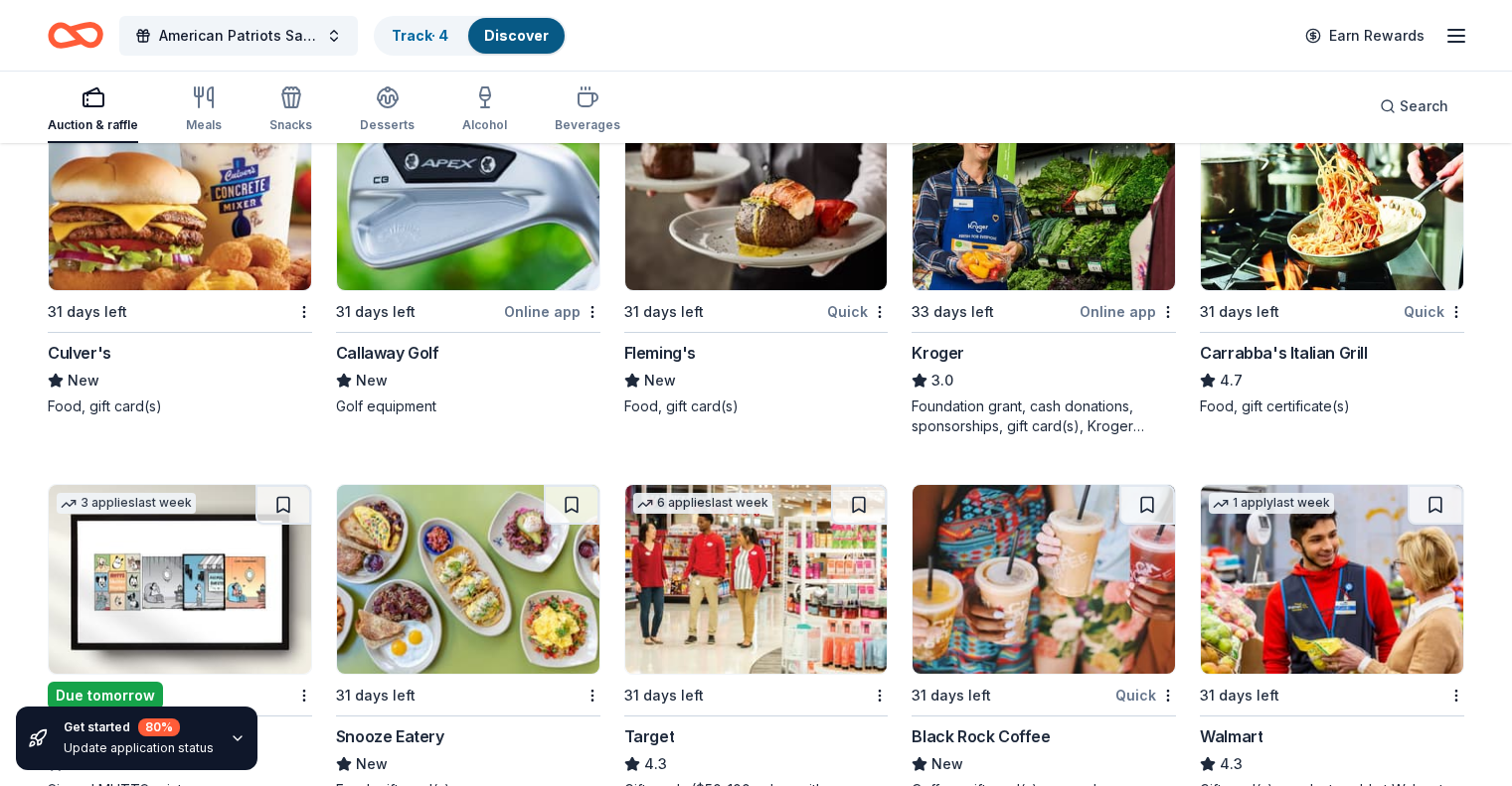 click at bounding box center [1332, 196] 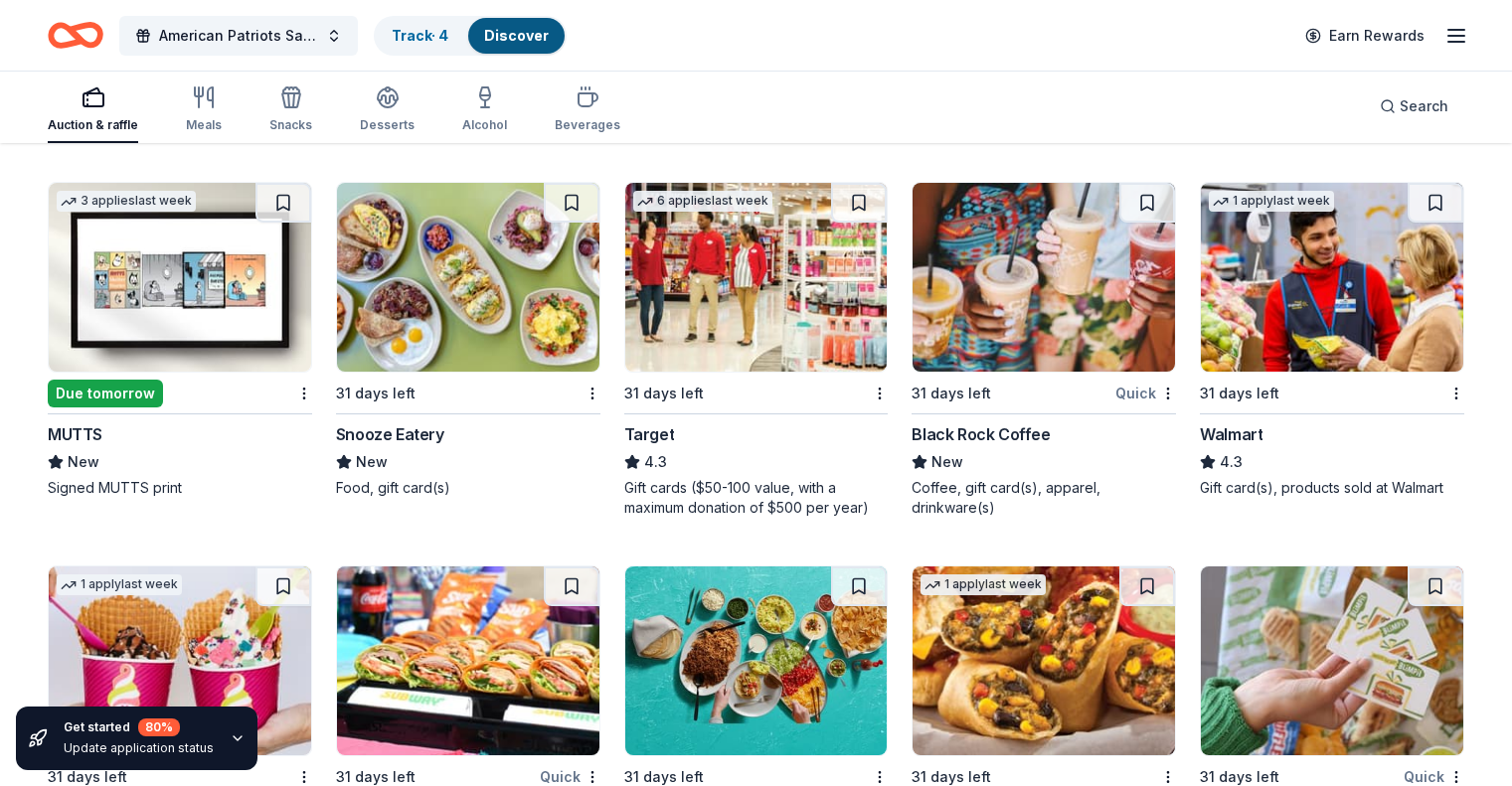 scroll, scrollTop: 10721, scrollLeft: 0, axis: vertical 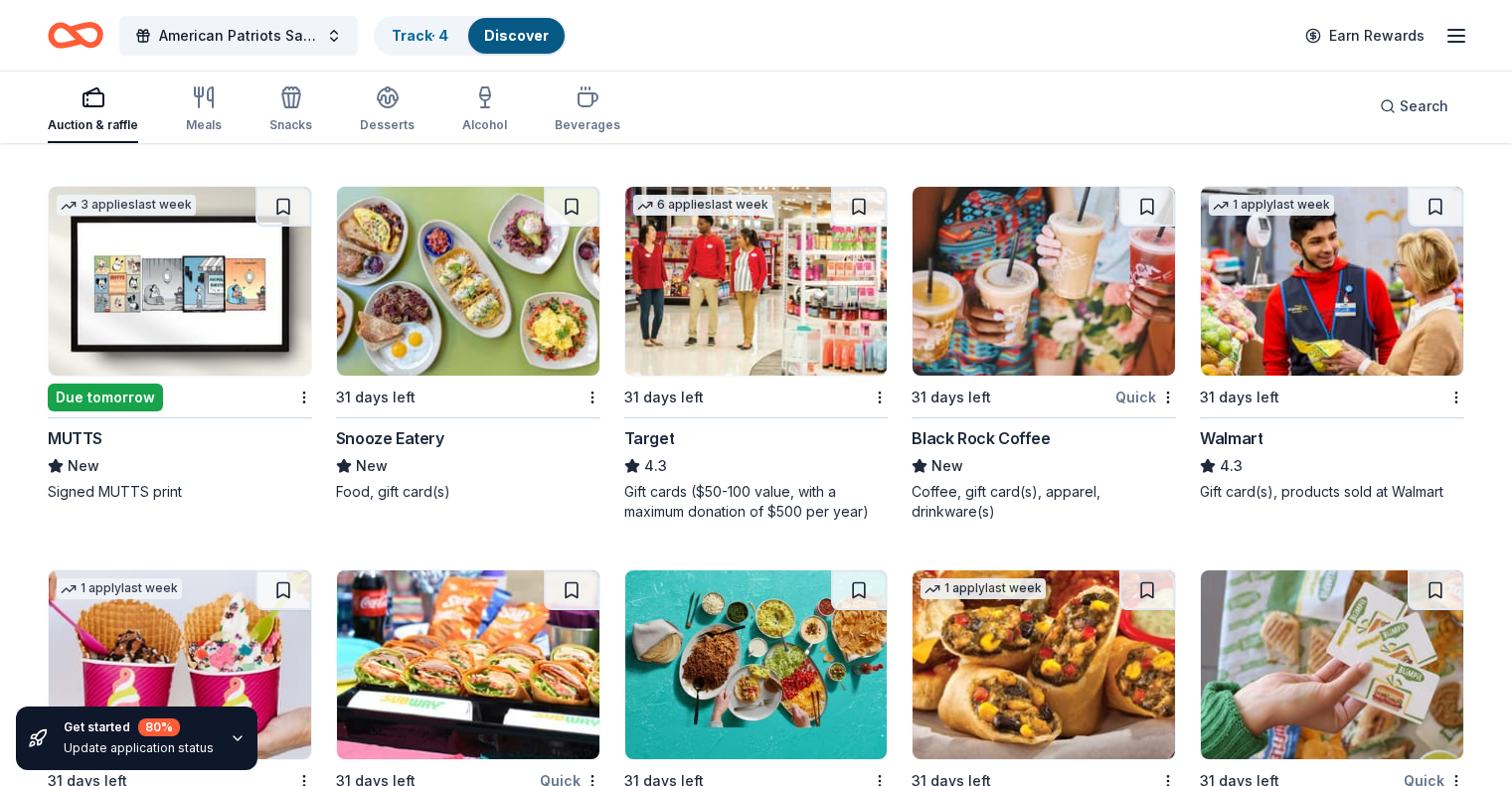 click at bounding box center [468, 281] 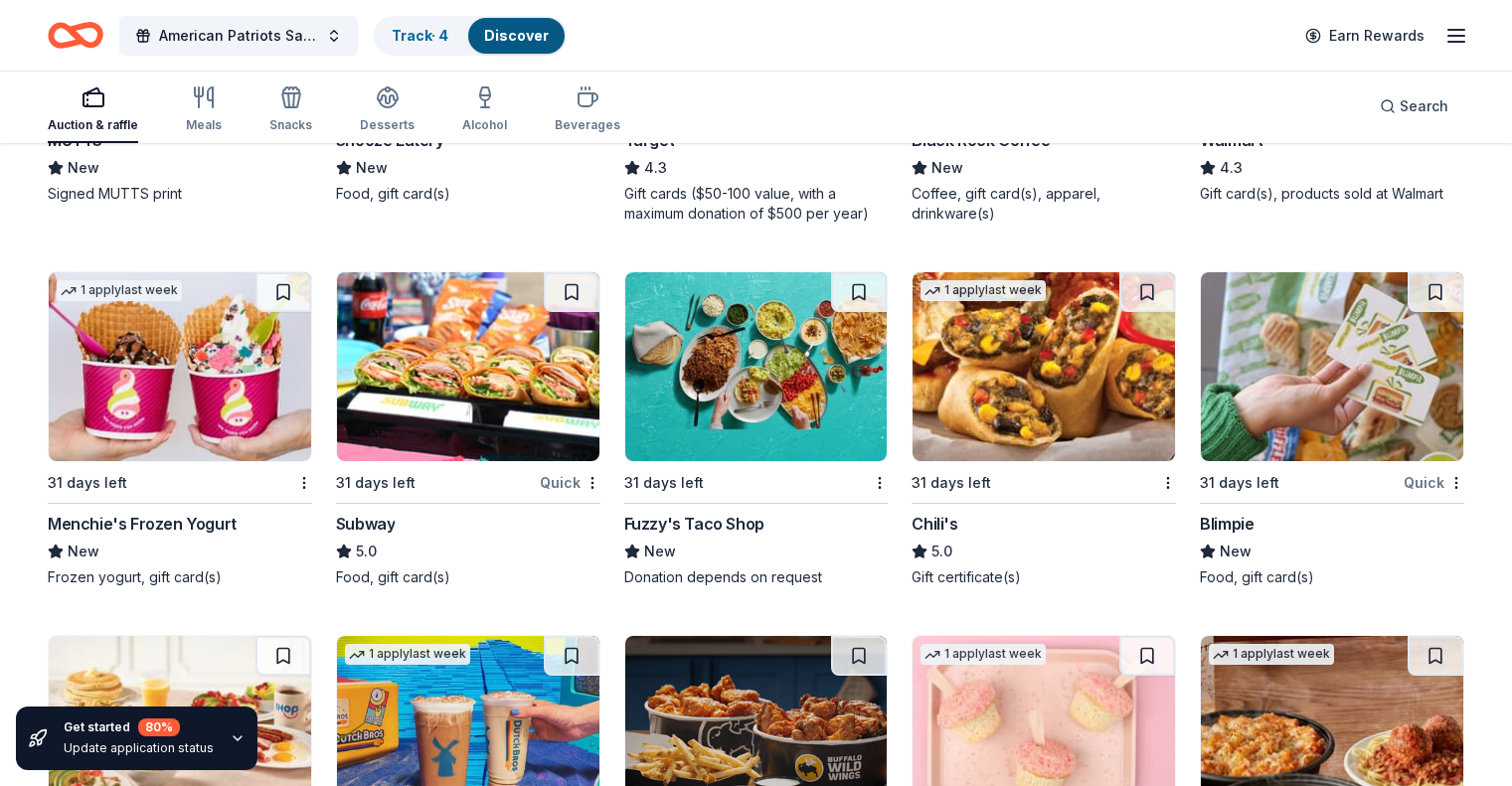 scroll, scrollTop: 10820, scrollLeft: 0, axis: vertical 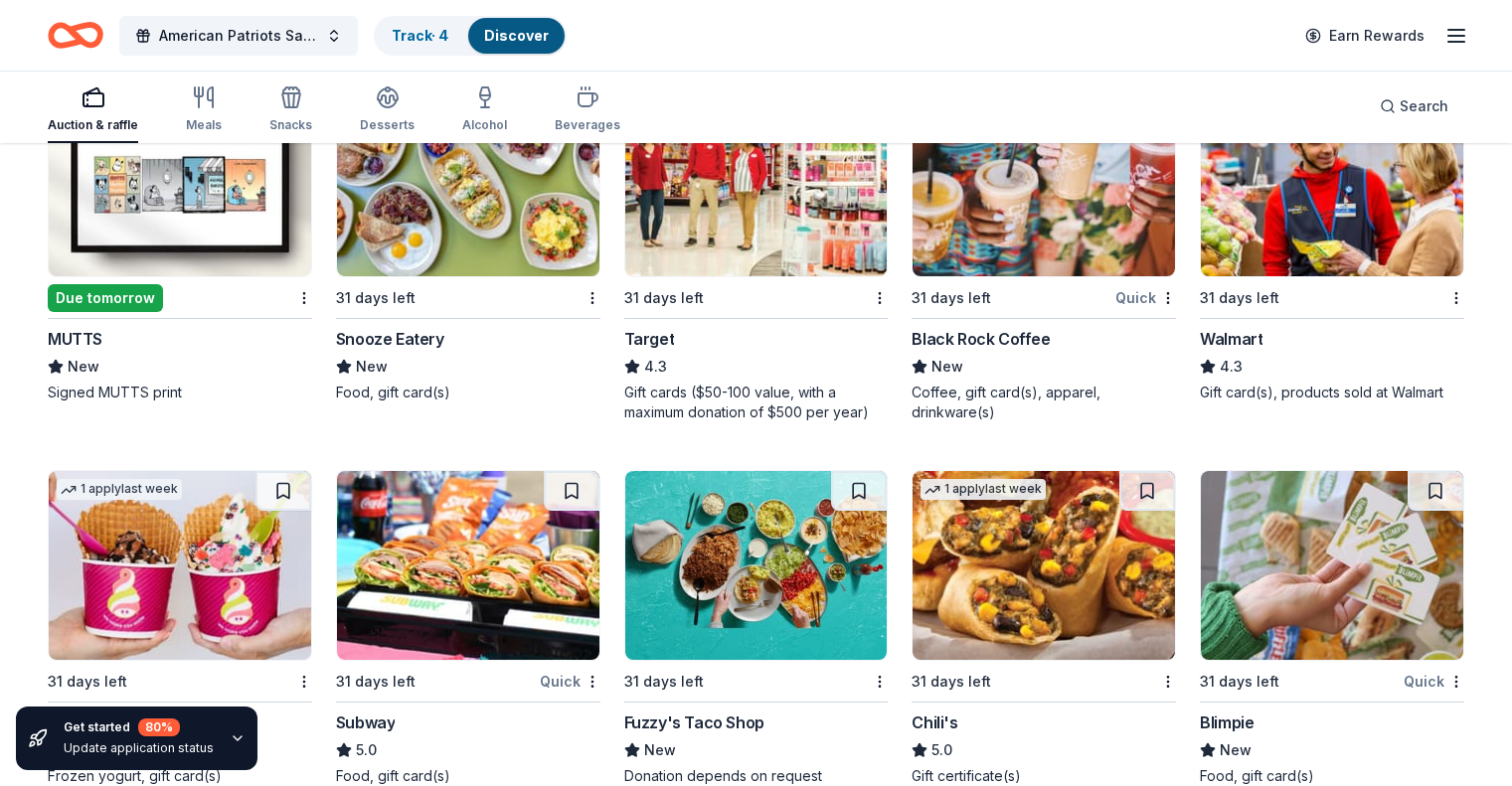 click at bounding box center [756, 182] 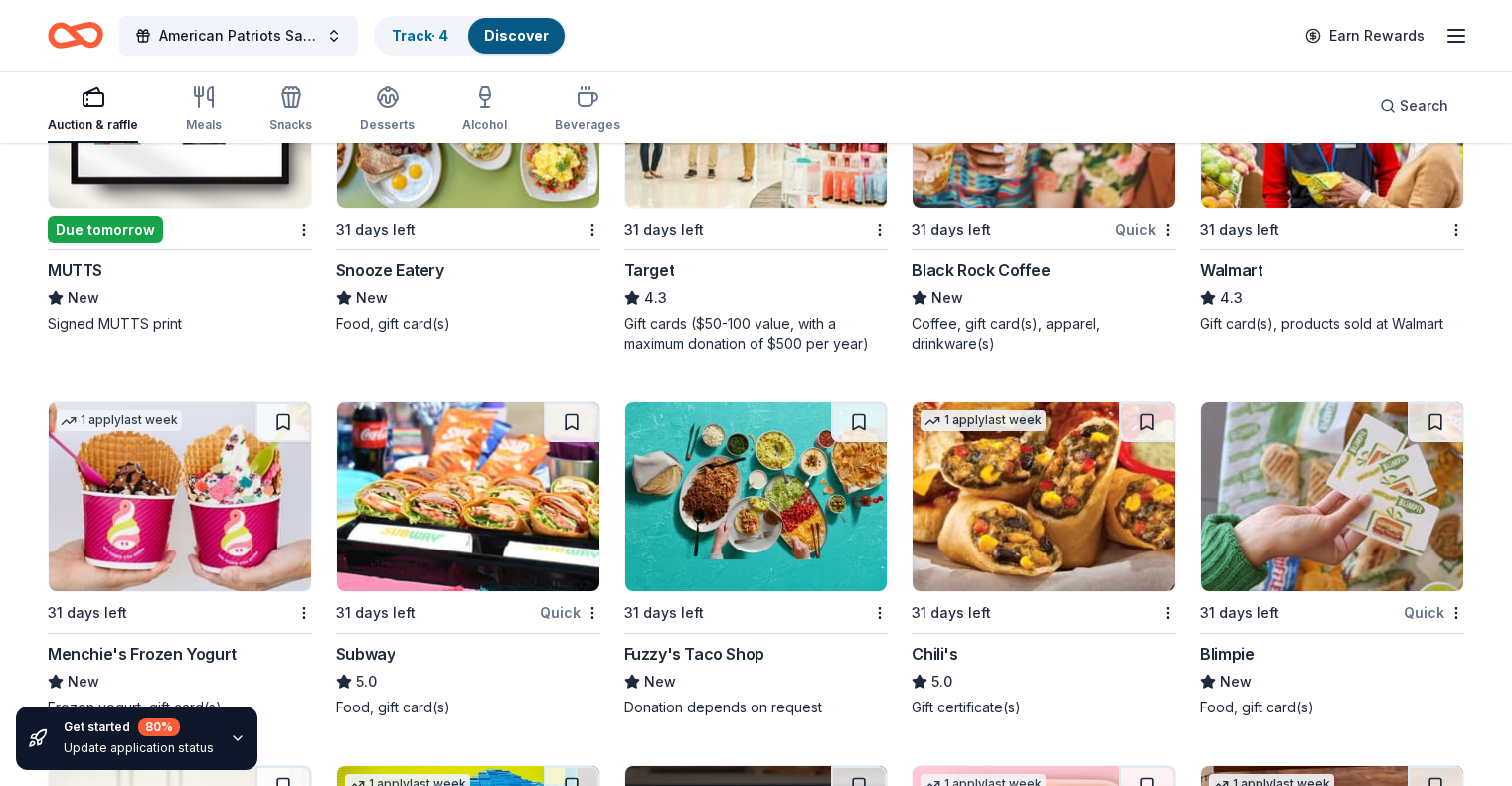 scroll, scrollTop: 10820, scrollLeft: 0, axis: vertical 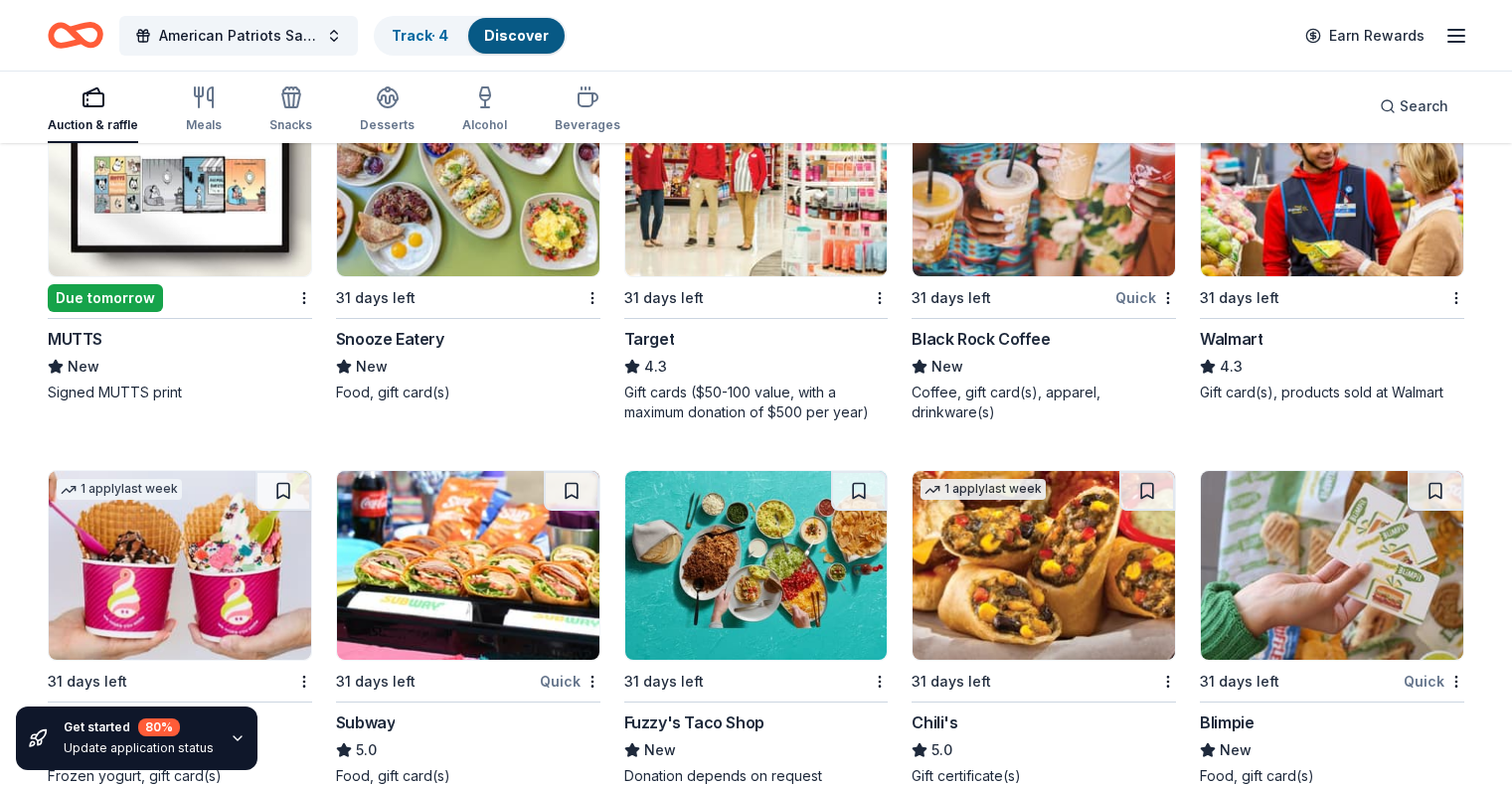 click at bounding box center [1332, 182] 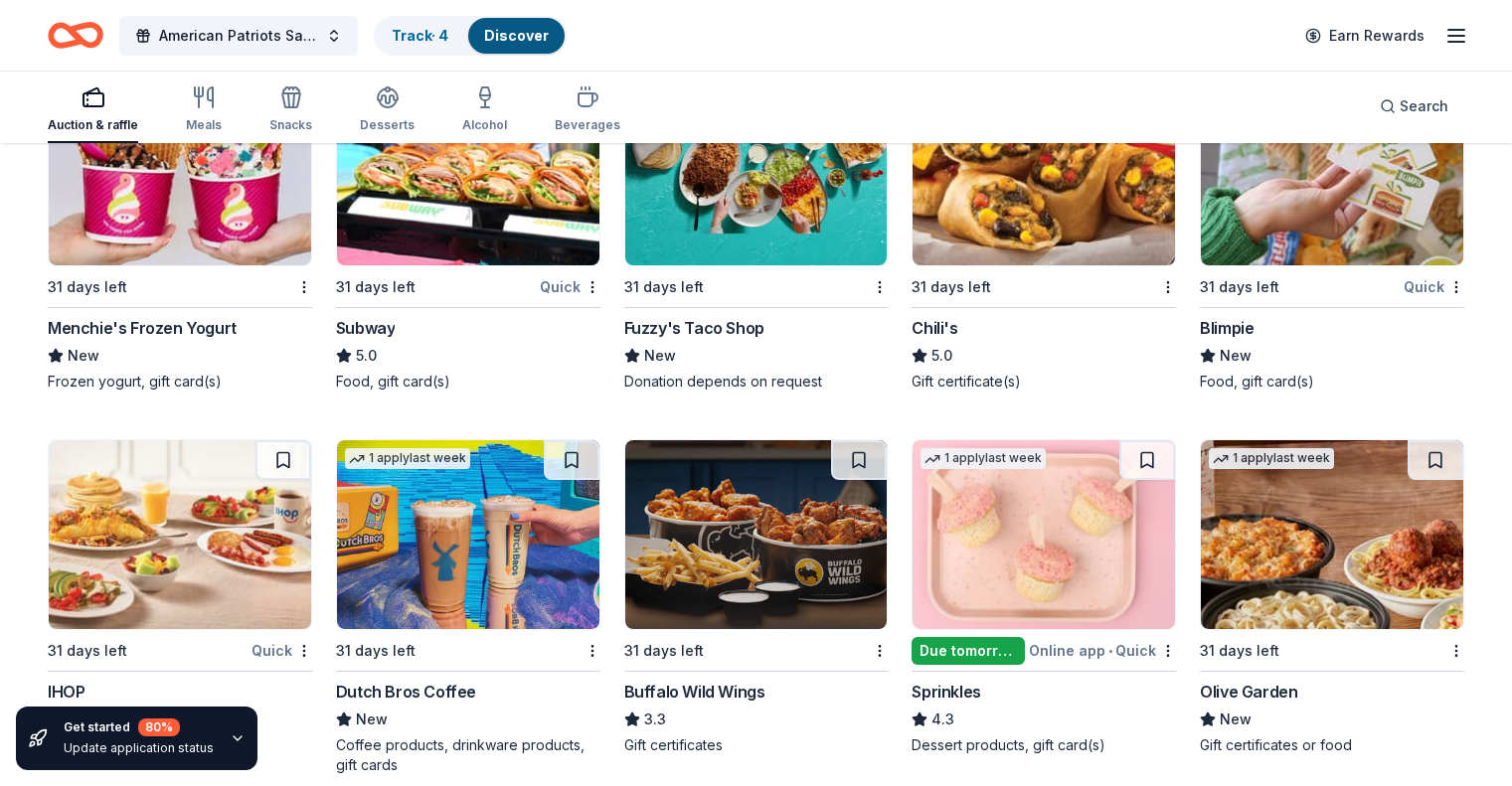 scroll, scrollTop: 11218, scrollLeft: 0, axis: vertical 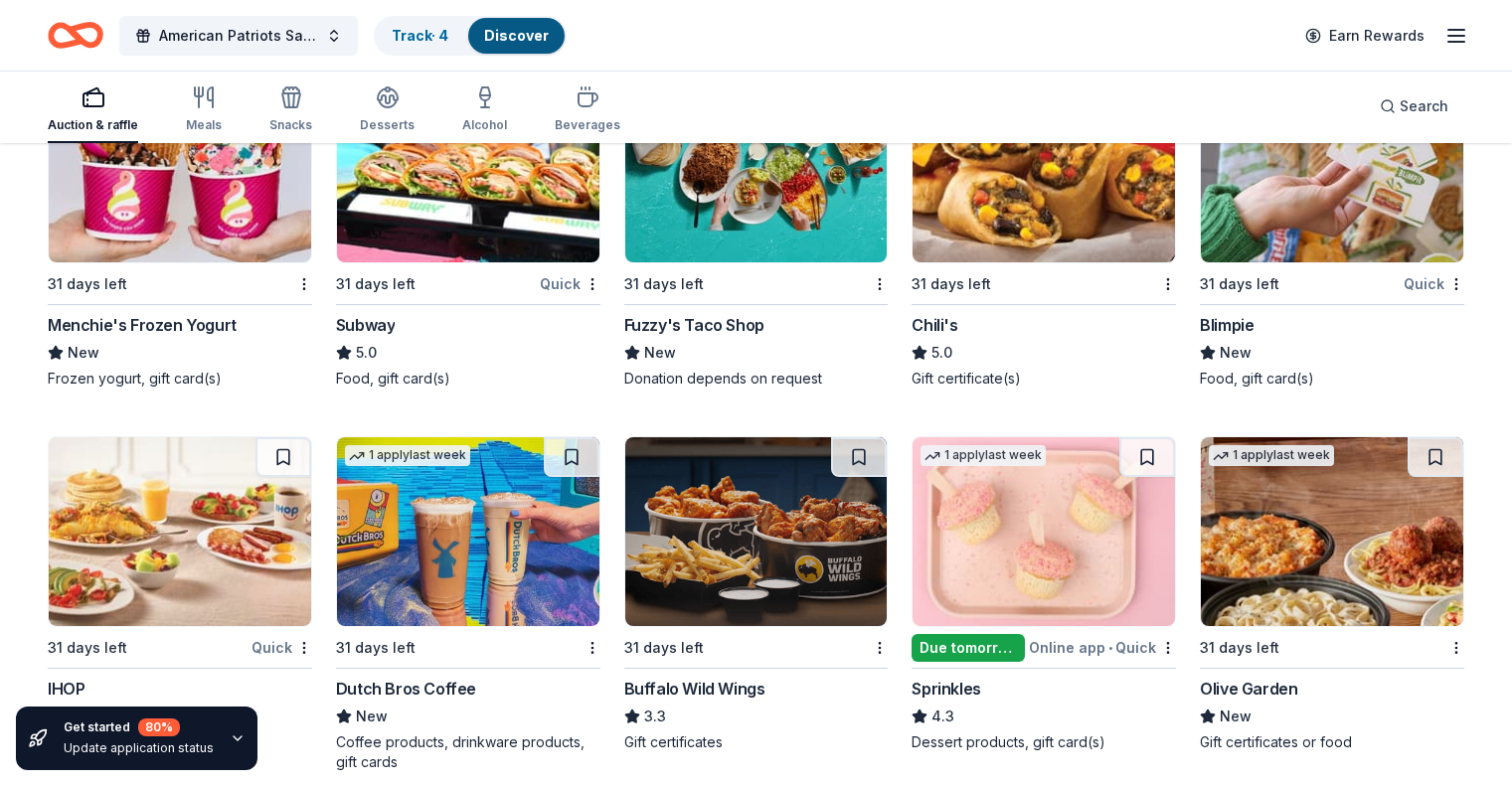 click at bounding box center (180, 168) 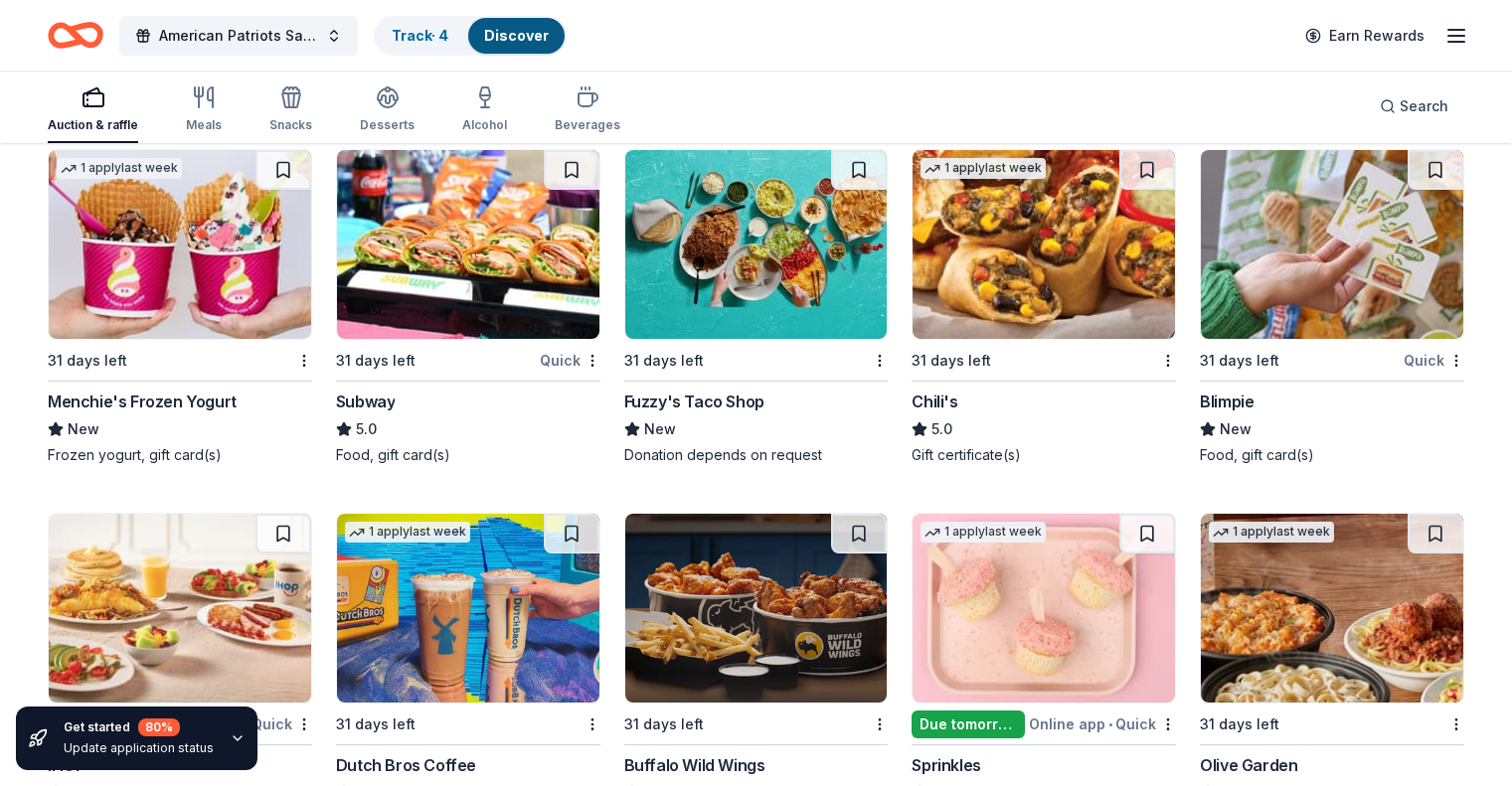 scroll, scrollTop: 11118, scrollLeft: 0, axis: vertical 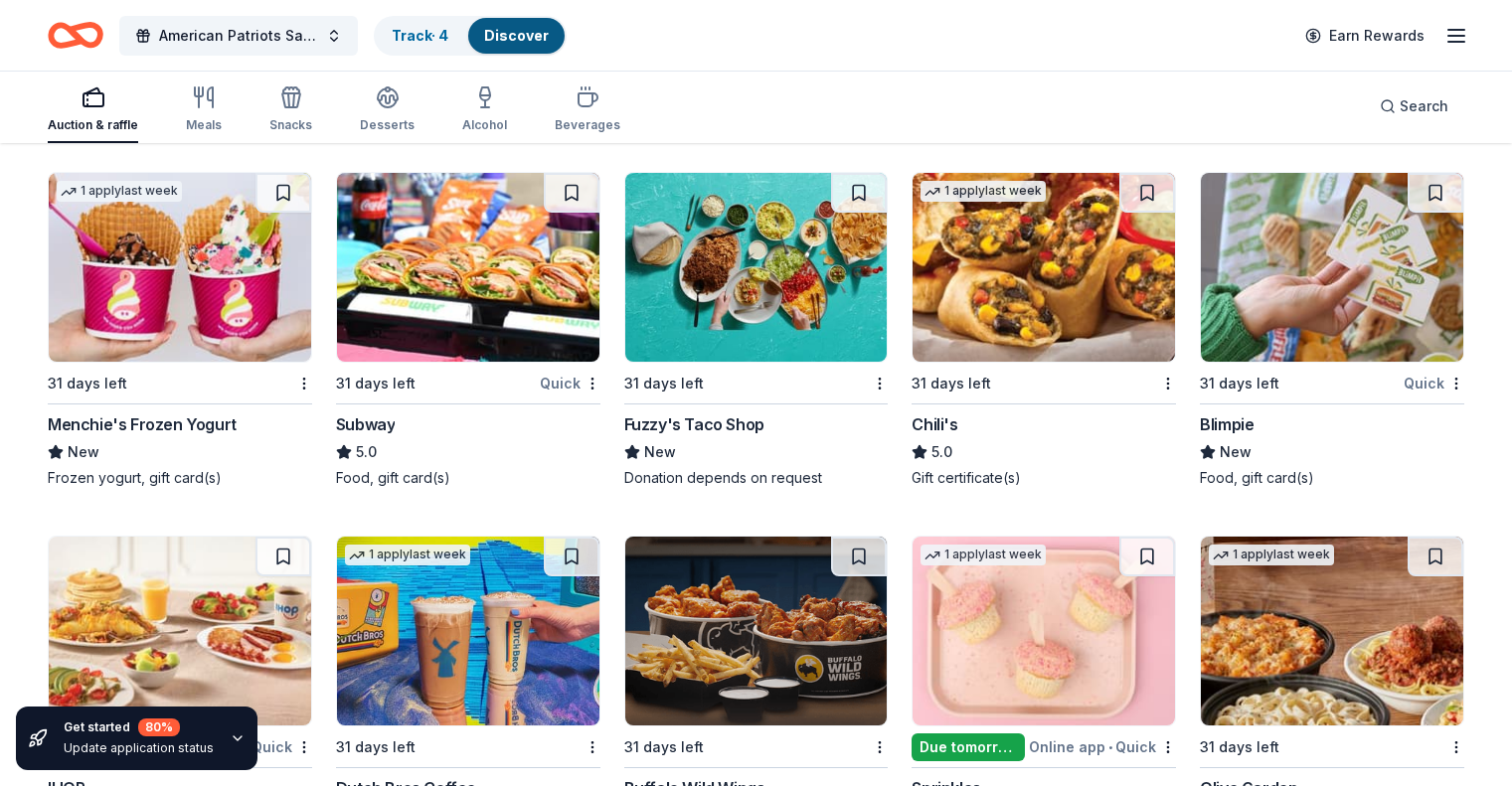 click at bounding box center (756, 267) 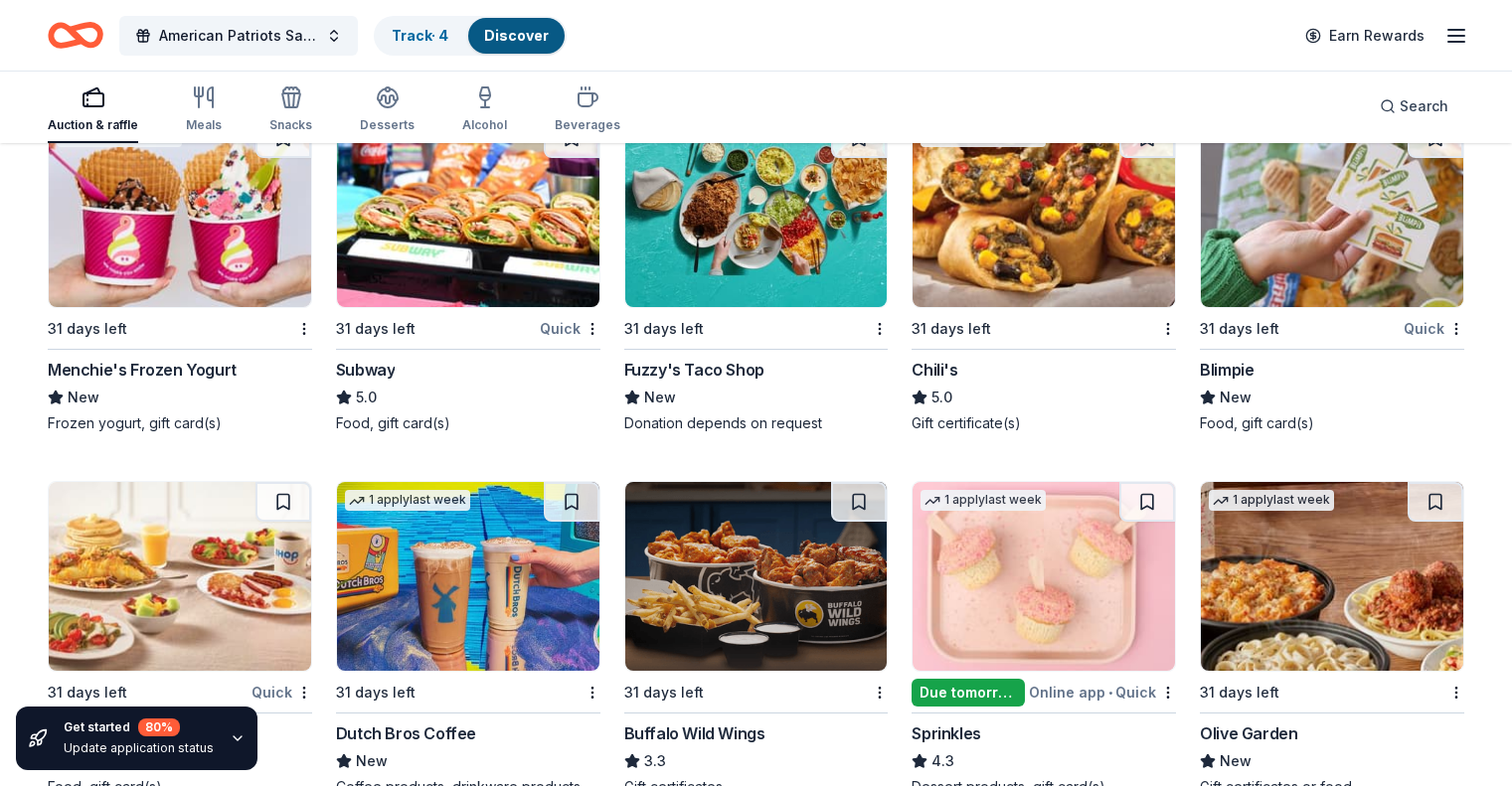 scroll, scrollTop: 11118, scrollLeft: 0, axis: vertical 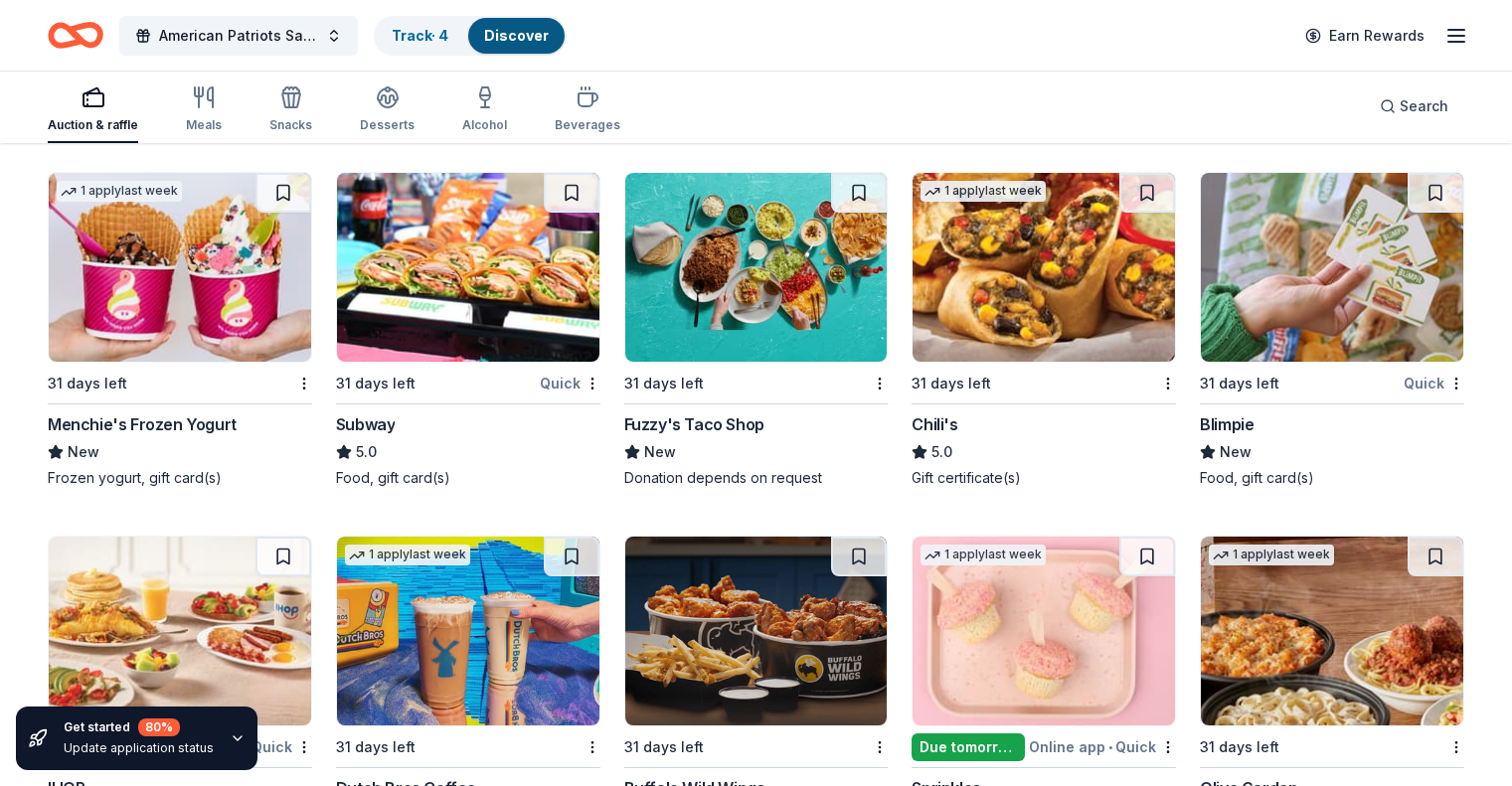 click at bounding box center [1044, 267] 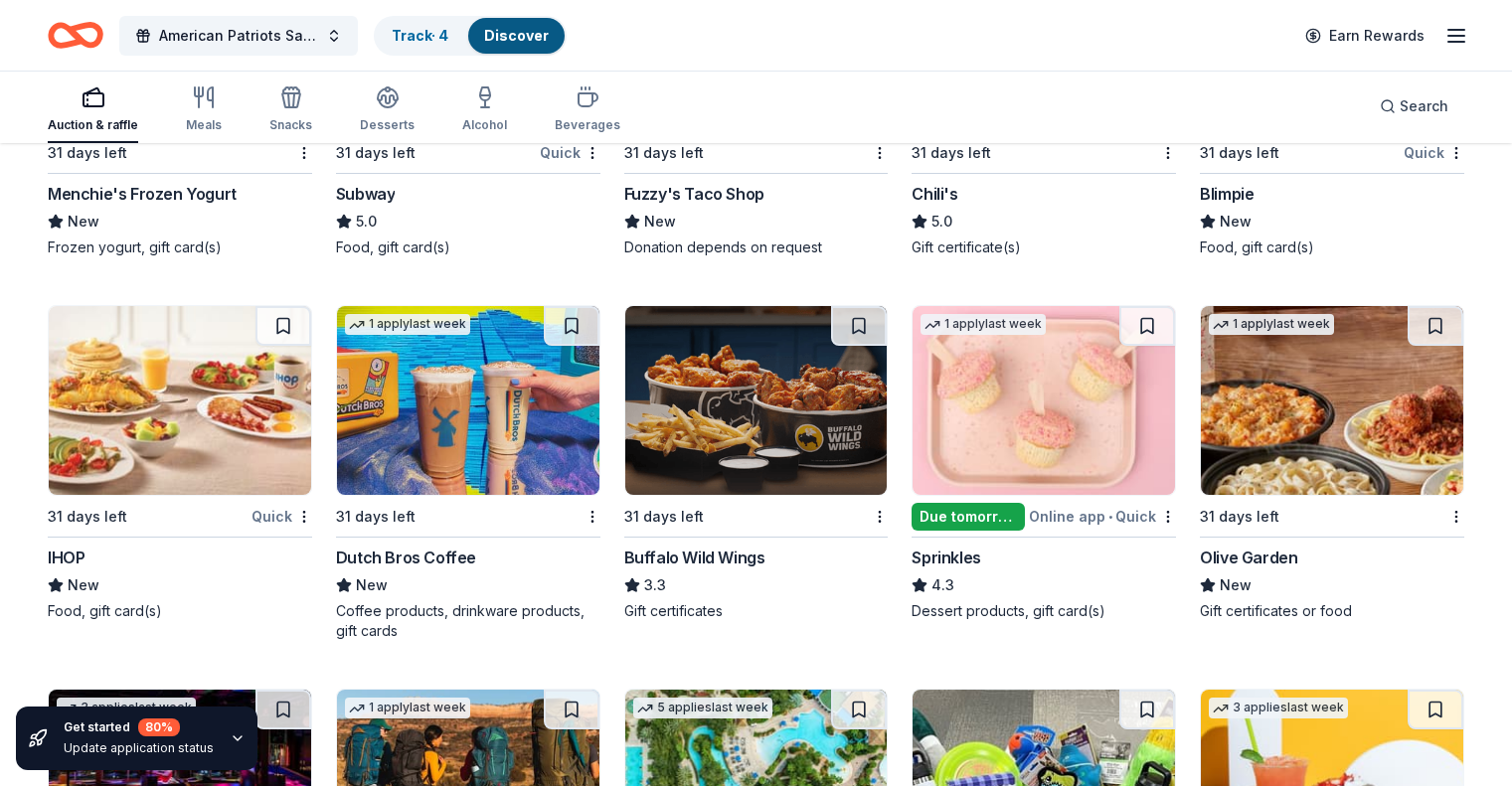 scroll, scrollTop: 11071, scrollLeft: 0, axis: vertical 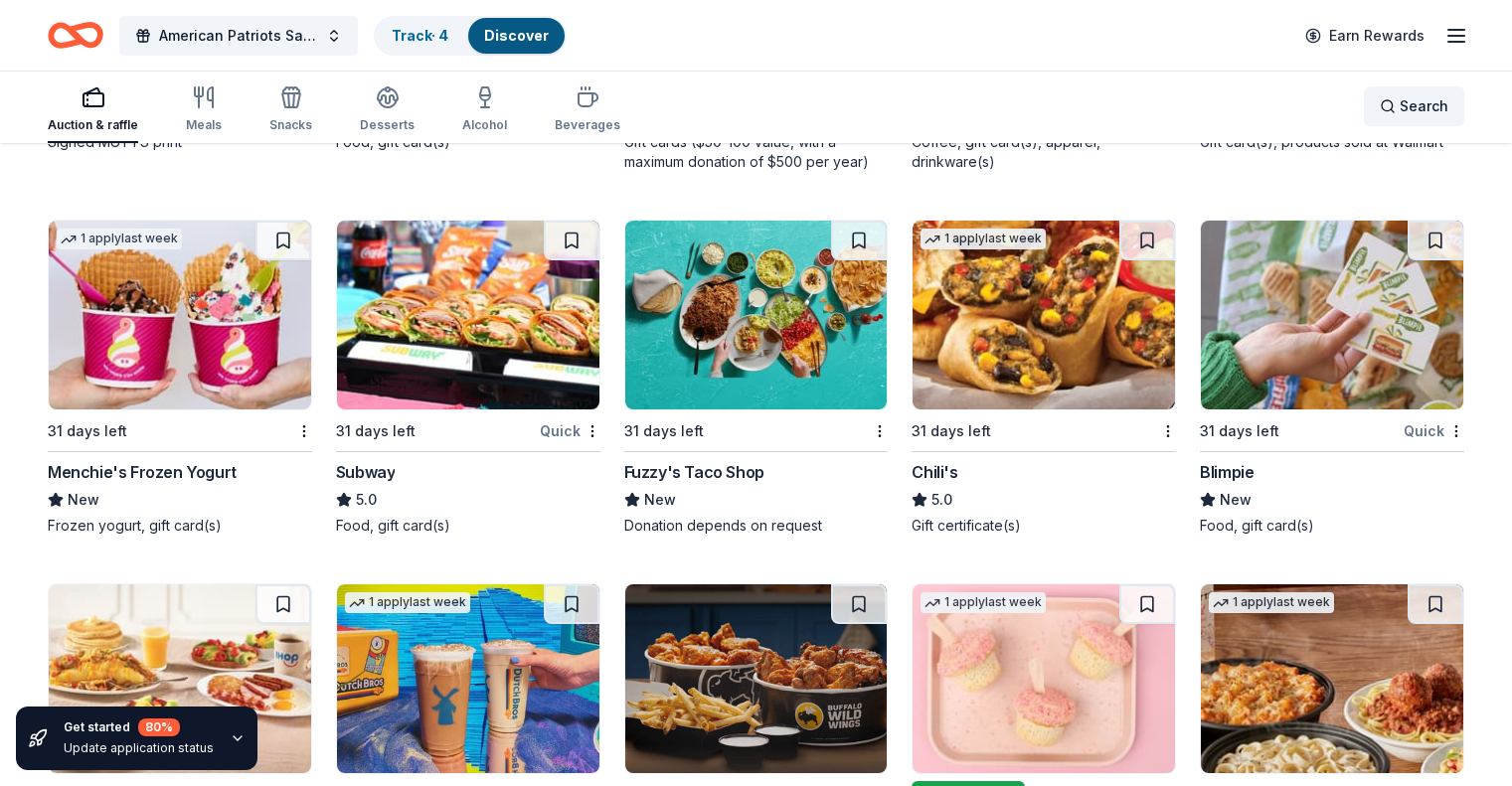 click on "Search" at bounding box center (1424, 106) 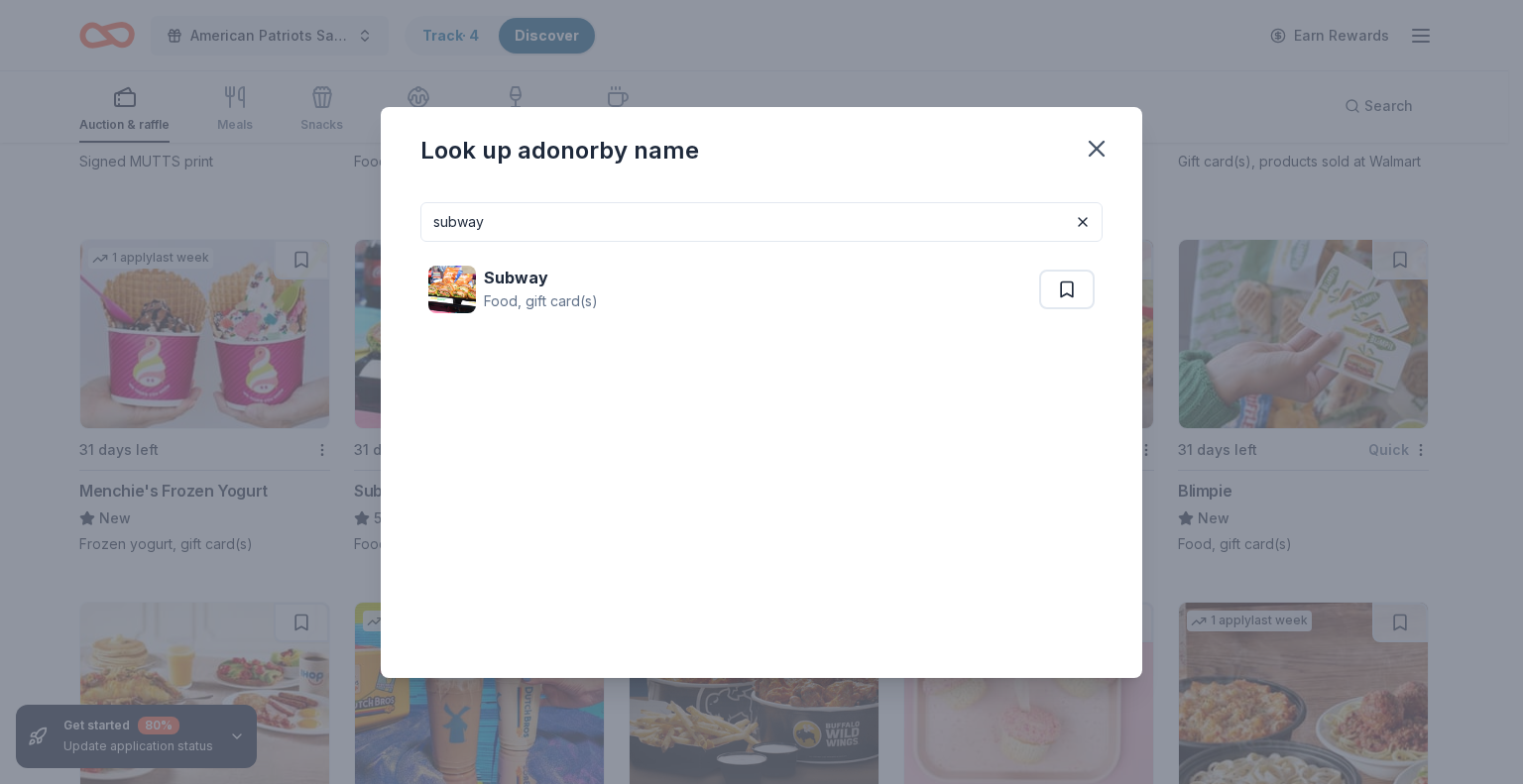 type on "subway" 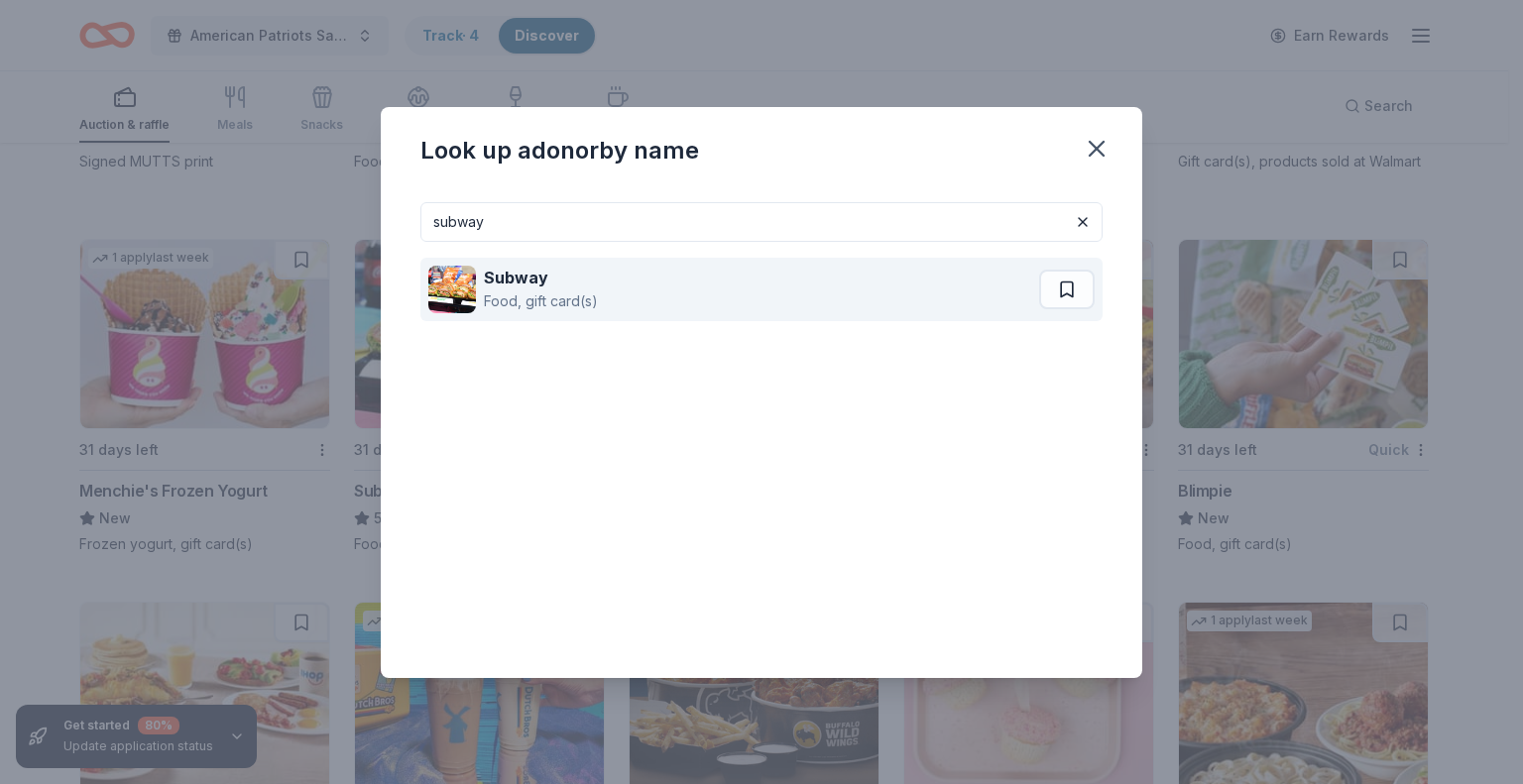 click on "Subway Food, gift card(s)" at bounding box center [734, 289] 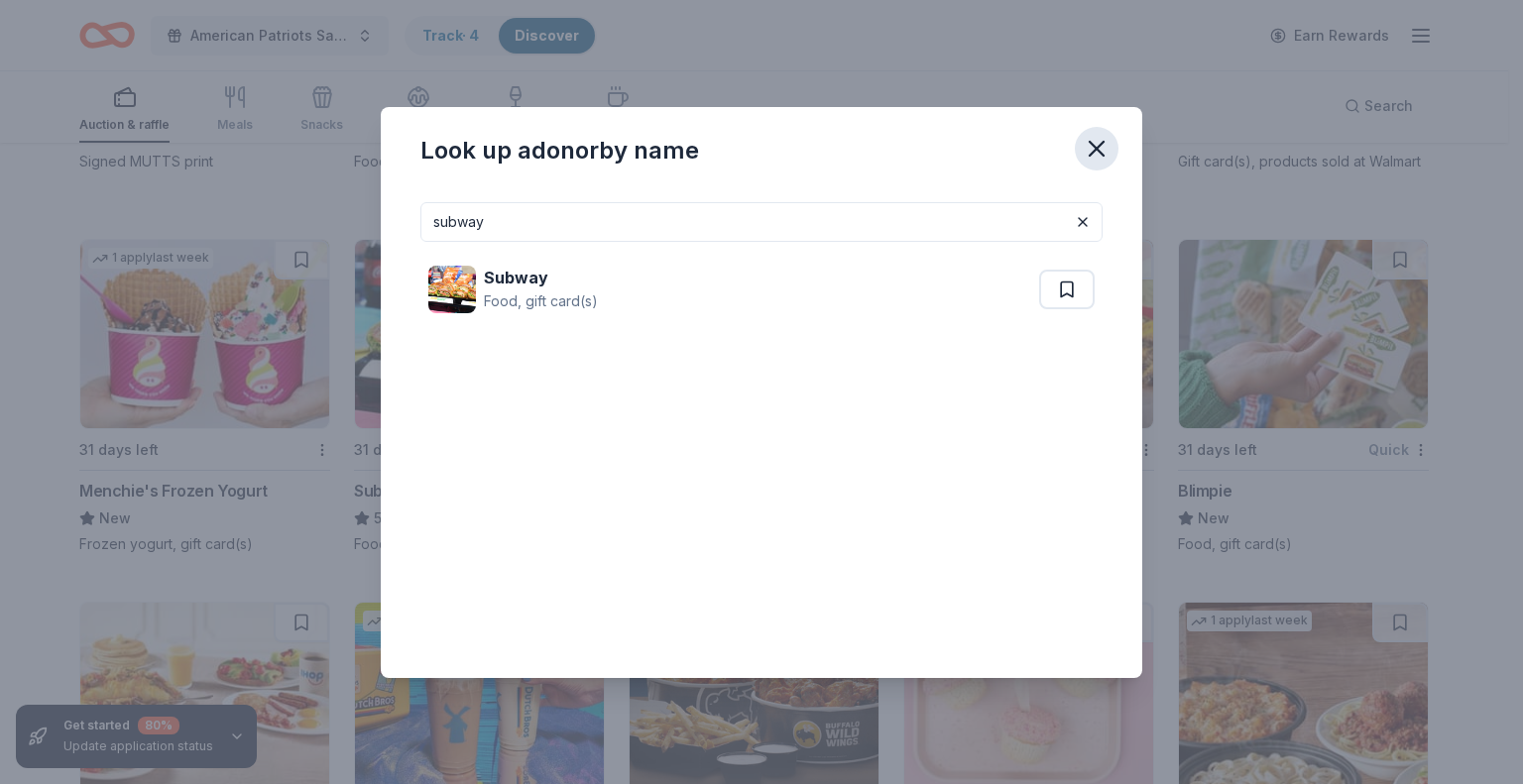 click 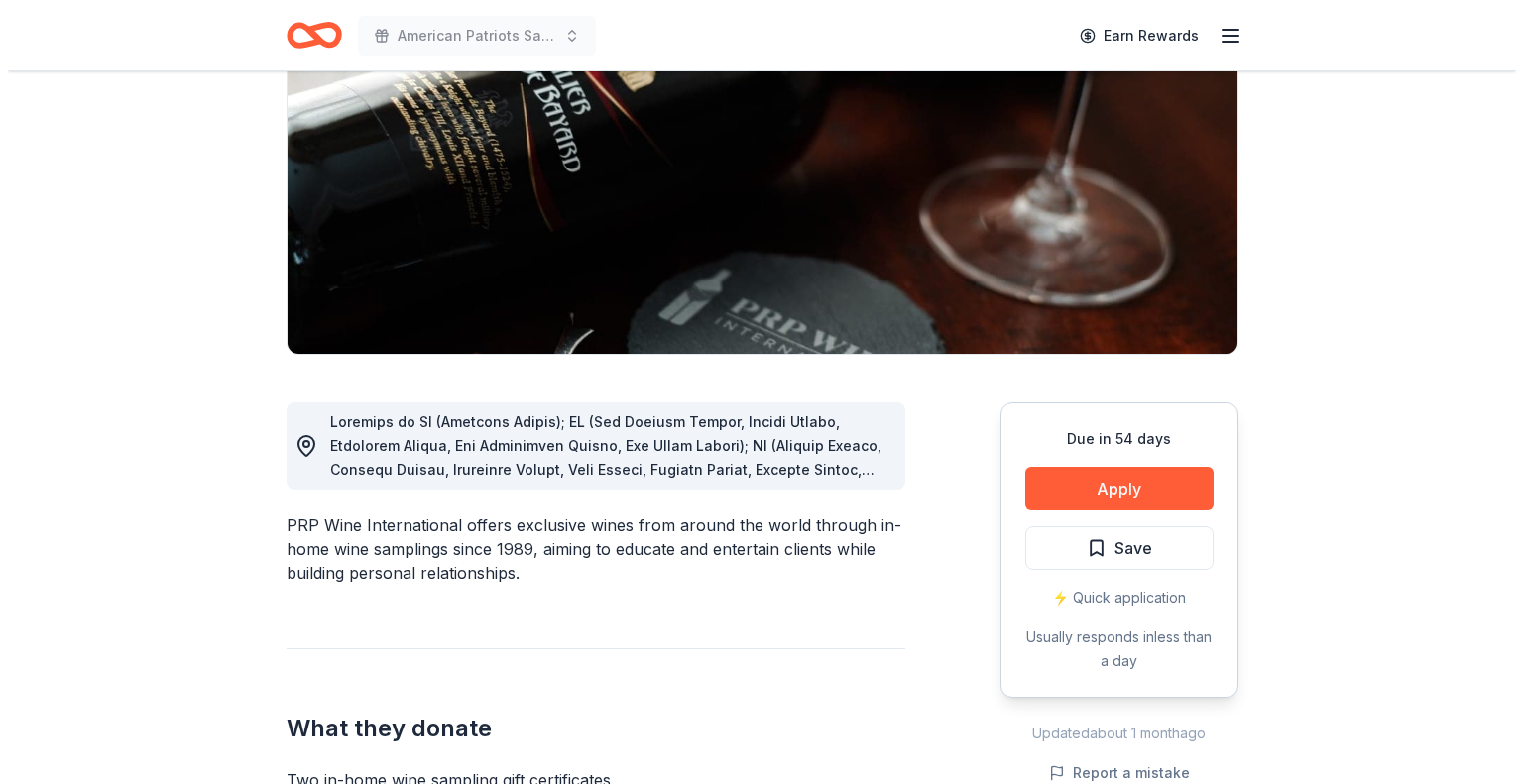 scroll, scrollTop: 297, scrollLeft: 0, axis: vertical 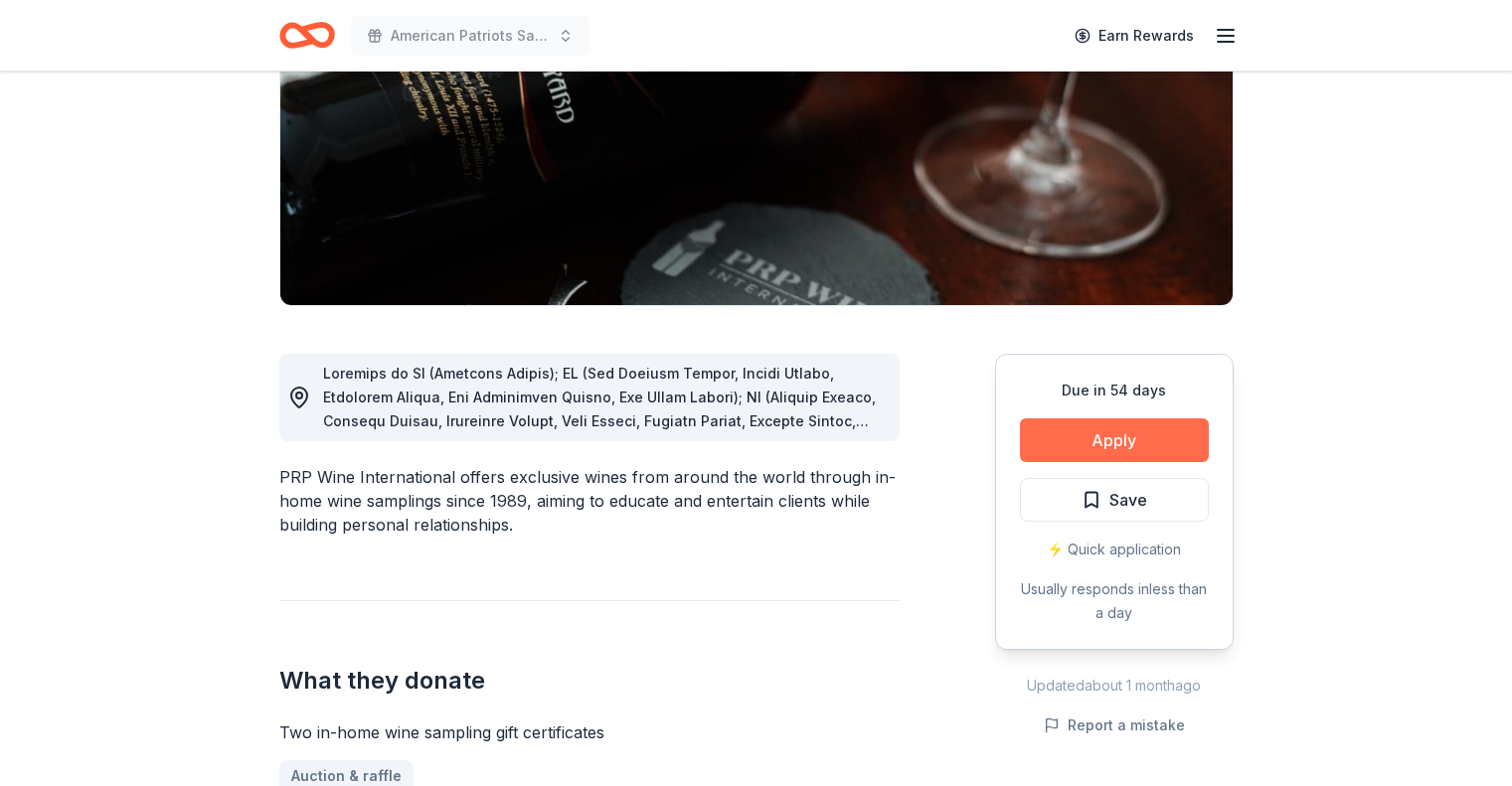 click on "Apply" at bounding box center [1114, 440] 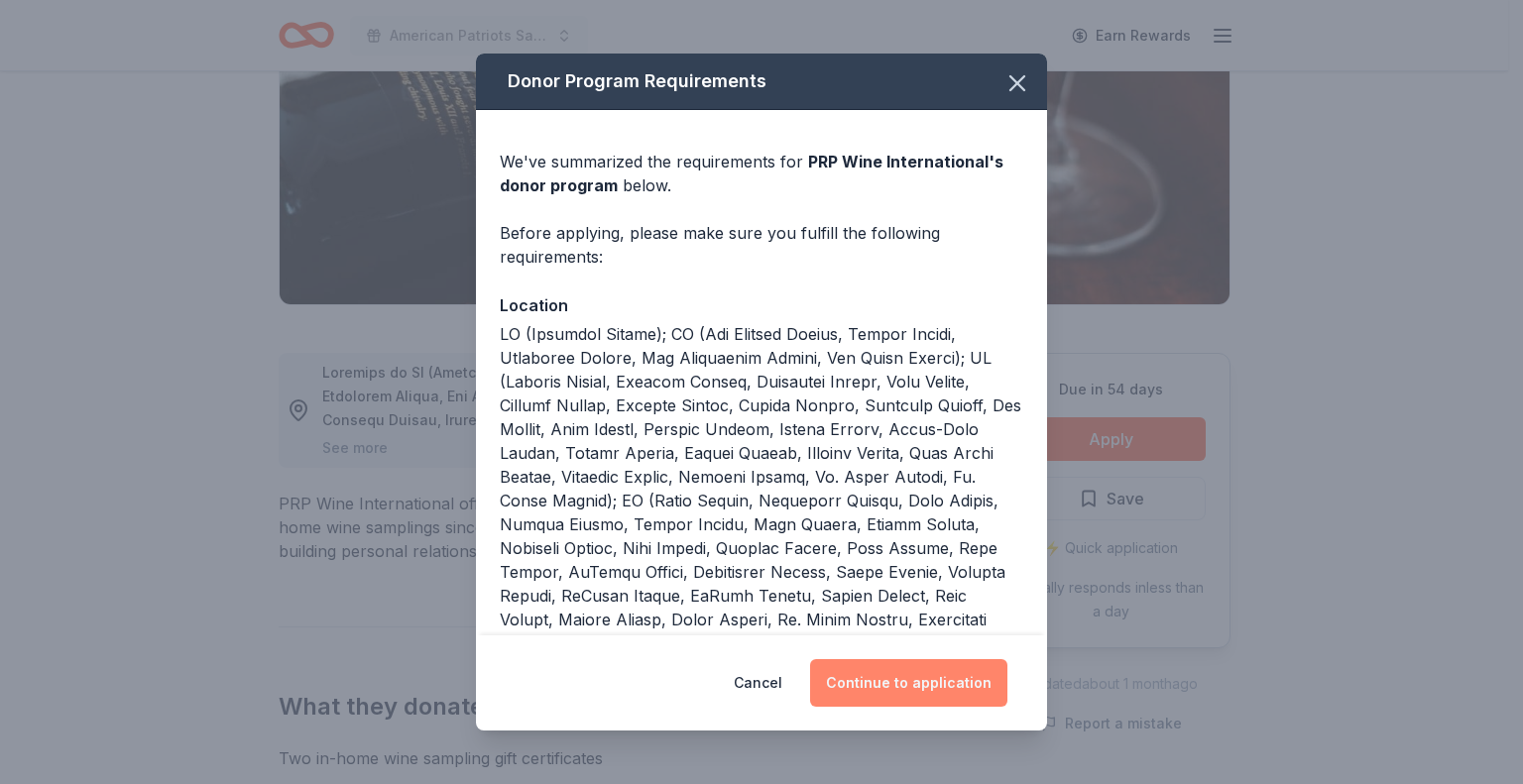 click on "Continue to application" at bounding box center (908, 683) 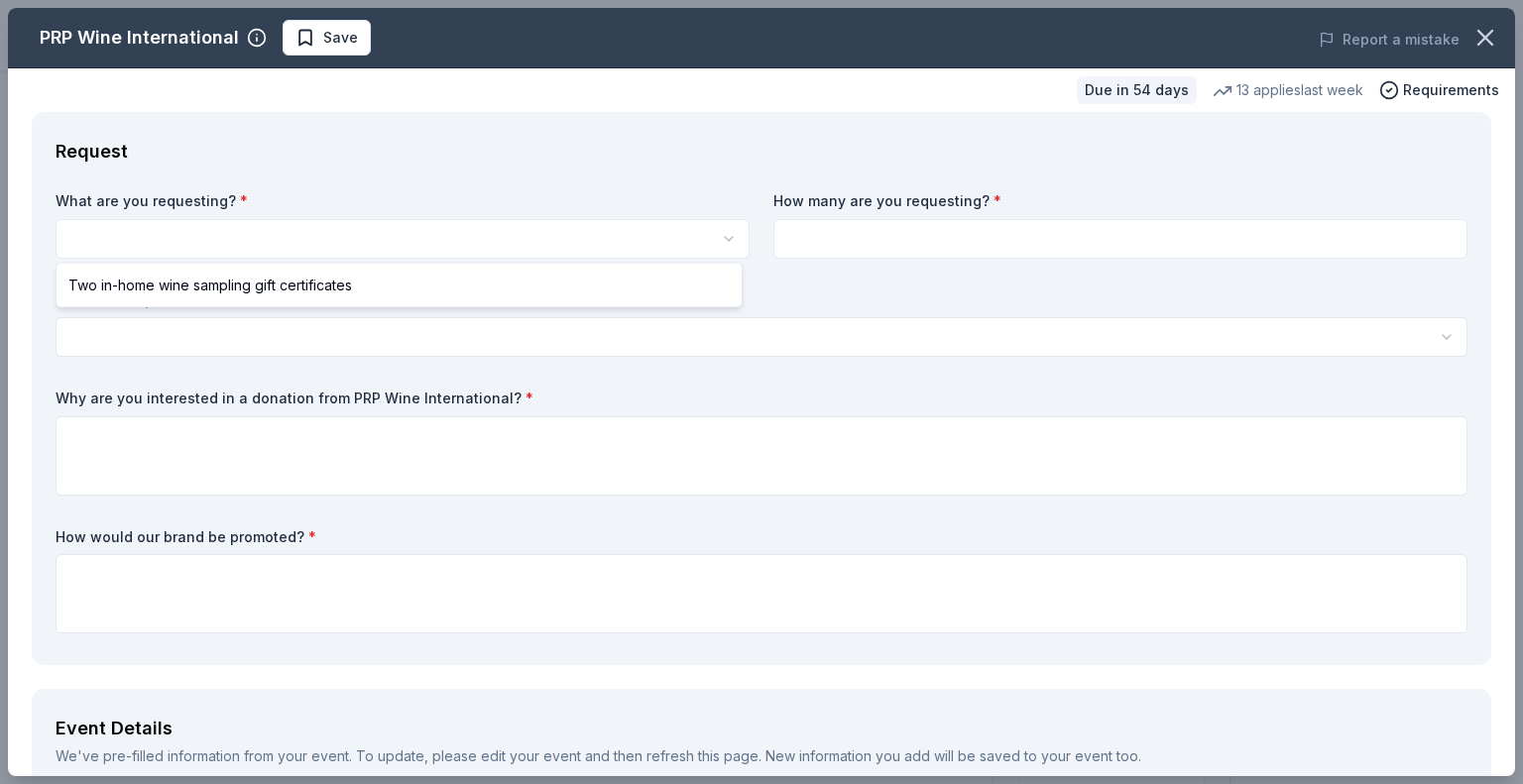 click on "American Patriots Salute to Veterans Earn Rewards Due in 54 days Share PRP Wine International New • 2  reviews 13   applies  last week approval rate Share See more PRP Wine International offers exclusive wines from around the world through in-home wine samplings since 1989, aiming to educate and entertain clients while building personal relationships. What they donate Two in-home wine sampling gift certificates Auction & raffle Donation is small & easy to send to guests Who they donate to  Preferred 501(c)(3) preferred approval rate 20 % approved 30 % declined 50 % no response Upgrade to Pro to view approval rates and average donation values Due in 54 days Apply Save ⚡️ Quick application Usually responds in  less than a day Updated  about 1 month  ago Report a mistake New • 2  reviews Whalen's Heroes February 2025 • Approved They sent 2 Gift certificates via email. Almost Home Chicago Inc.  February 2024 • Approved Leave a review Similar donors 1   apply  last week 31 days left Walmart 4.3 1   New" at bounding box center [762, 392] 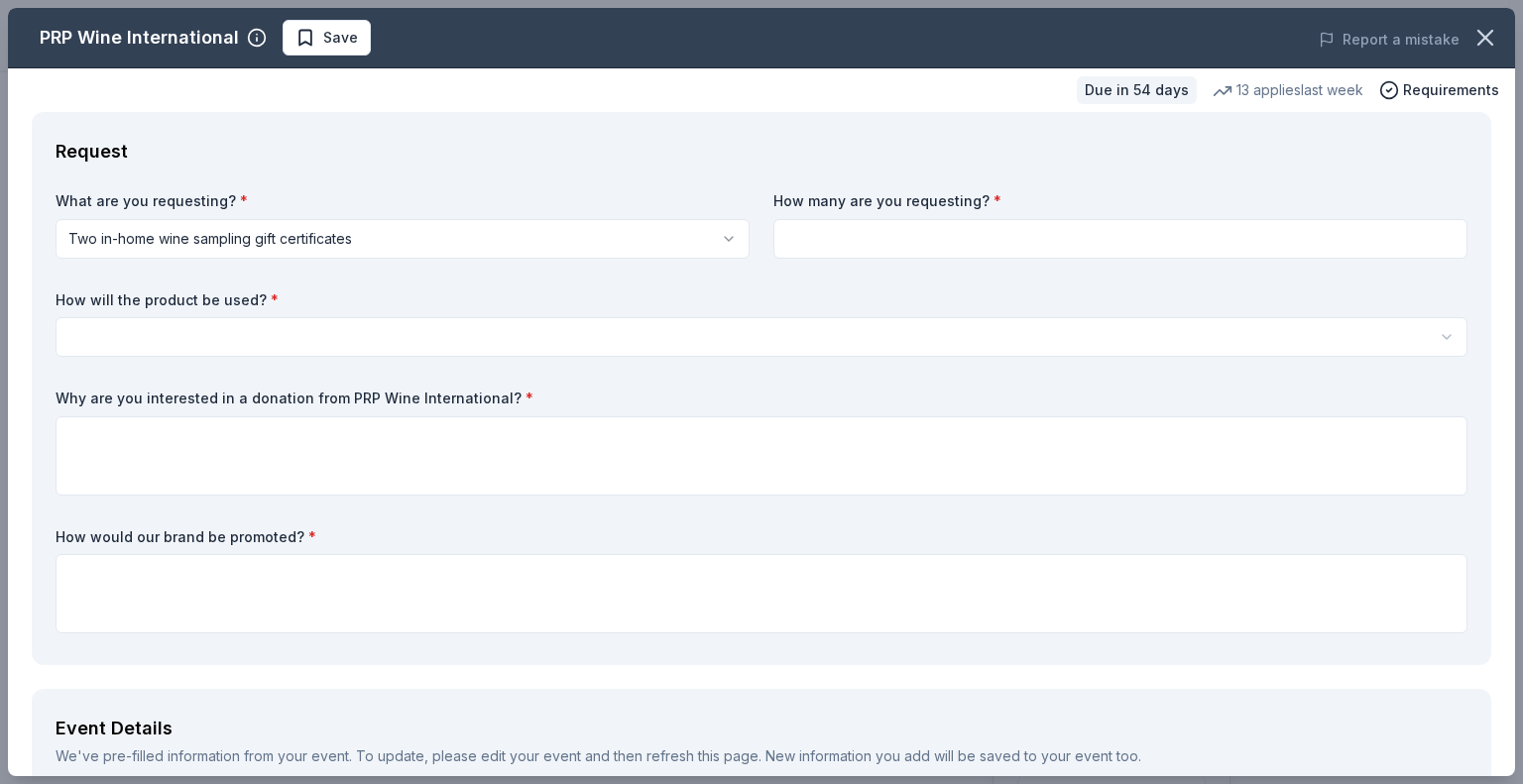 click at bounding box center [1120, 239] 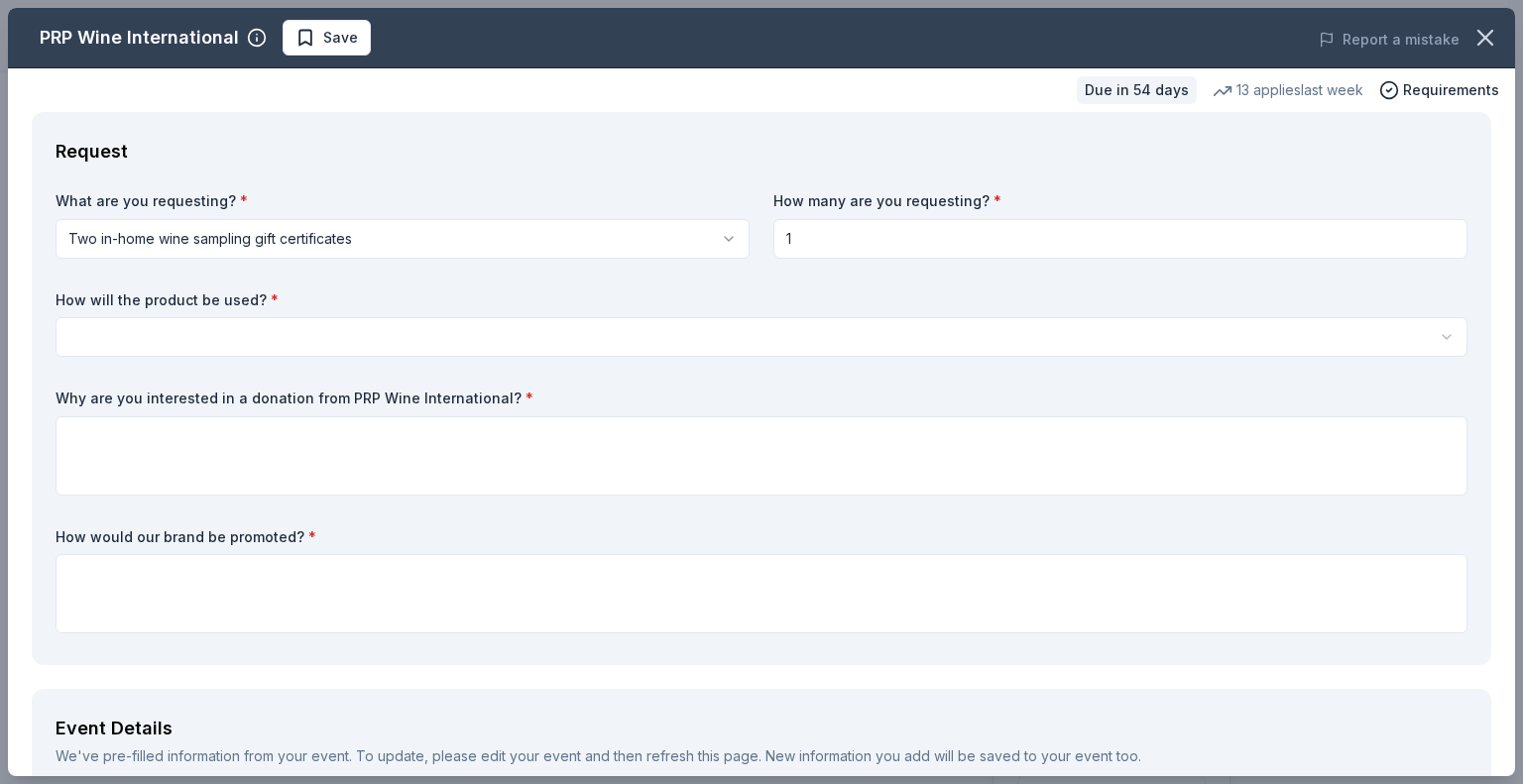 type on "1" 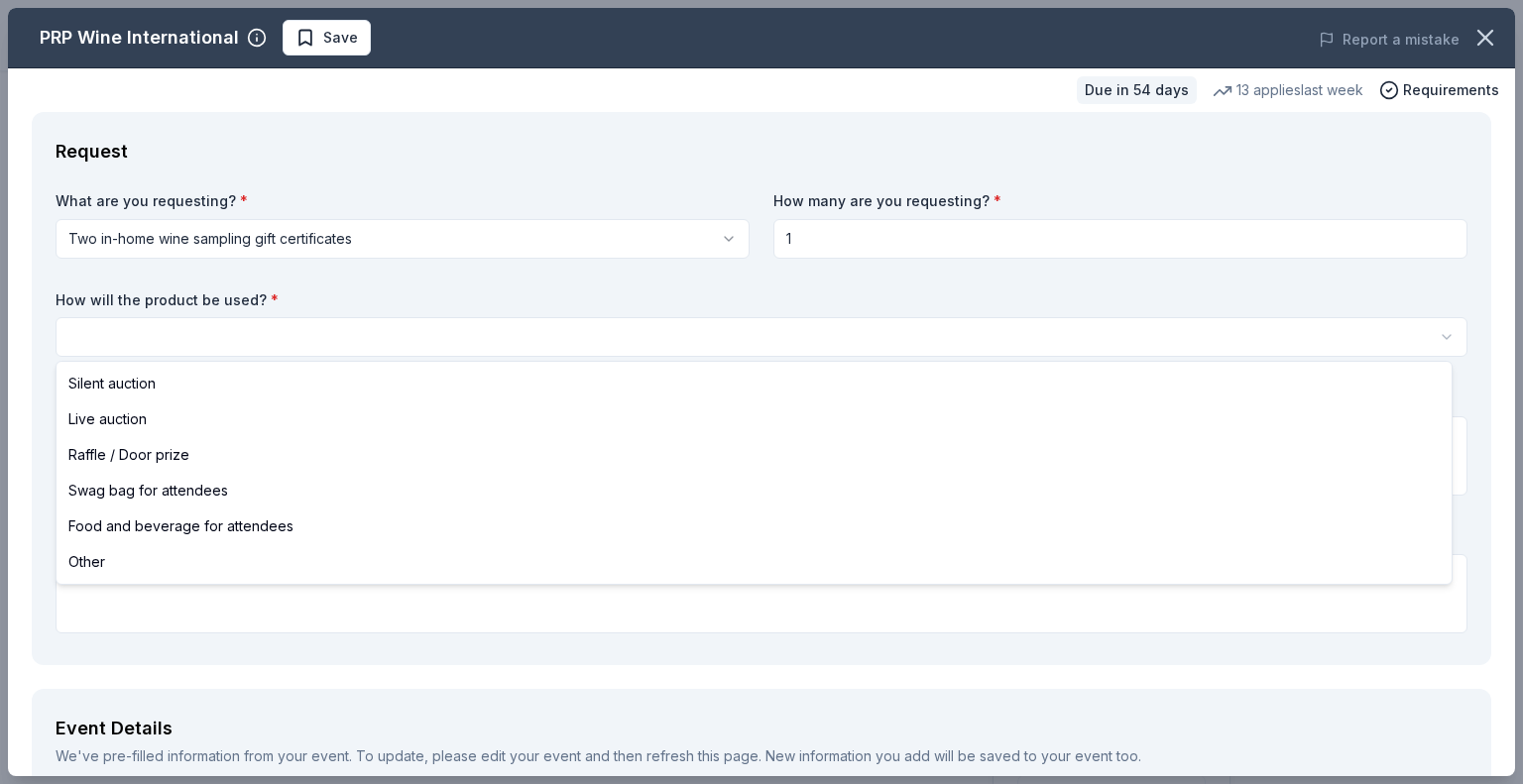 select on "raffleDoorPrize" 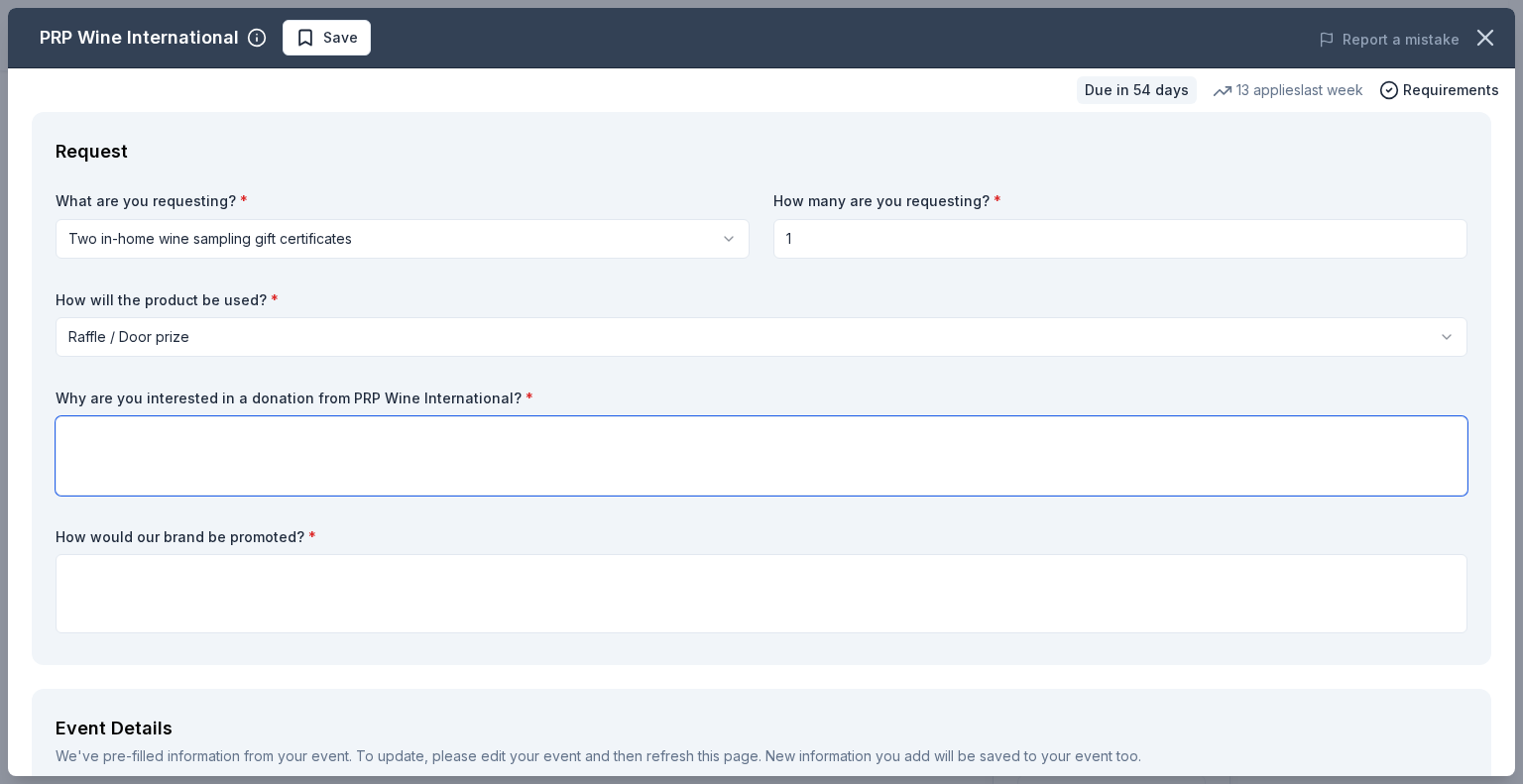 click at bounding box center [762, 456] 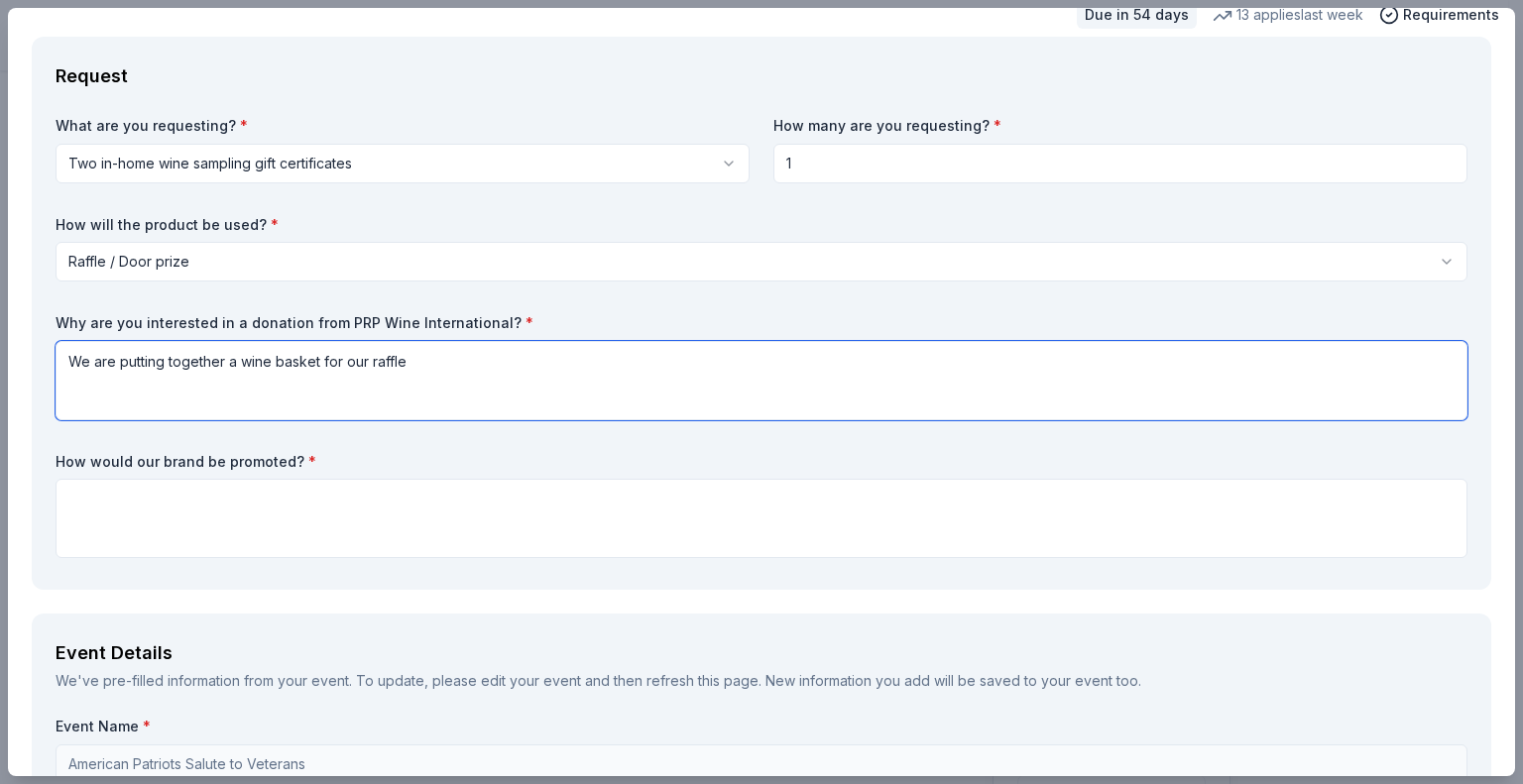 scroll, scrollTop: 99, scrollLeft: 0, axis: vertical 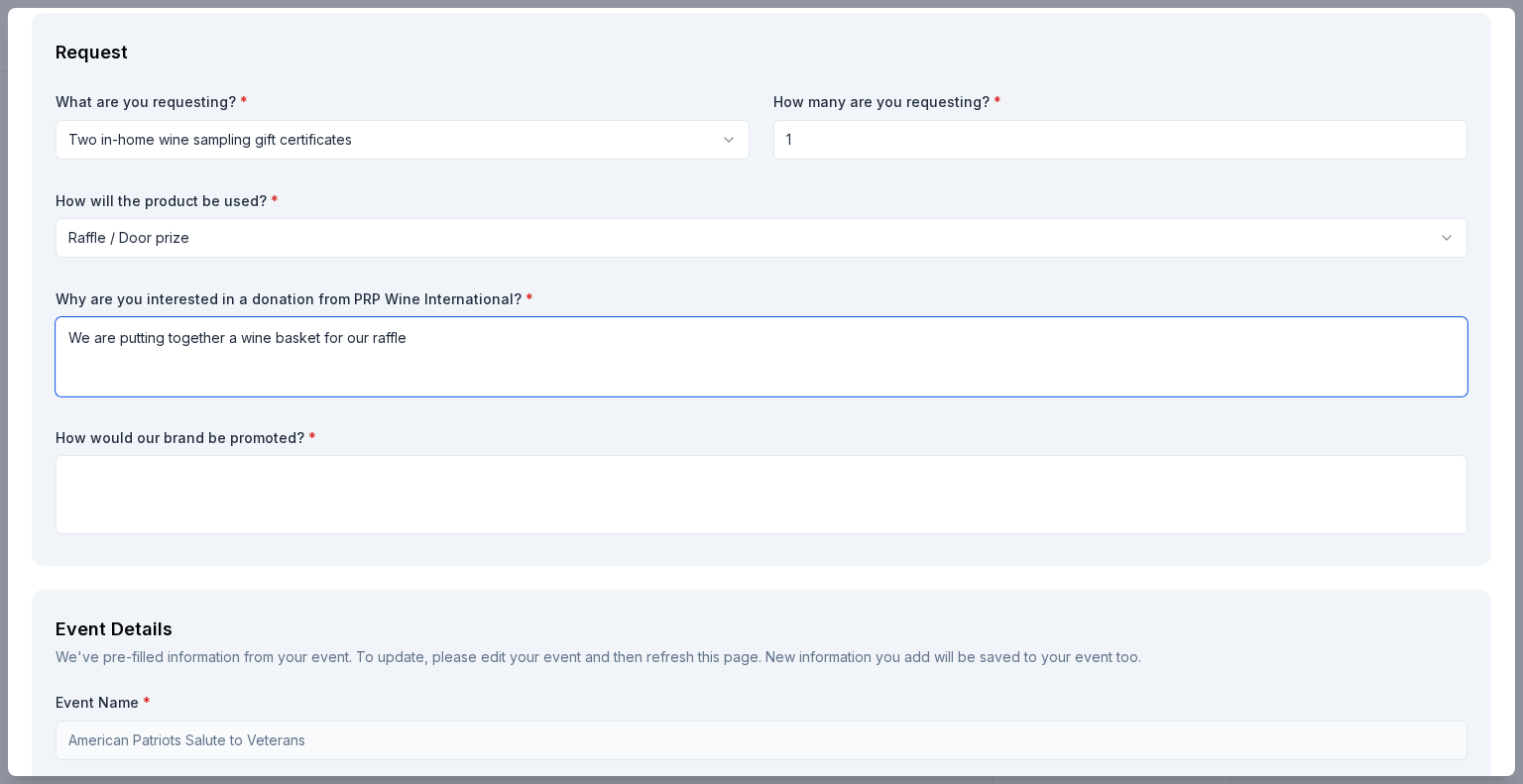 type on "We are putting together a wine basket for our raffle" 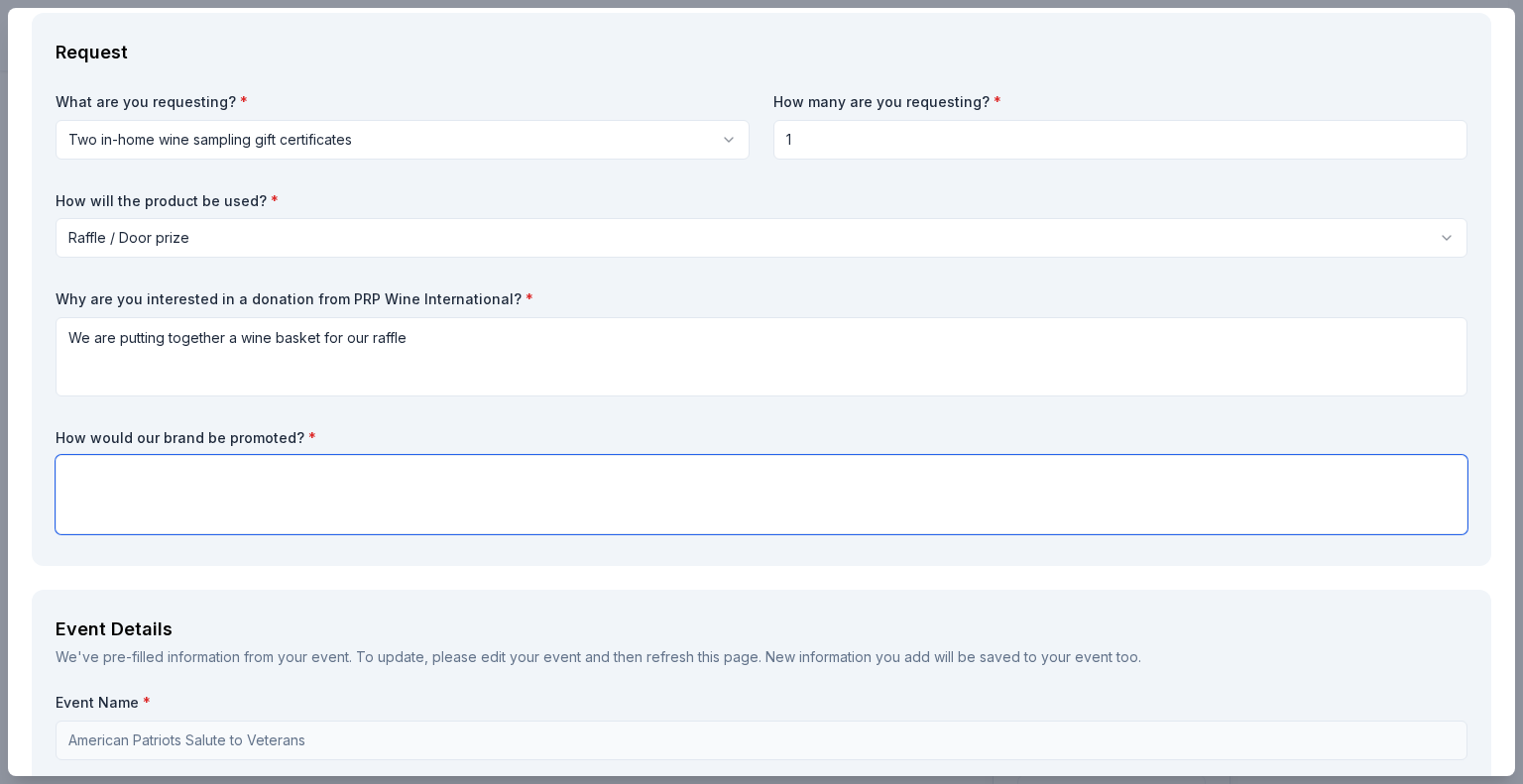 click at bounding box center (762, 495) 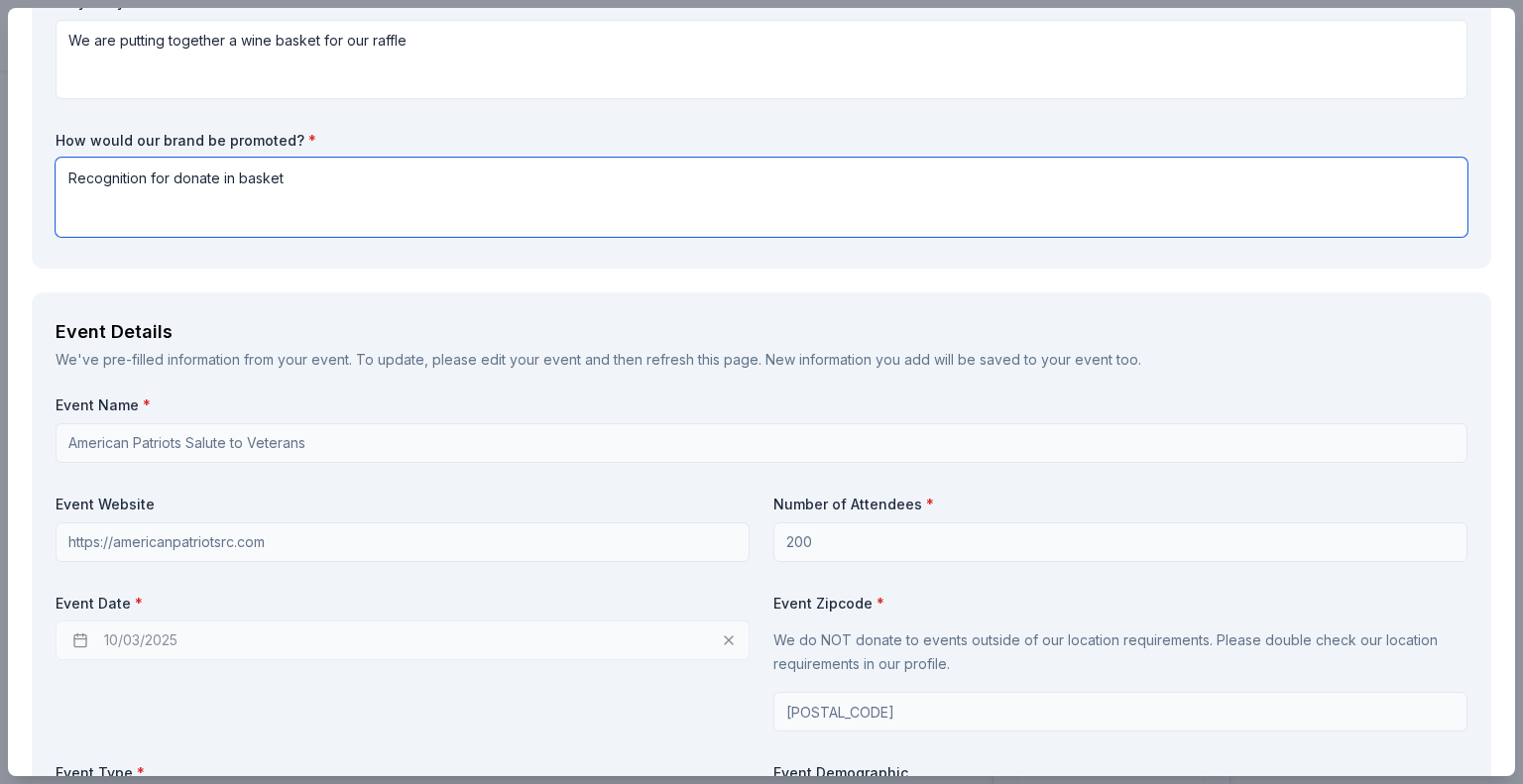 scroll, scrollTop: 595, scrollLeft: 0, axis: vertical 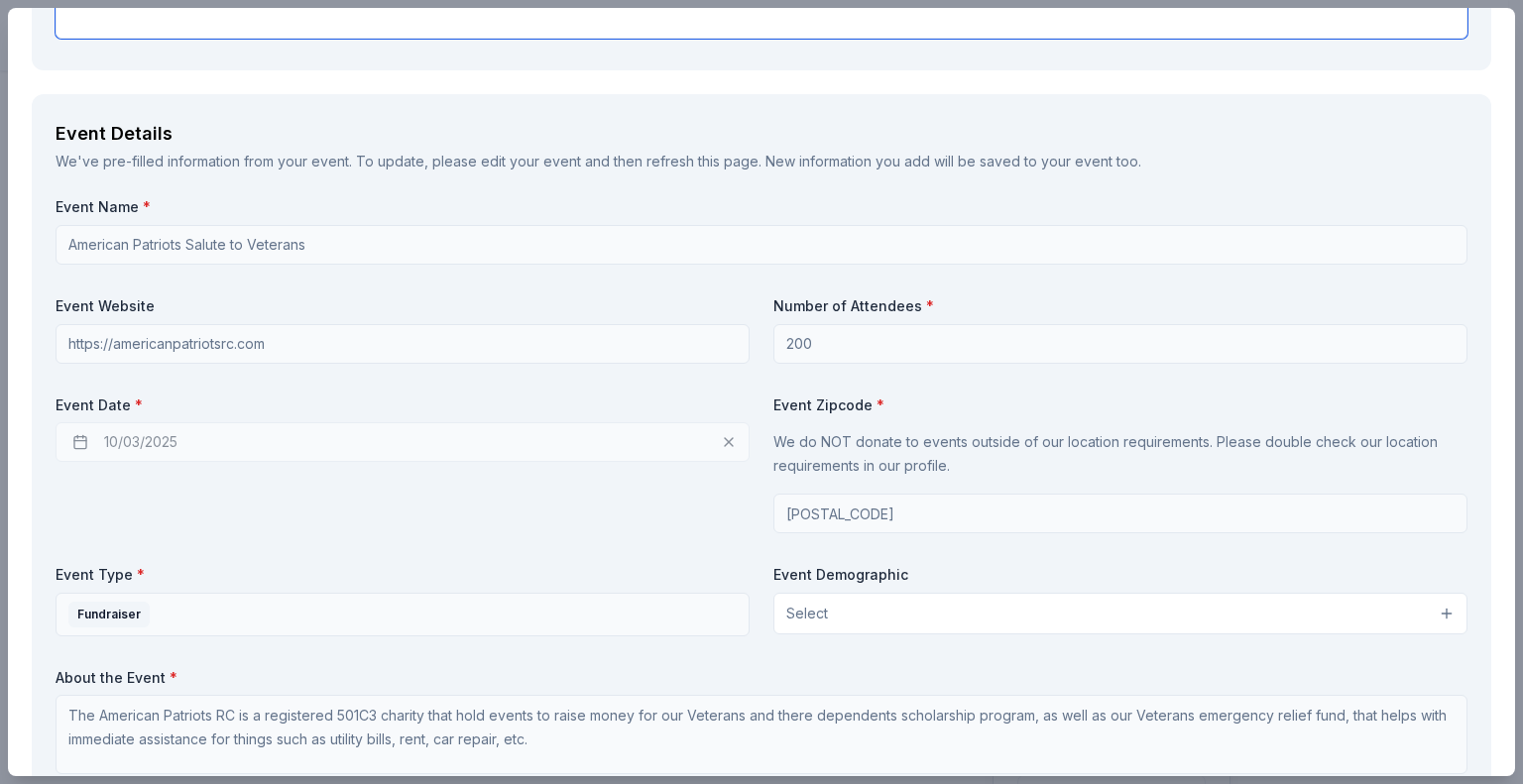 type on "Recognition for donate in basket" 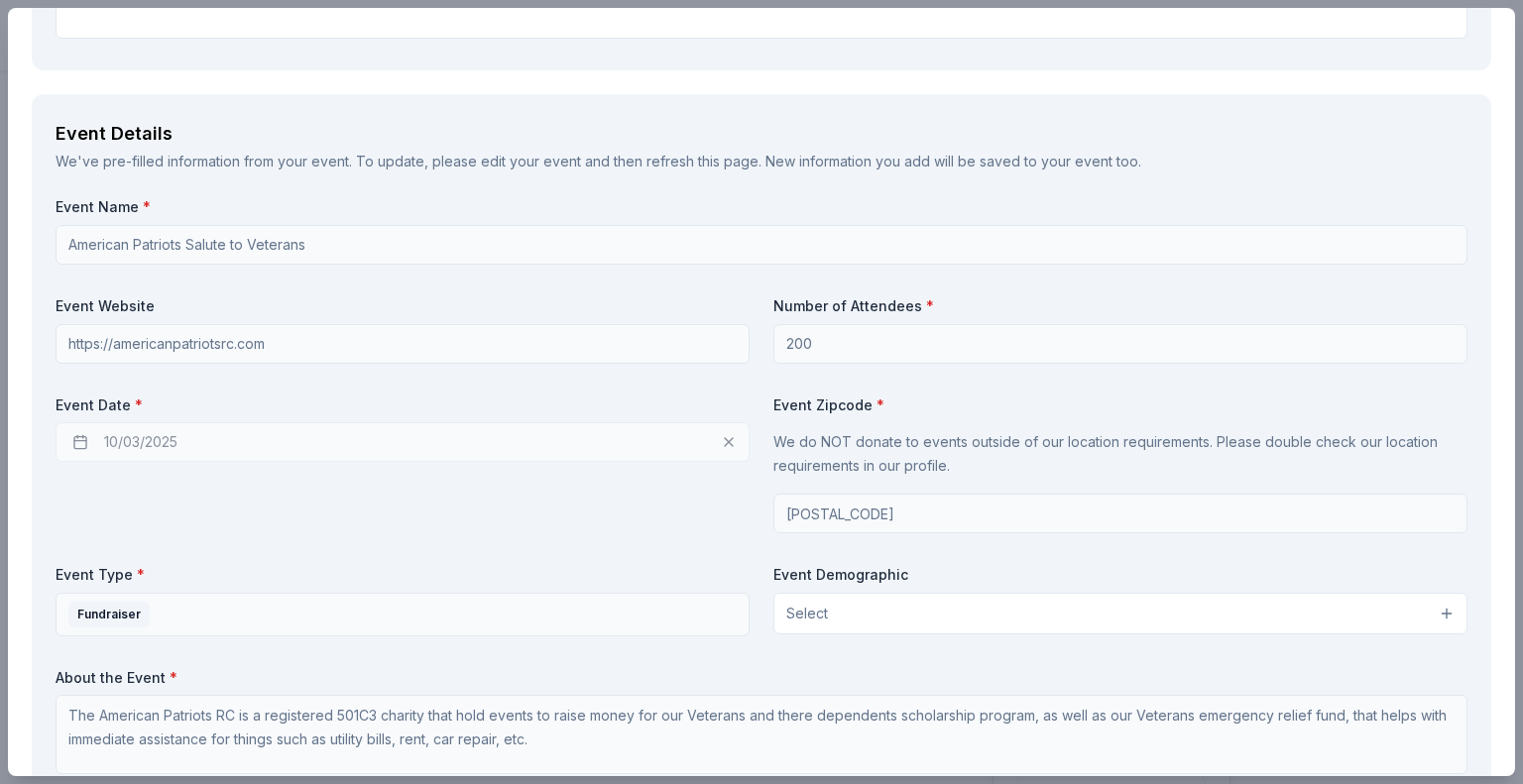 click on "10/03/2025" at bounding box center [403, 442] 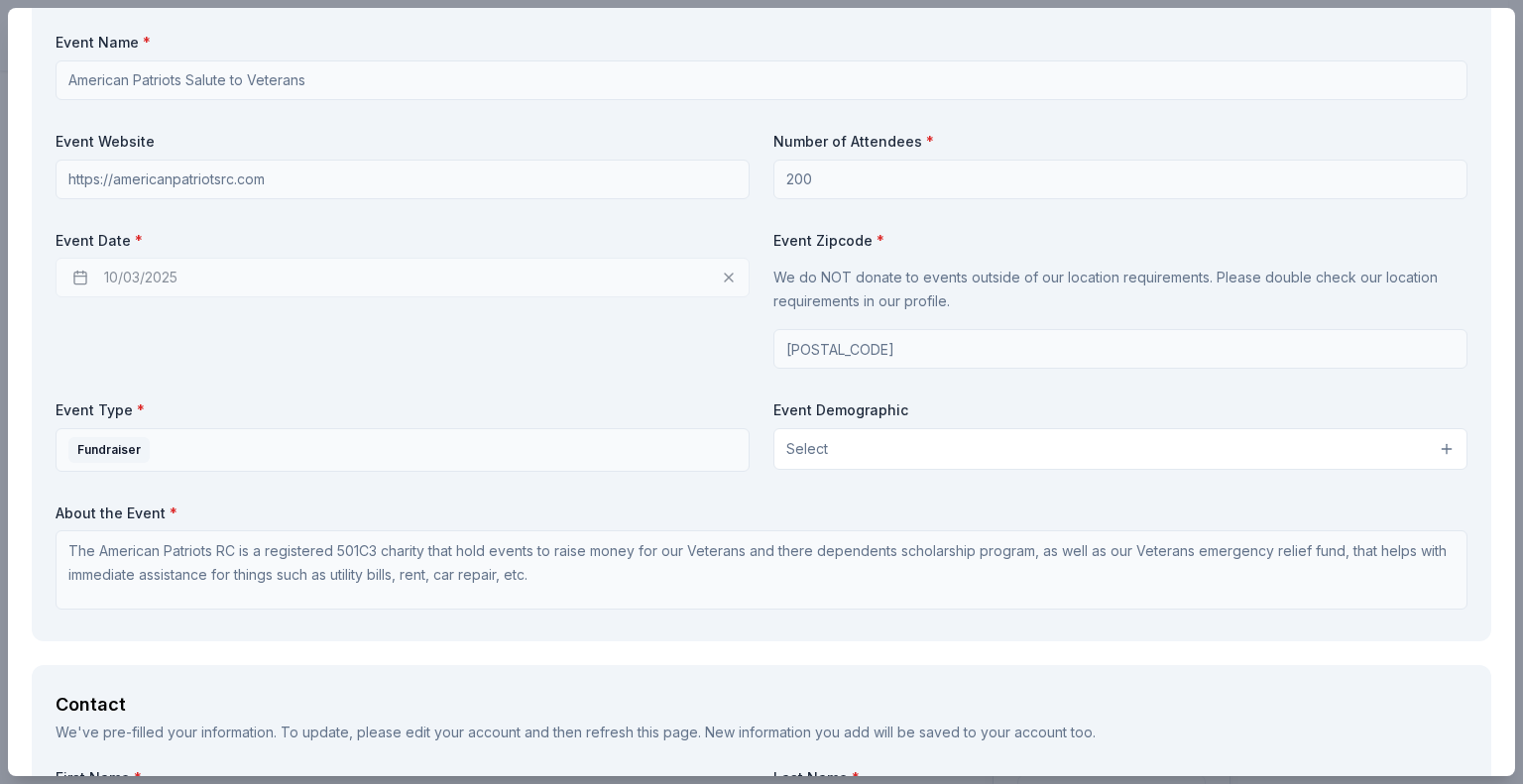 scroll, scrollTop: 793, scrollLeft: 0, axis: vertical 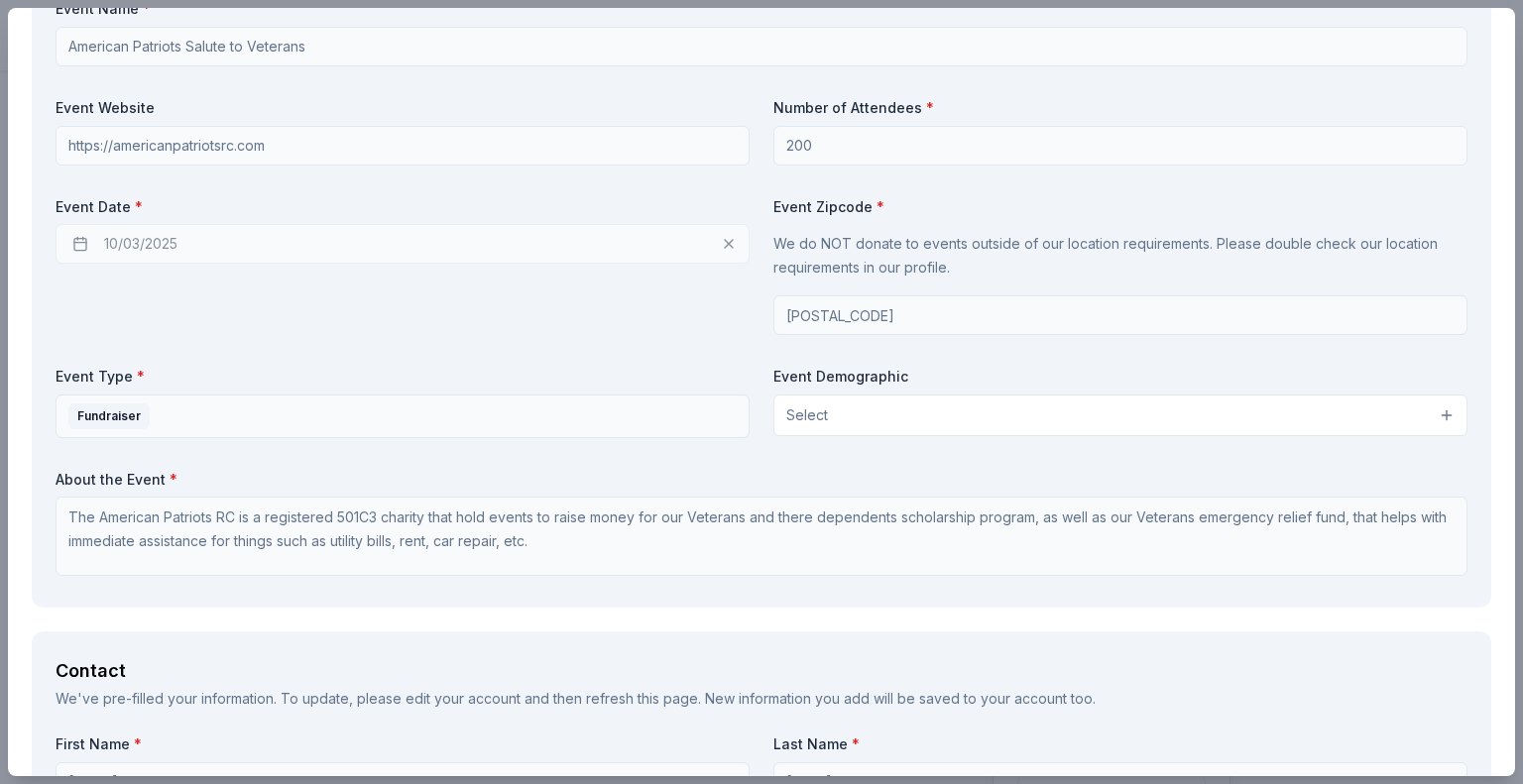 click on "Select" at bounding box center [1120, 415] 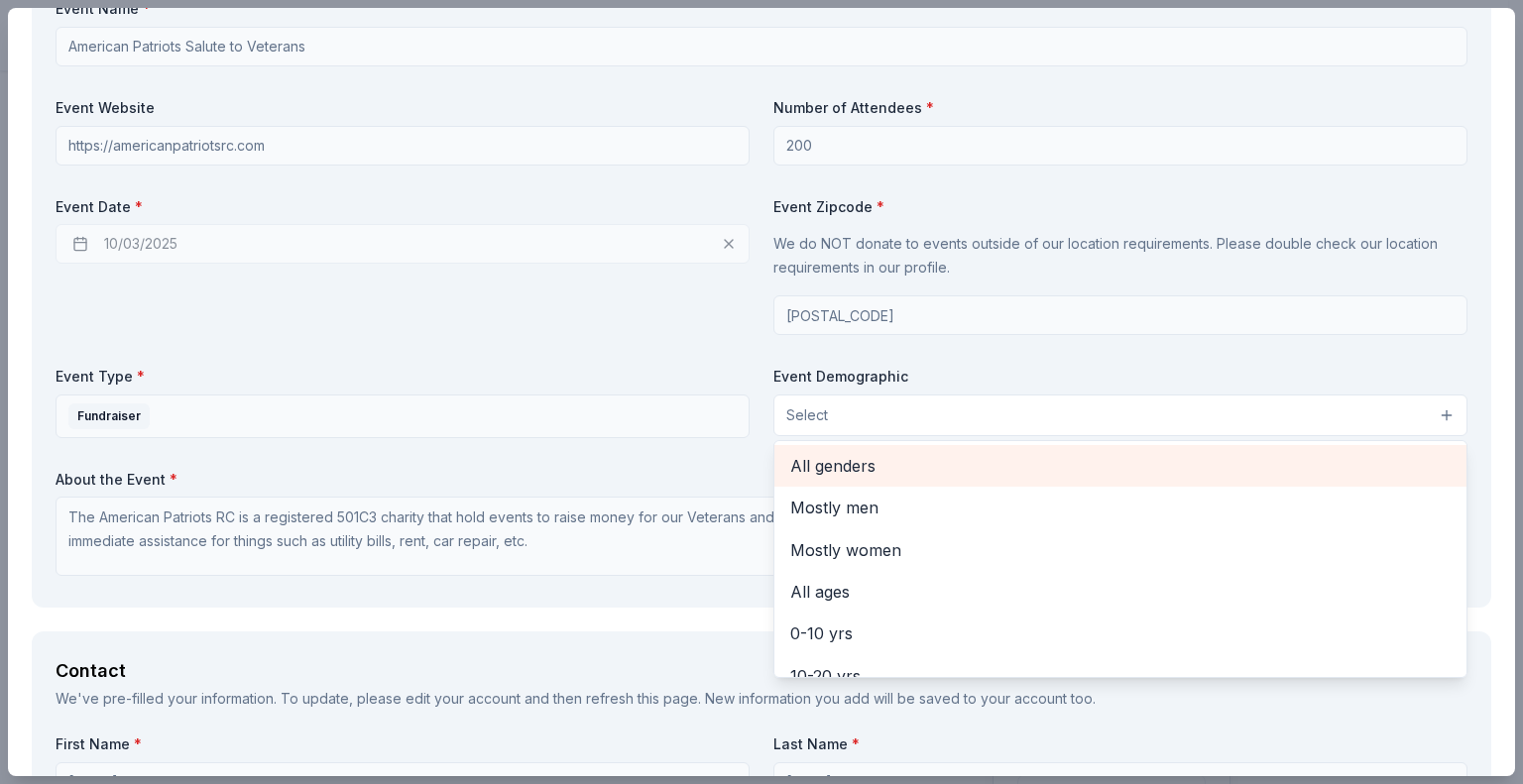 click on "All genders" at bounding box center [1120, 466] 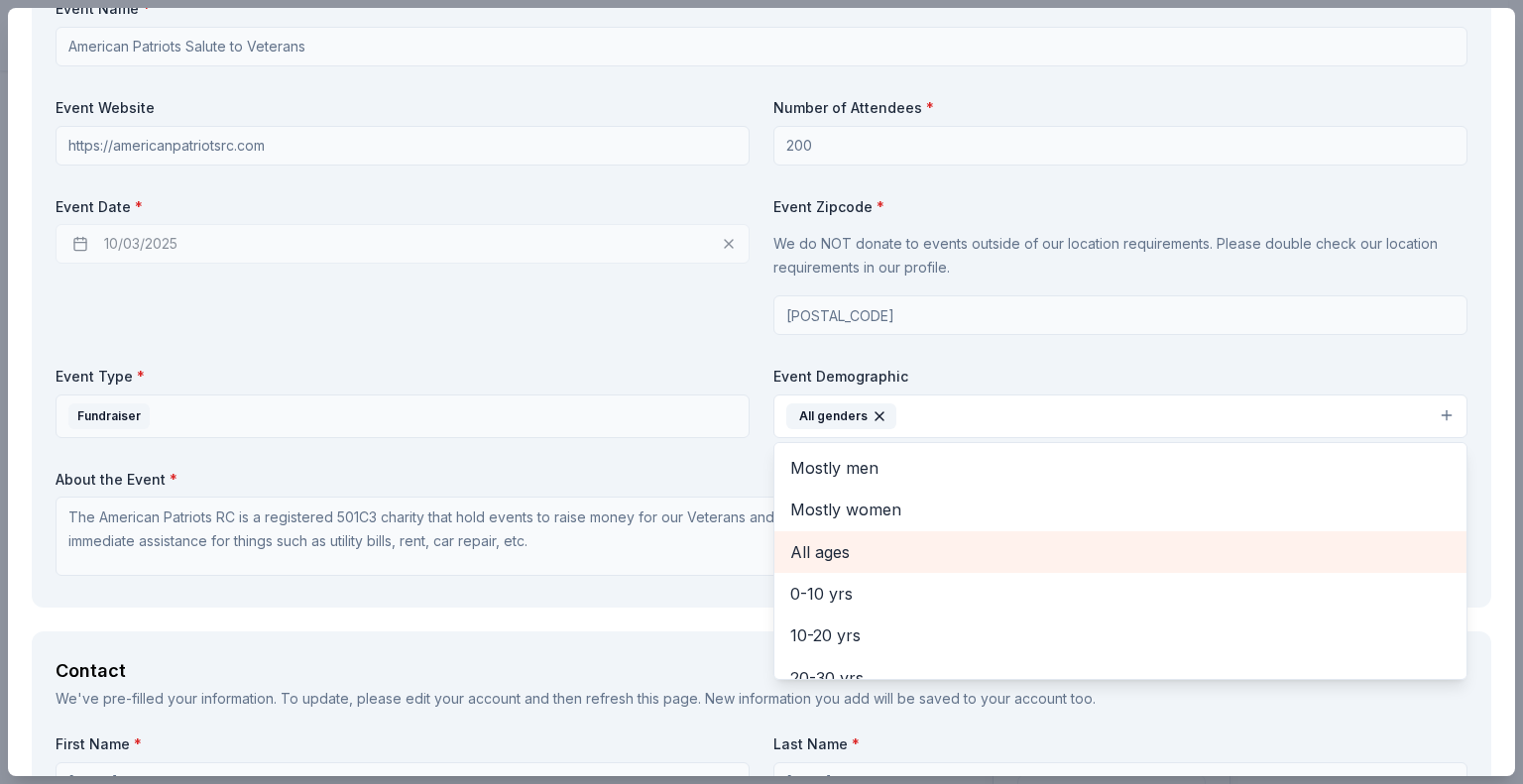 click on "All ages" at bounding box center [1120, 552] 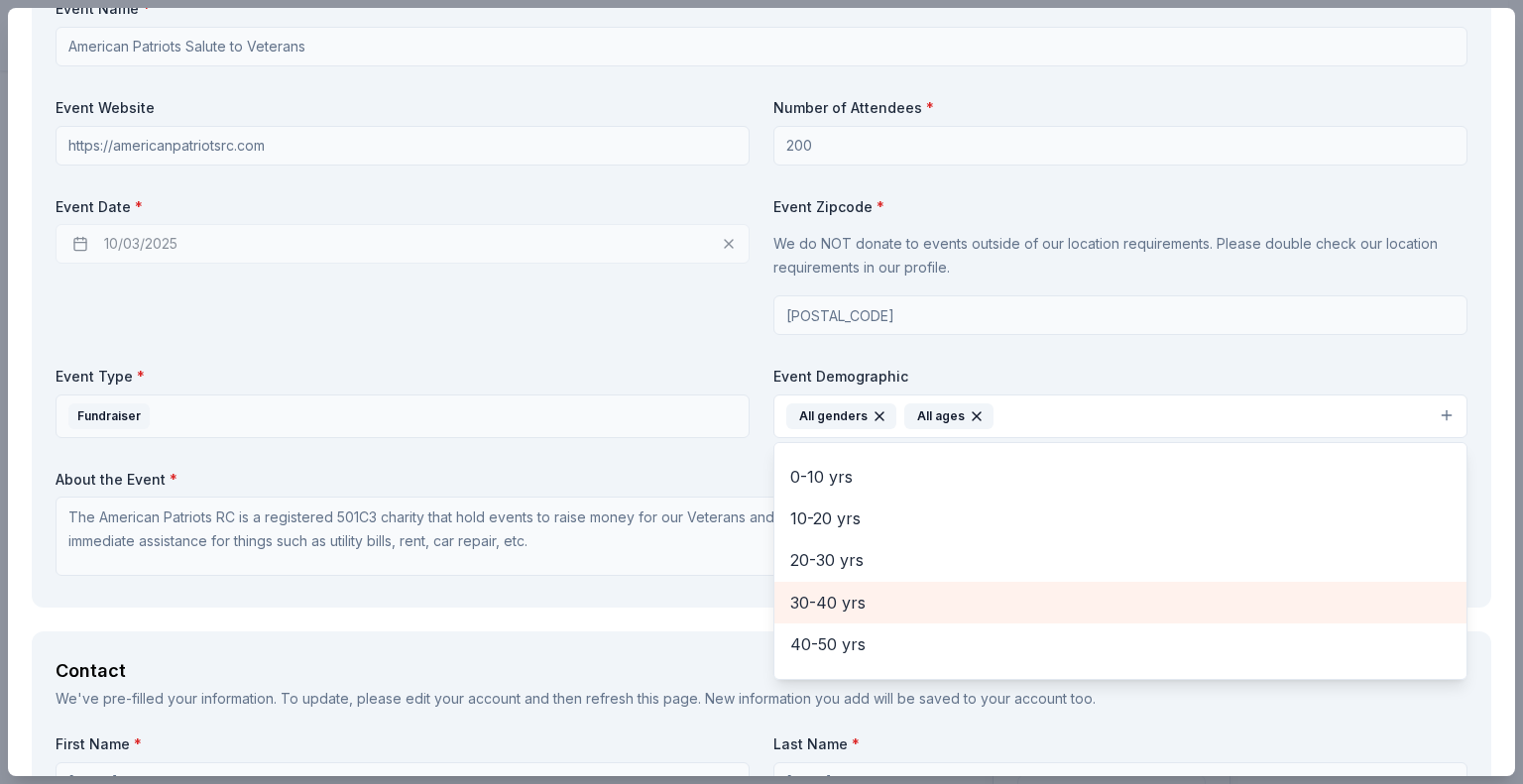 scroll, scrollTop: 99, scrollLeft: 0, axis: vertical 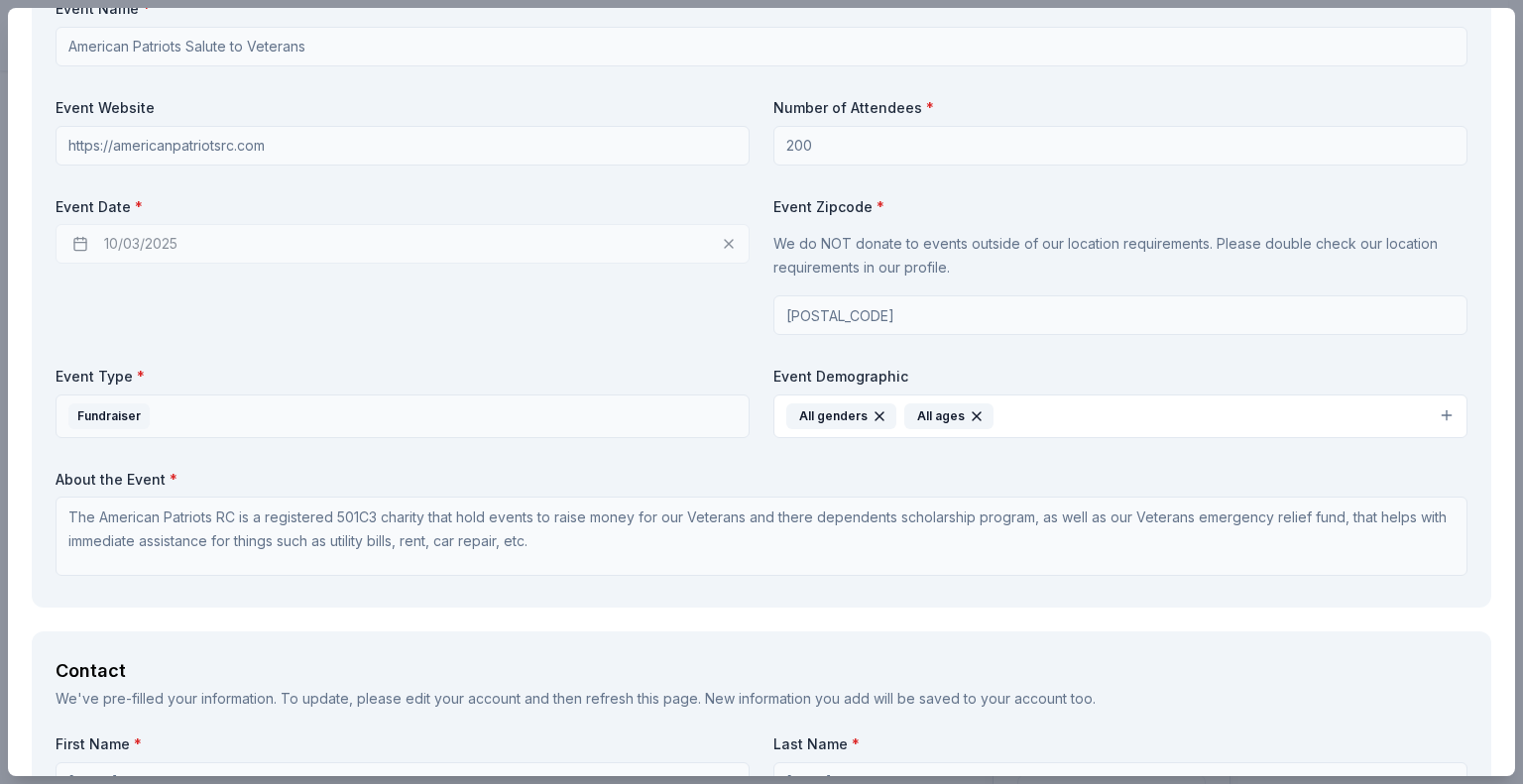 click 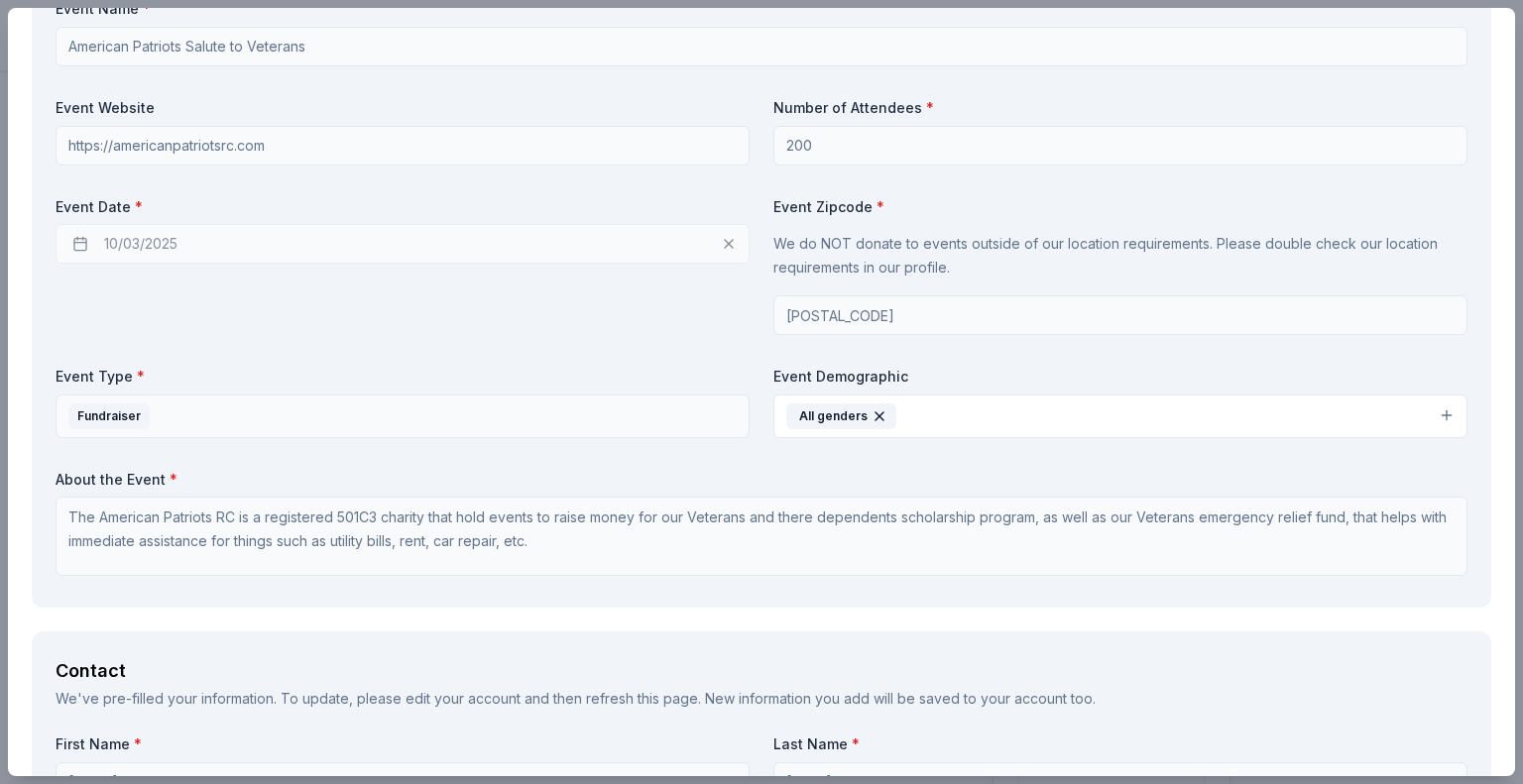 click on "All genders" at bounding box center [1120, 416] 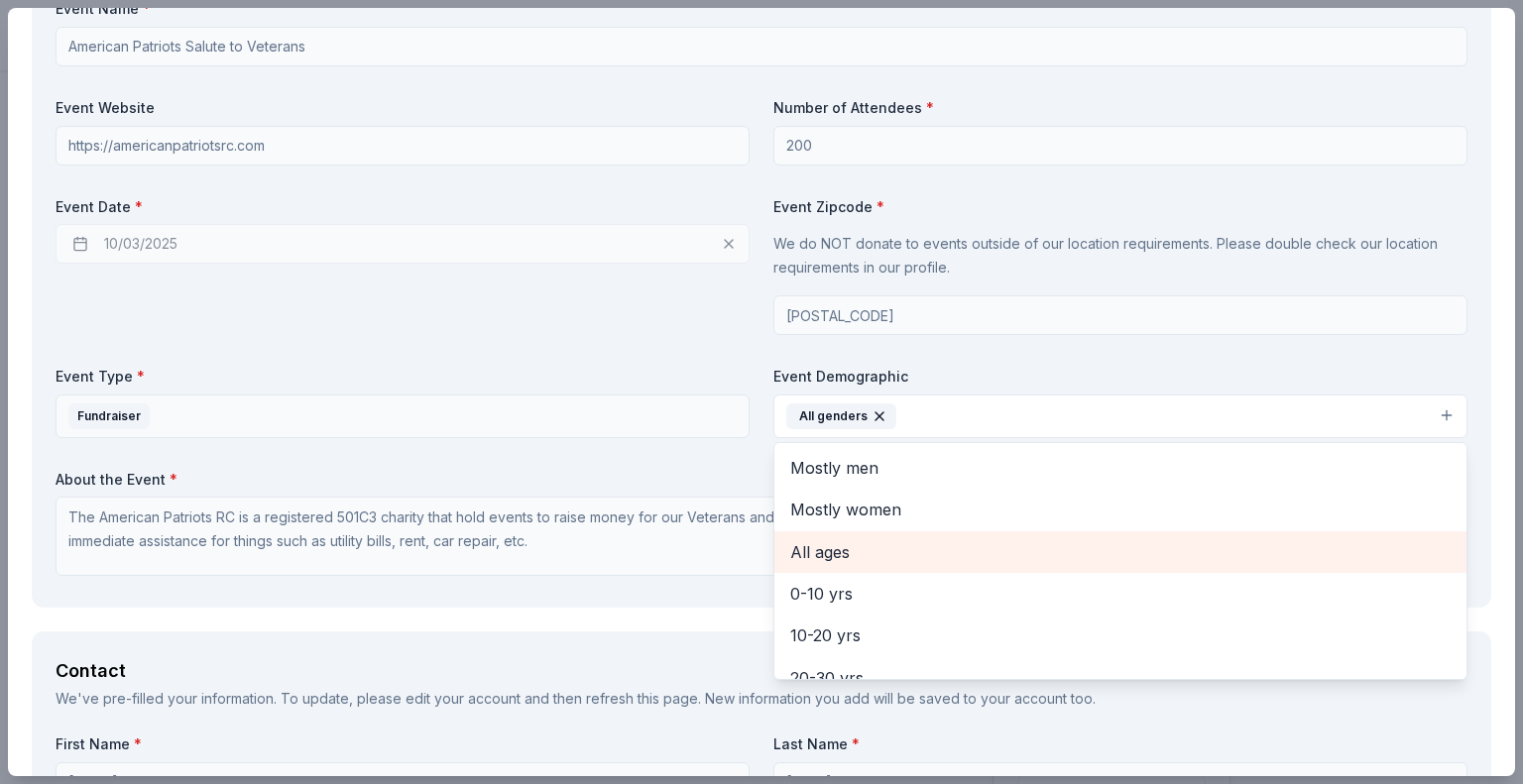 scroll, scrollTop: 99, scrollLeft: 0, axis: vertical 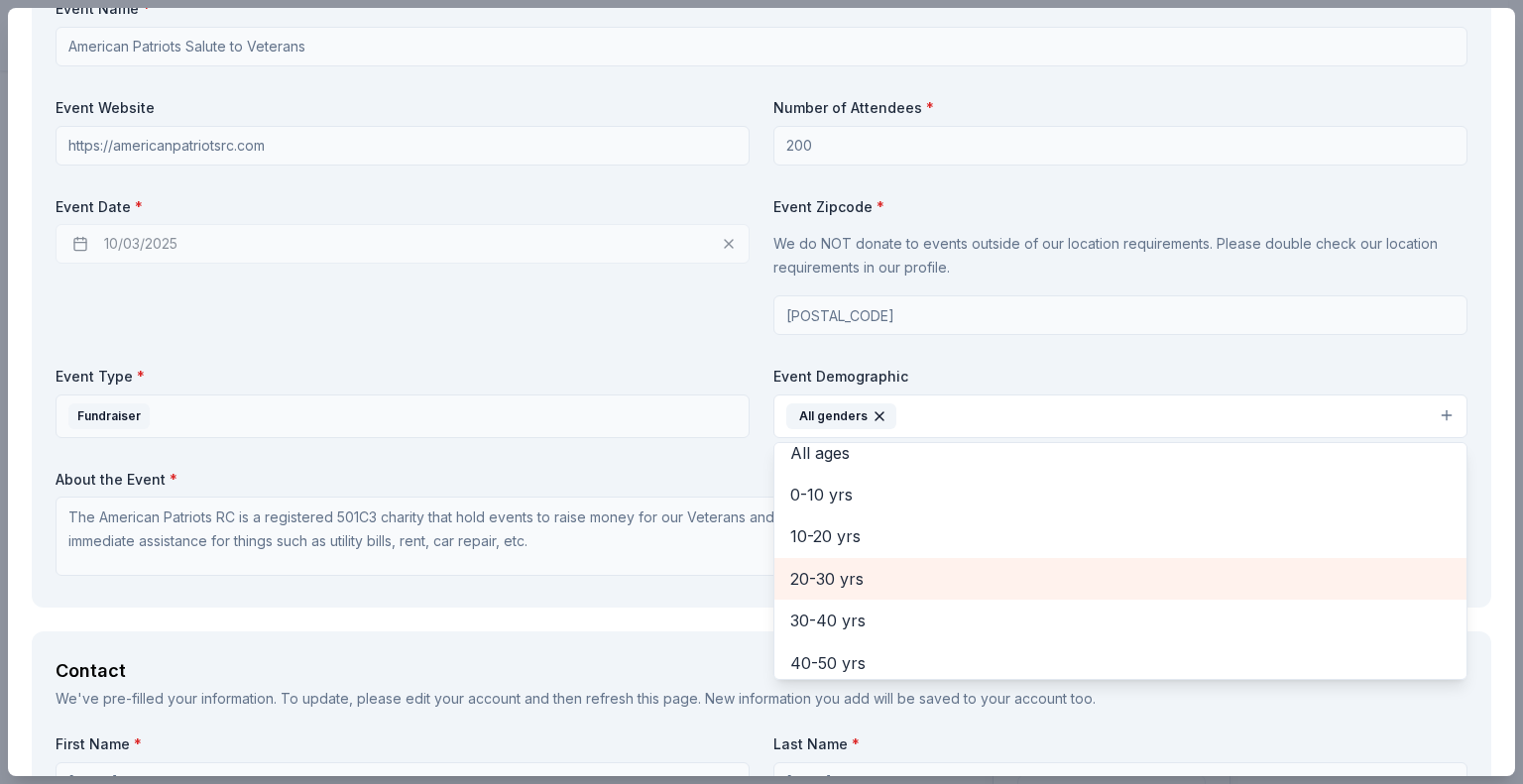 click on "20-30 yrs" at bounding box center (1120, 579) 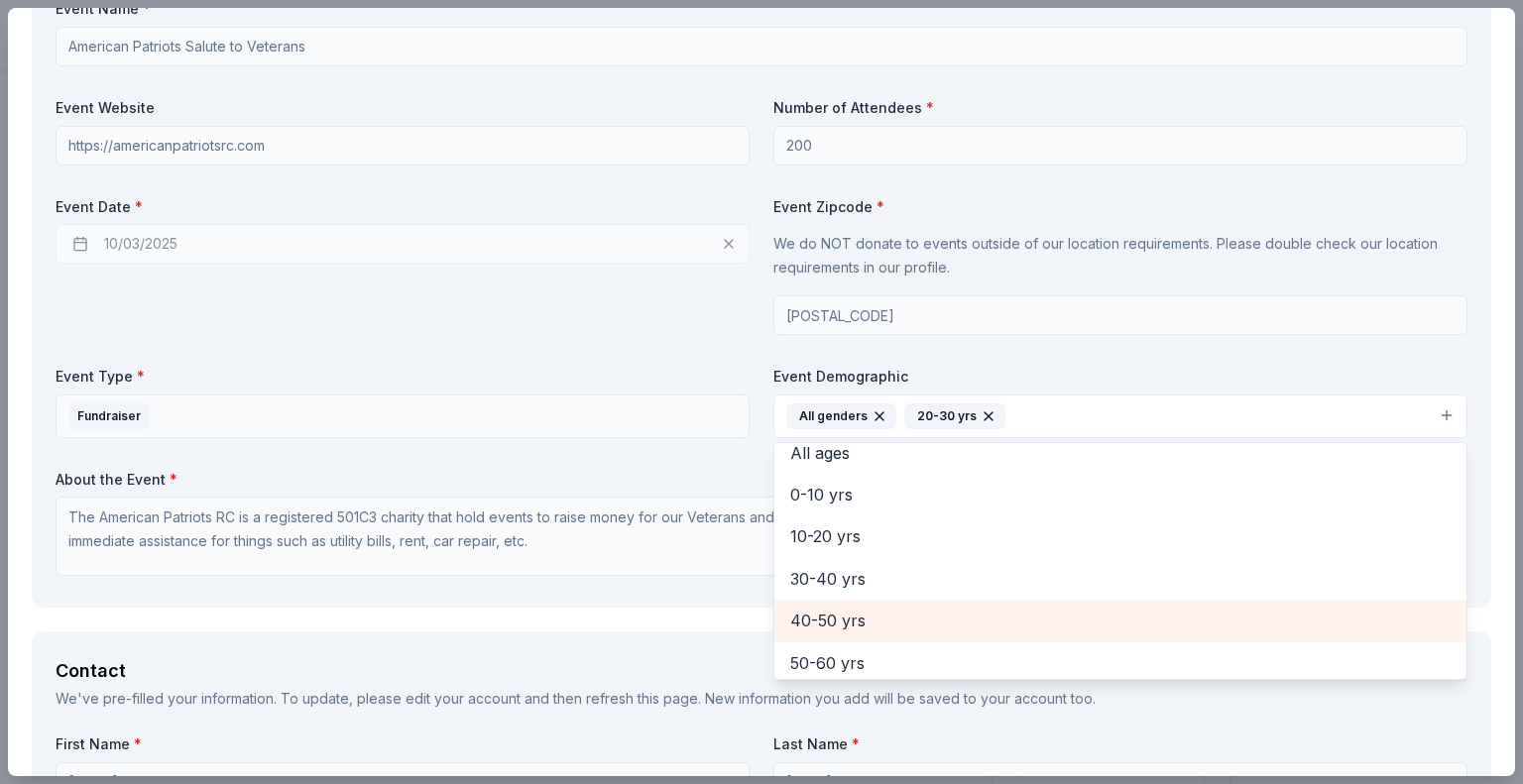 click on "40-50 yrs" at bounding box center [1120, 620] 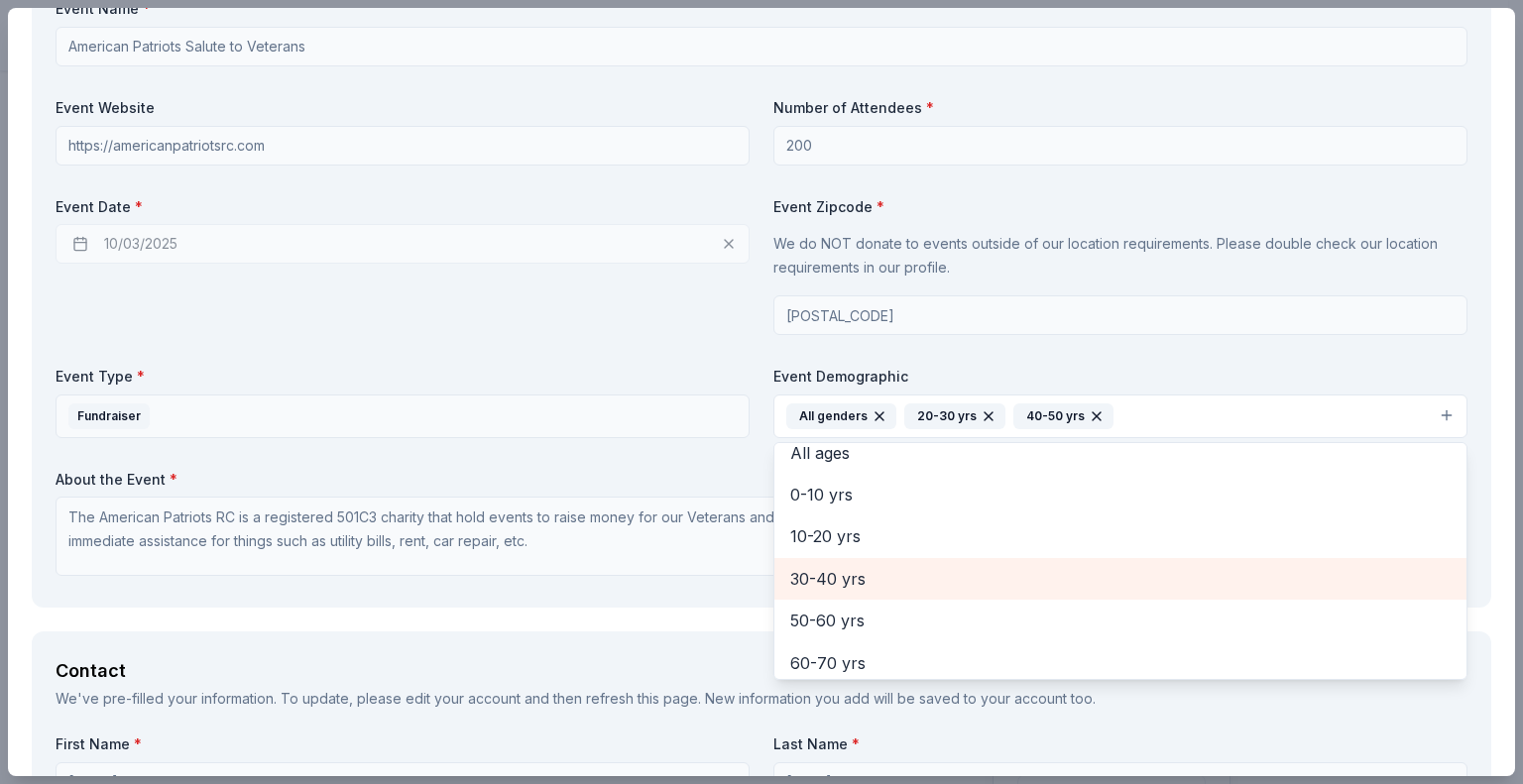click on "30-40 yrs" at bounding box center (1120, 579) 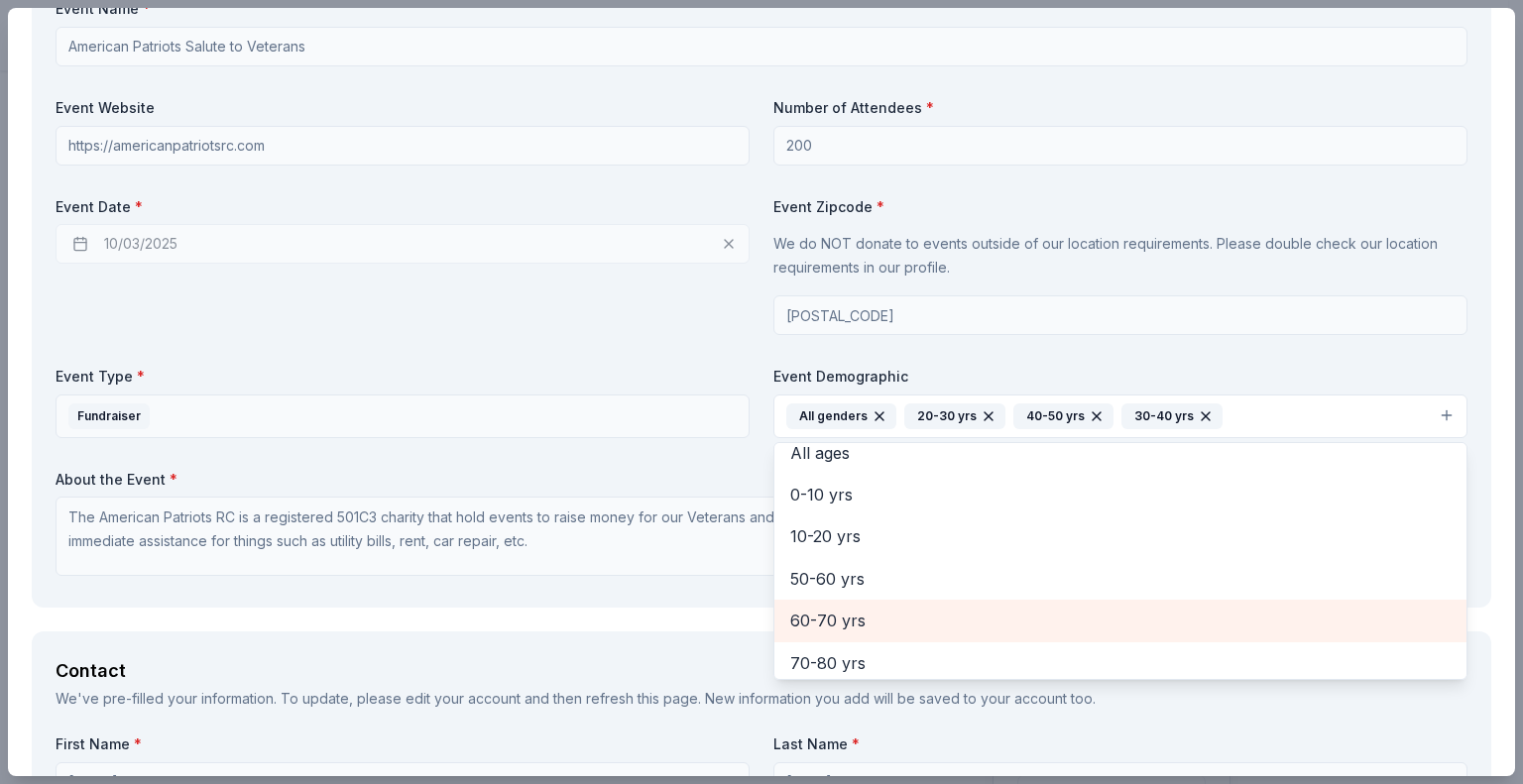 click on "60-70 yrs" at bounding box center (1120, 620) 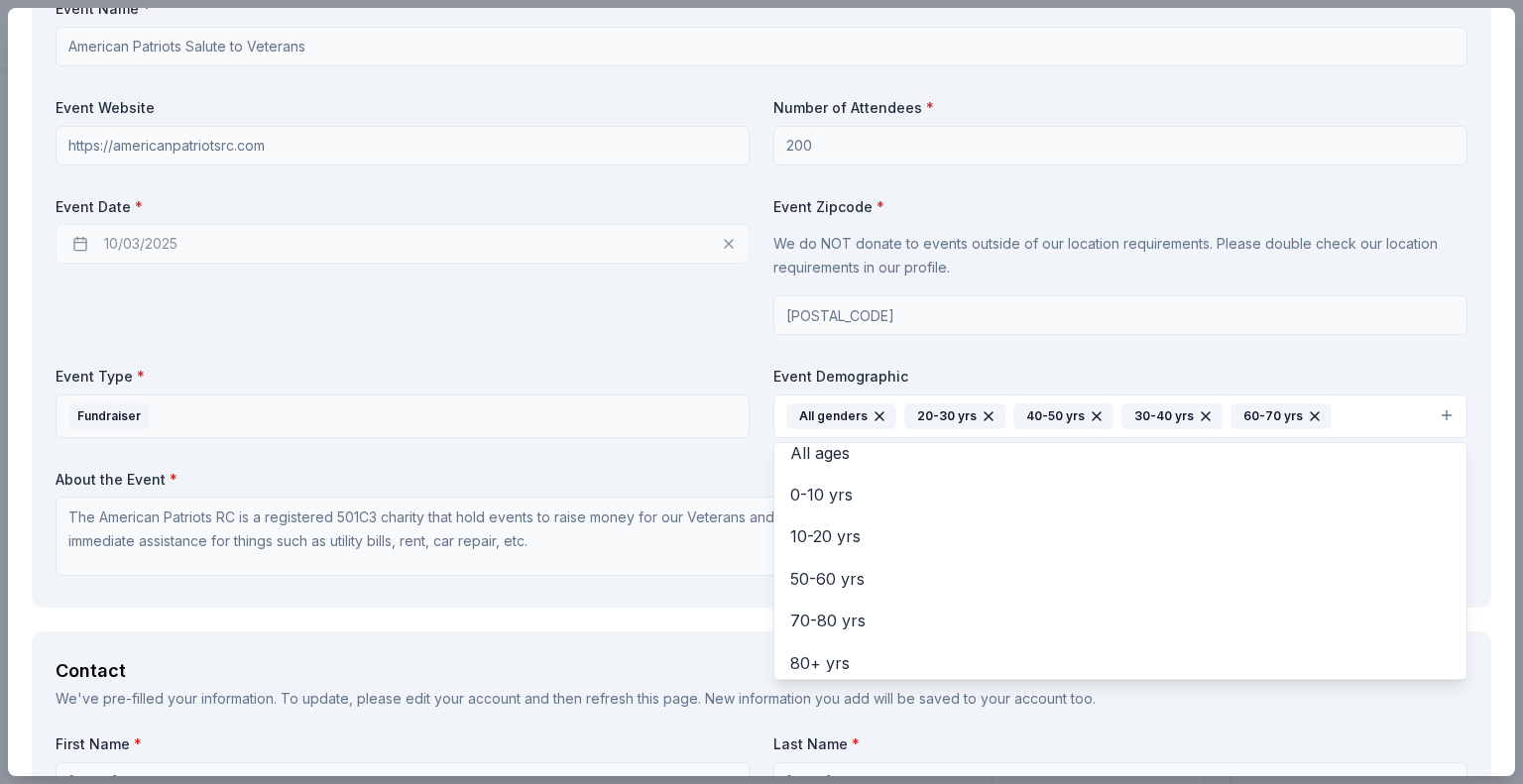click on "Event Name * American Patriots Salute to Veterans Event Website https://americanpatriotsrc.com Number of Attendees * 200 Event Date * 10/03/2025 Event Zipcode * We do NOT donate to events outside of our location requirements. Please double check our location requirements in our profile. 85206 Event Type * Fundraiser Event Demographic All genders 20-30 yrs 40-50 yrs 30-40 yrs 60-70 yrs Mostly men Mostly women All ages 0-10 yrs 10-20 yrs 50-60 yrs 70-80 yrs 80+ yrs About the Event * The American Patriots RC is a registered 501C3 charity that hold events to raise money for our Veterans and there dependents scholarship program, as well as our Veterans emergency relief fund, that helps with immediate assistance for things such as utility bills, rent, car repair, etc." at bounding box center (762, 291) 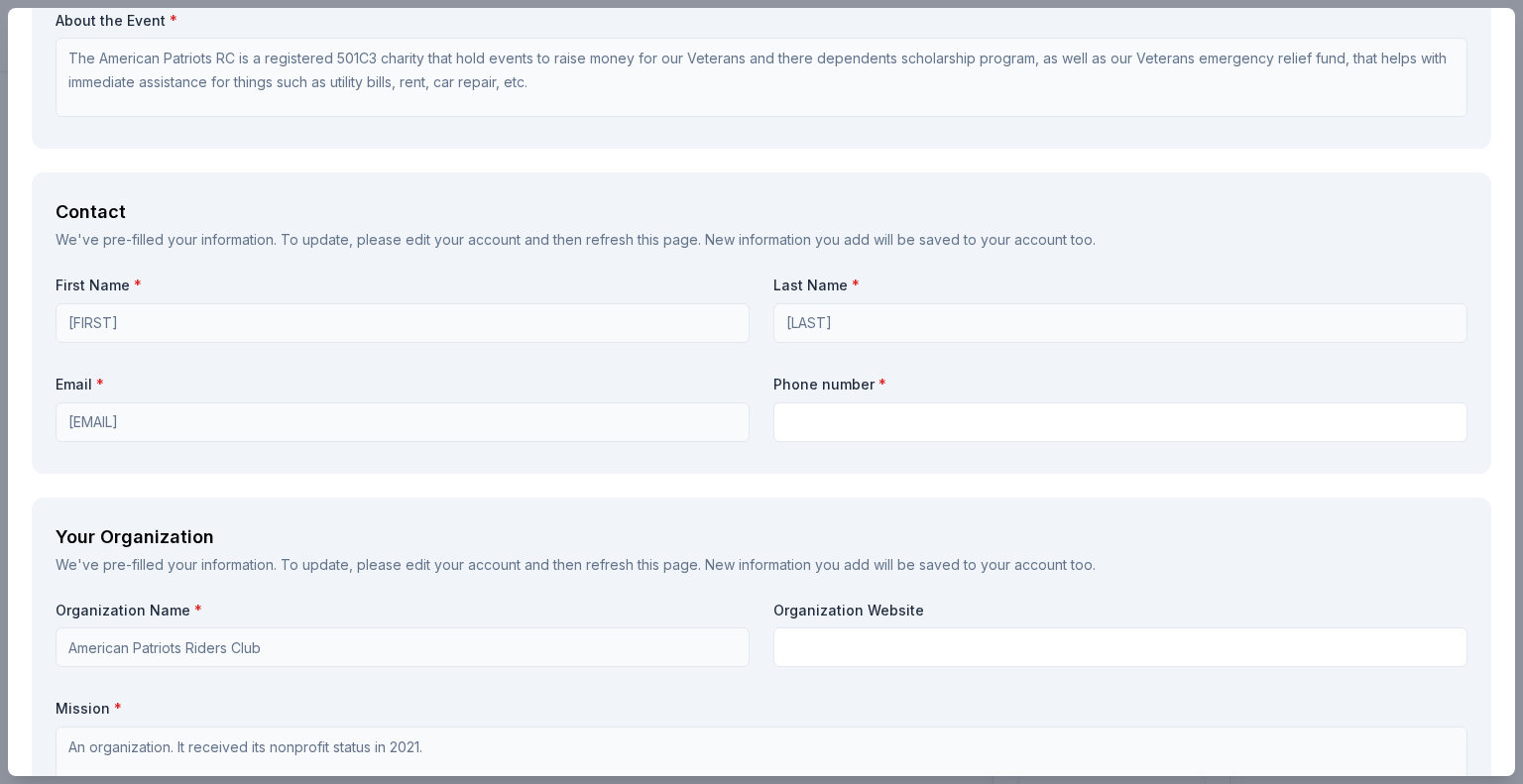 scroll, scrollTop: 1288, scrollLeft: 0, axis: vertical 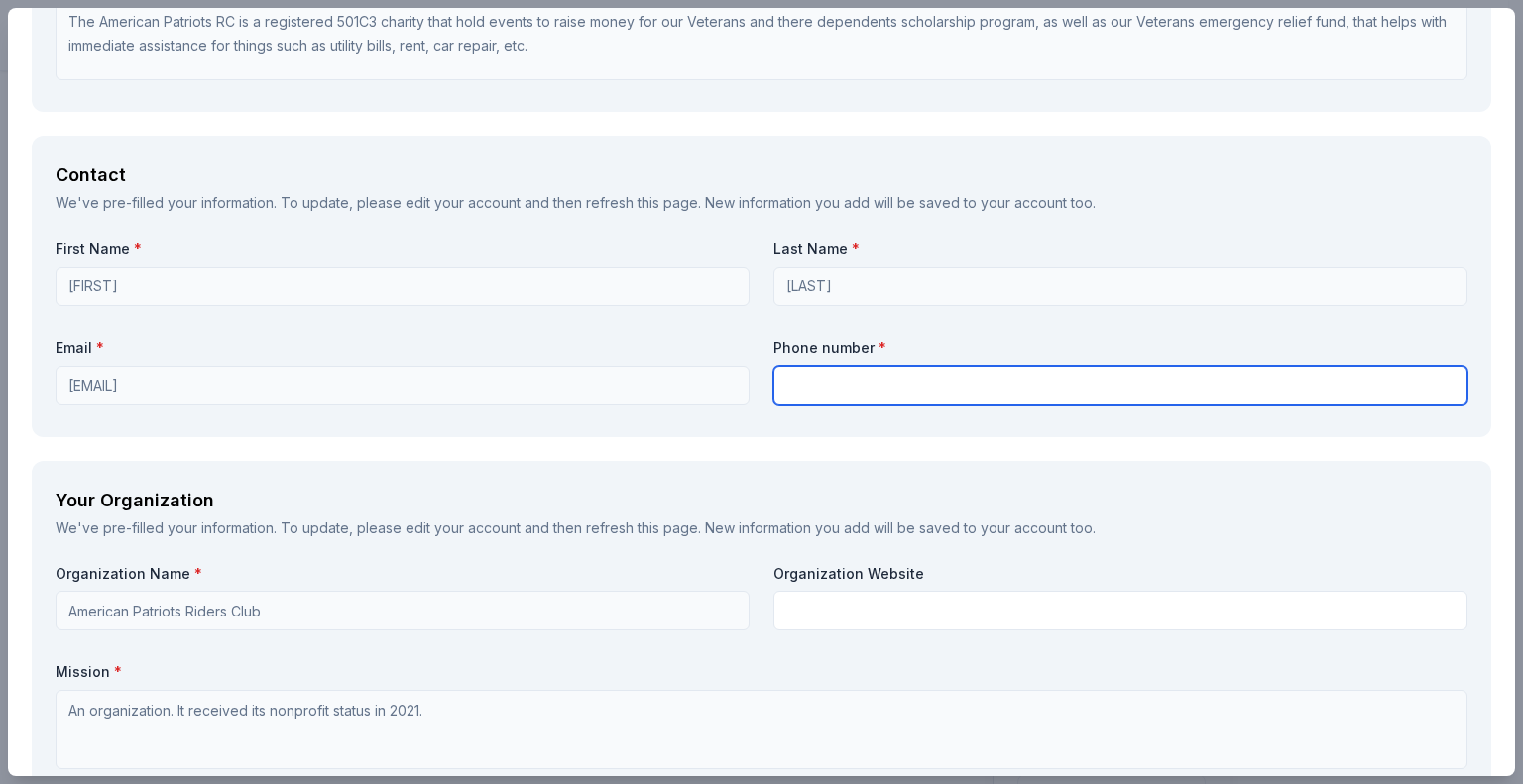 click at bounding box center [1120, 386] 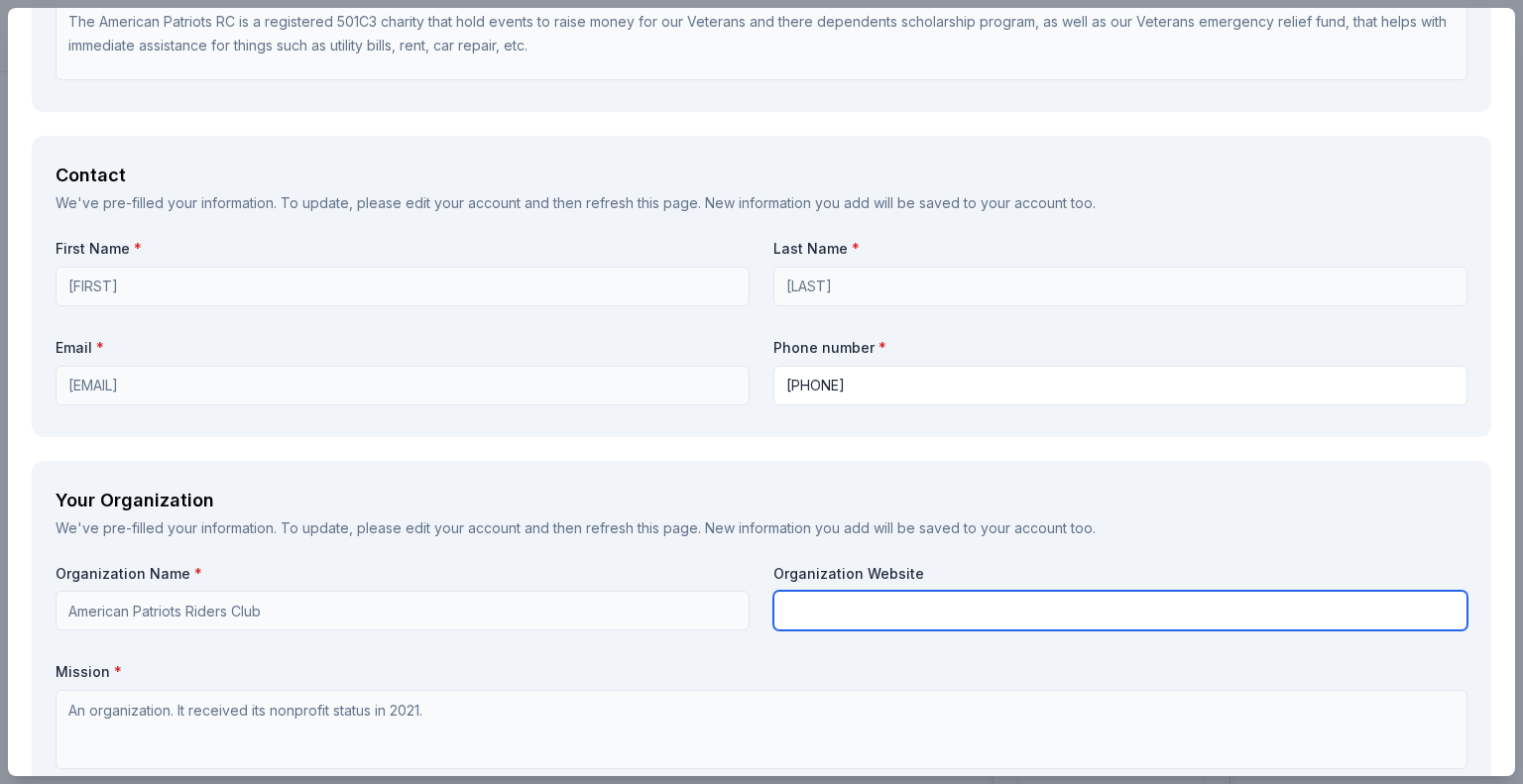 type on "American Patriots Riders Club" 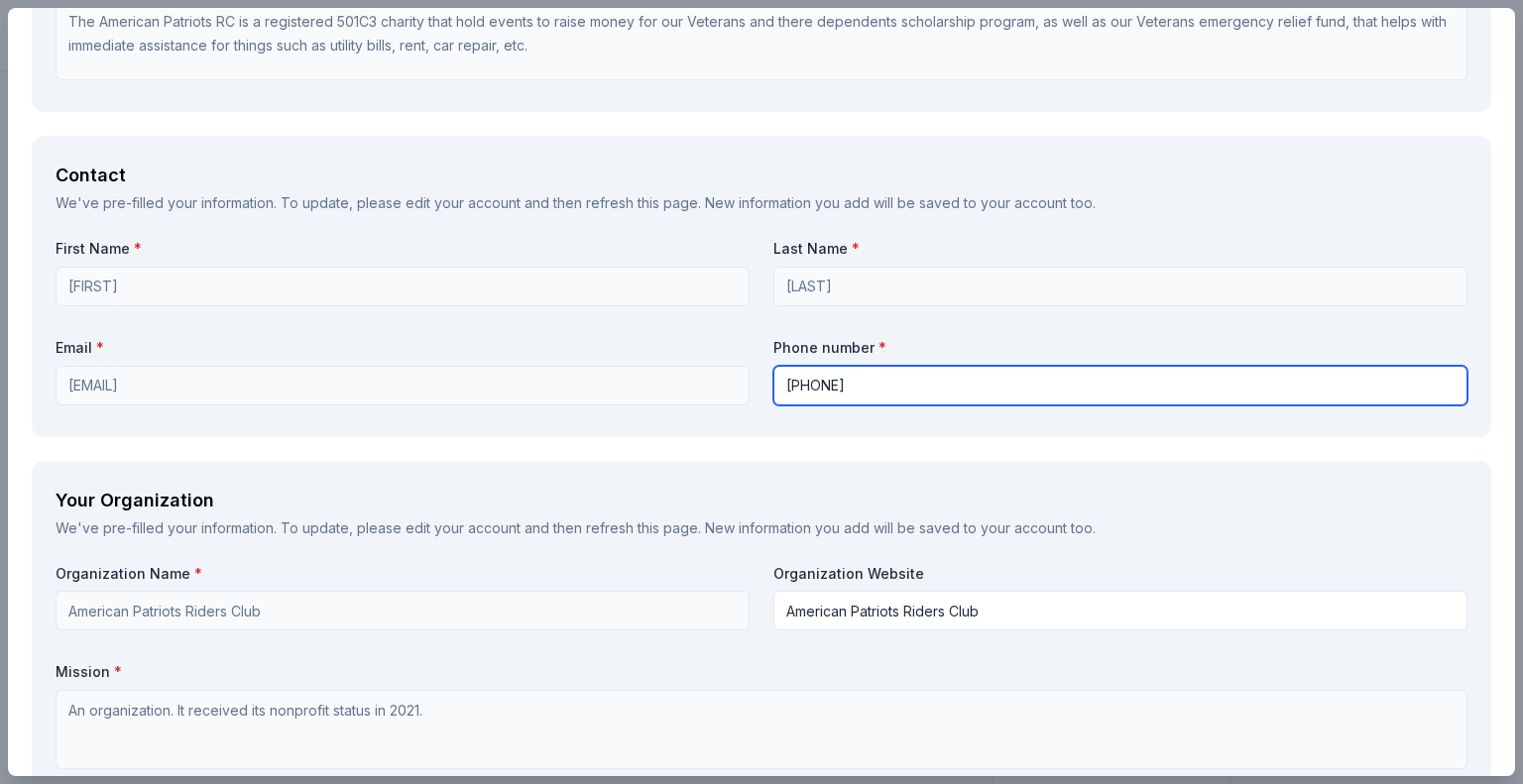 scroll, scrollTop: 1189, scrollLeft: 0, axis: vertical 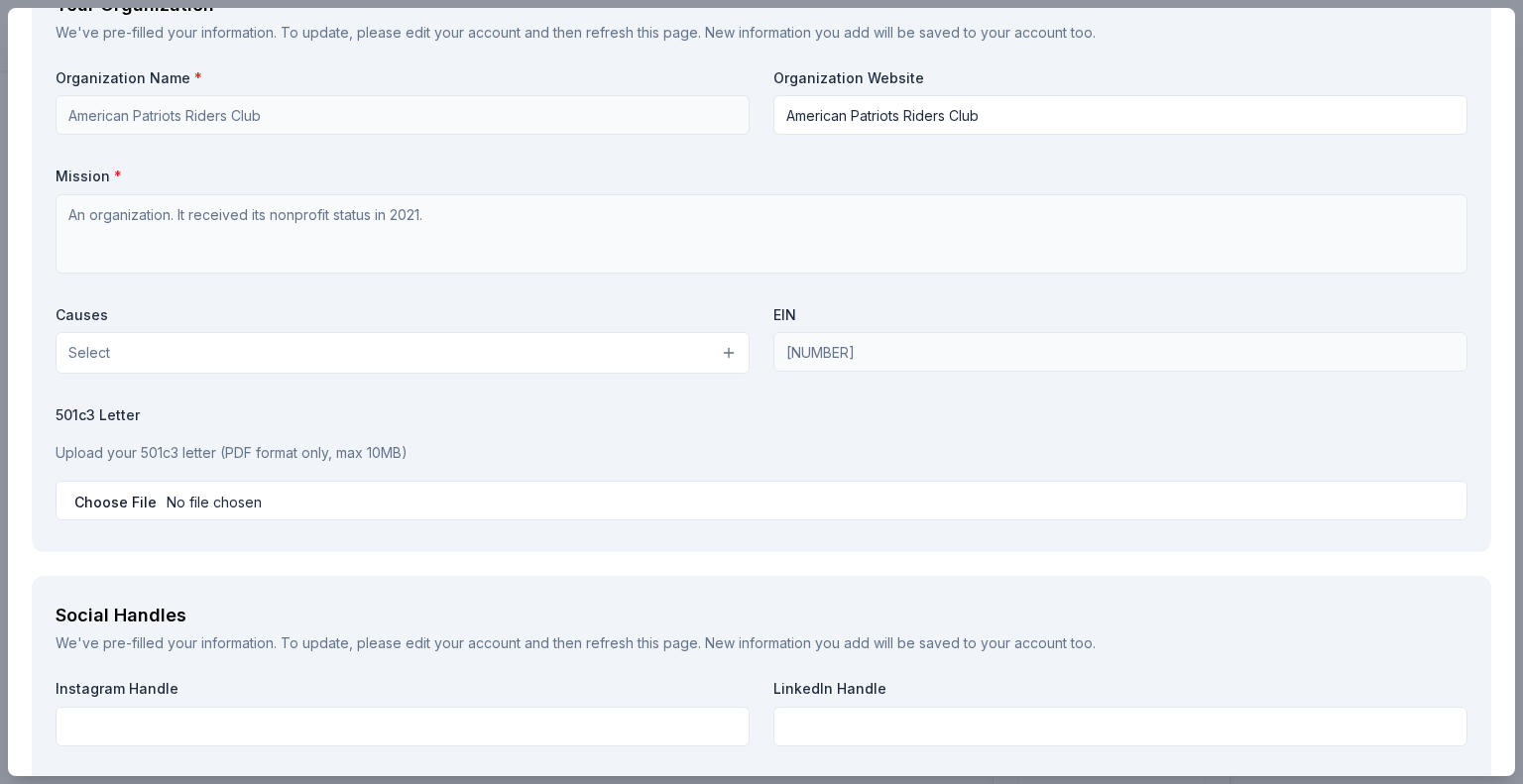 click on "Select" at bounding box center [403, 353] 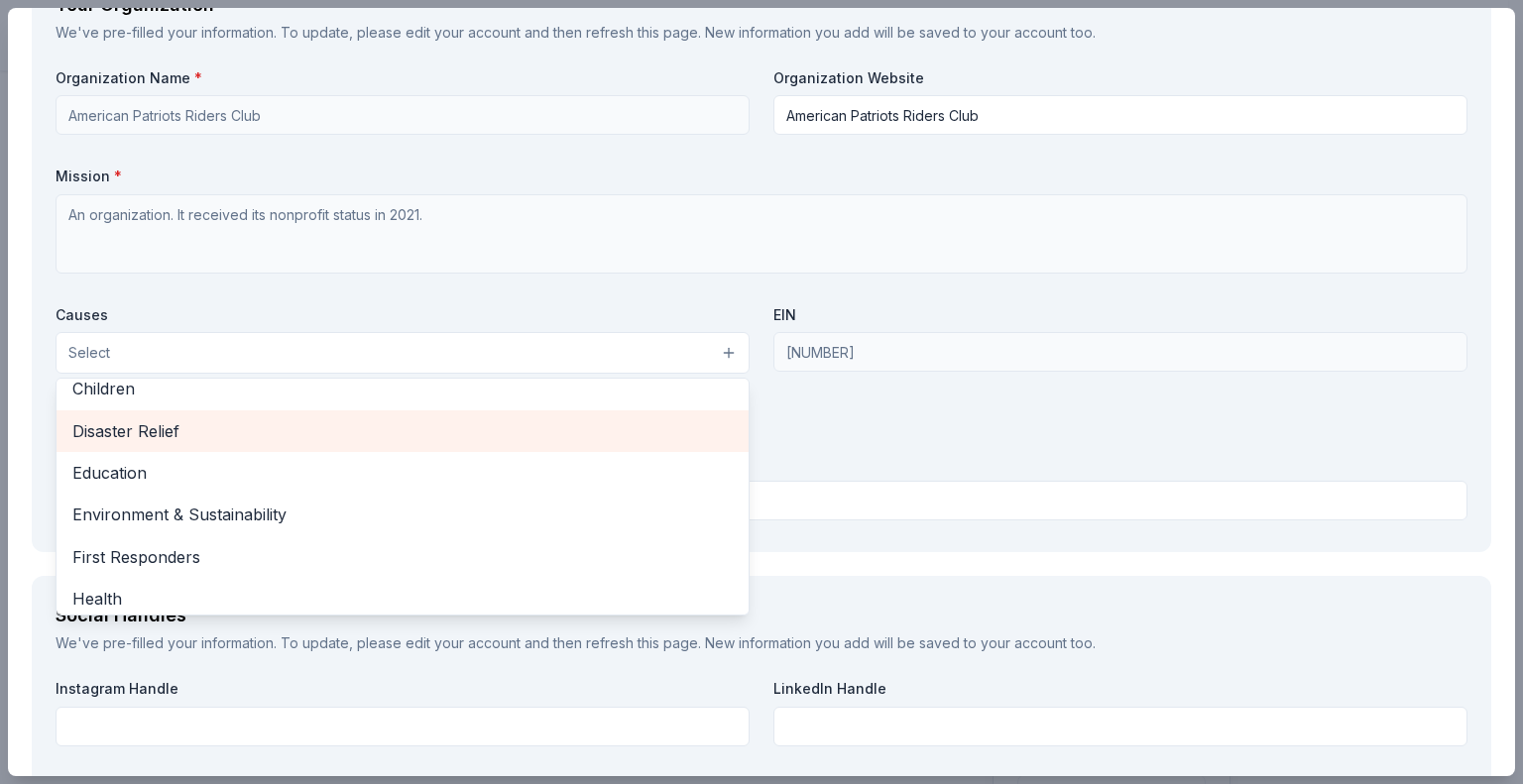 scroll, scrollTop: 198, scrollLeft: 0, axis: vertical 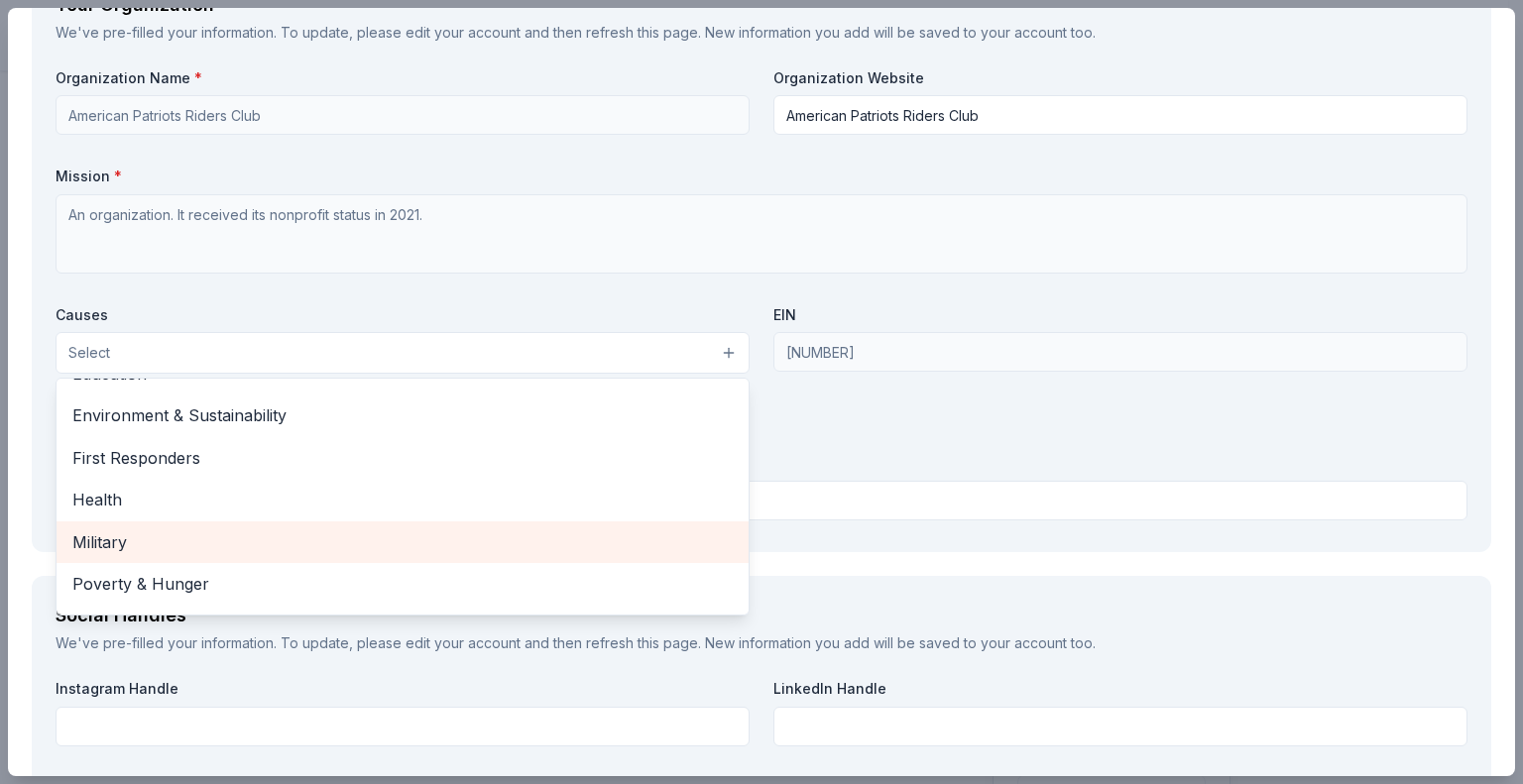 click on "Military" at bounding box center [403, 542] 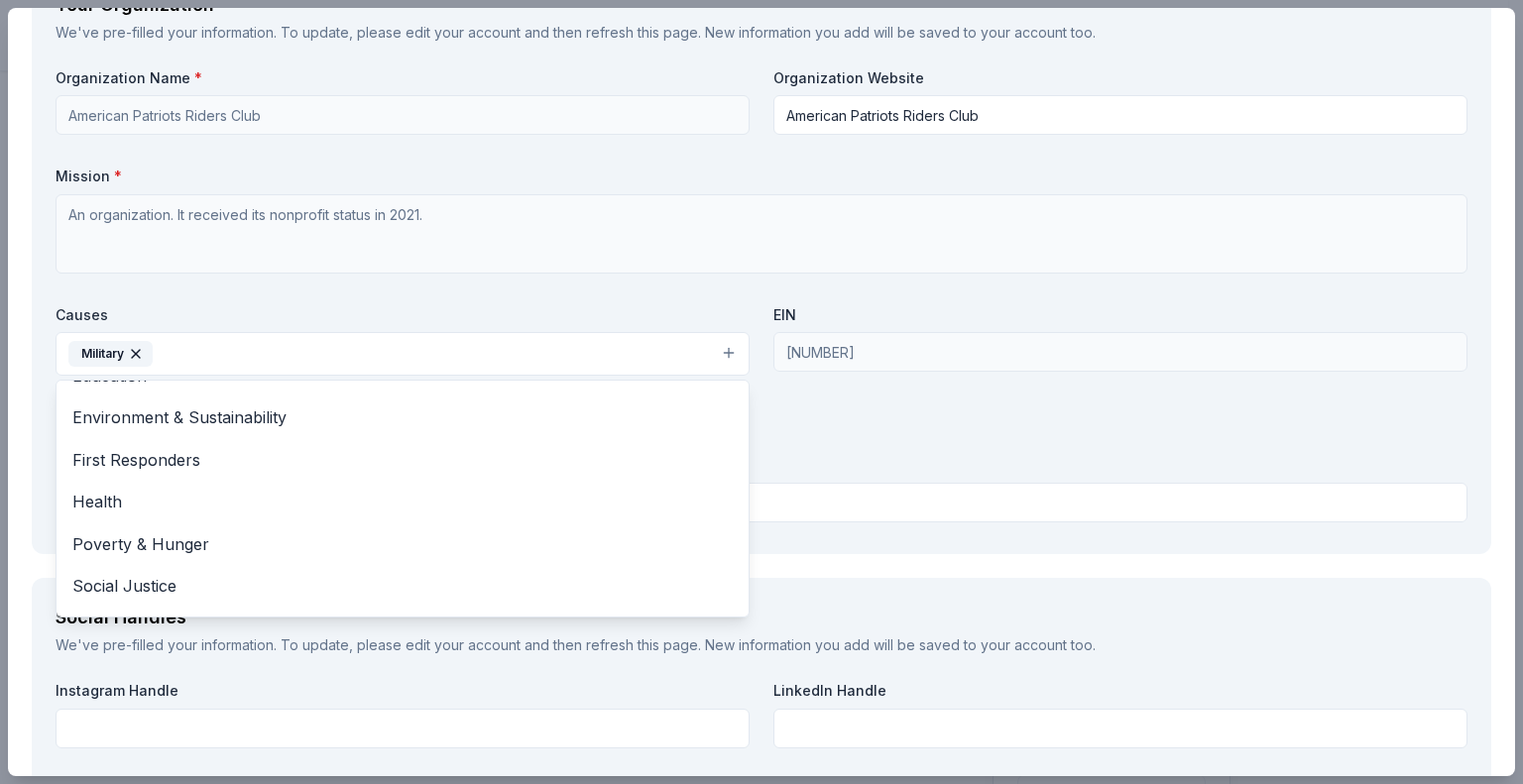 click on "Organization Name * American Patriots Riders Club Organization Website American Patriots Riders Club Mission * An organization. It received its nonprofit status in 2021. Causes Military Animals Art & Culture Children Disaster Relief Education Environment & Sustainability First Responders Health Poverty & Hunger Social Justice Wellness & Fitness EIN 873163566 501c3 Letter Upload your 501c3 letter (PDF format only, max 10MB)" at bounding box center (762, 299) 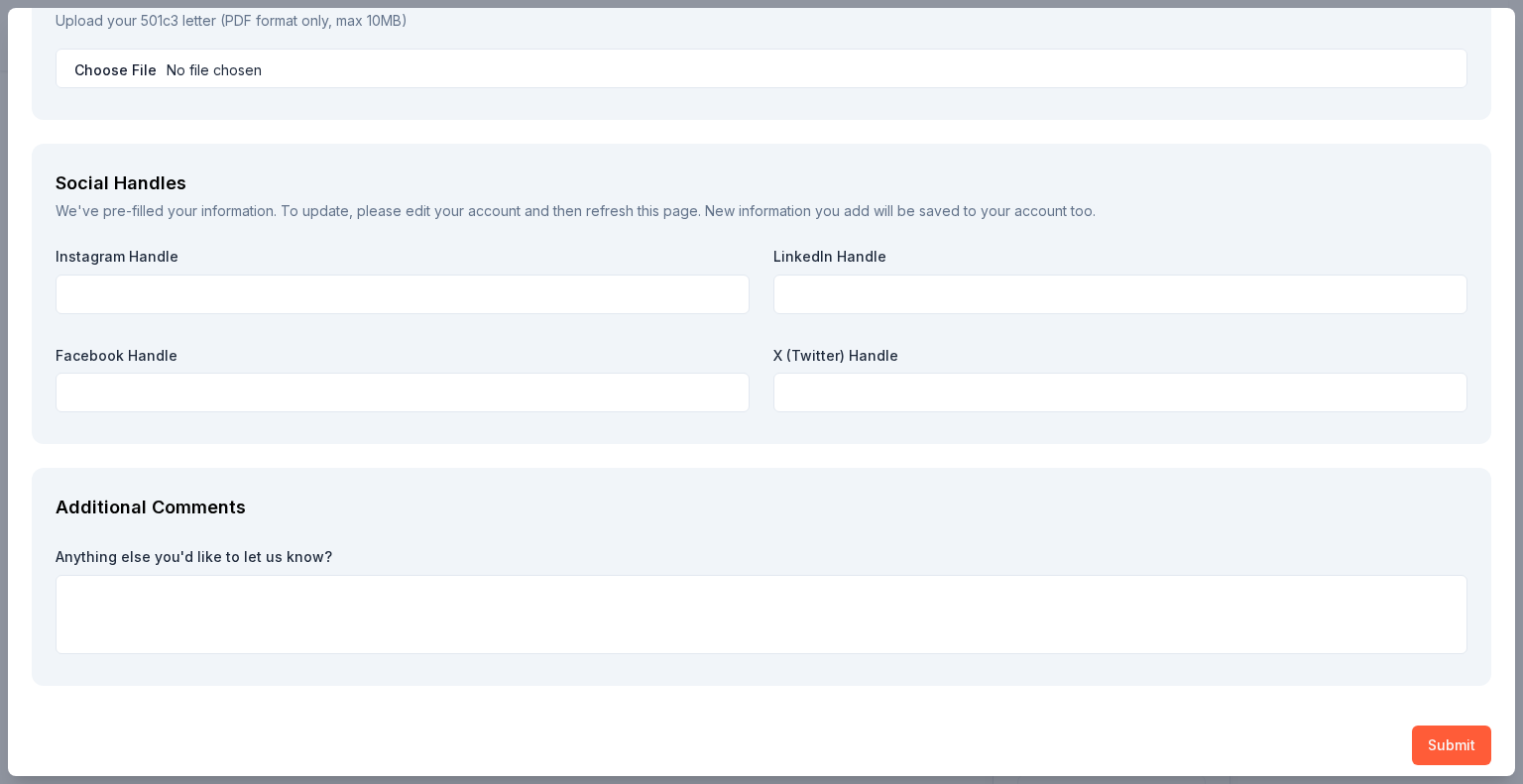 scroll, scrollTop: 2230, scrollLeft: 0, axis: vertical 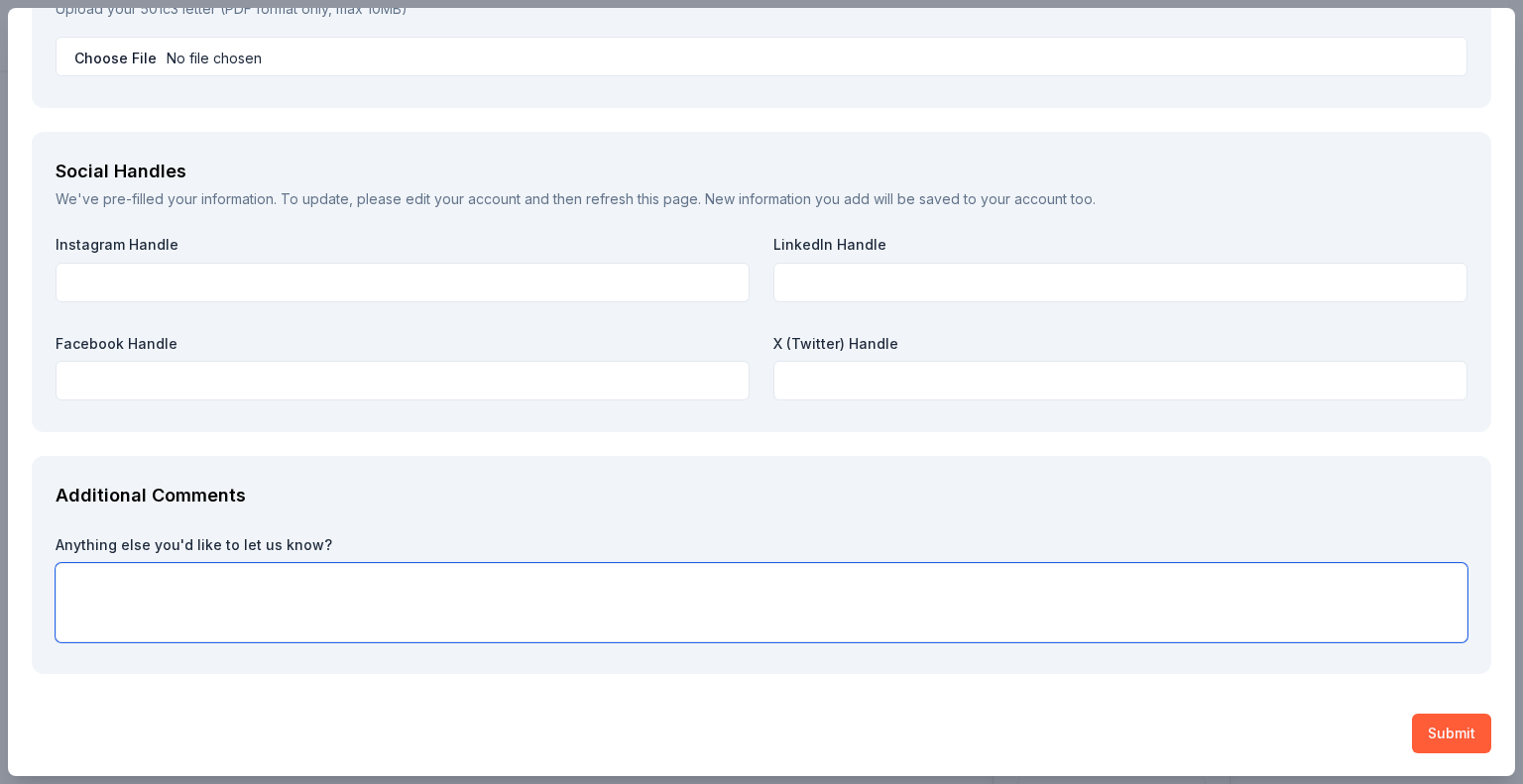 click at bounding box center (762, 603) 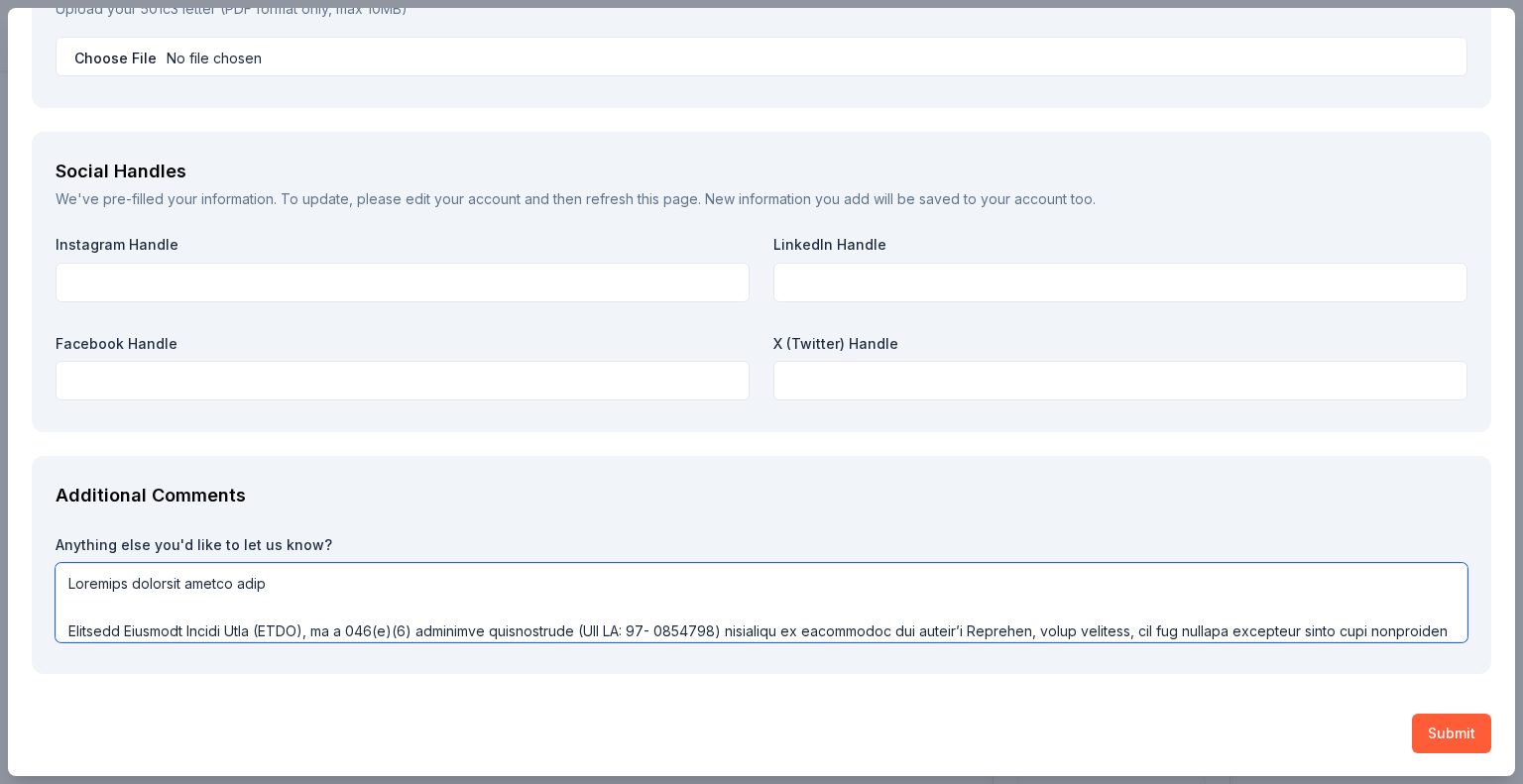 scroll, scrollTop: 126, scrollLeft: 0, axis: vertical 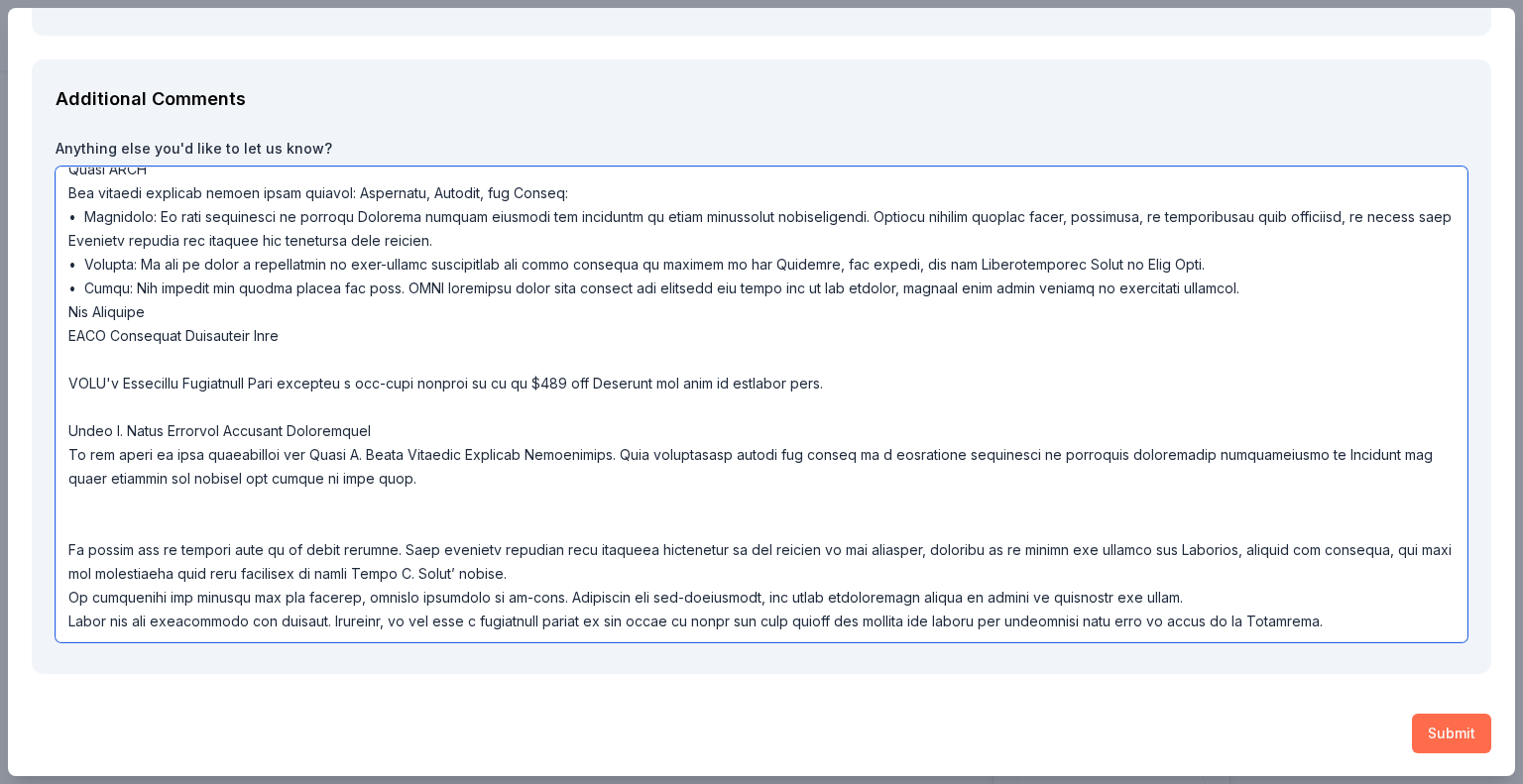 type on "American patriots riders club
American Patriots Riders Club (APRC), is a 501(c)(3) nonprofit organization (Tax ID: 87- 3163566) dedicated to supporting our nation’s Veterans, their families, and the broader community while also advocating for the Constitutional Rights that define us as Americans. We humbly seek your support to help us continue our important missions.
About APRC
Our mission revolves around three pillars: Community, Support, and Riding:
•	Community: We work tirelessly to support Veterans through advocacy and promotion of their individual circumstances. Whether through benefit rides, donations, or partnerships with charities, we ensure that Veterans receive the respect and resources they deserve.
•	Support: We aim to build a brotherhood of like-minded individuals who stand together in defense of our Veterans, our causes, and the Constitutional Right to Bear Arms.
•	Rides: Our passion for riding drives our work. APRC organizes rides that support our missions and bring joy to our members, rang..." 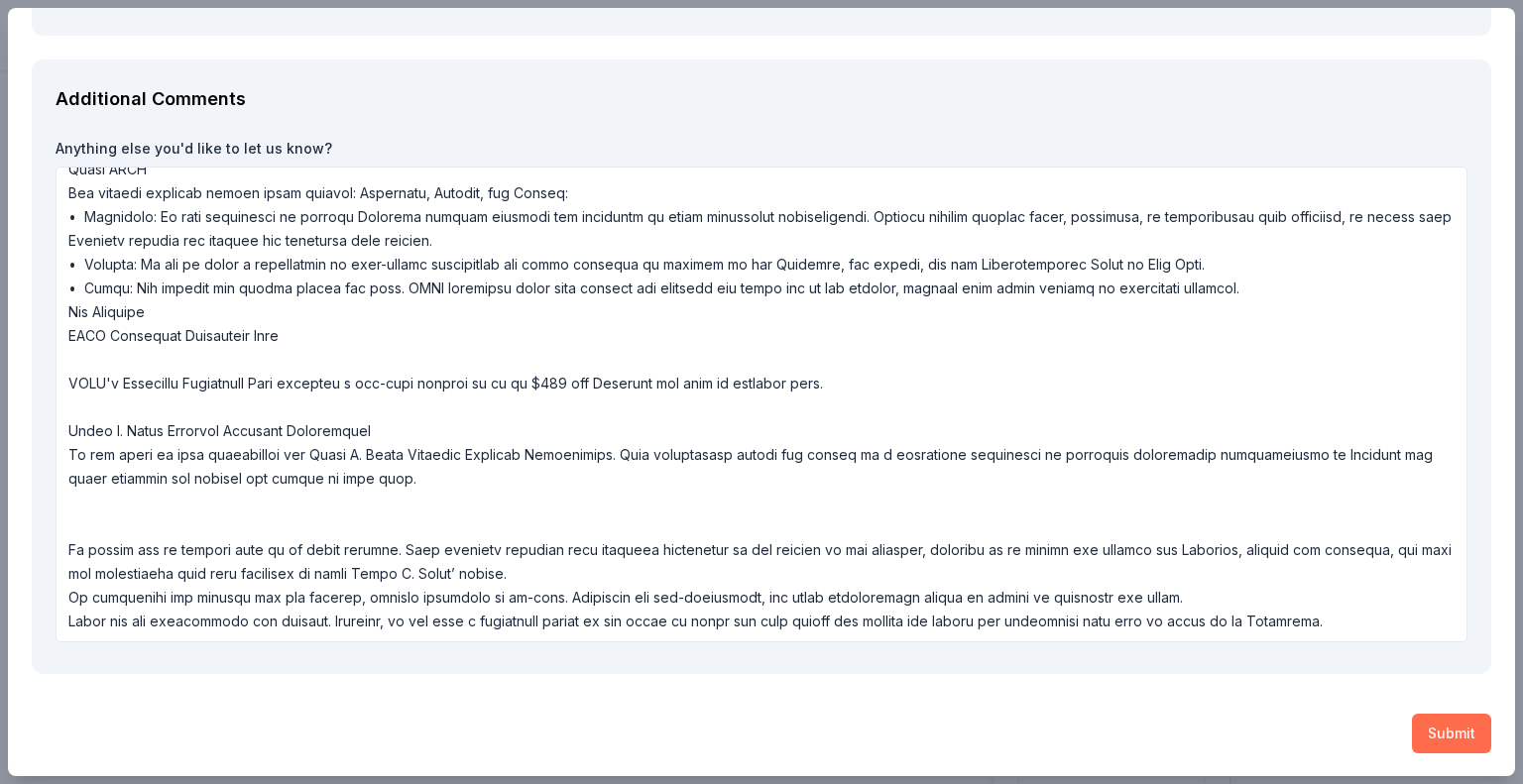 click on "Submit" at bounding box center [1452, 733] 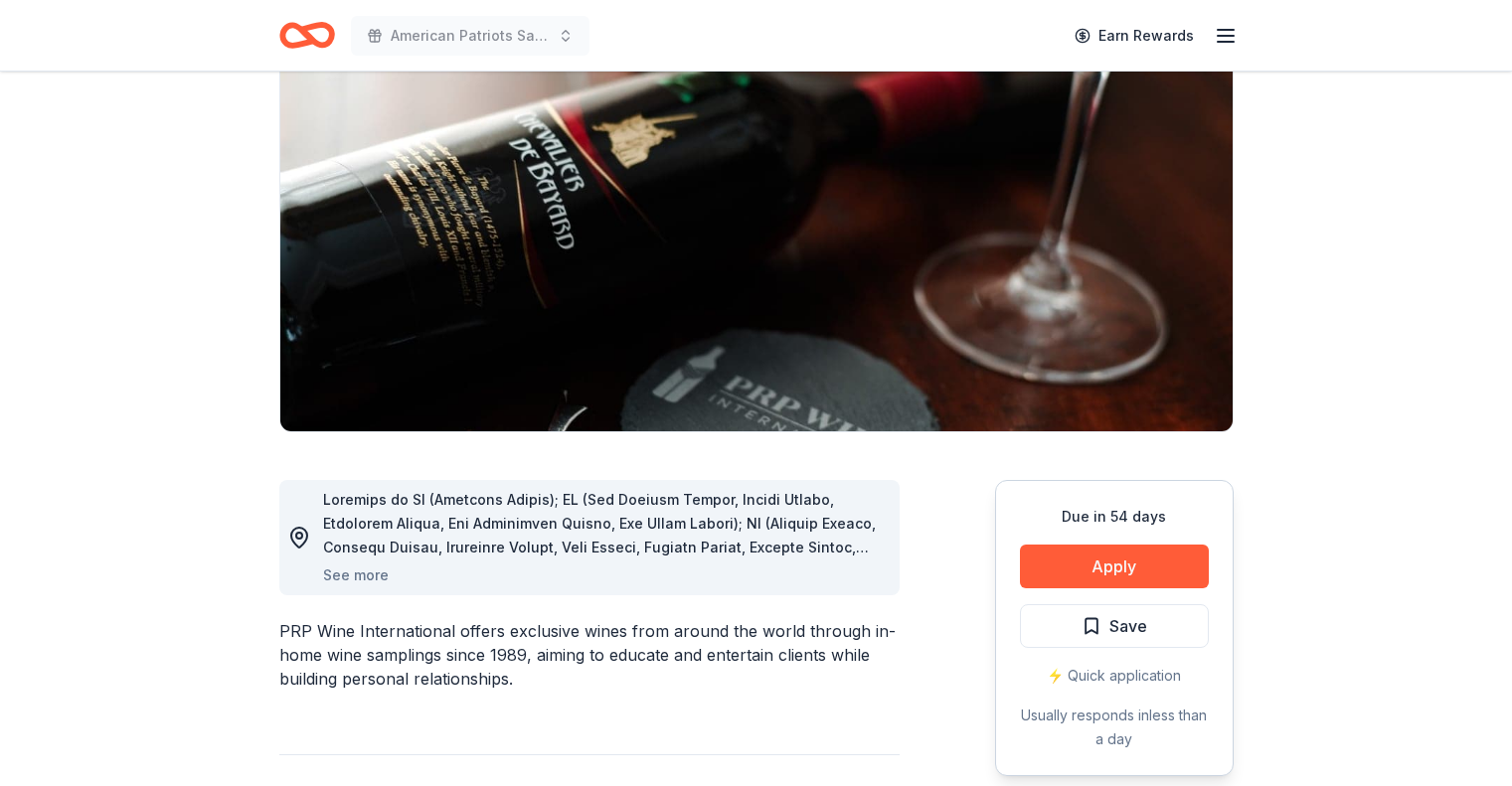 scroll, scrollTop: 397, scrollLeft: 0, axis: vertical 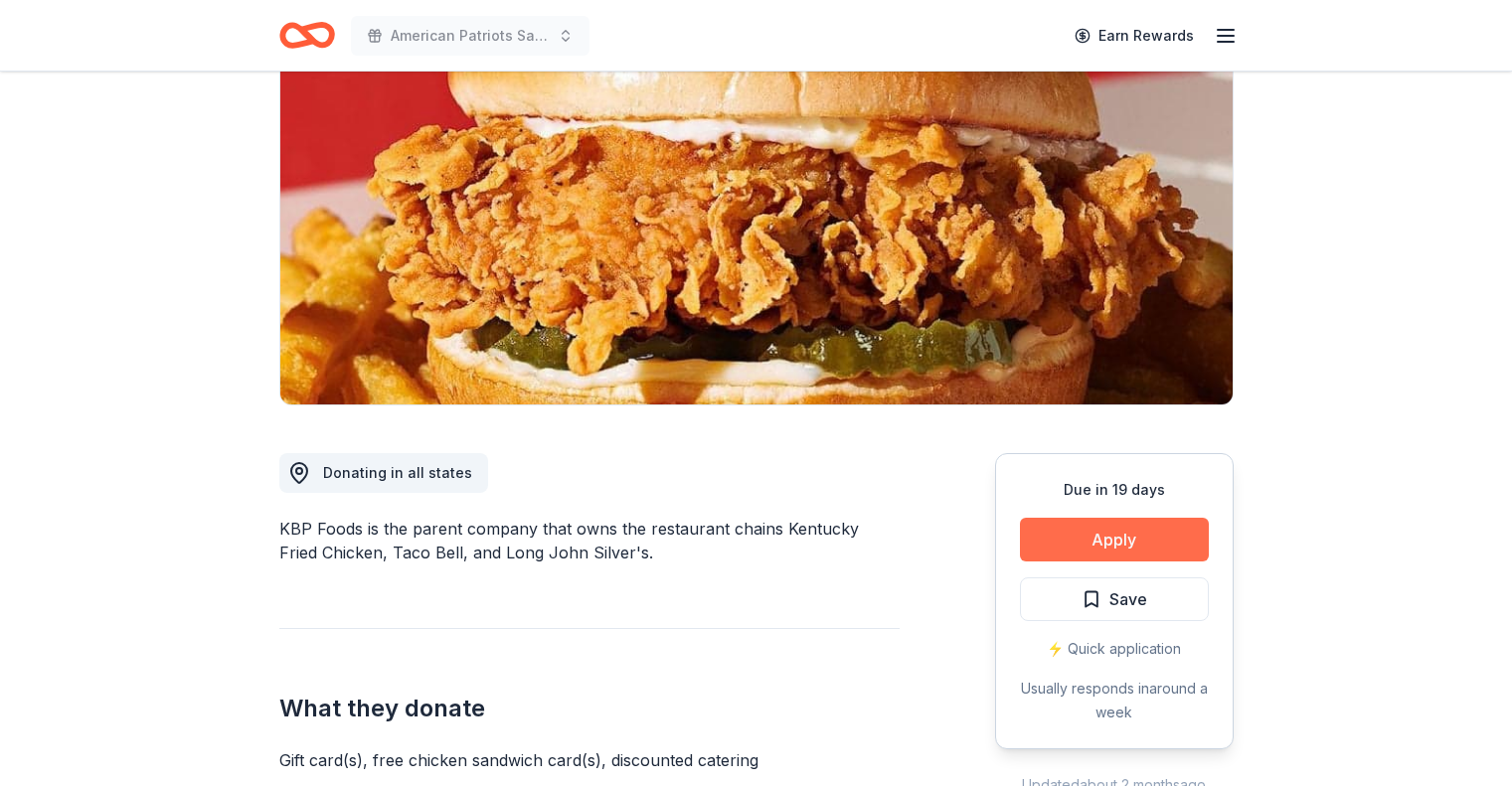 click on "Apply" at bounding box center [1114, 540] 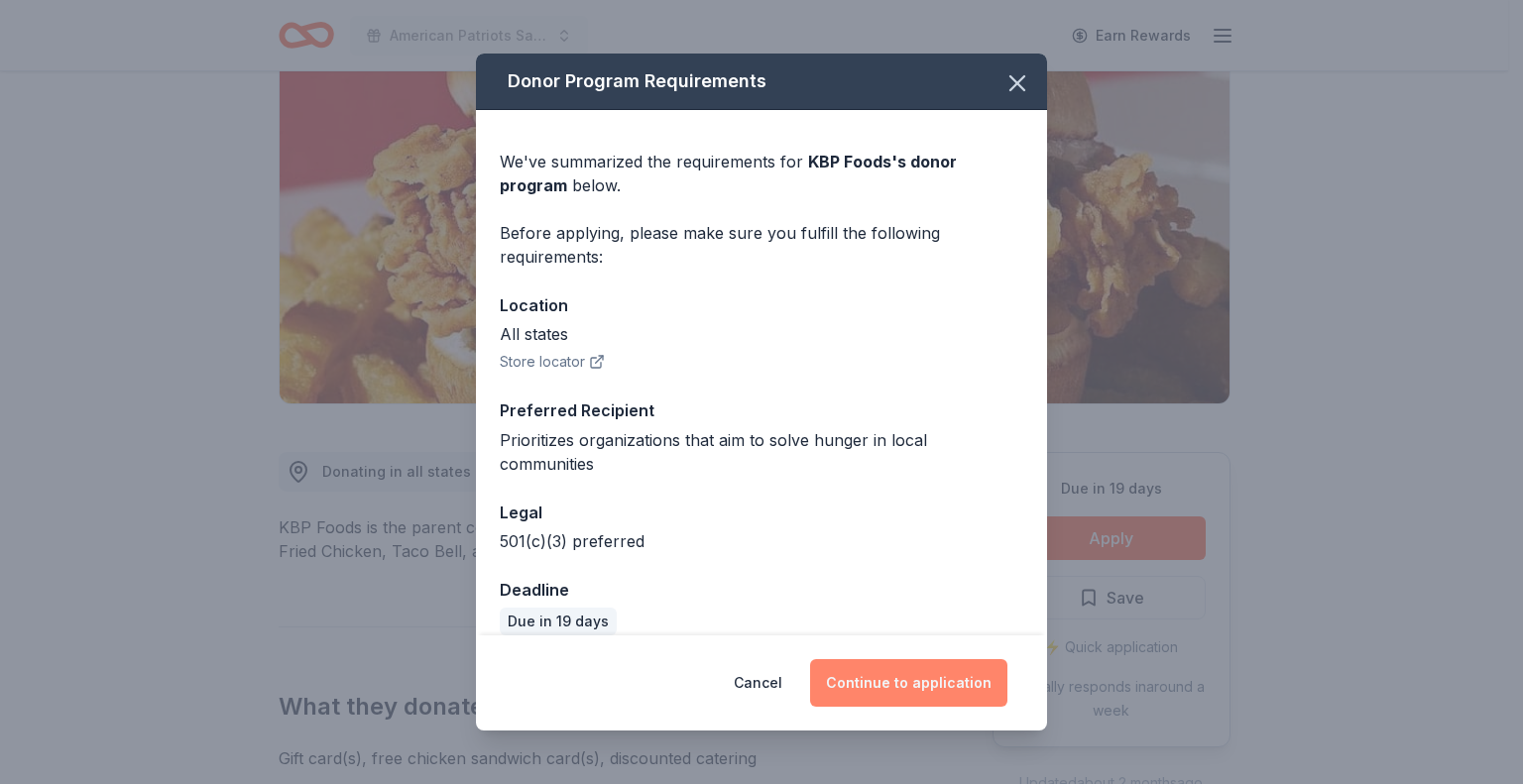 click on "Continue to application" at bounding box center [908, 683] 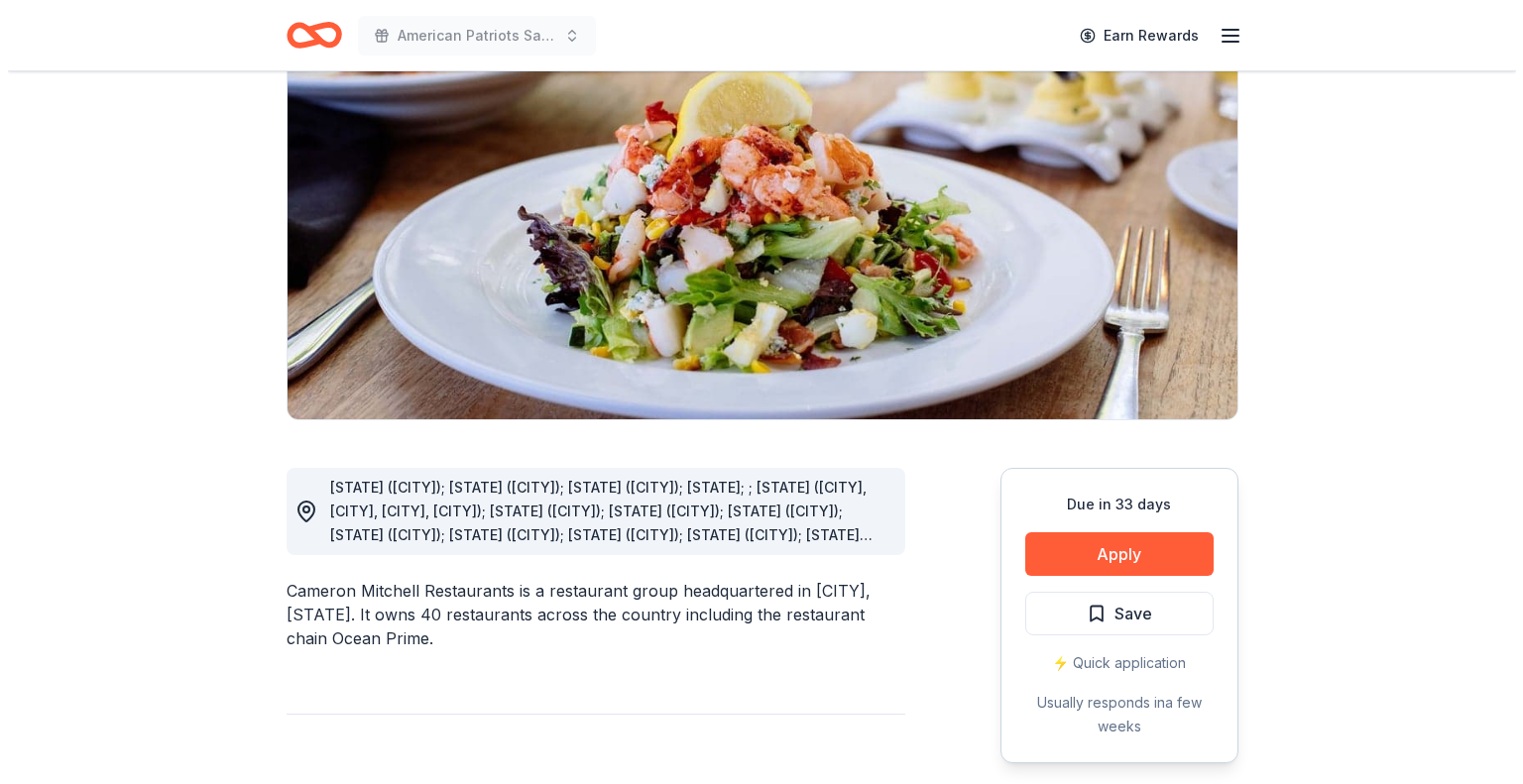 scroll, scrollTop: 198, scrollLeft: 0, axis: vertical 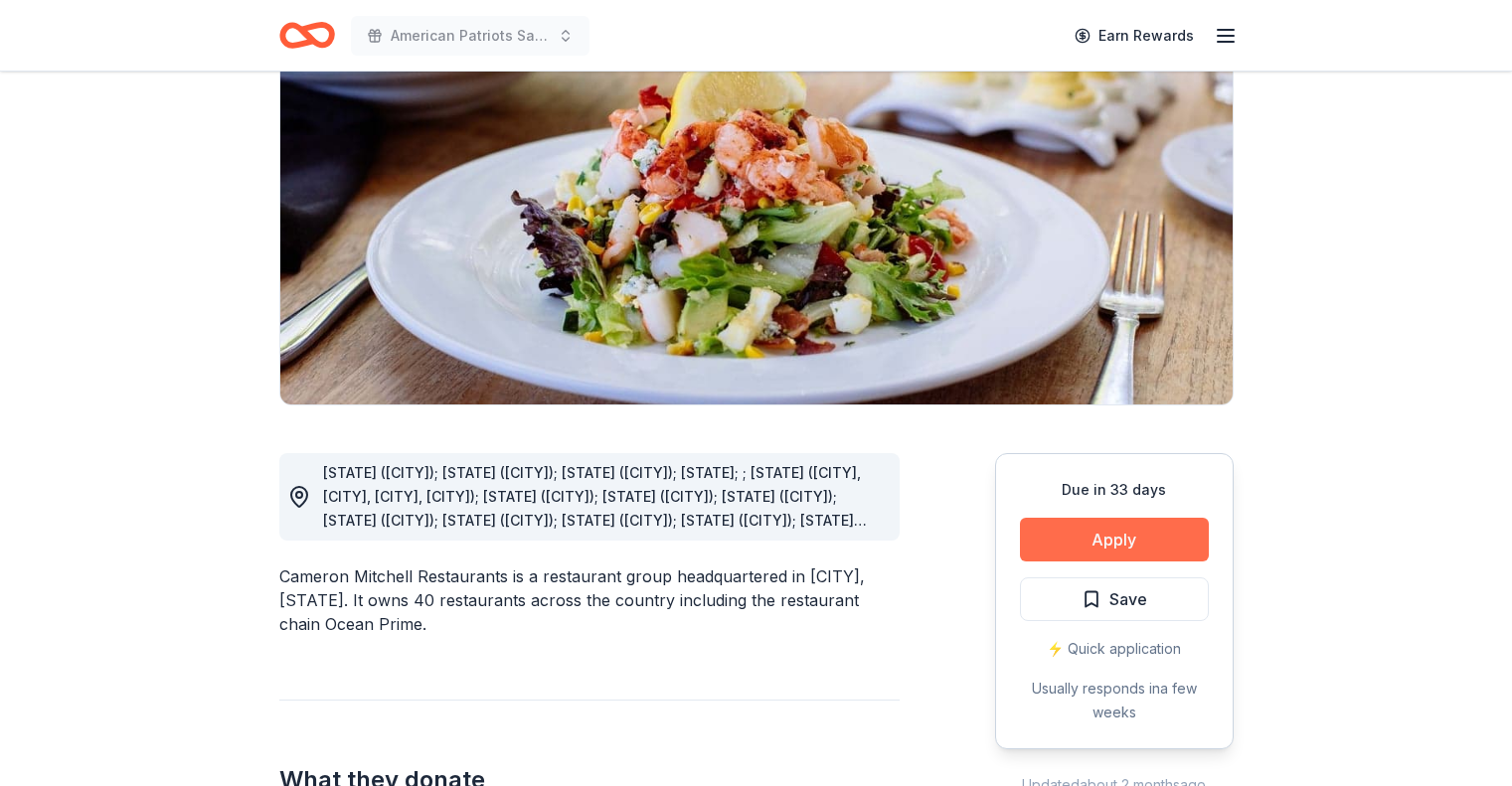 click on "Apply" at bounding box center (1114, 540) 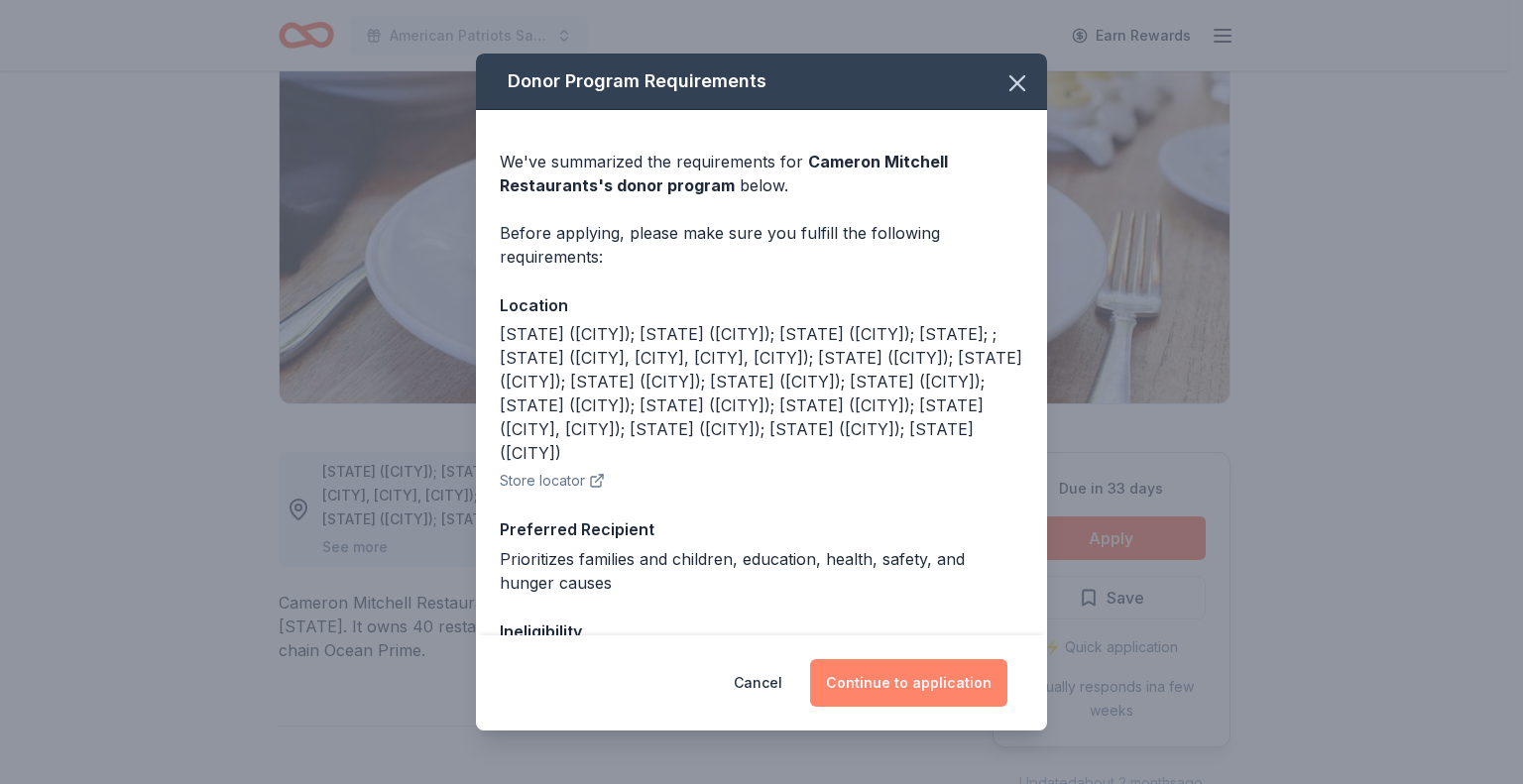 click on "Continue to application" at bounding box center (908, 683) 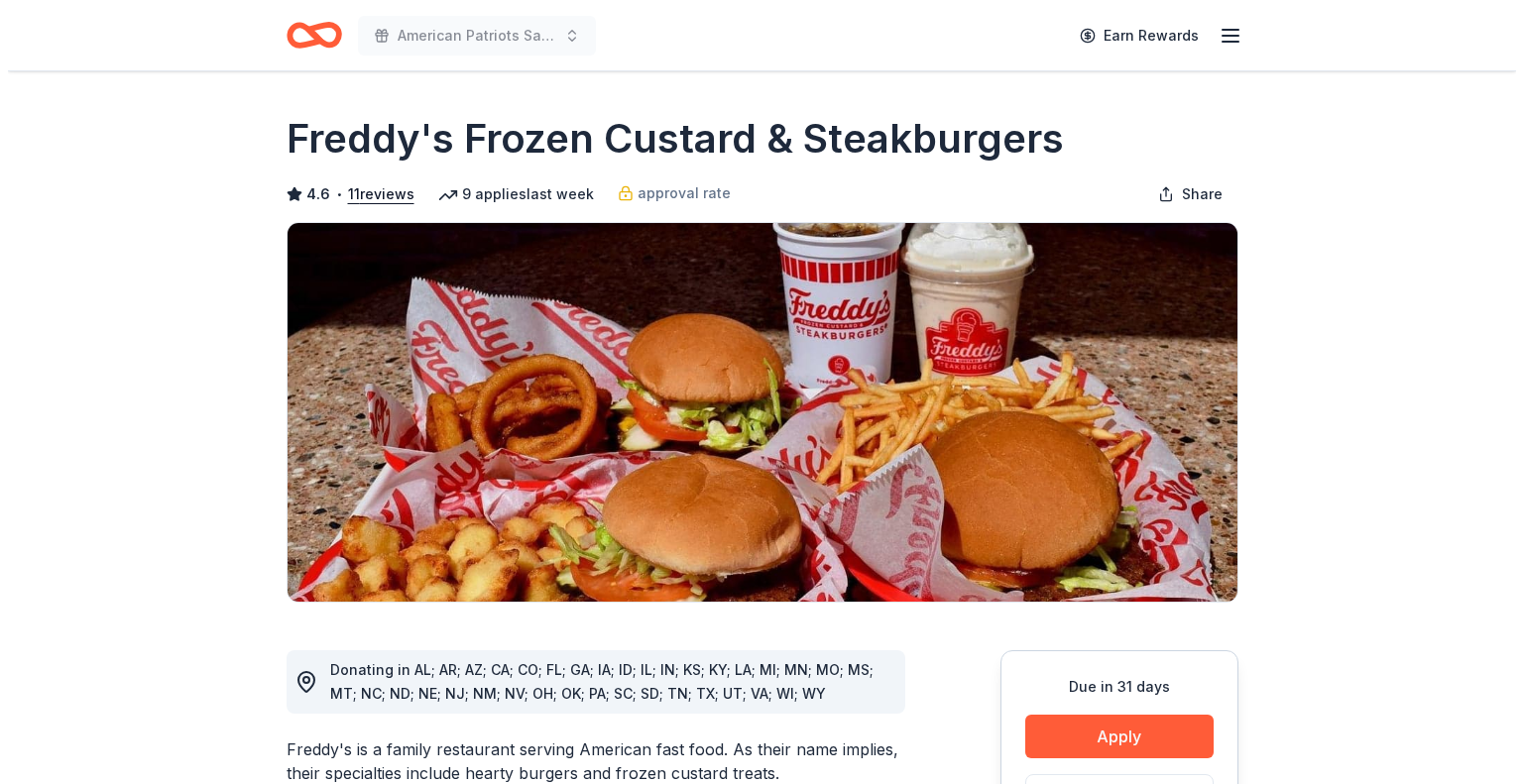 scroll, scrollTop: 198, scrollLeft: 0, axis: vertical 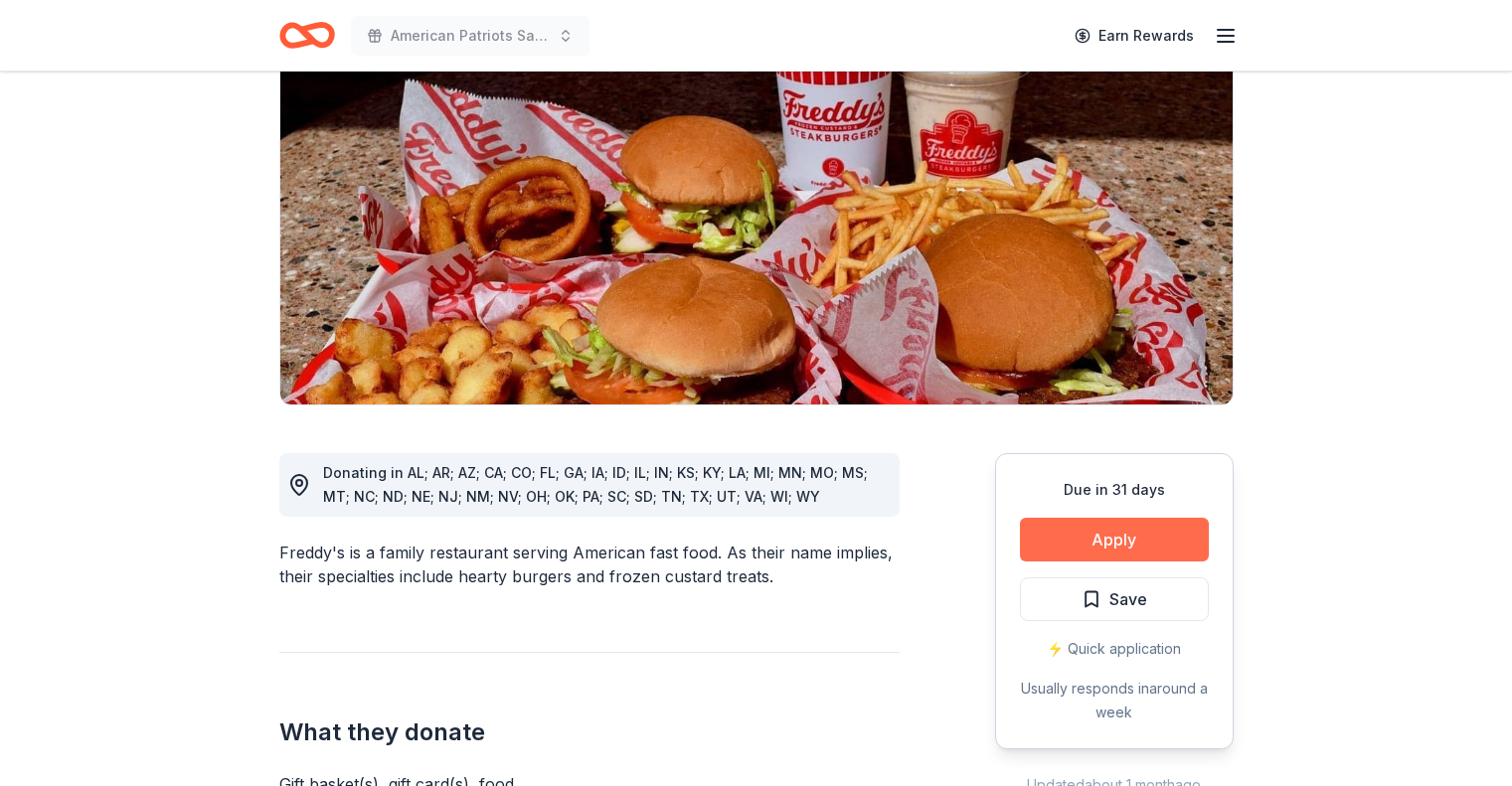 click on "Apply" at bounding box center [1114, 540] 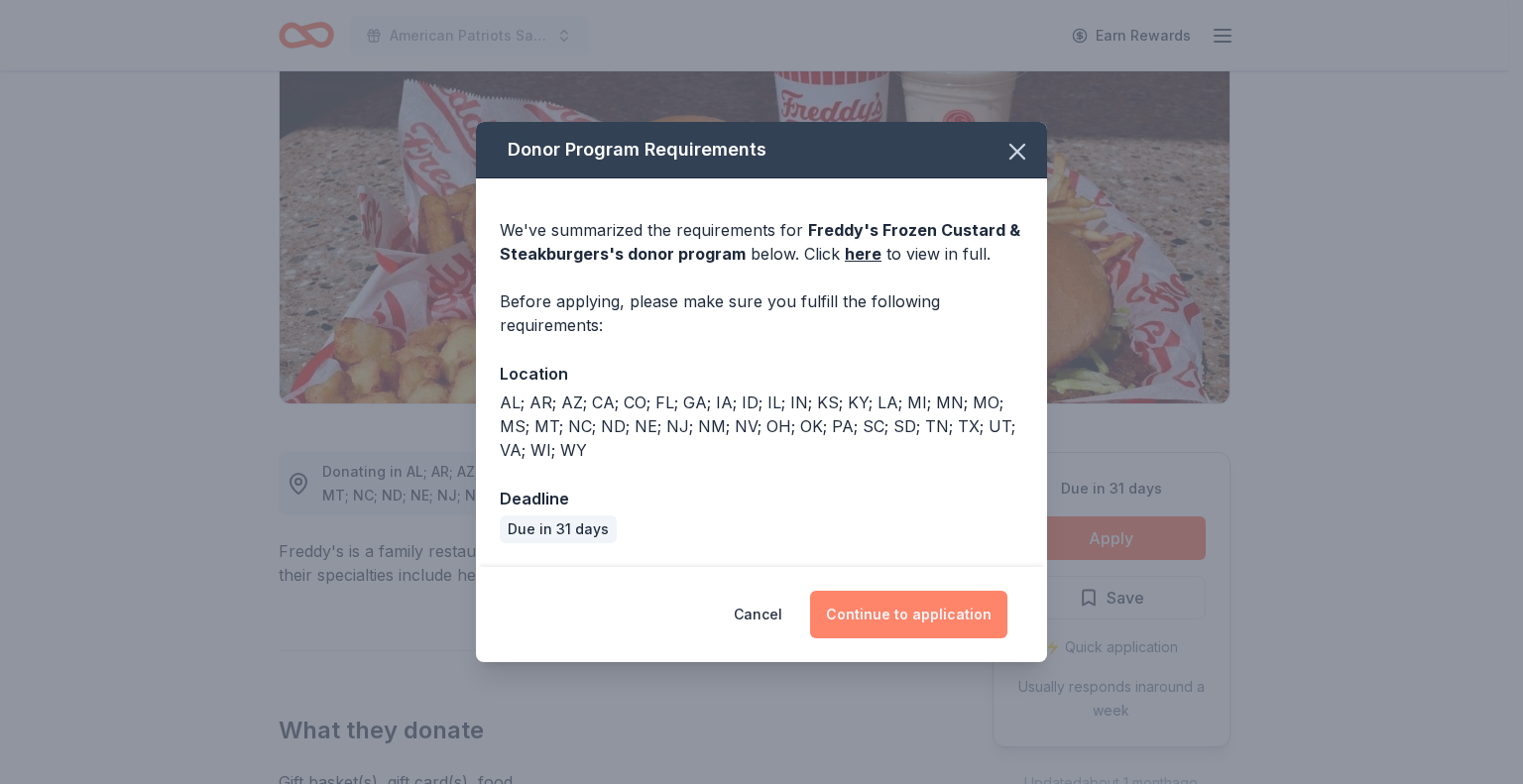 click on "Continue to application" at bounding box center [908, 615] 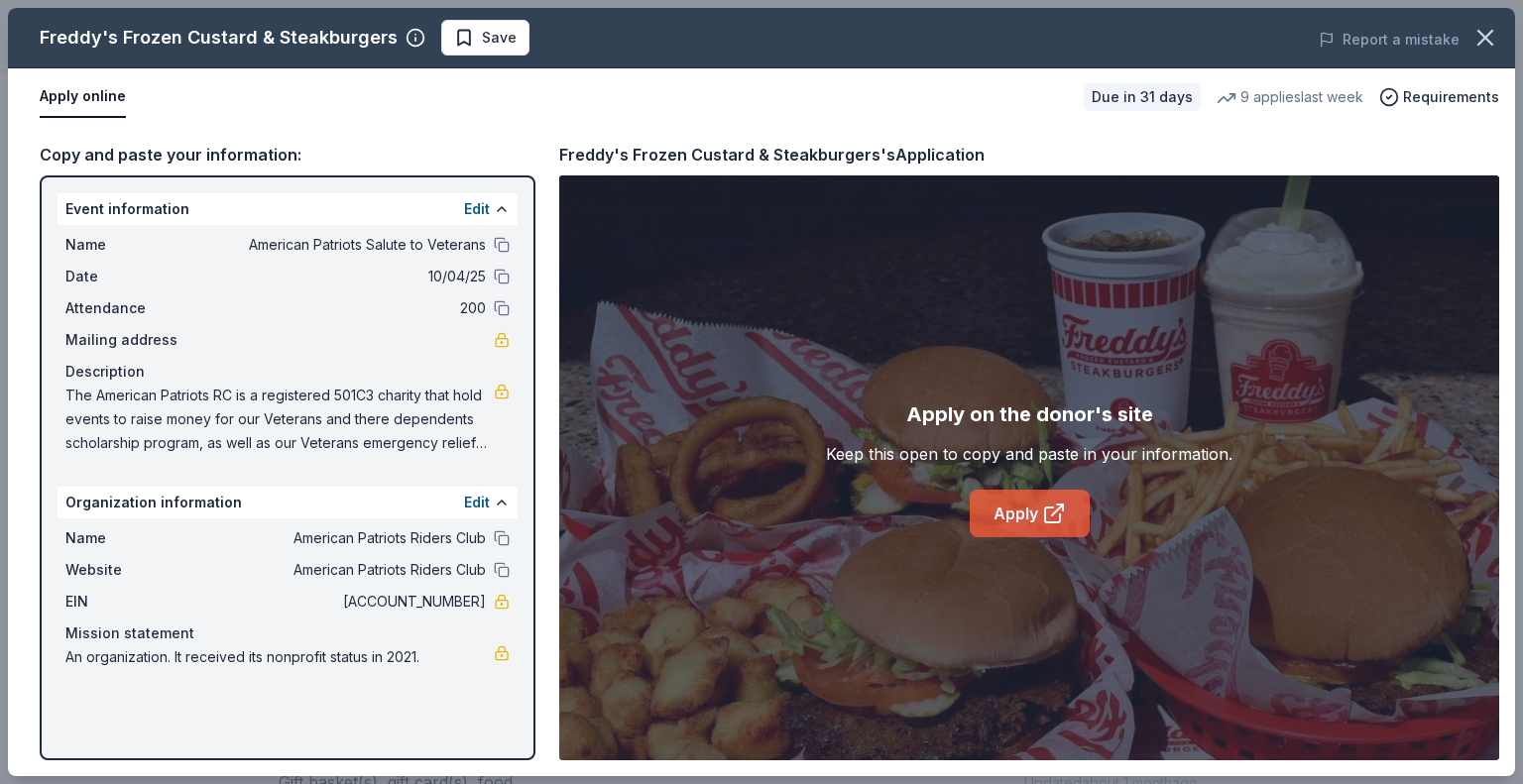 click on "Apply" at bounding box center [1029, 513] 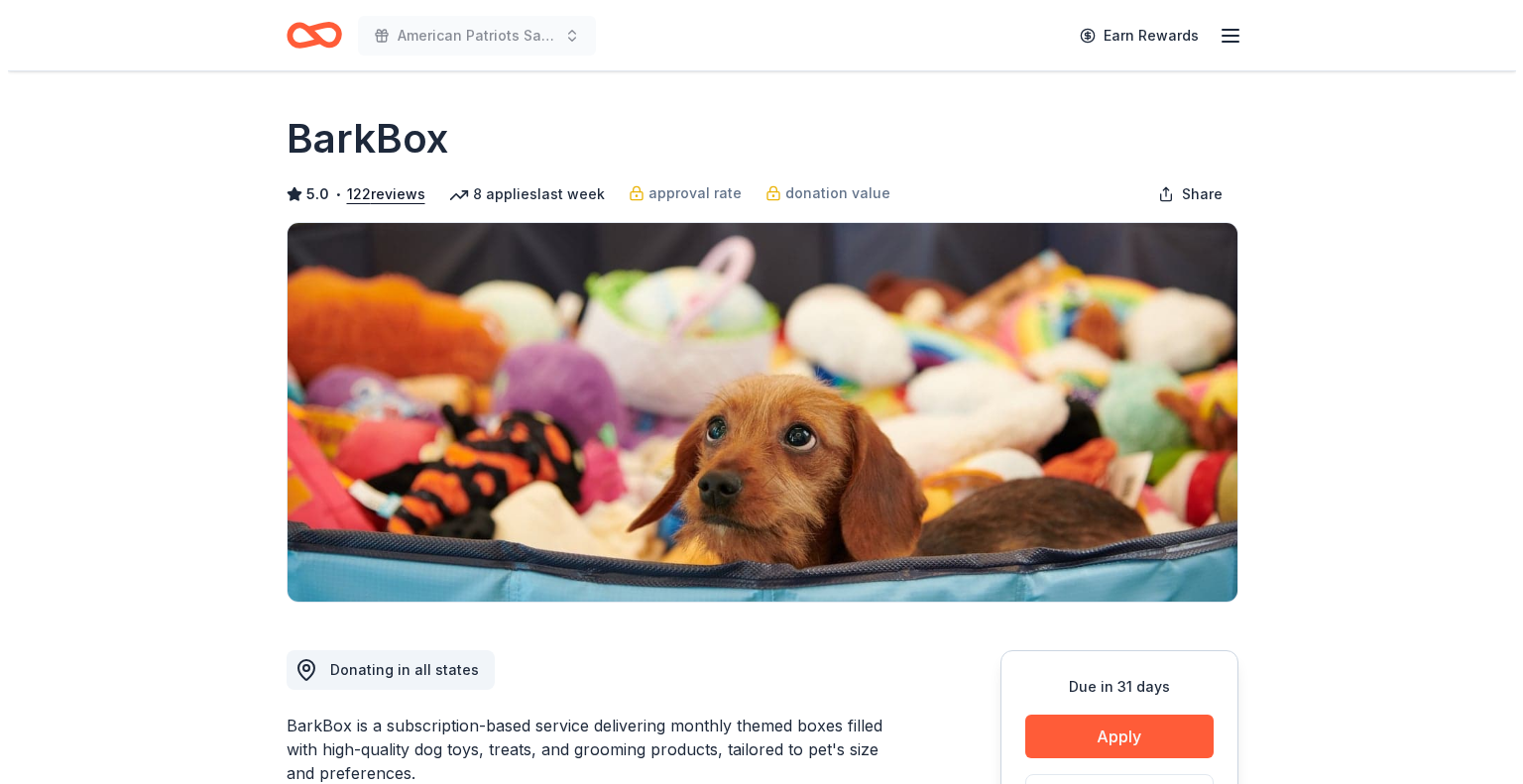 scroll, scrollTop: 0, scrollLeft: 0, axis: both 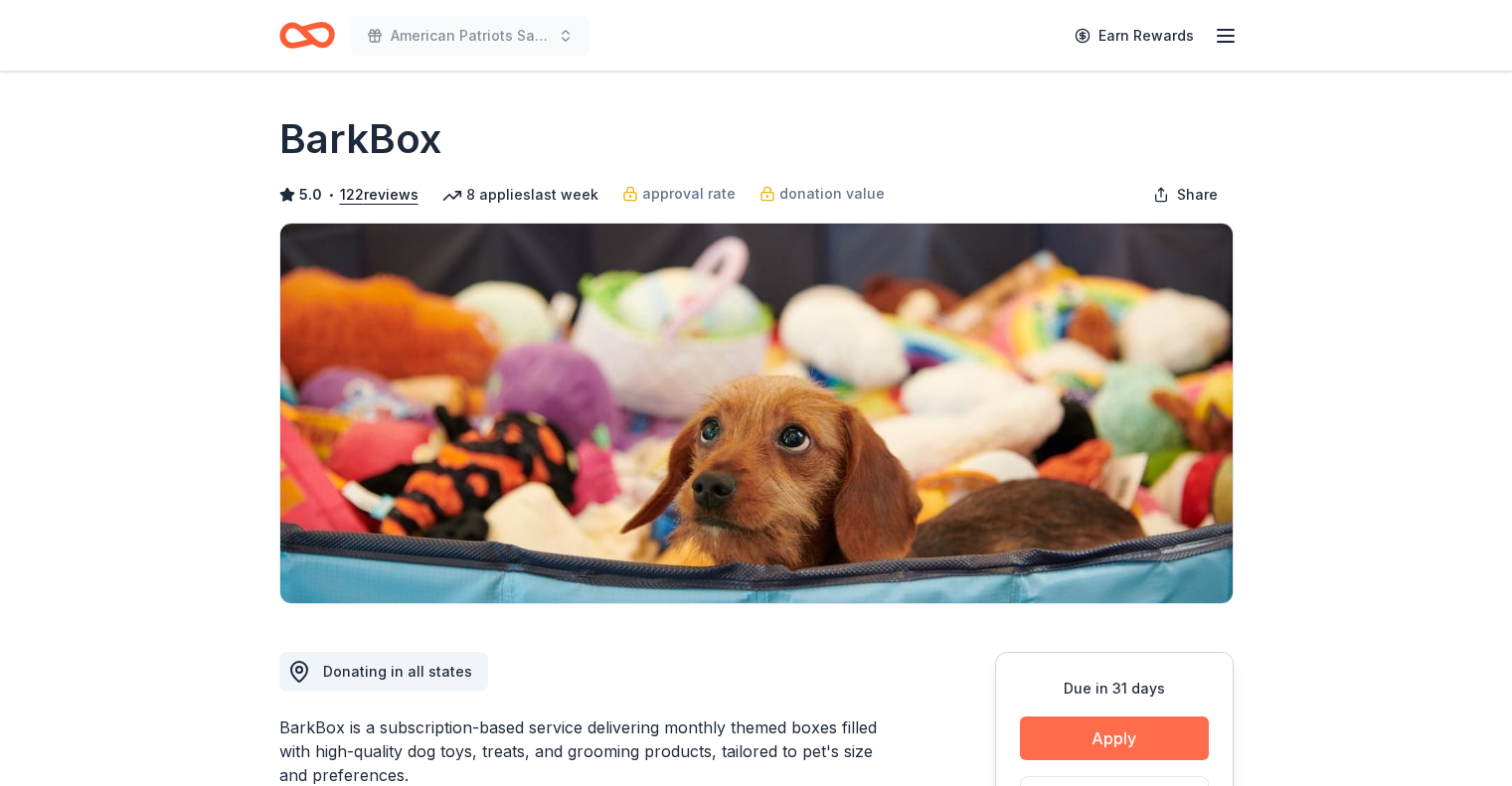 click on "Apply" at bounding box center (1114, 738) 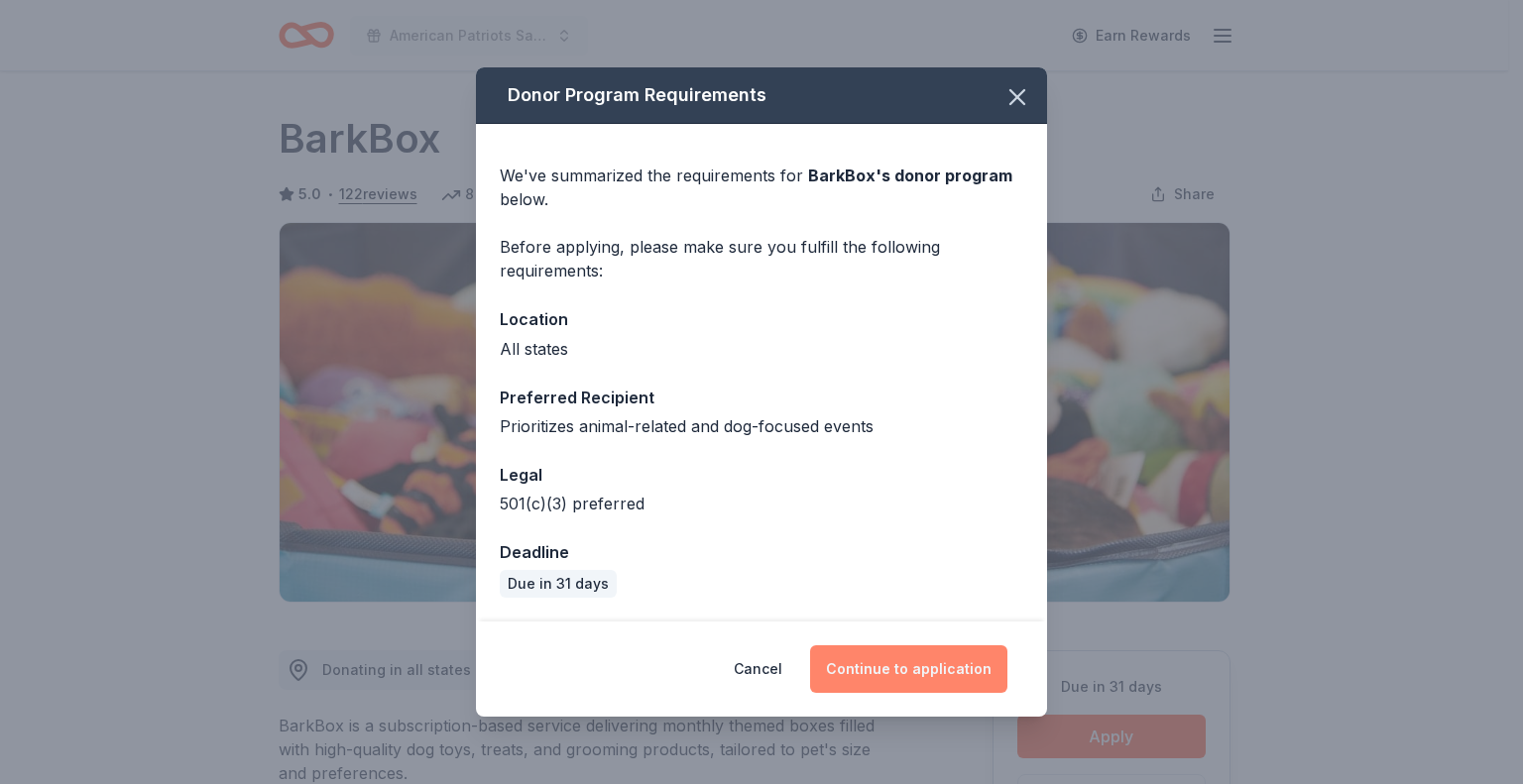 drag, startPoint x: 962, startPoint y: 669, endPoint x: 943, endPoint y: 668, distance: 19.026298 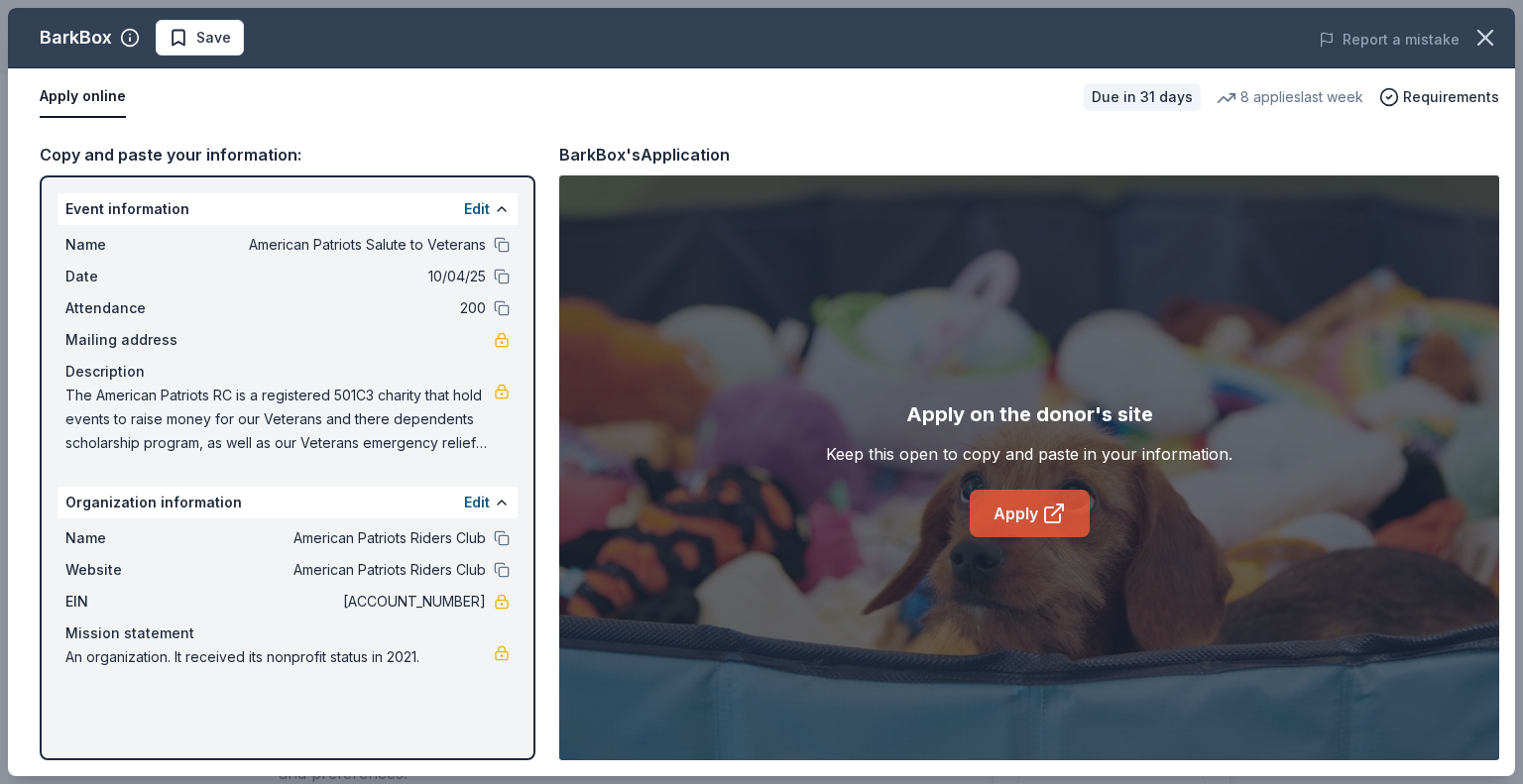 click on "Apply" at bounding box center [1029, 513] 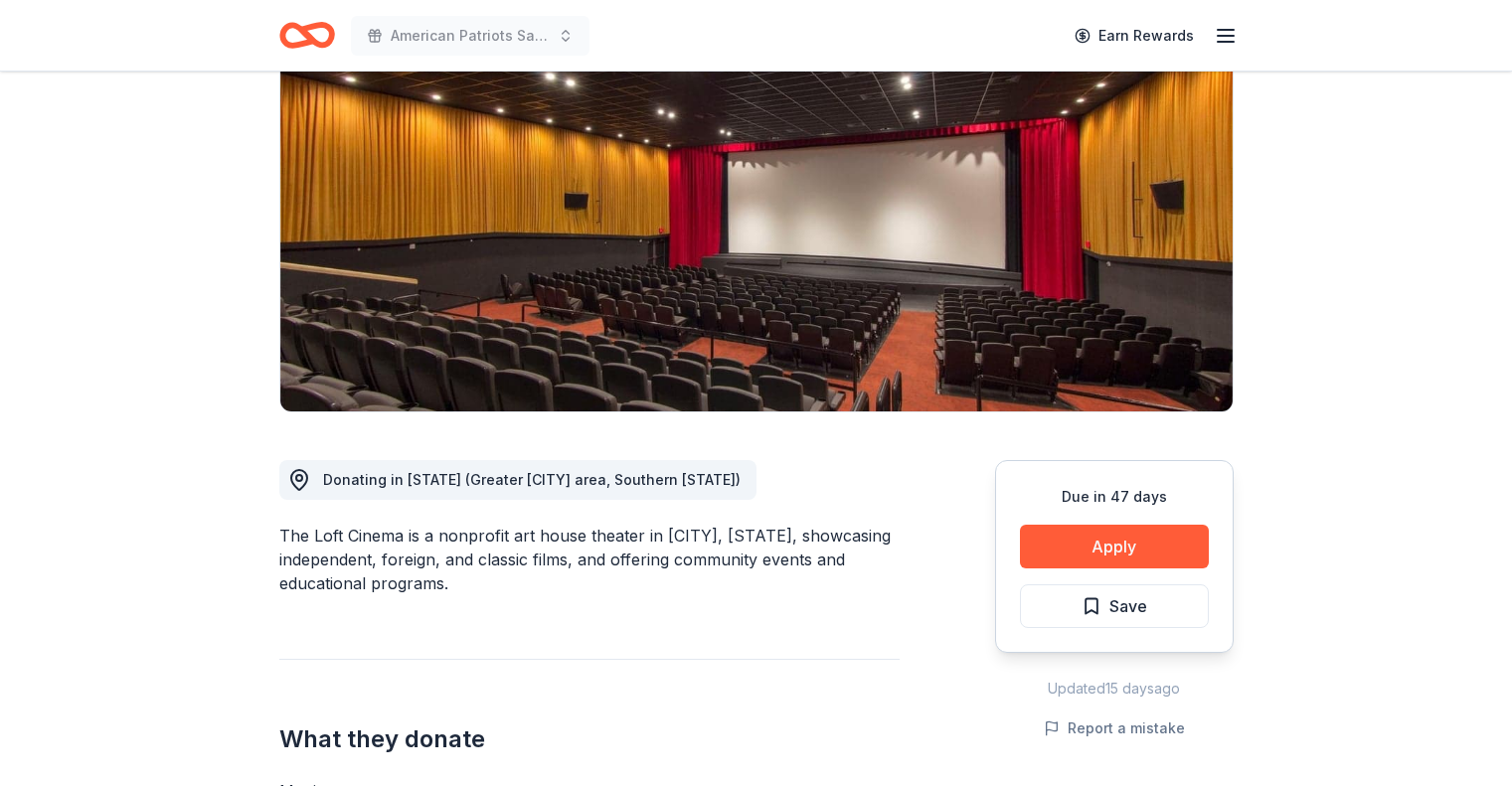 scroll, scrollTop: 199, scrollLeft: 0, axis: vertical 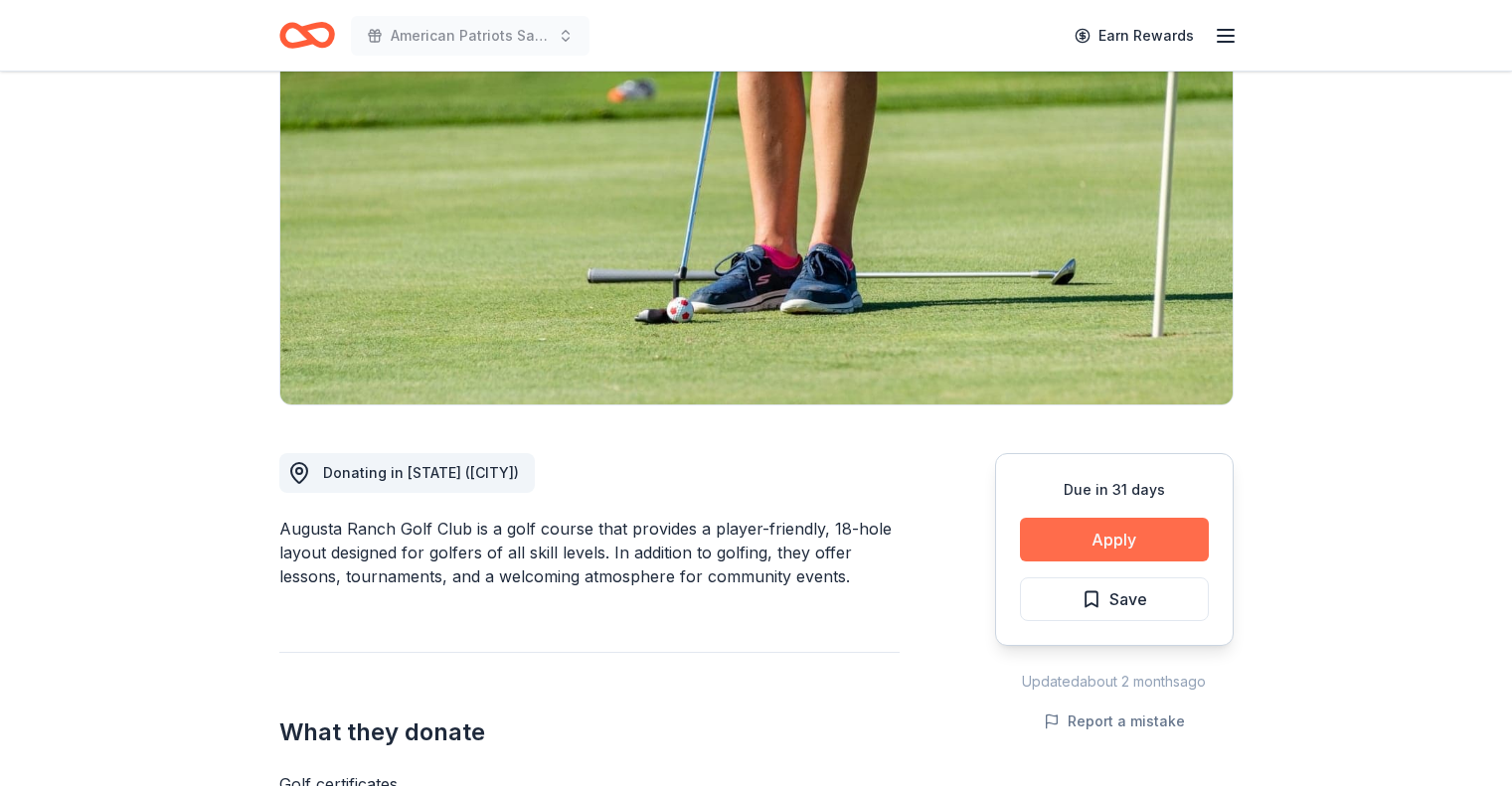 click on "Apply" at bounding box center (1114, 540) 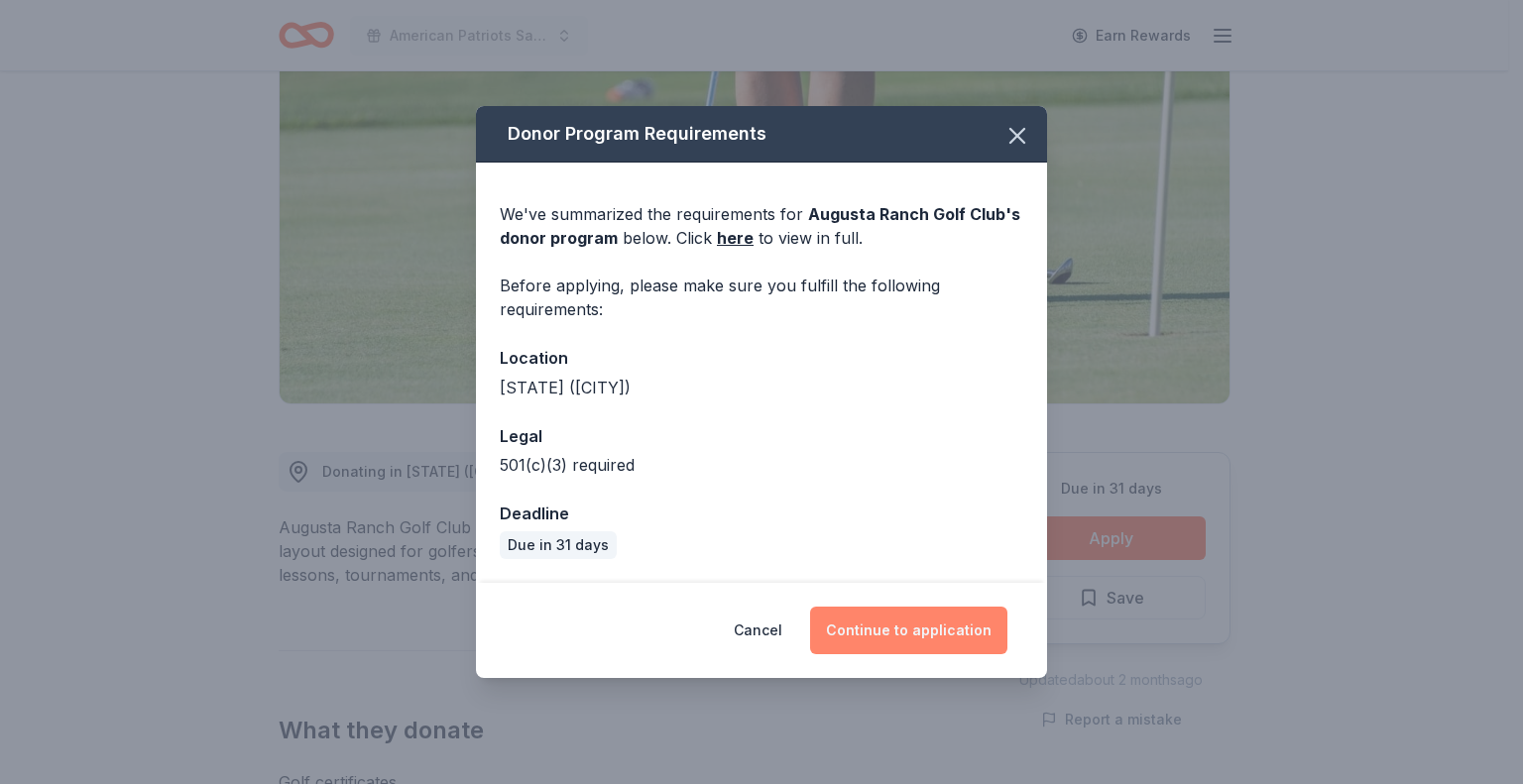 click on "Continue to application" at bounding box center [908, 630] 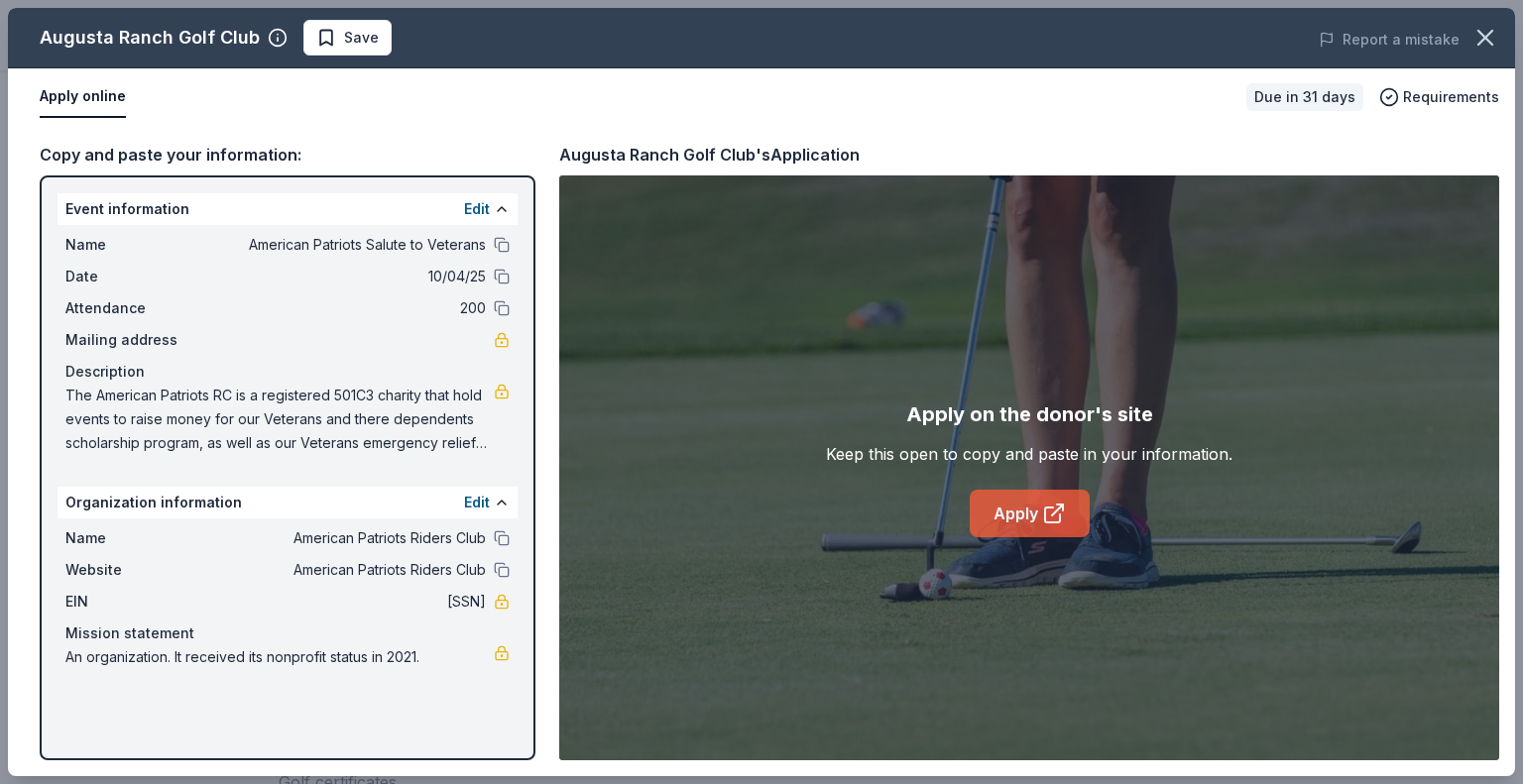 click 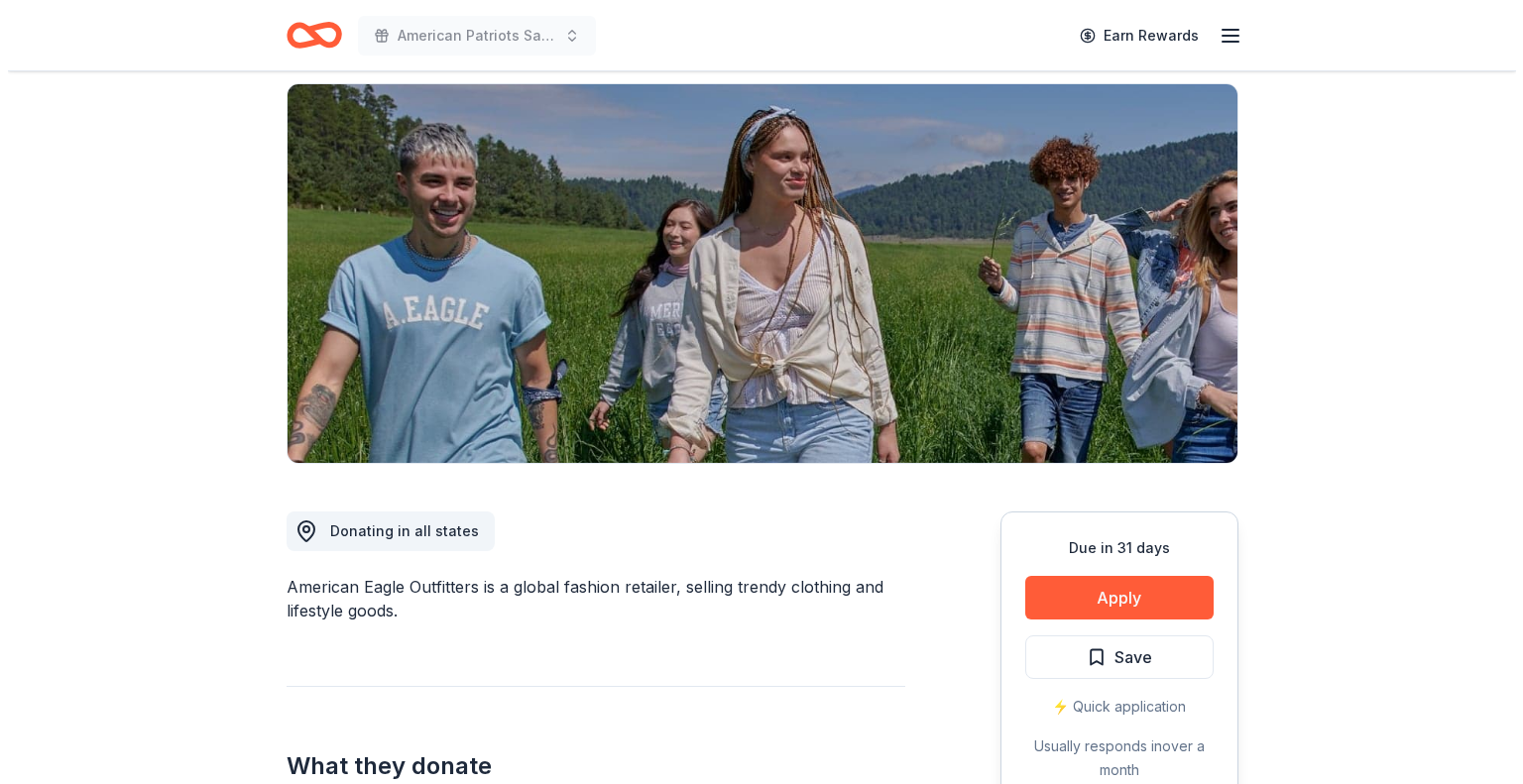 scroll, scrollTop: 198, scrollLeft: 0, axis: vertical 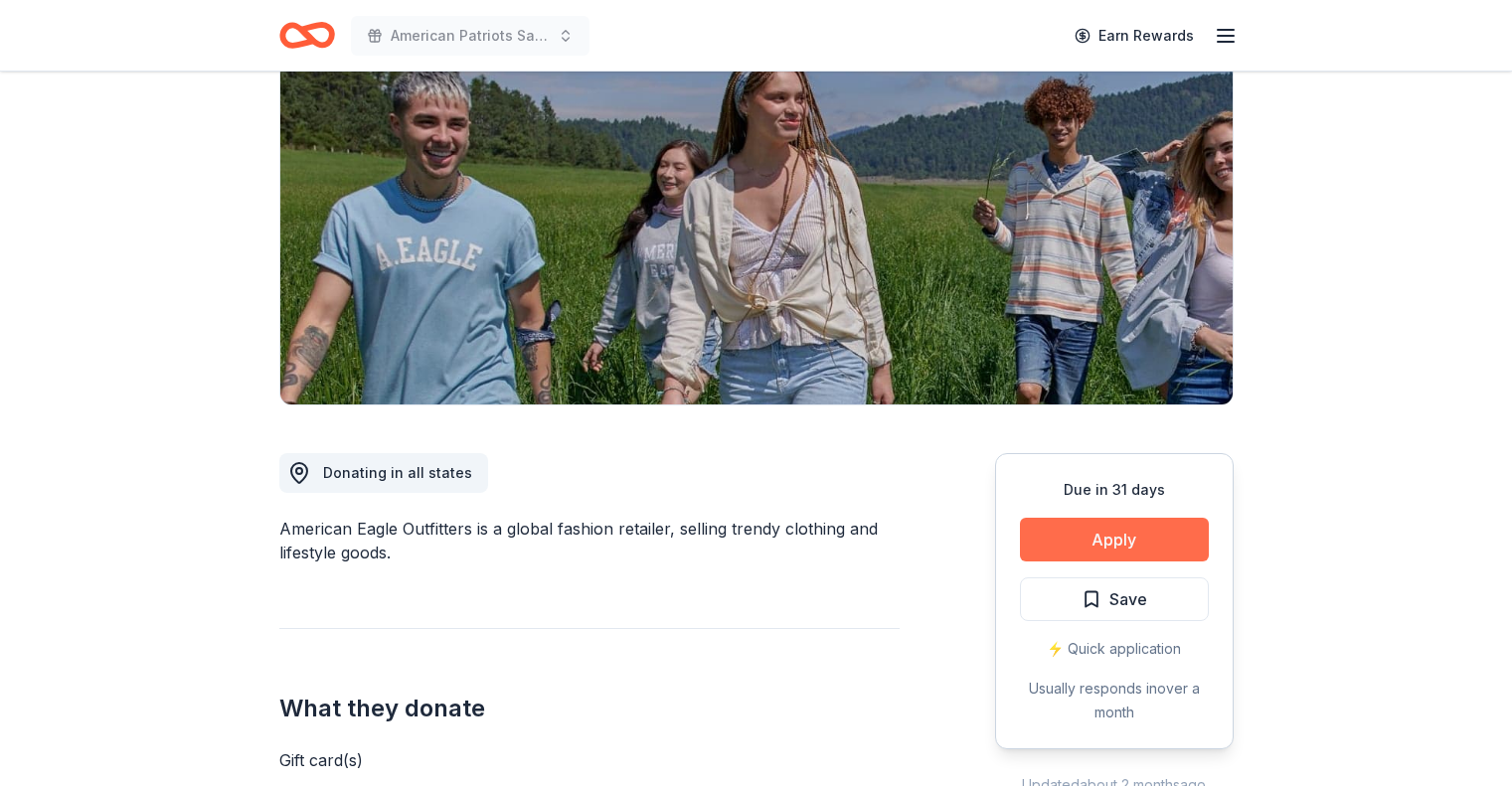 click on "Apply" at bounding box center (1114, 540) 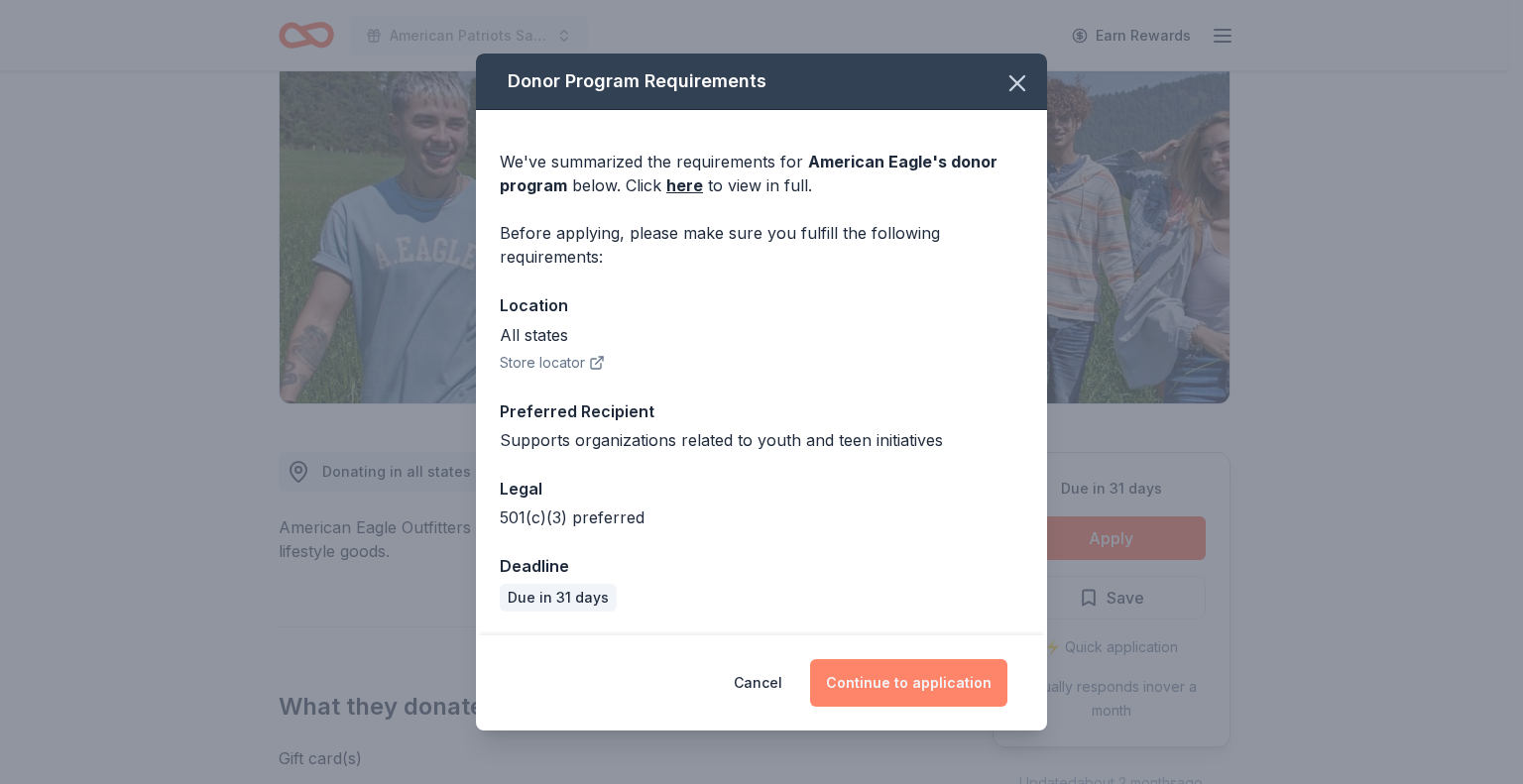 click on "Continue to application" at bounding box center [908, 683] 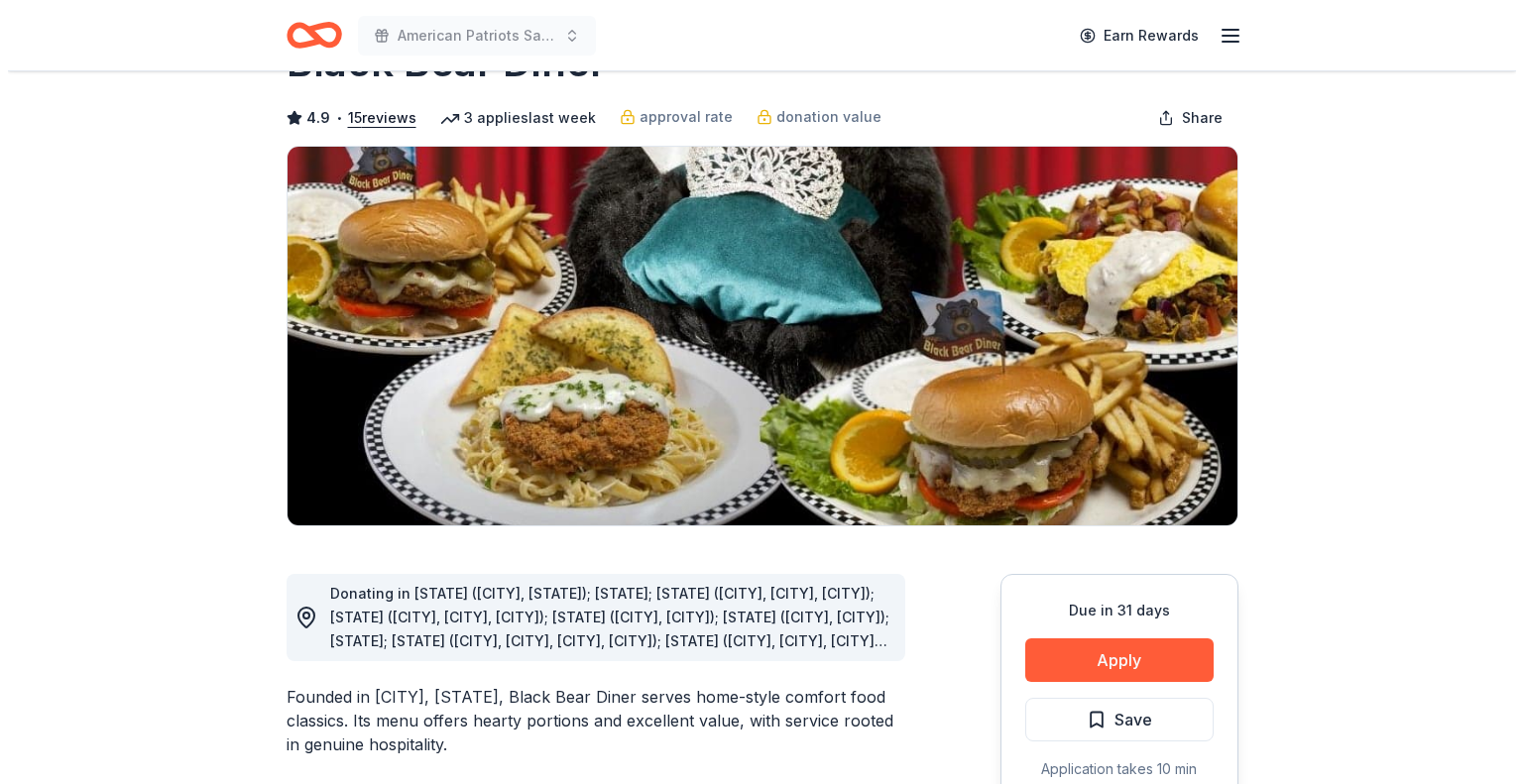 scroll, scrollTop: 99, scrollLeft: 0, axis: vertical 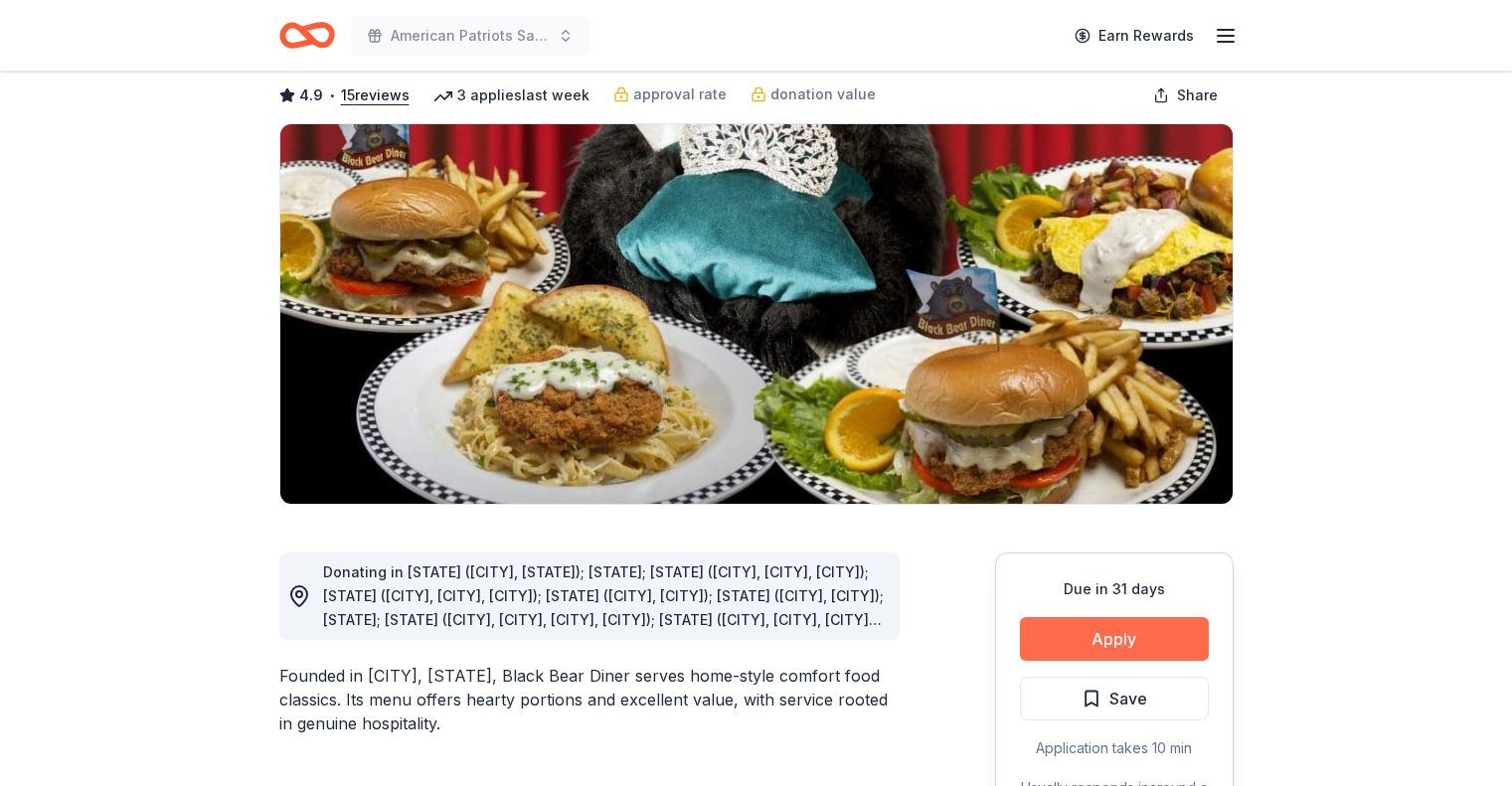 click on "Apply" at bounding box center [1114, 639] 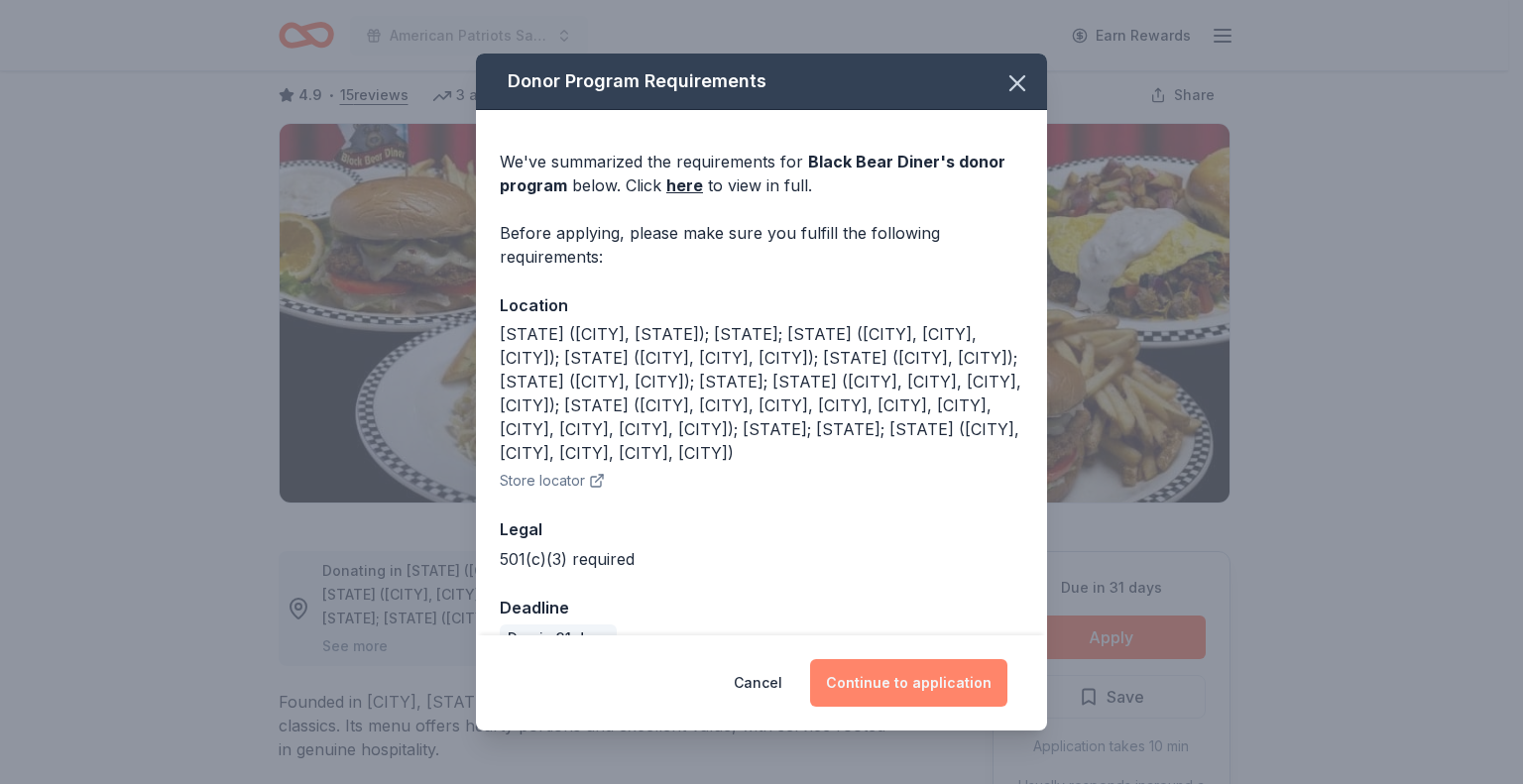 click on "Continue to application" at bounding box center [908, 683] 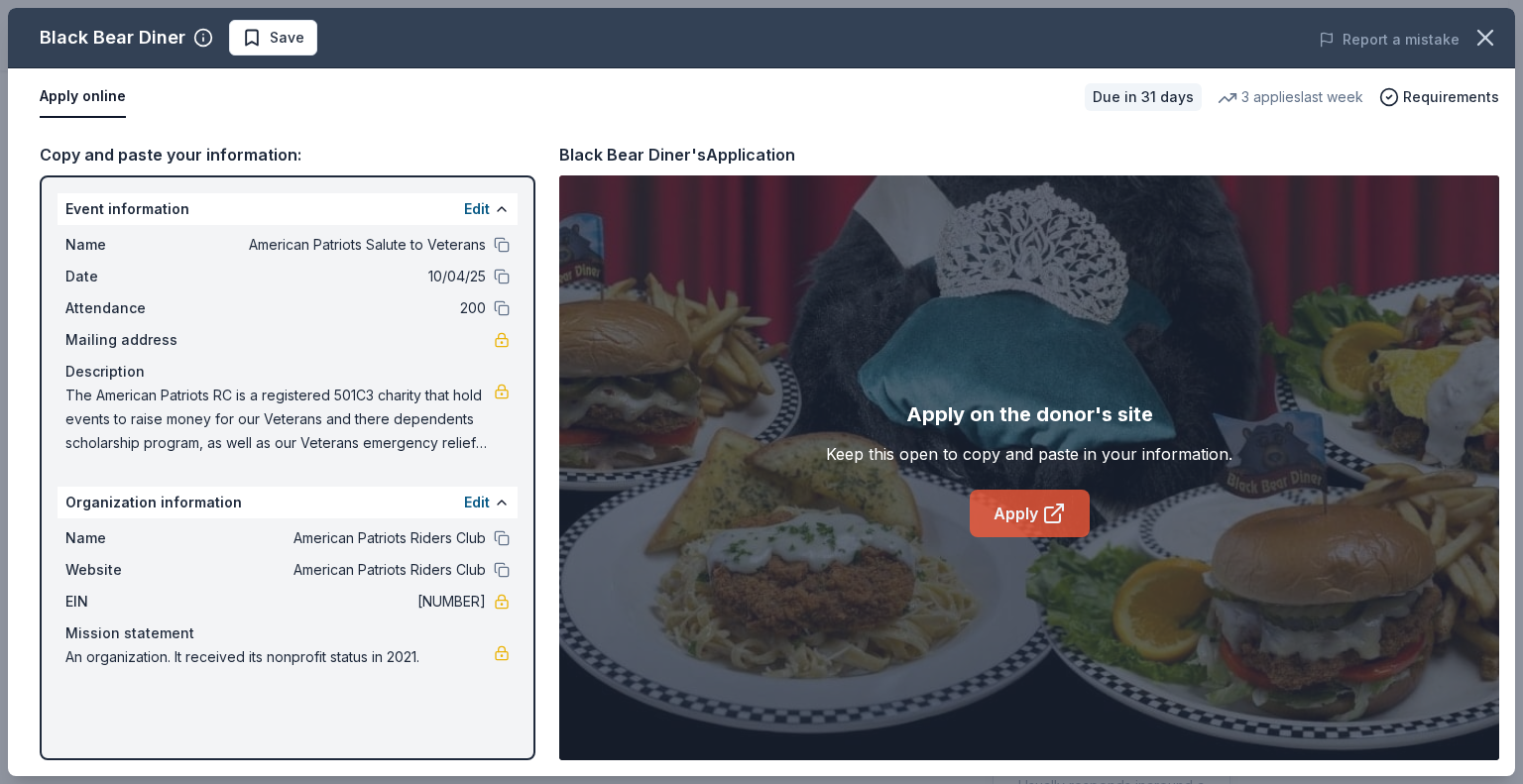 click on "Apply" at bounding box center [1029, 513] 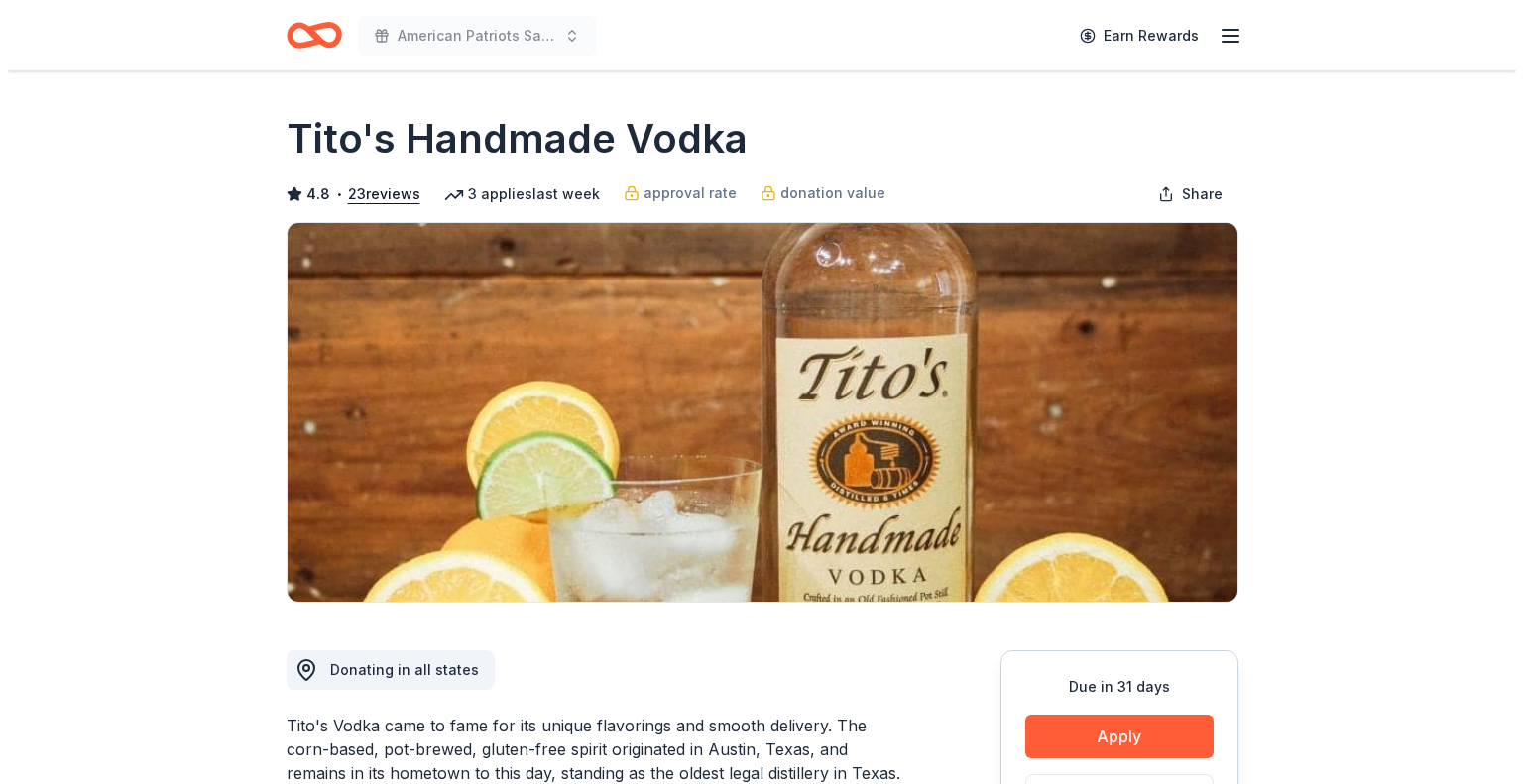 scroll, scrollTop: 198, scrollLeft: 0, axis: vertical 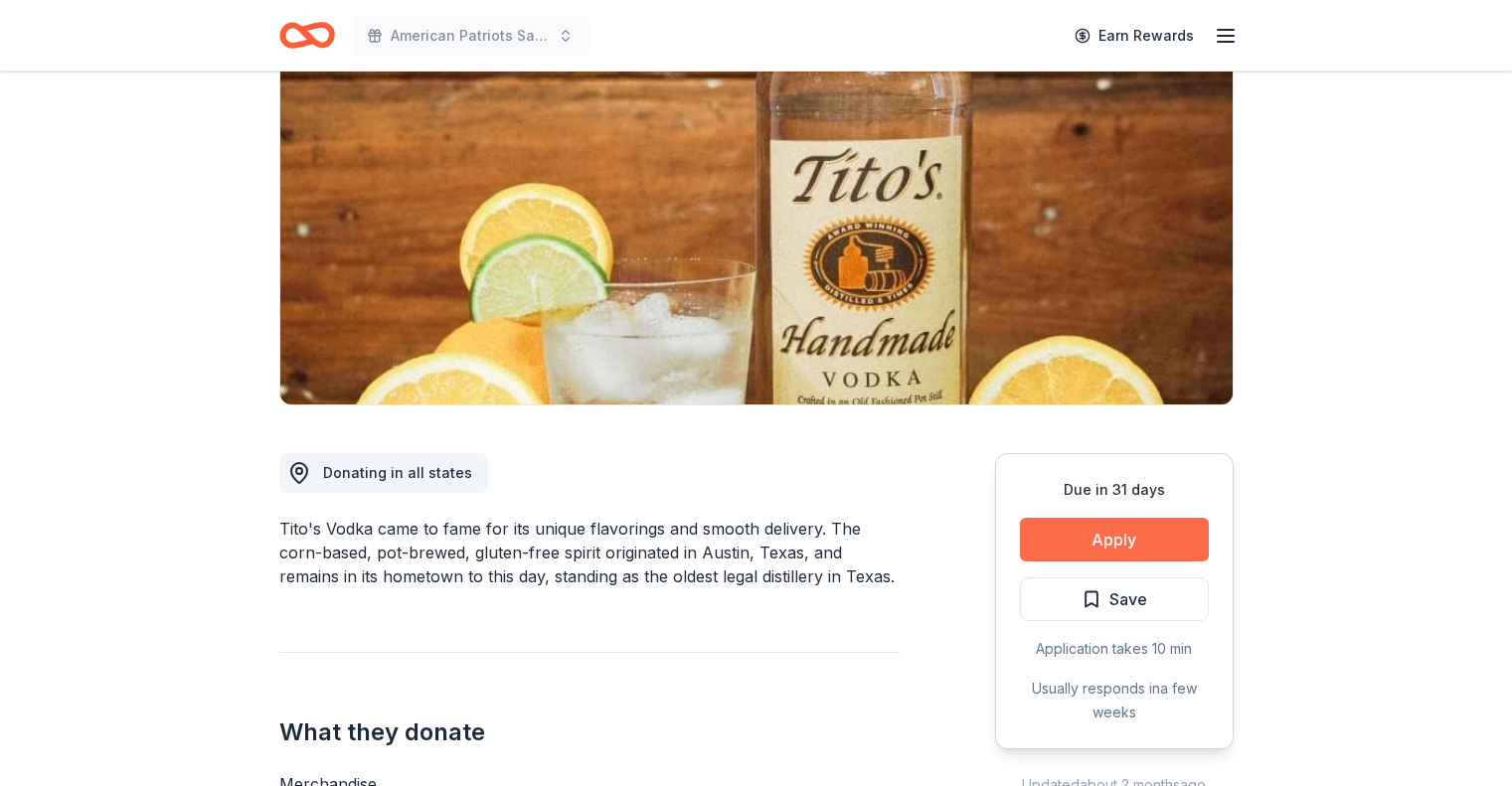 click on "Apply" at bounding box center [1114, 540] 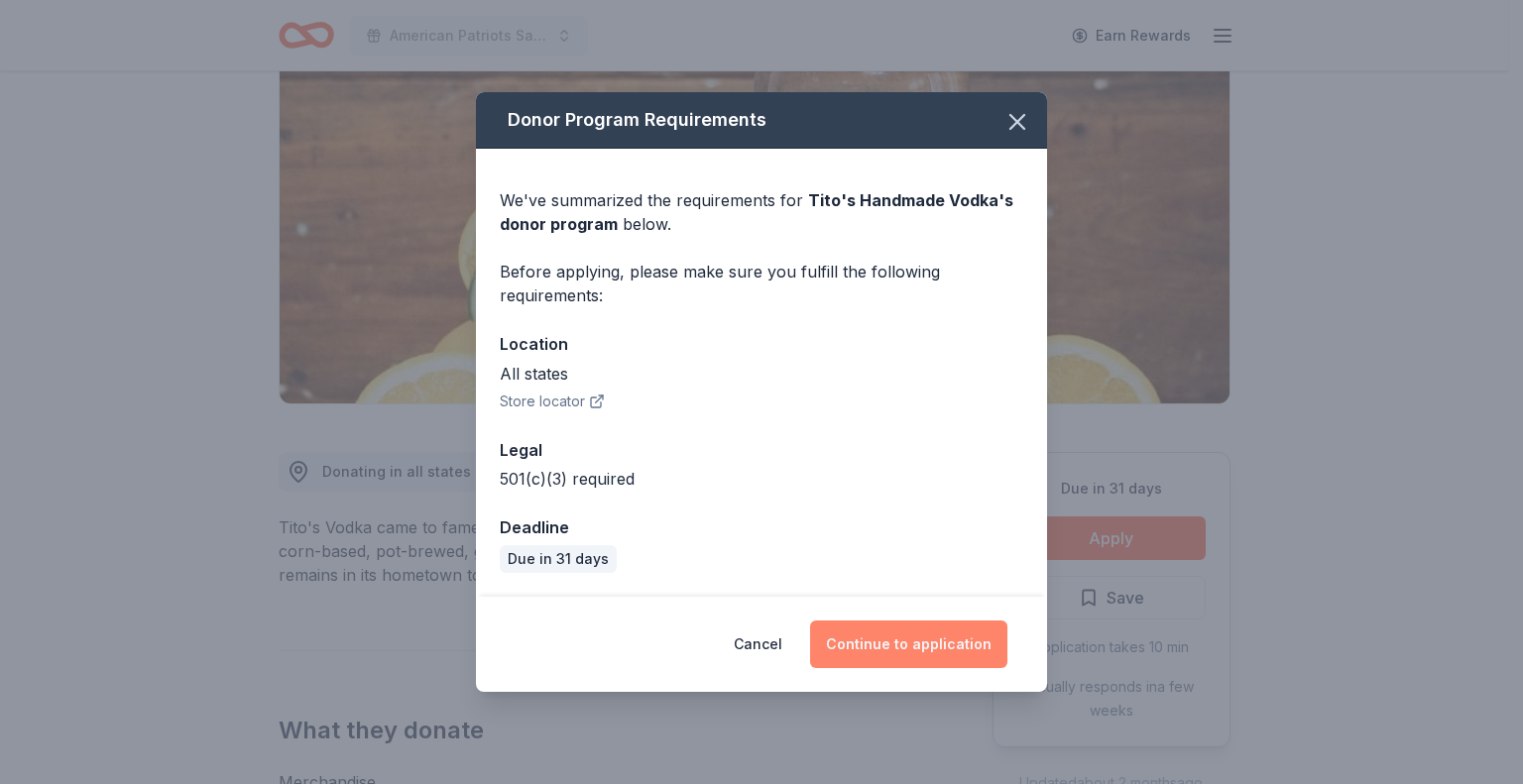 click on "Continue to application" at bounding box center (908, 644) 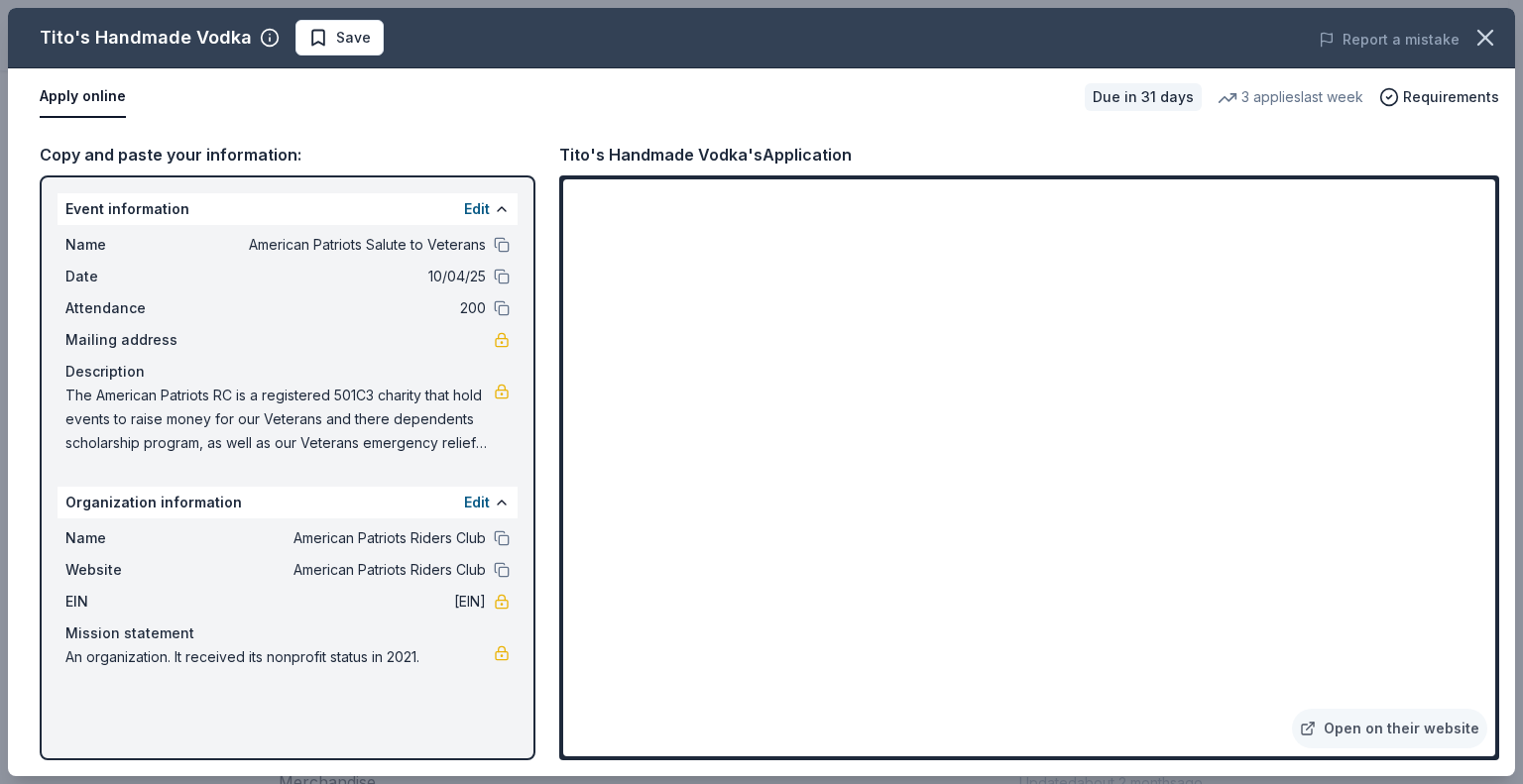 click on "Copy and paste your information: Event information Edit Name [ORGANIZATION] [DESCRIPTION] Date [DATE] Attendance [NUMBER] Mailing address Description The [ORGANIZATION] is a registered 501C3 charity that hold events to raise money for our Veterans and there dependents scholarship program, as well as our Veterans emergency relief fund, that helps with immediate assistance for things such as utility bills, rent, car repair, etc. Organization information Edit Name [ORGANIZATION] Website [ORGANIZATION] EIN [EIN] Mission statement An organization. It received its nonprofit status in [YEAR]. [BRAND]'s  Application Open on their website" at bounding box center (762, 451) 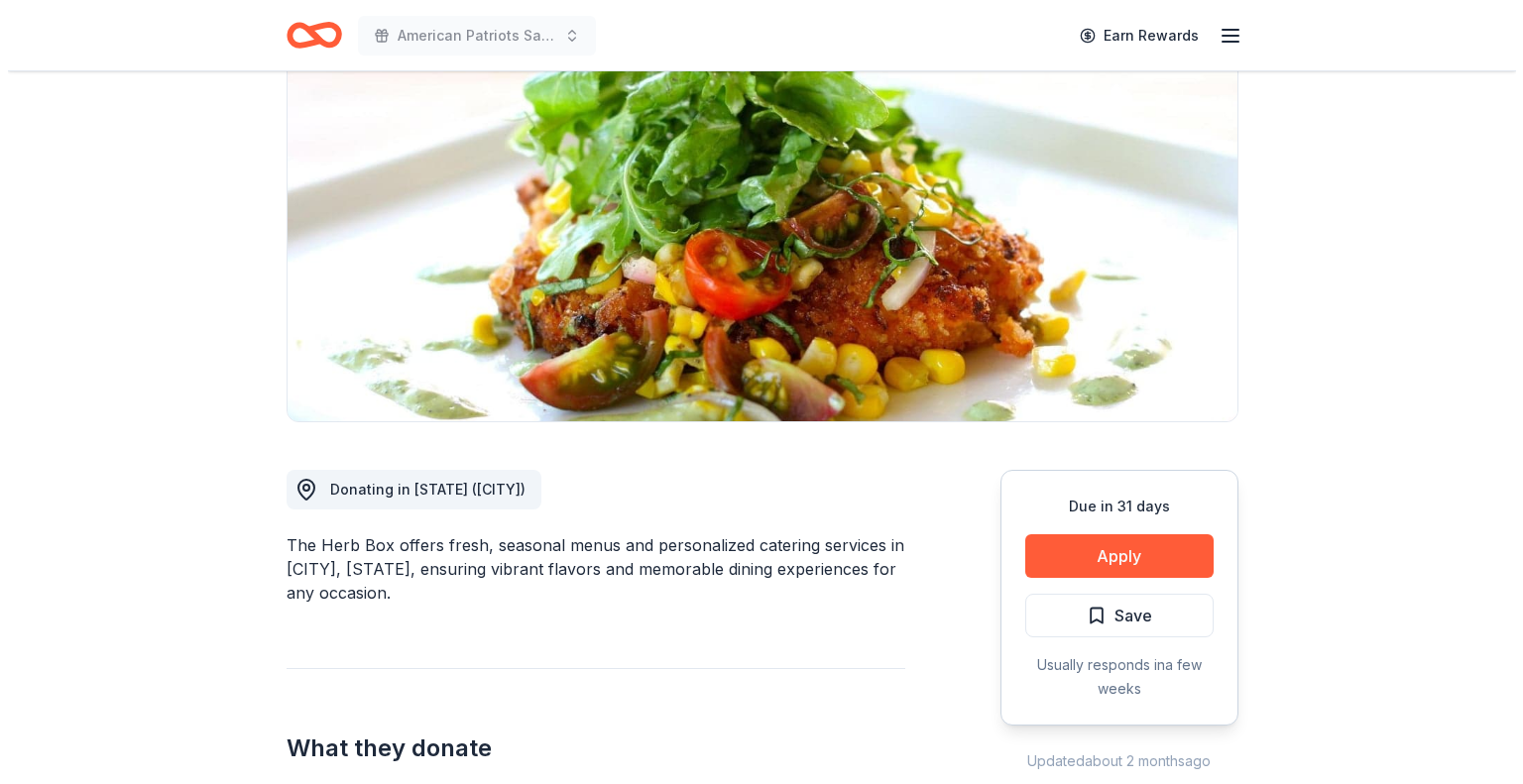 scroll, scrollTop: 297, scrollLeft: 0, axis: vertical 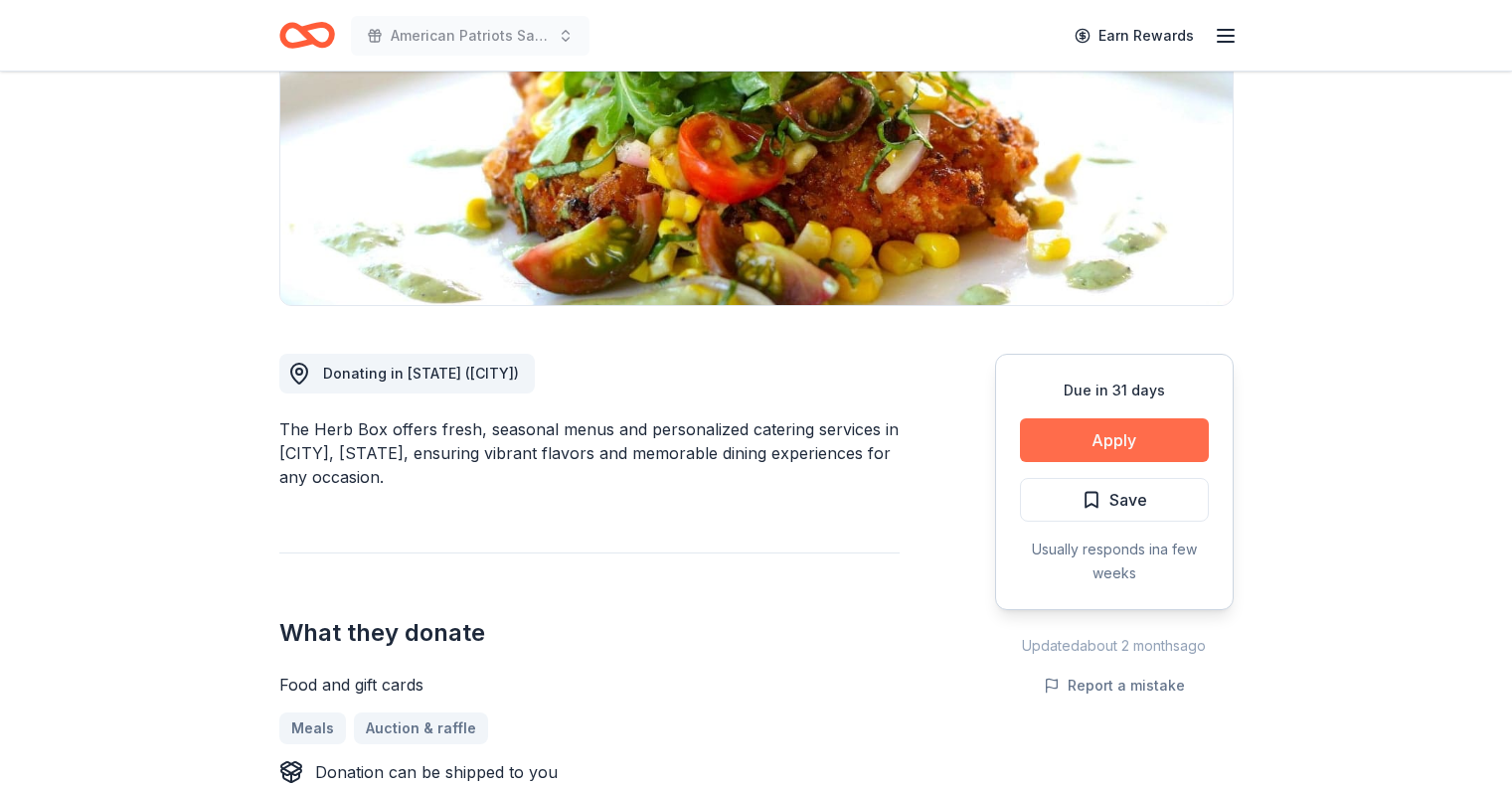 click on "Apply" at bounding box center [1114, 440] 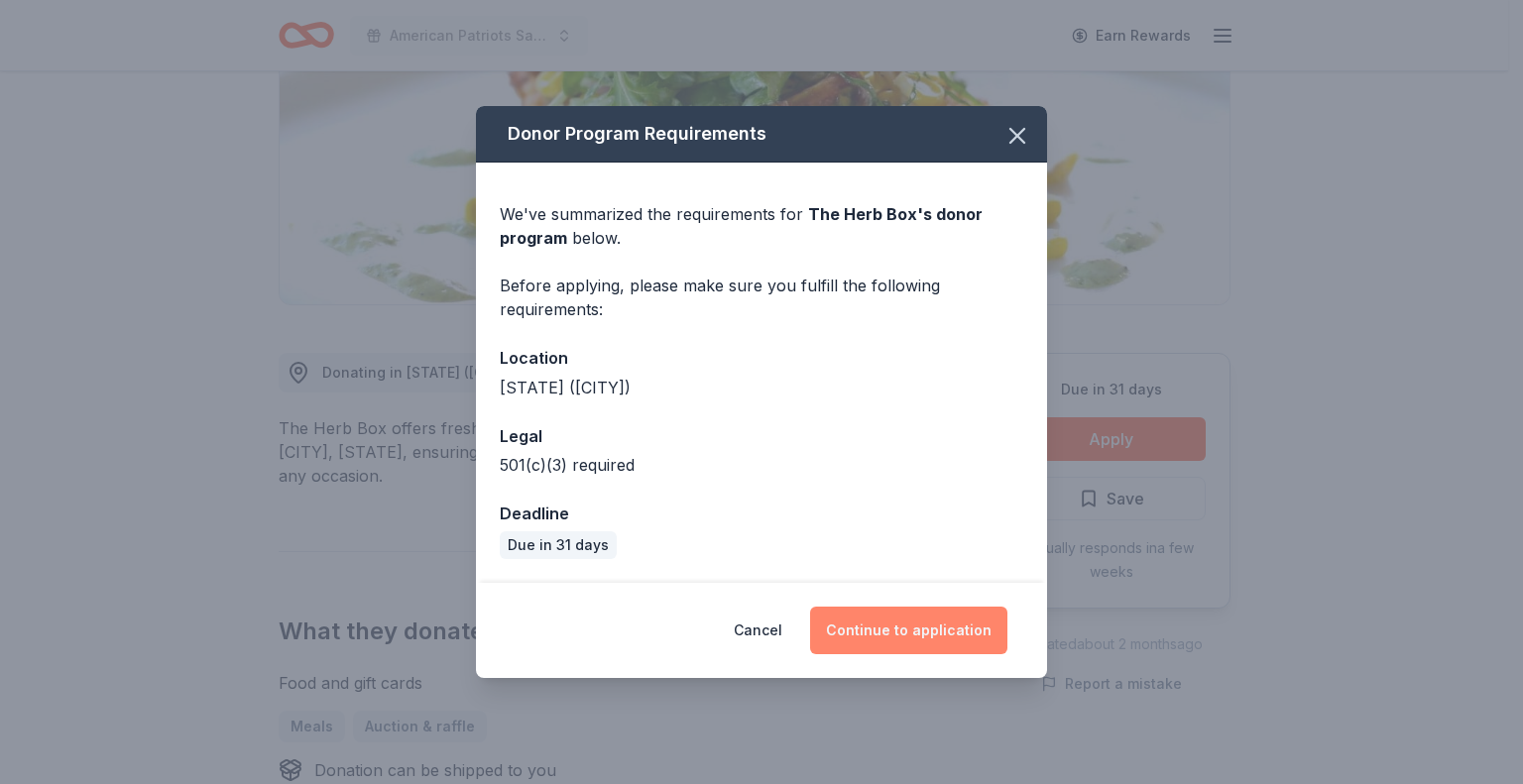 click on "Continue to application" at bounding box center [908, 630] 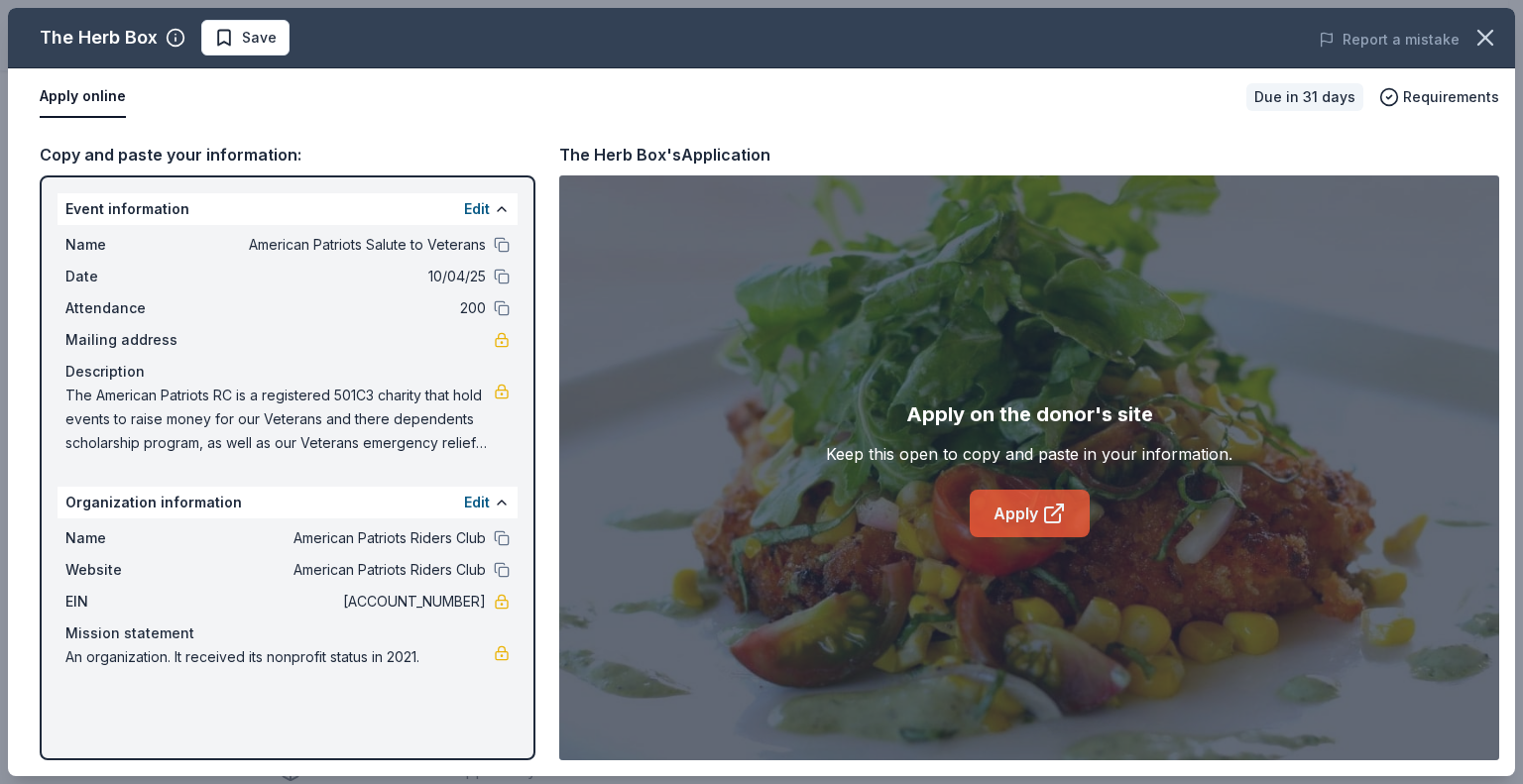 click on "Apply" at bounding box center (1029, 513) 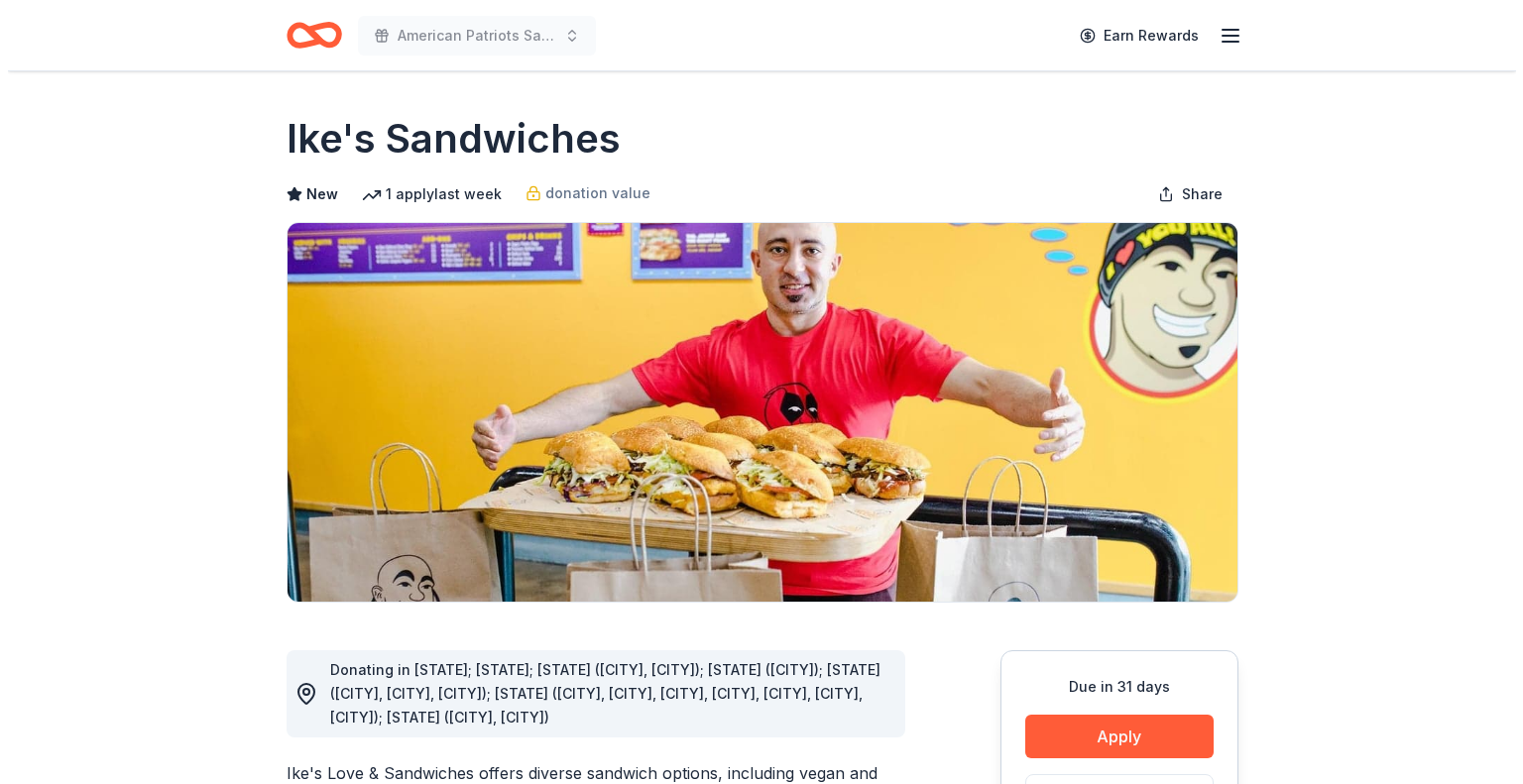 scroll, scrollTop: 198, scrollLeft: 0, axis: vertical 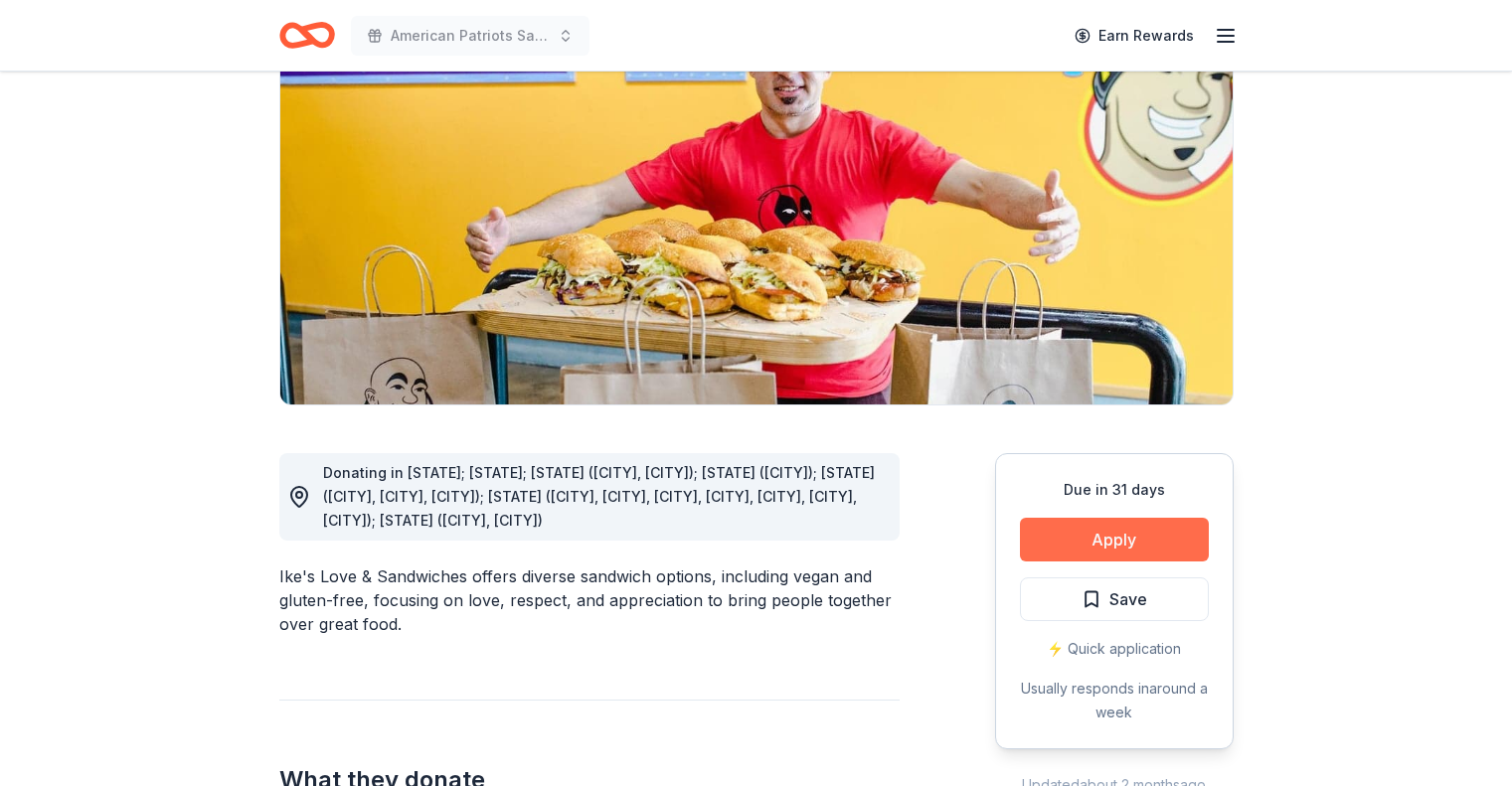 click on "Apply" at bounding box center (1114, 540) 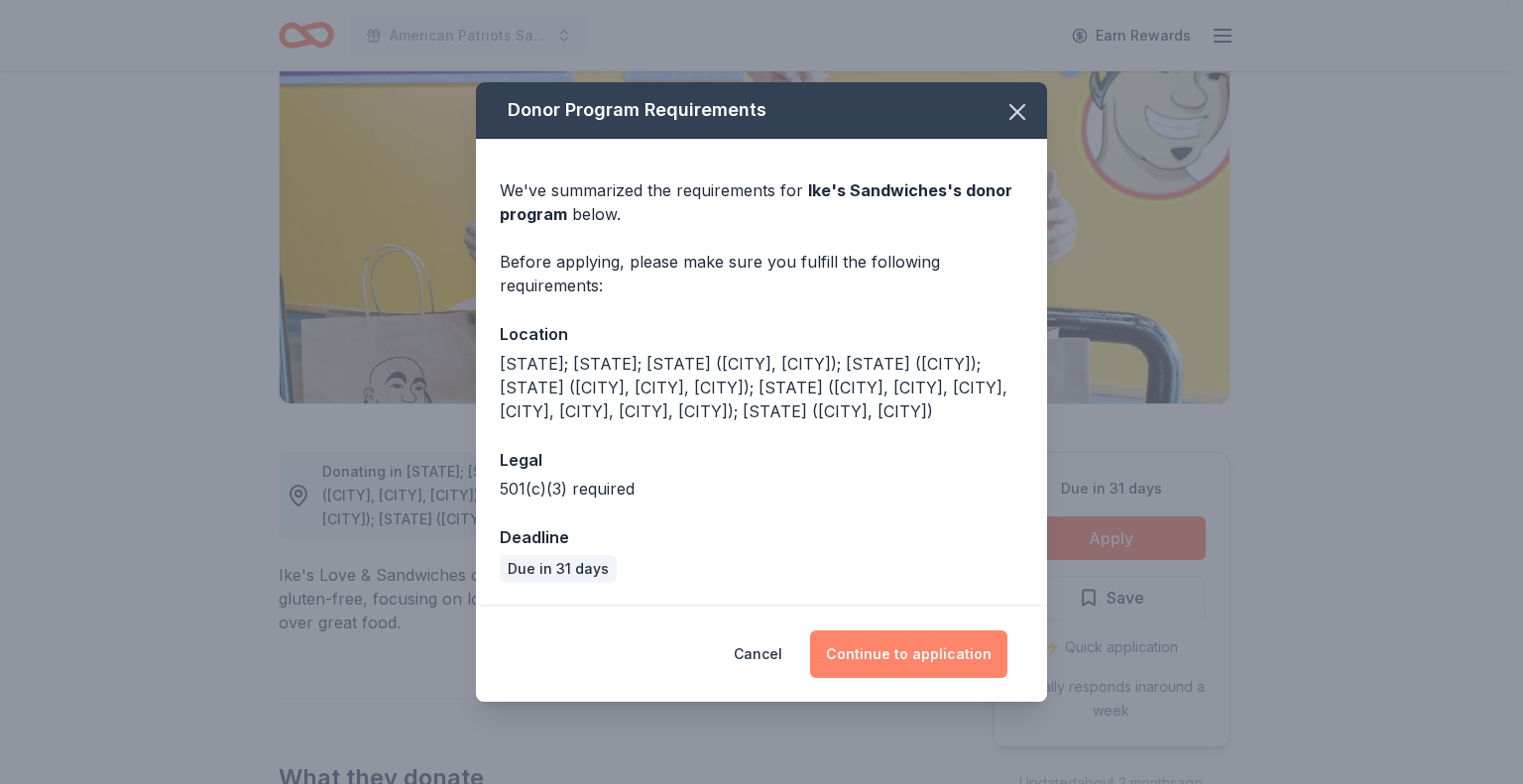 click on "Continue to application" at bounding box center (908, 654) 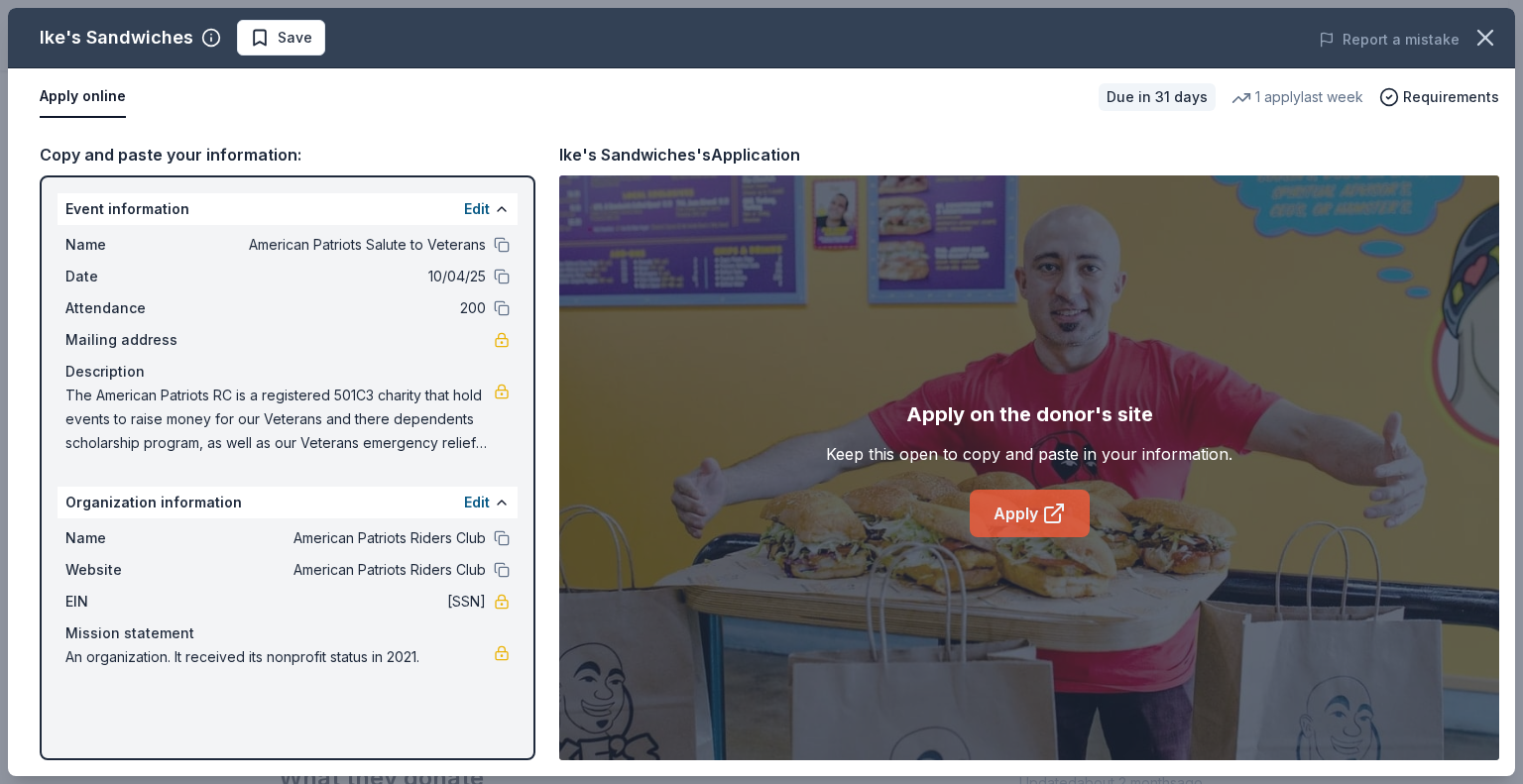 click 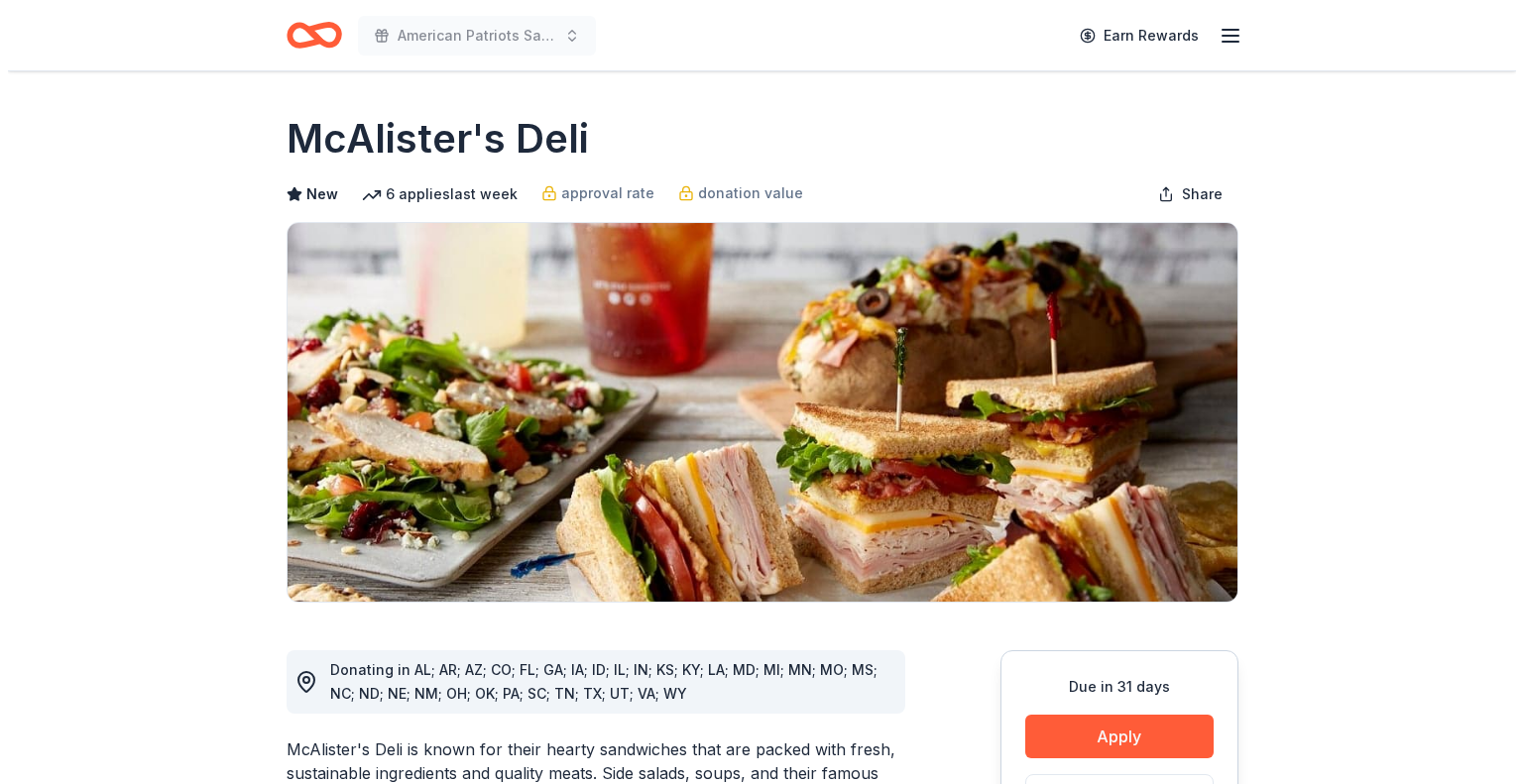 scroll, scrollTop: 99, scrollLeft: 0, axis: vertical 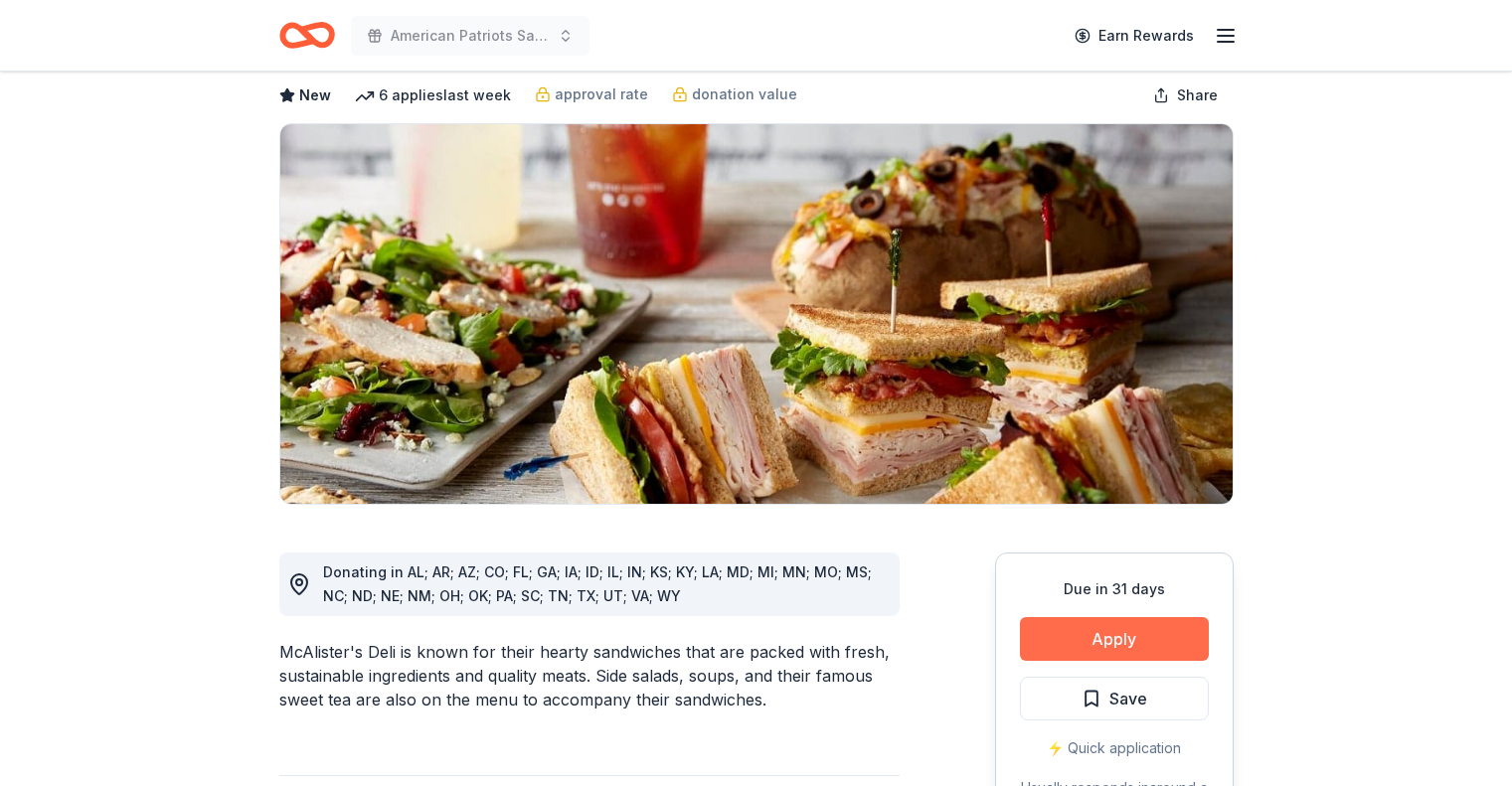 click on "Apply" at bounding box center (1114, 639) 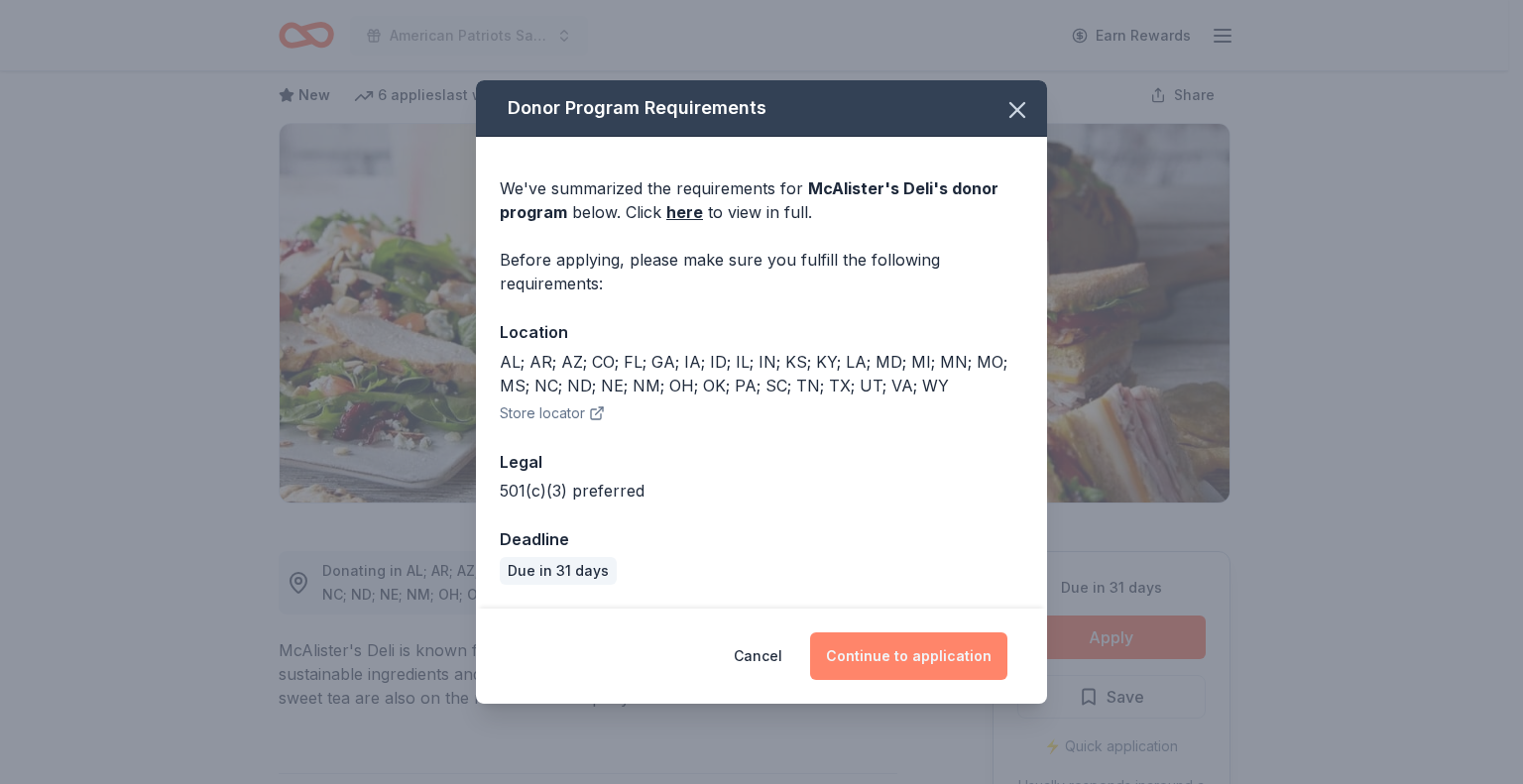 click on "Continue to application" at bounding box center [908, 656] 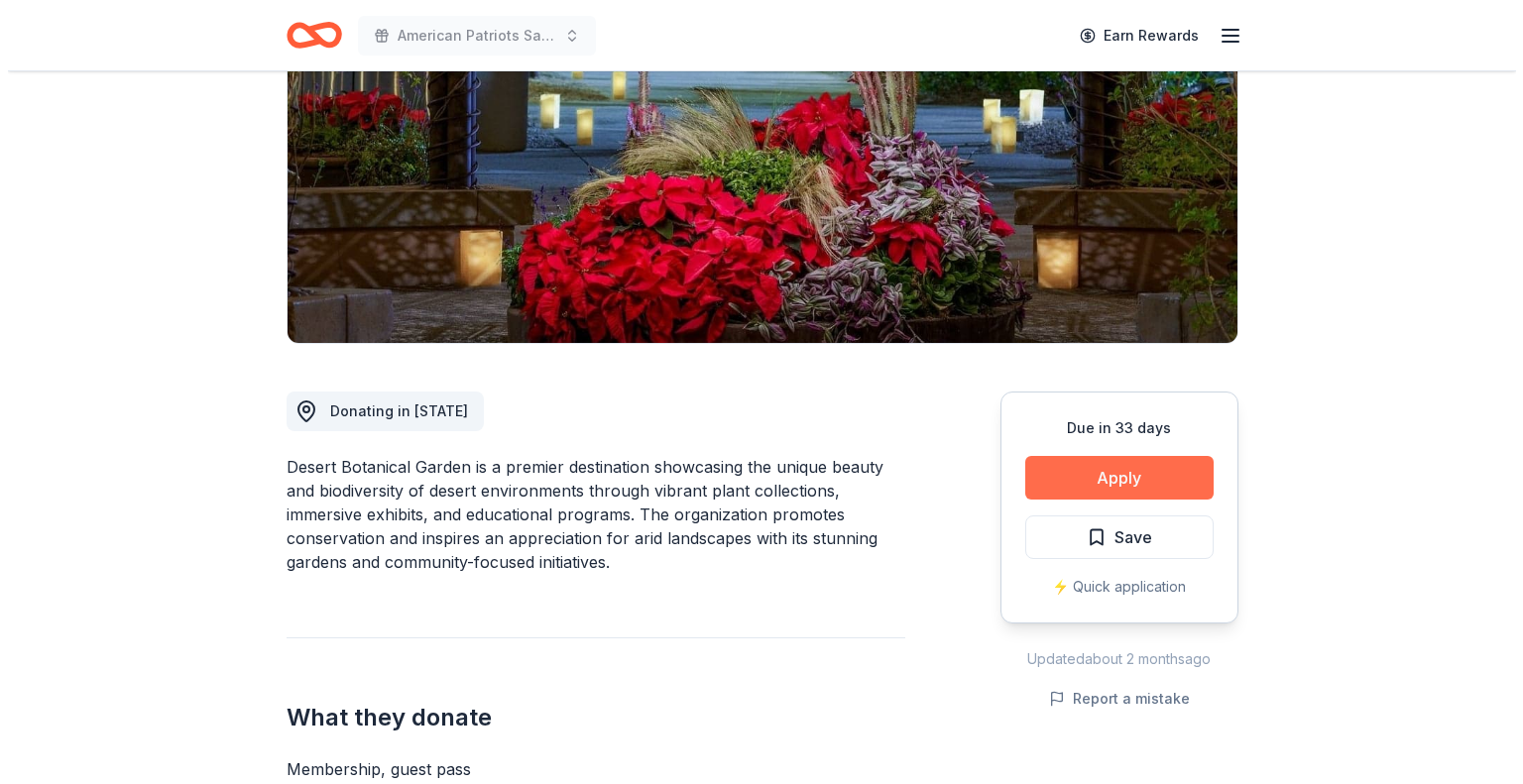 scroll, scrollTop: 297, scrollLeft: 0, axis: vertical 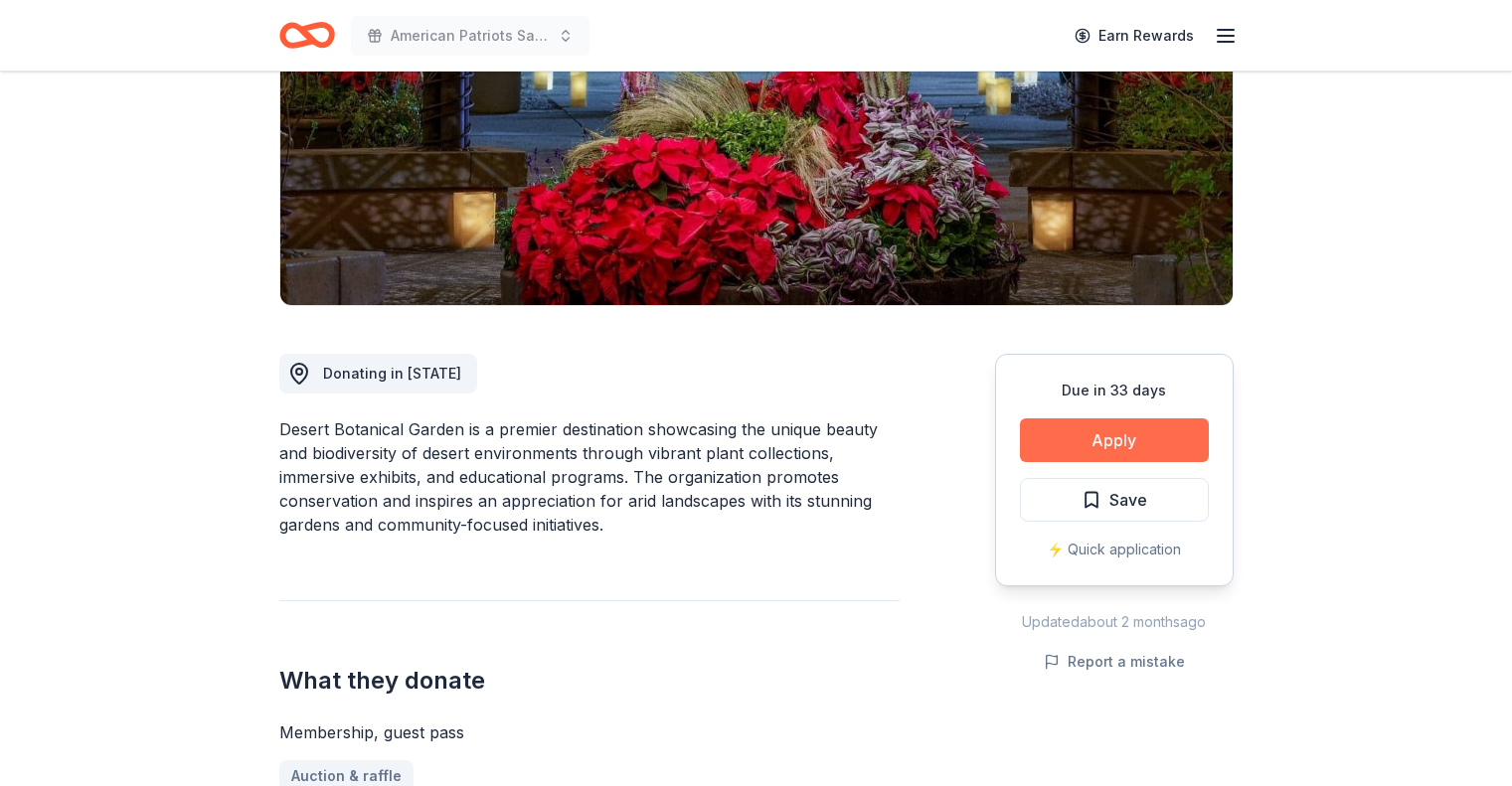click on "Apply" at bounding box center (1114, 440) 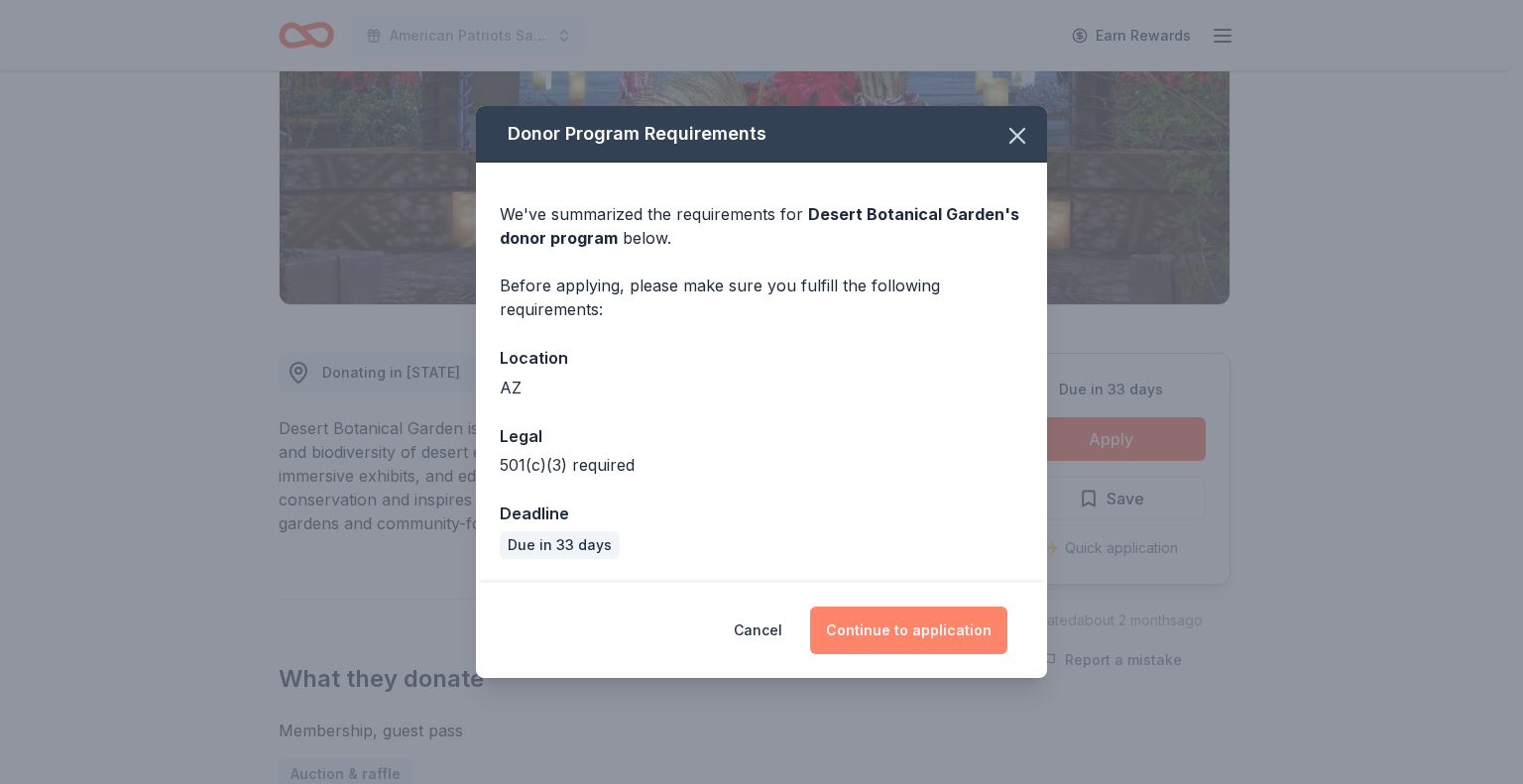 click on "Continue to application" at bounding box center (908, 630) 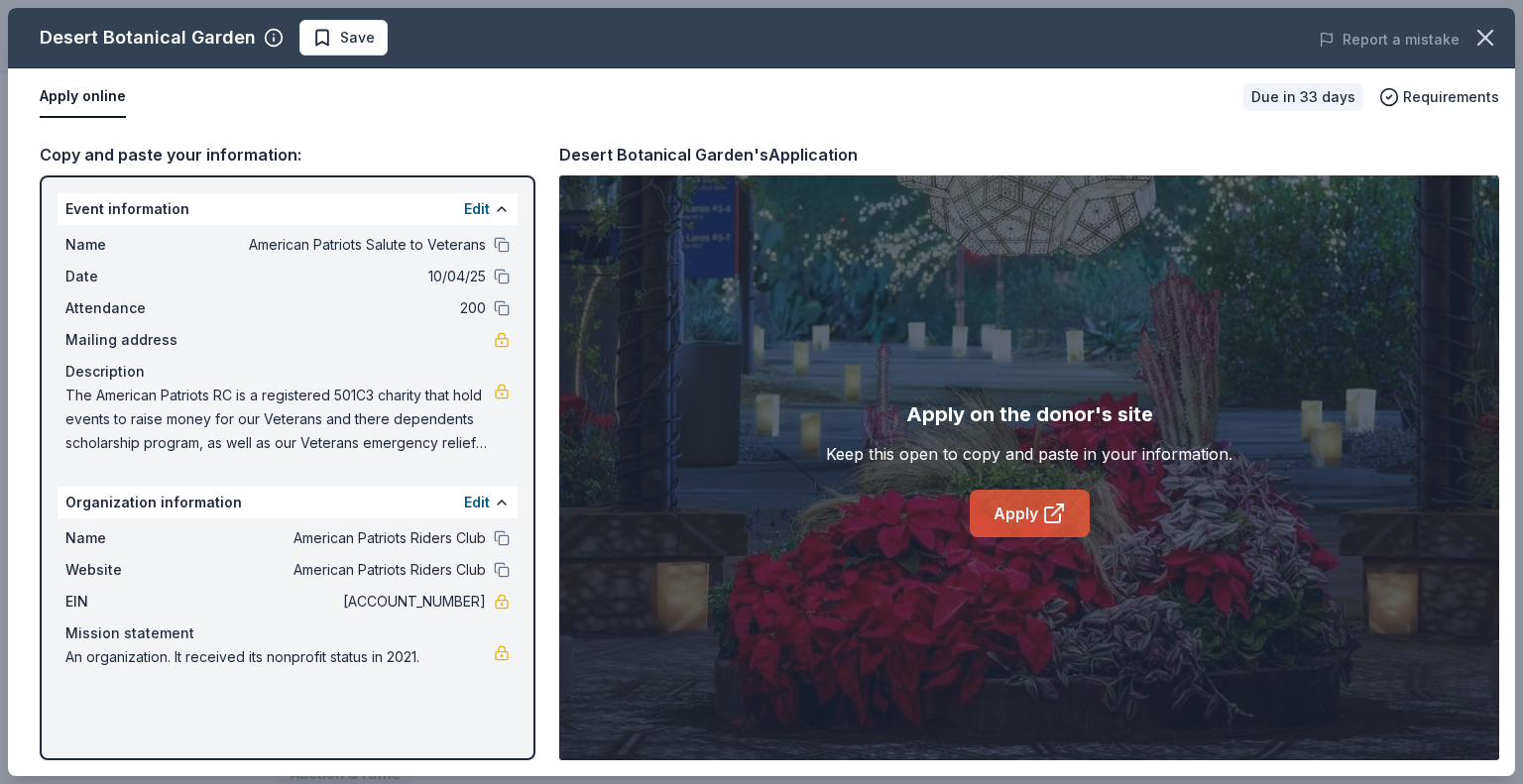click 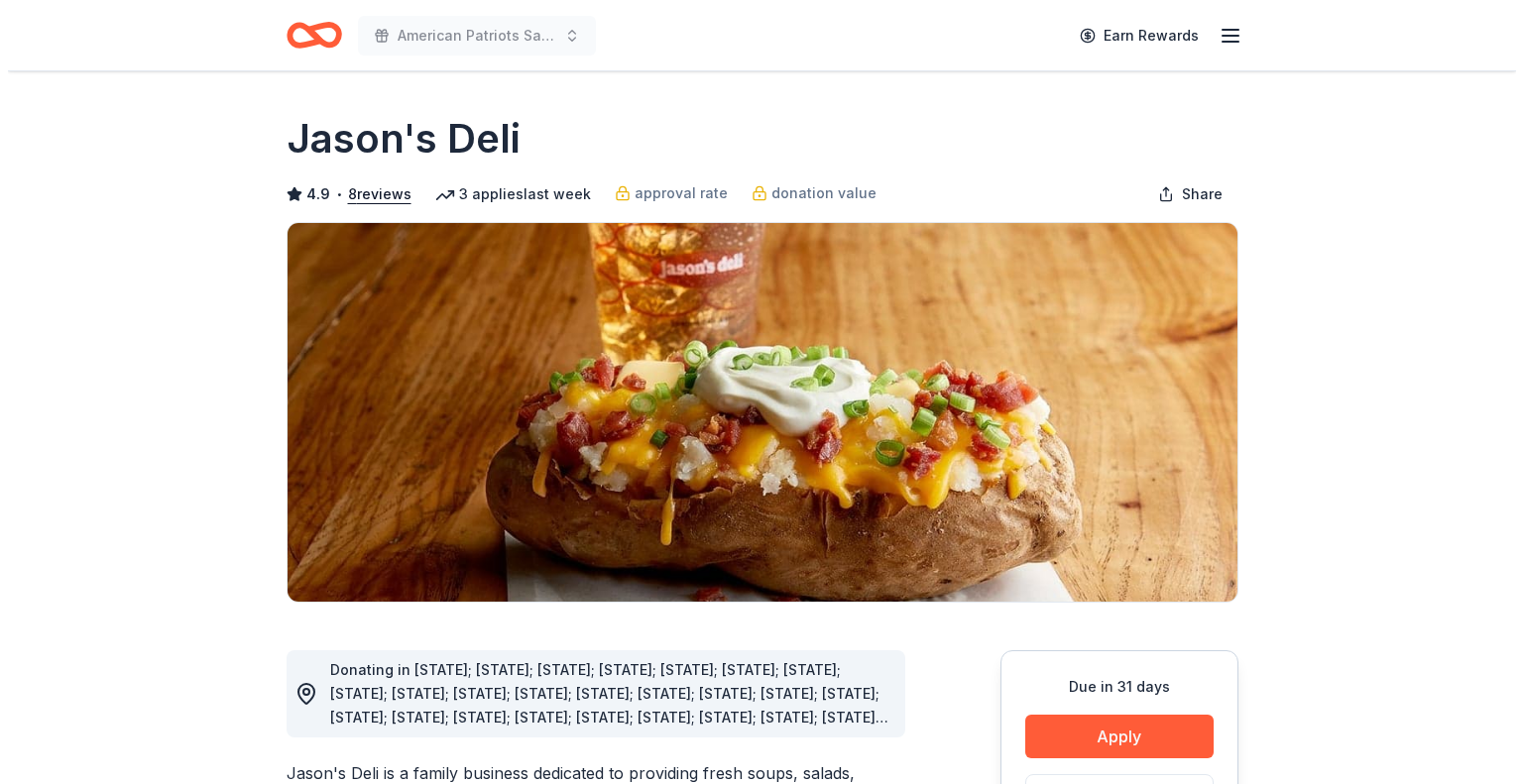 scroll, scrollTop: 198, scrollLeft: 0, axis: vertical 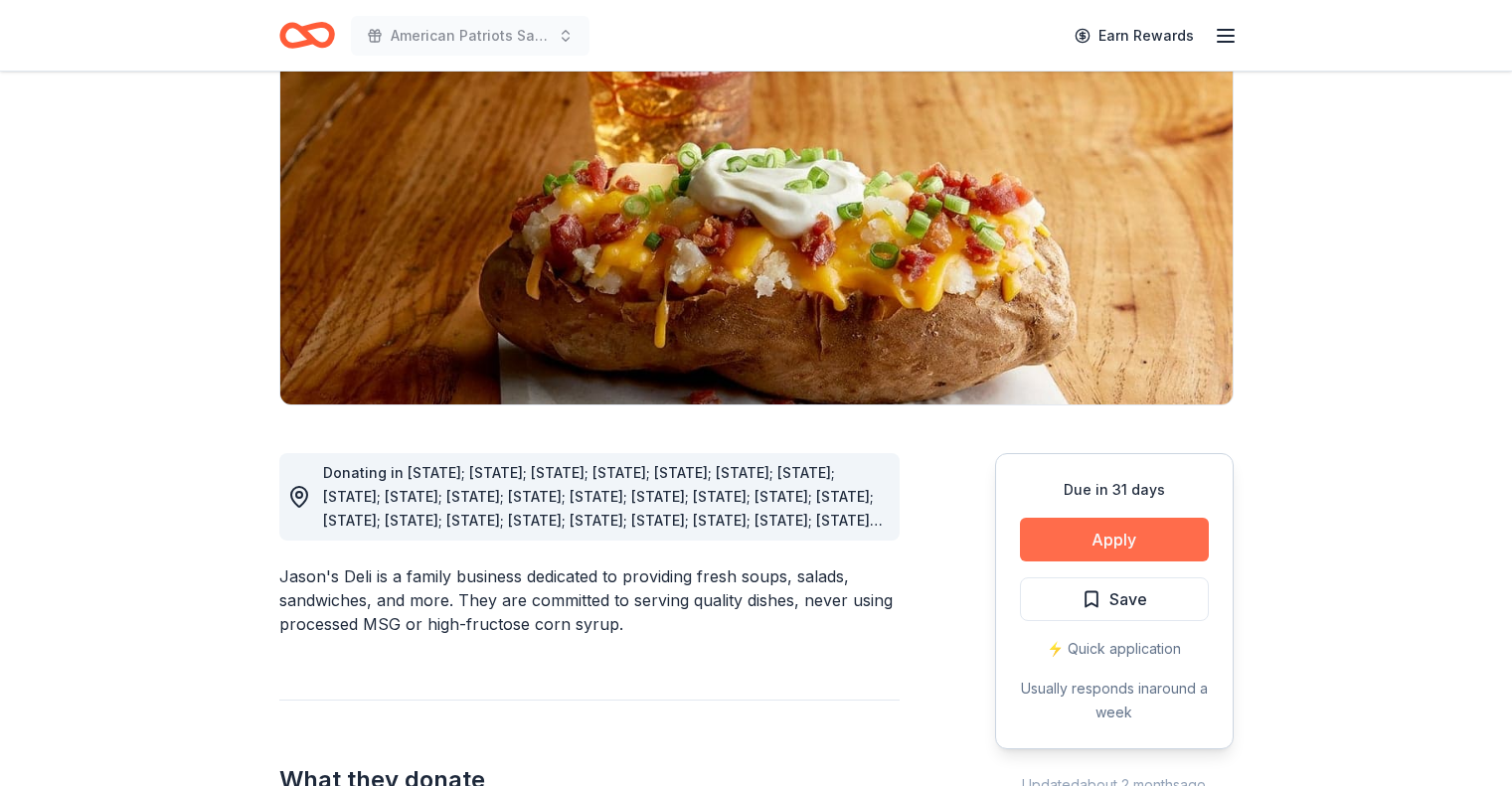 click on "Apply" at bounding box center [1114, 540] 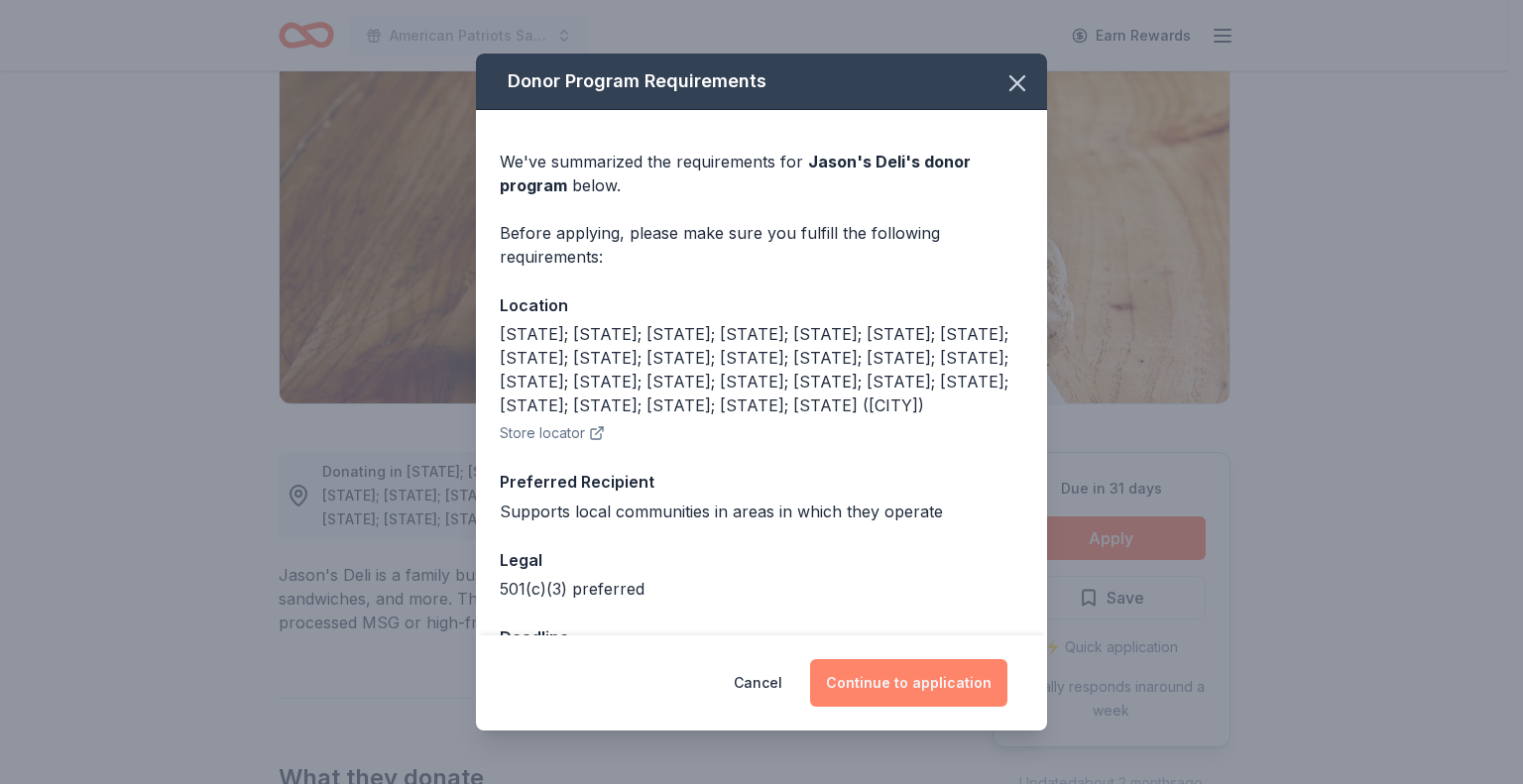 click on "Continue to application" at bounding box center [908, 683] 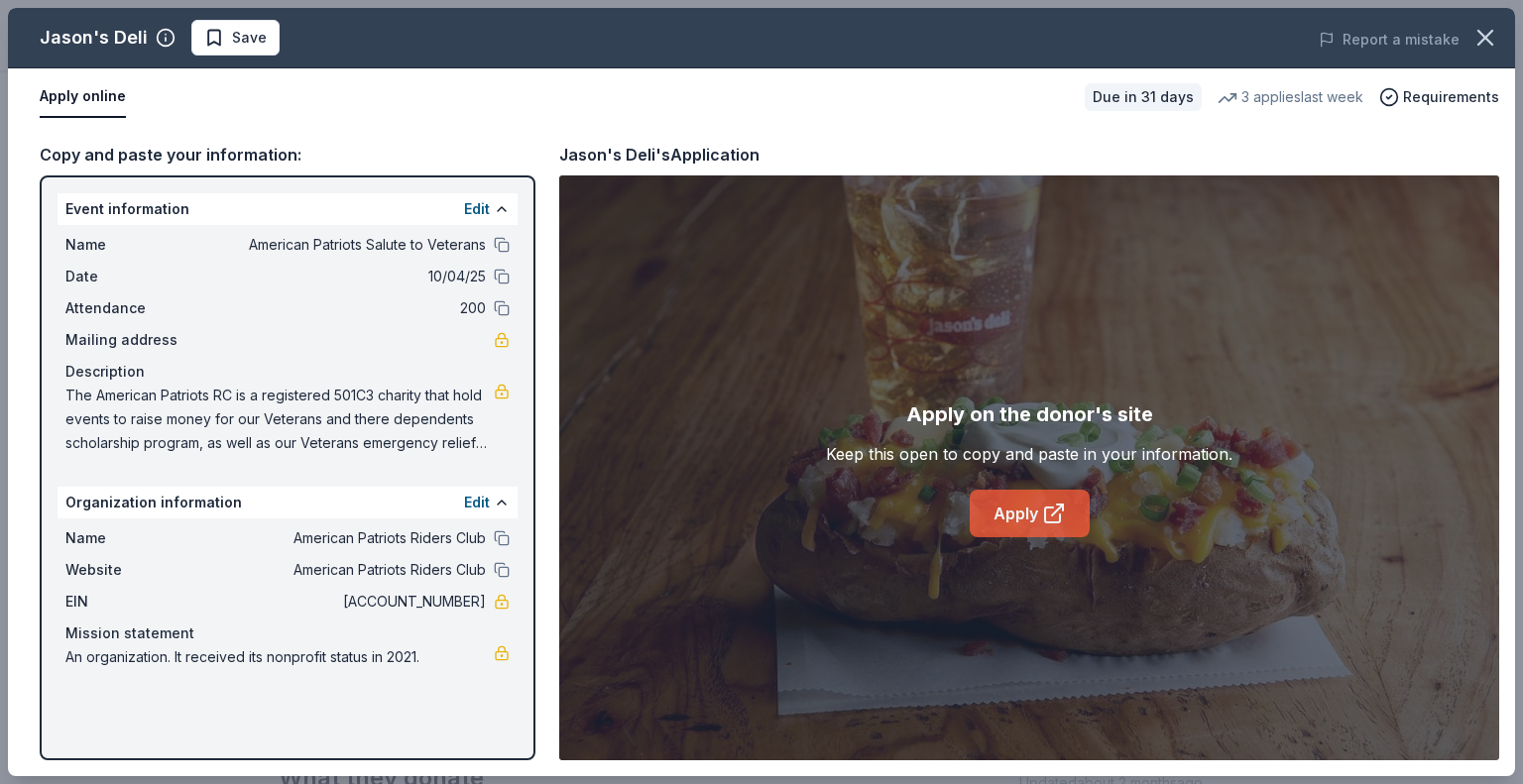 click on "Apply" at bounding box center (1029, 513) 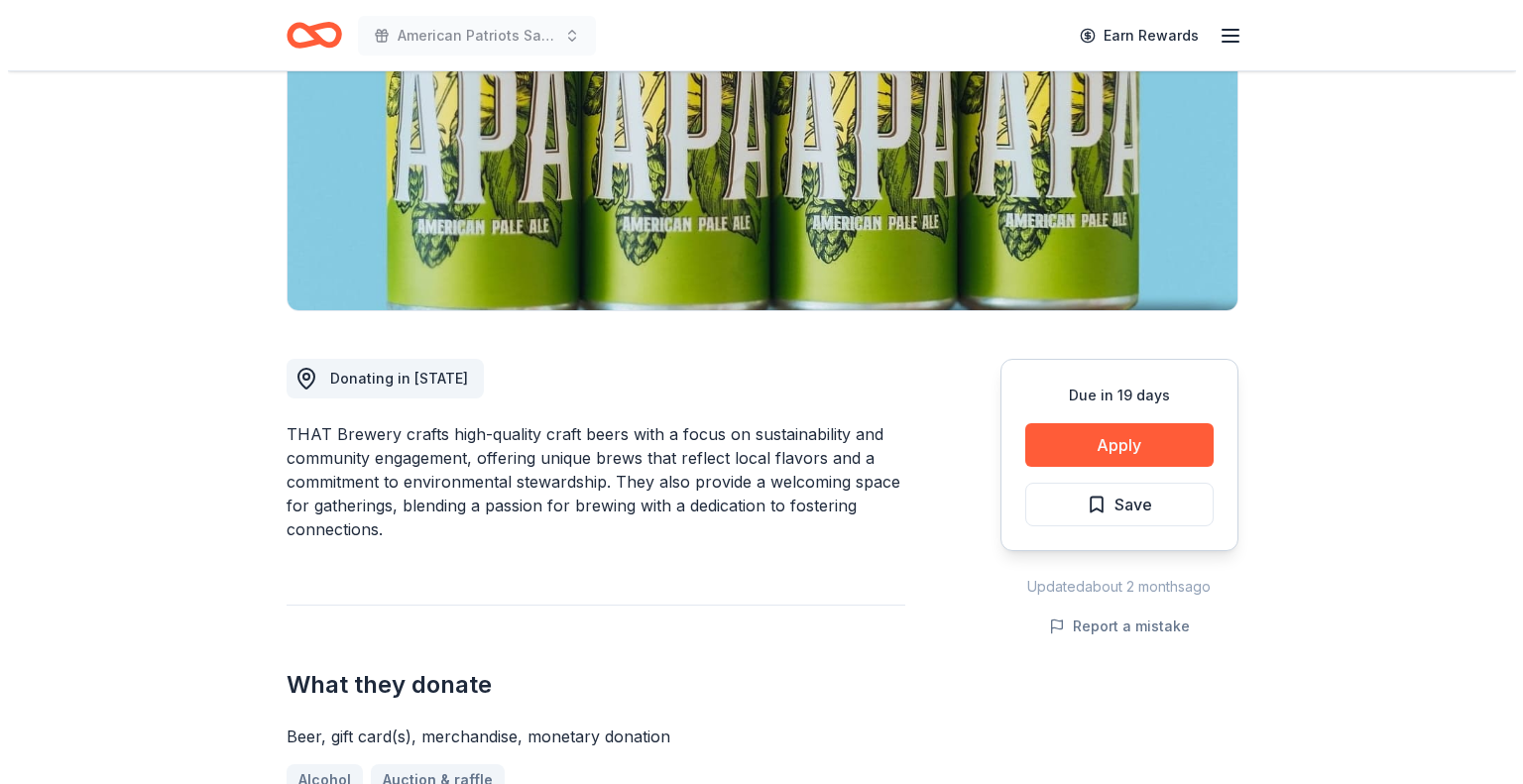 scroll, scrollTop: 297, scrollLeft: 0, axis: vertical 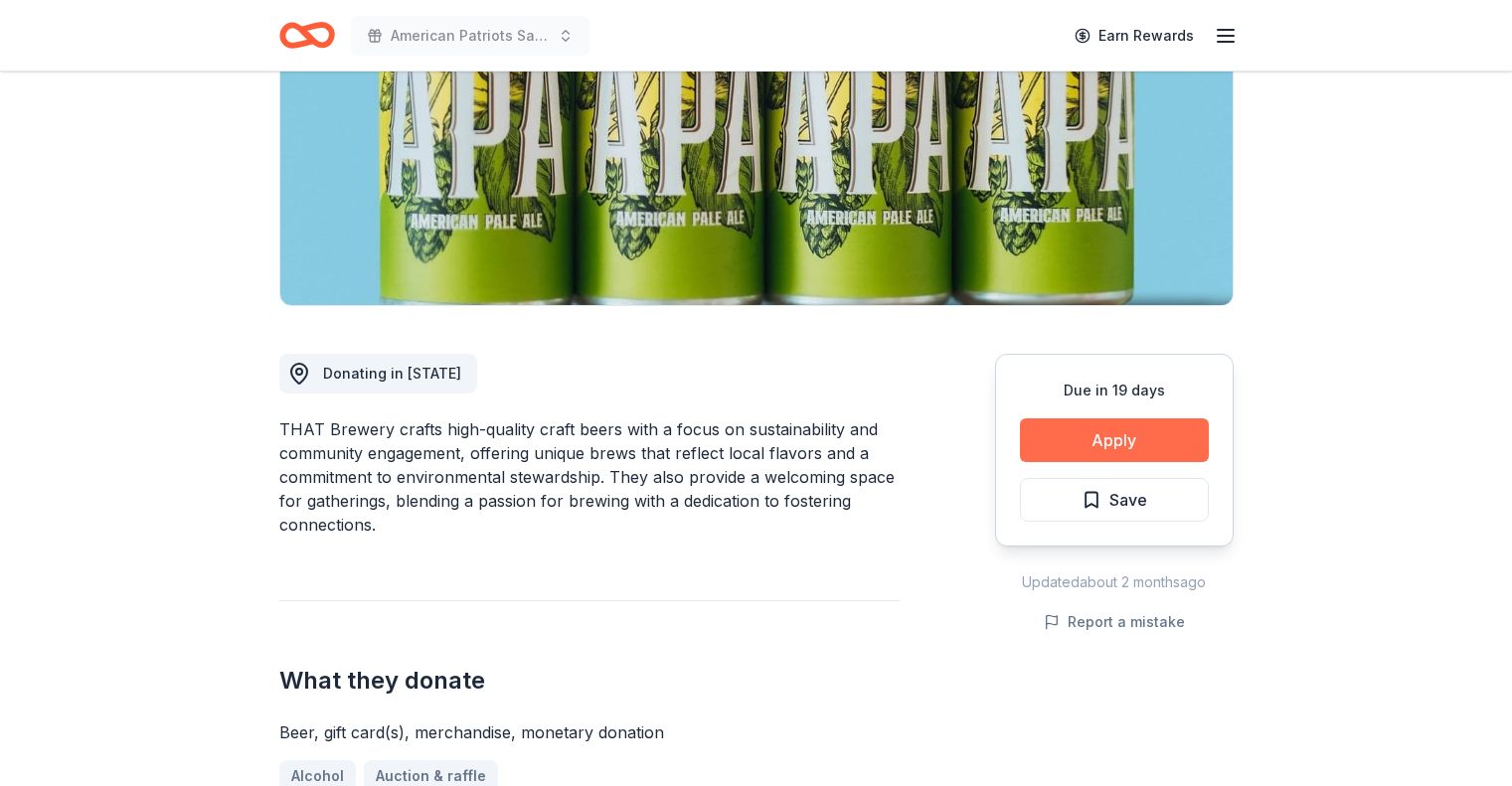 click on "Apply" at bounding box center [1114, 440] 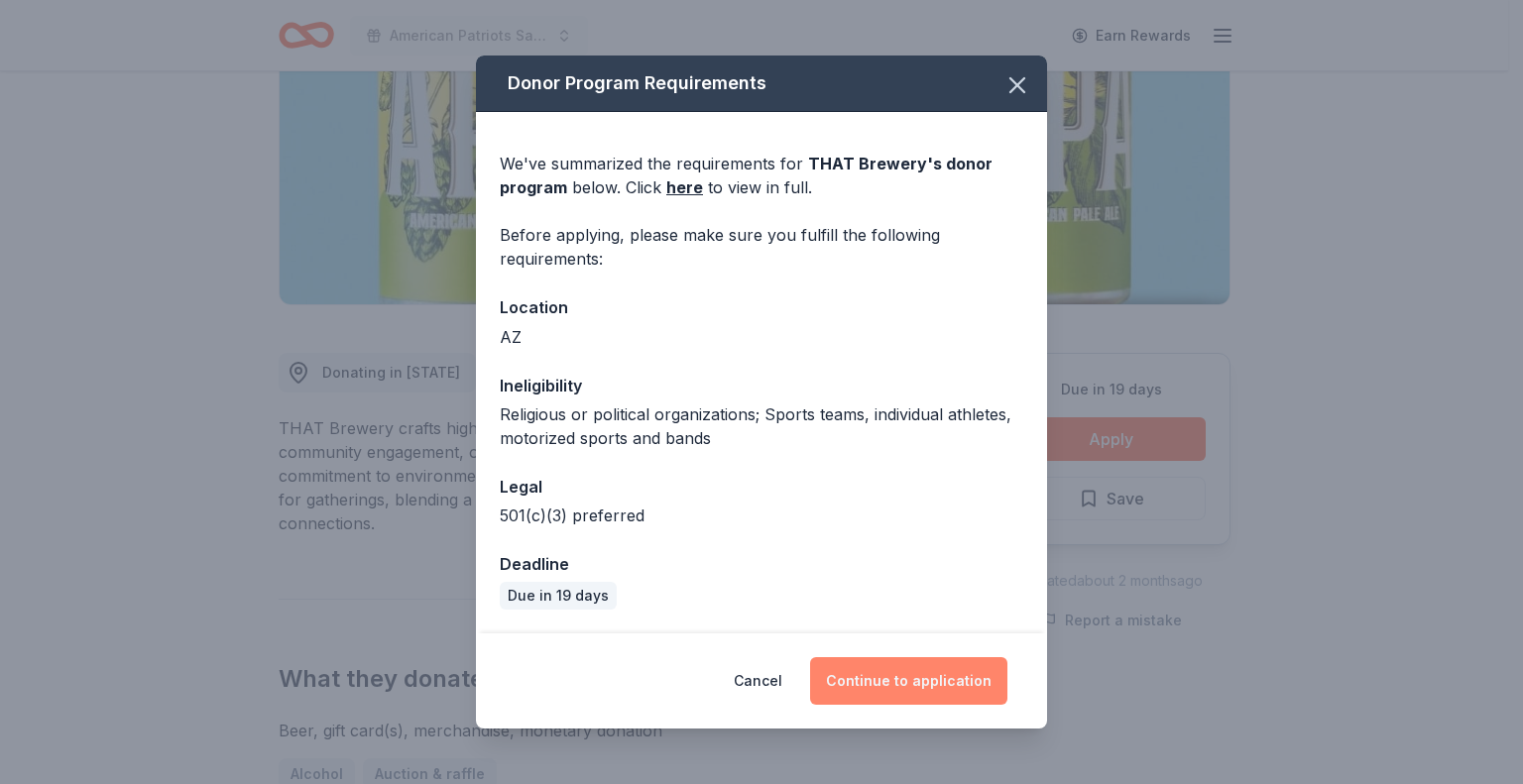 click on "Continue to application" at bounding box center (908, 681) 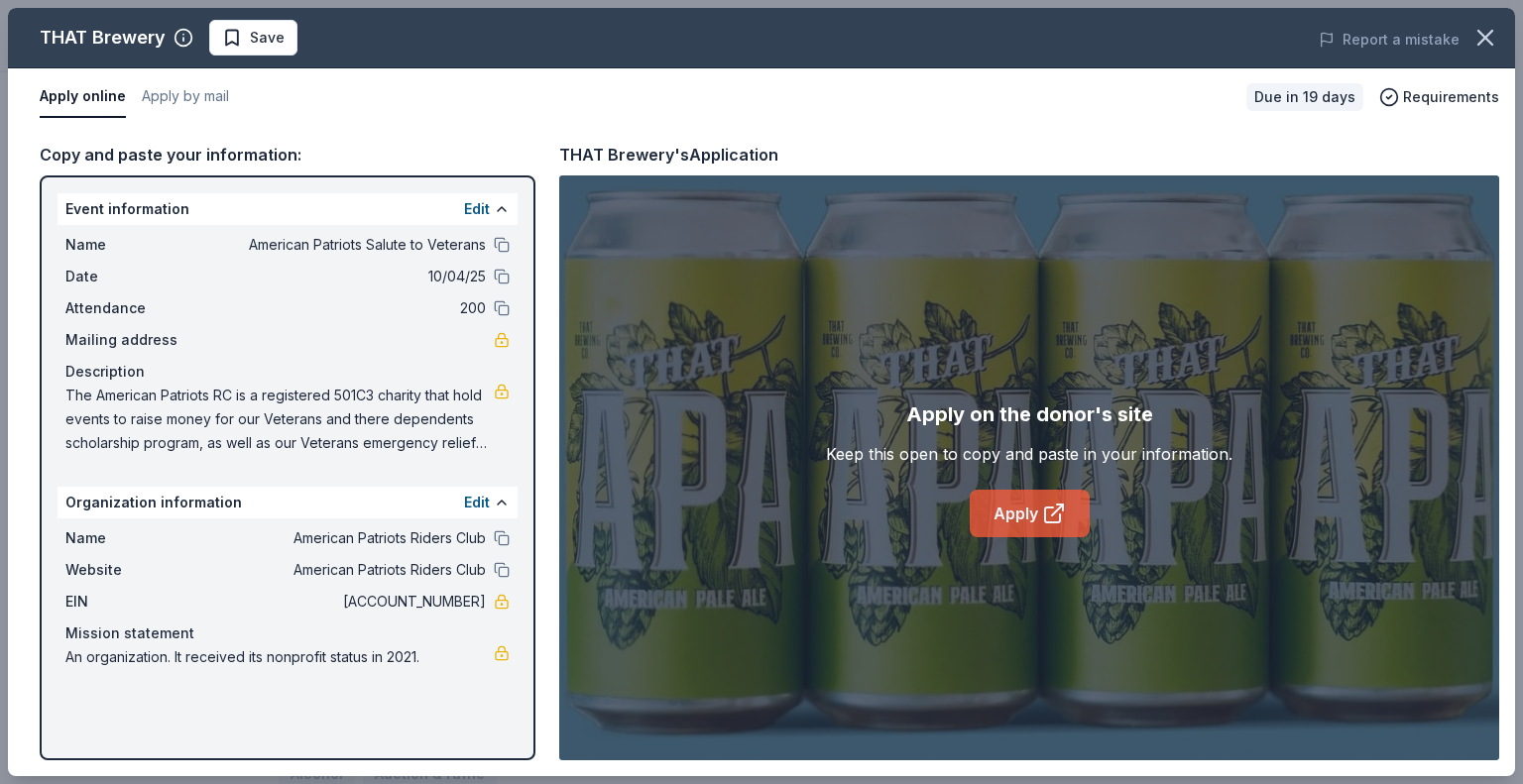 click on "Apply" at bounding box center [1029, 513] 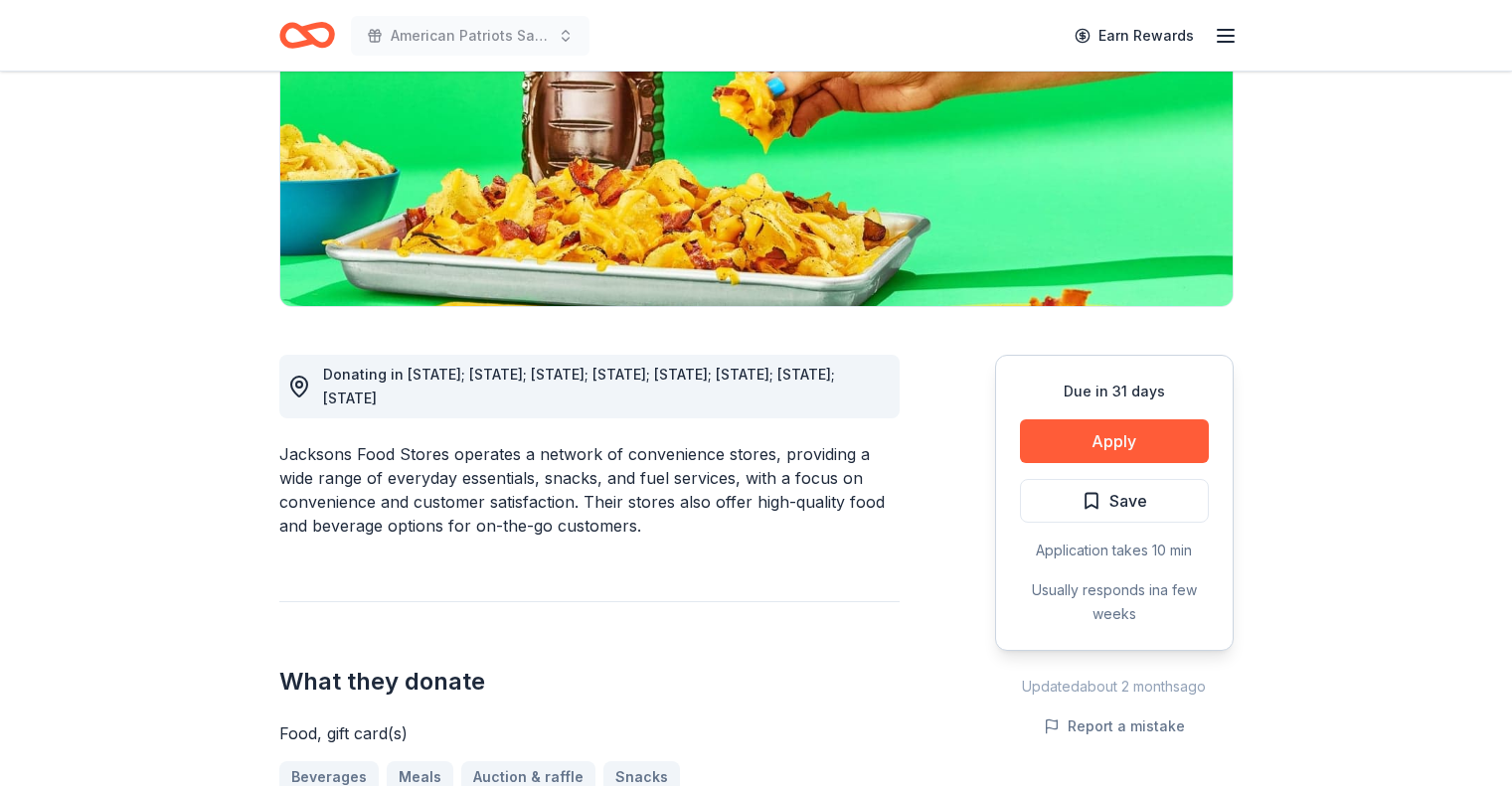 scroll, scrollTop: 298, scrollLeft: 0, axis: vertical 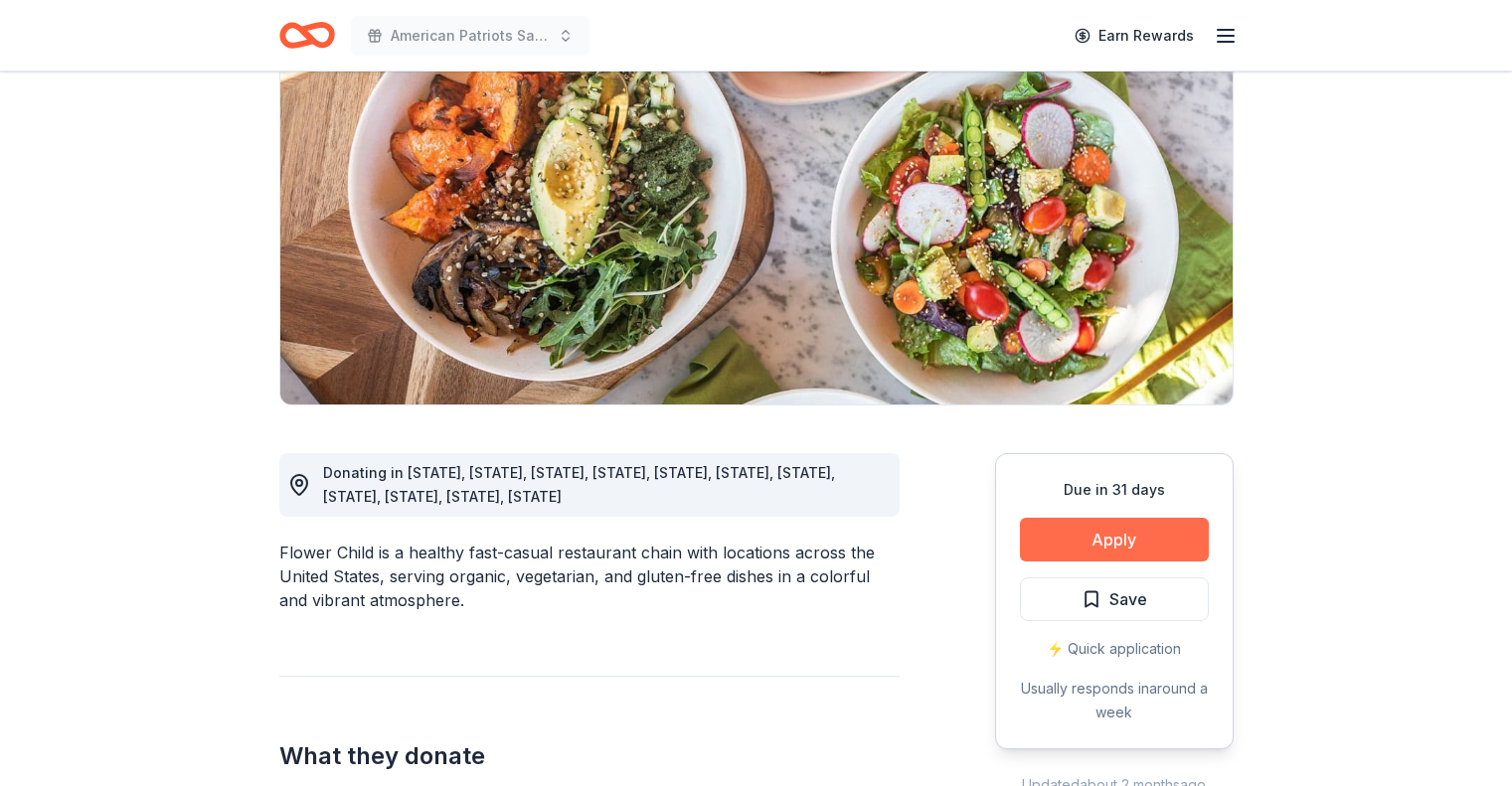 click on "Apply" at bounding box center (1114, 540) 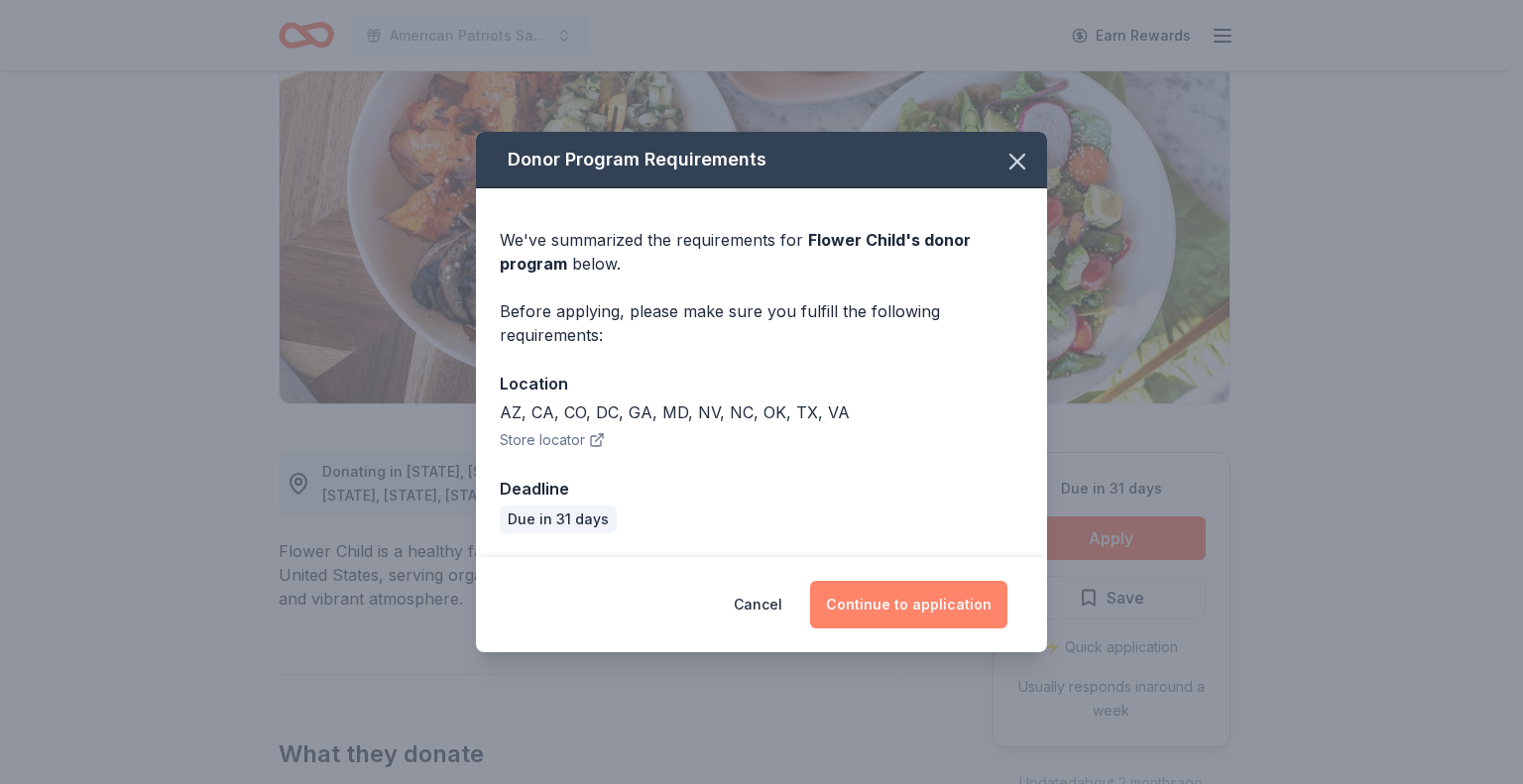 click on "Continue to application" at bounding box center (908, 605) 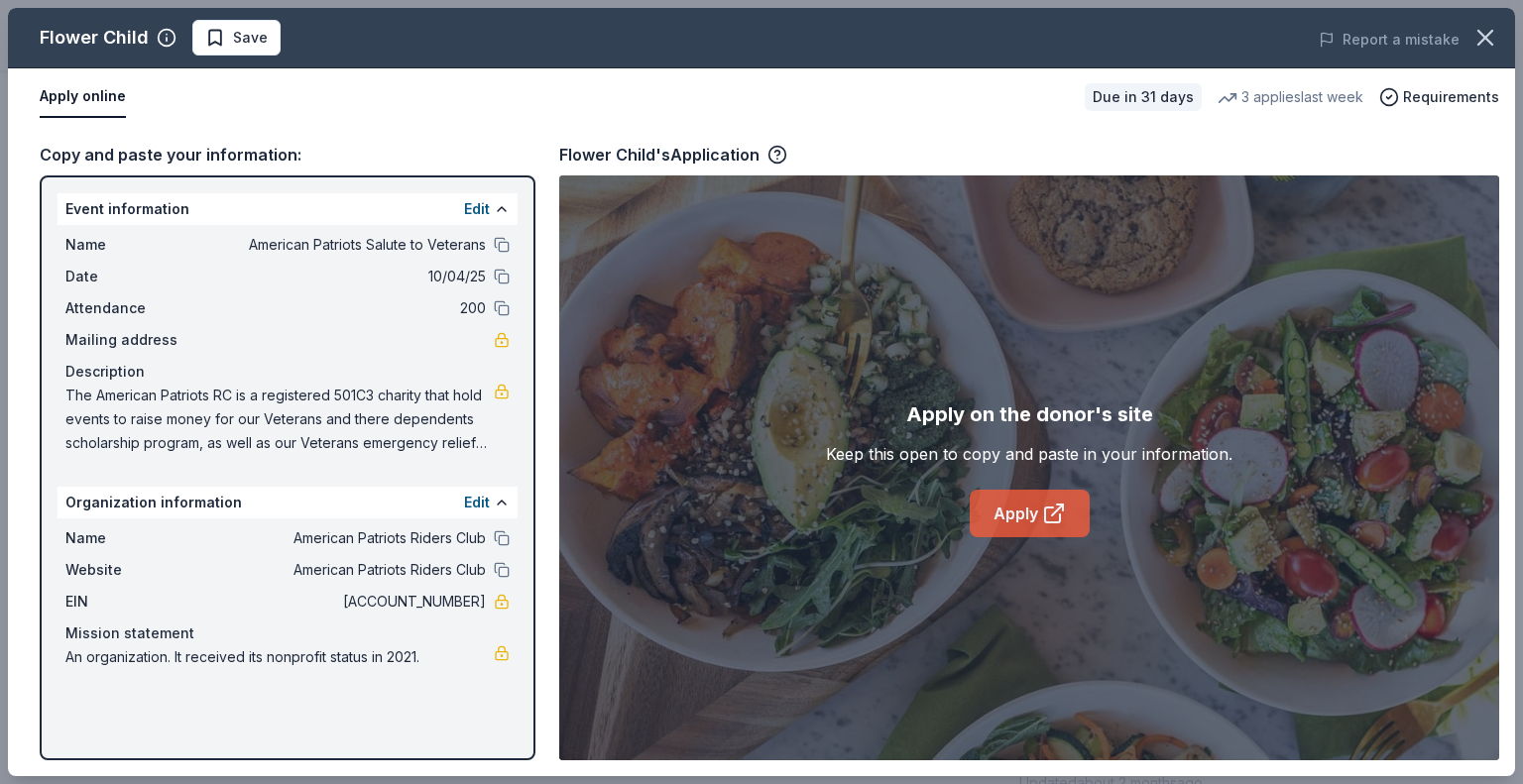 click on "Apply" at bounding box center [1029, 513] 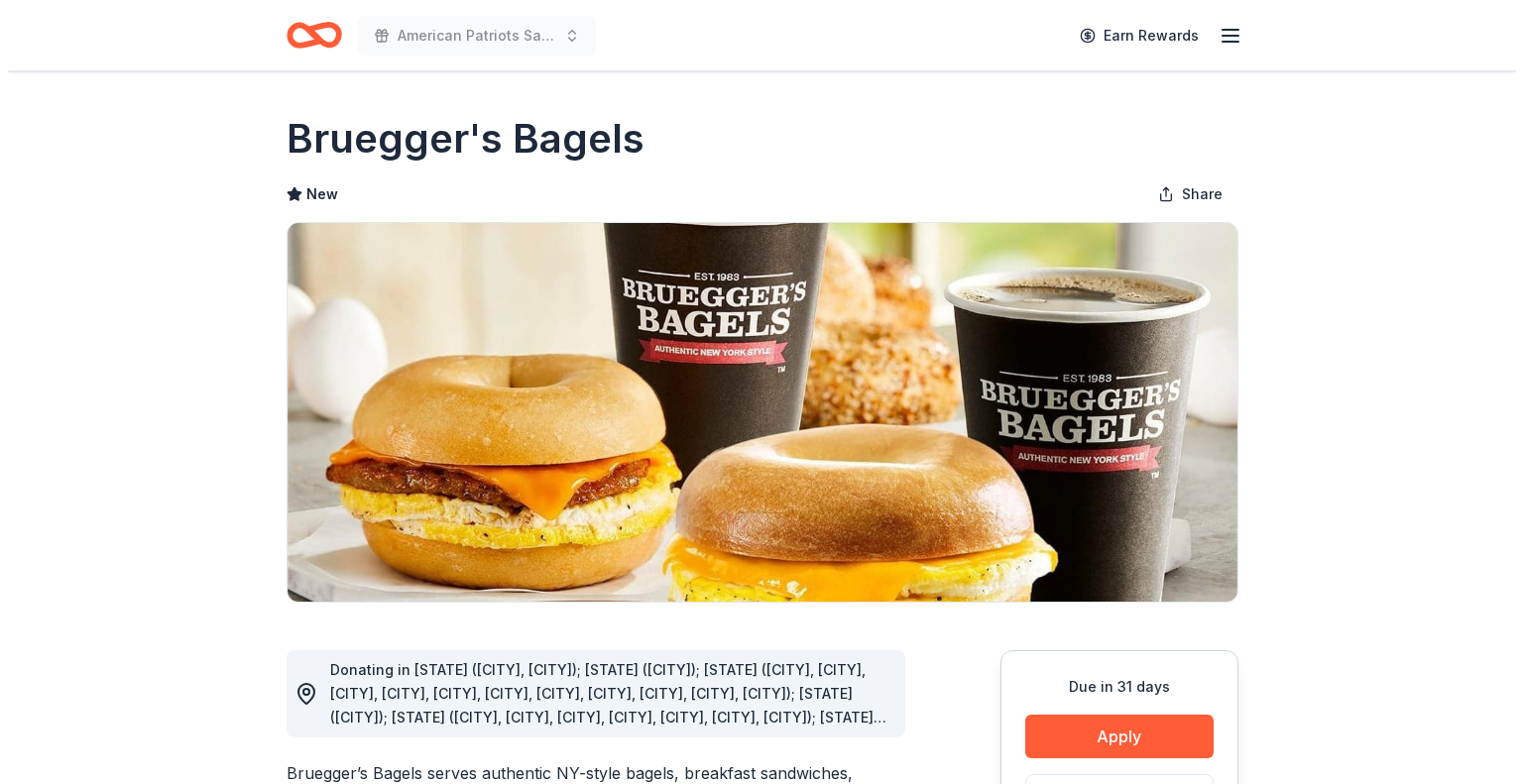 scroll, scrollTop: 297, scrollLeft: 0, axis: vertical 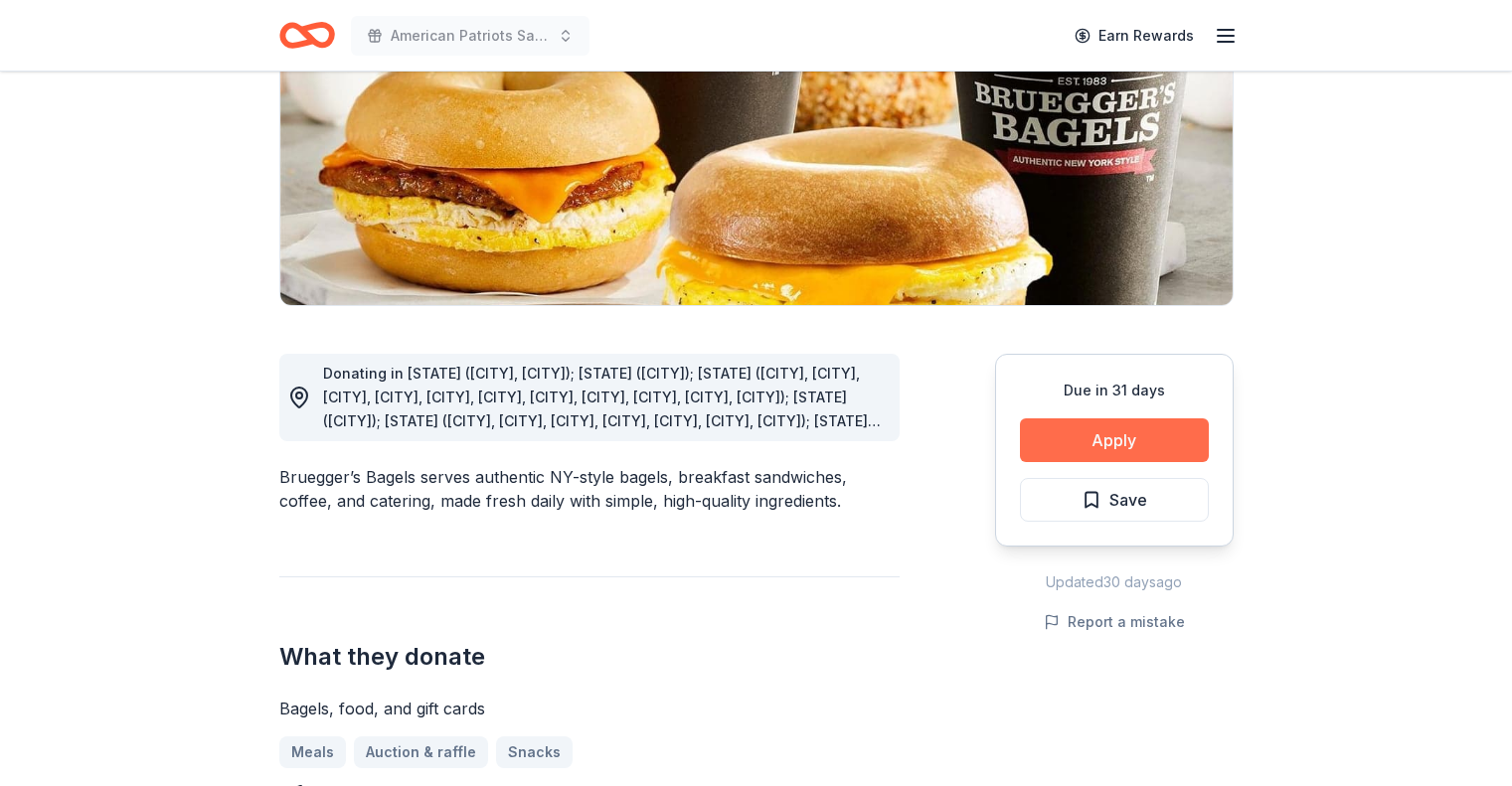 click on "Apply" at bounding box center (1114, 440) 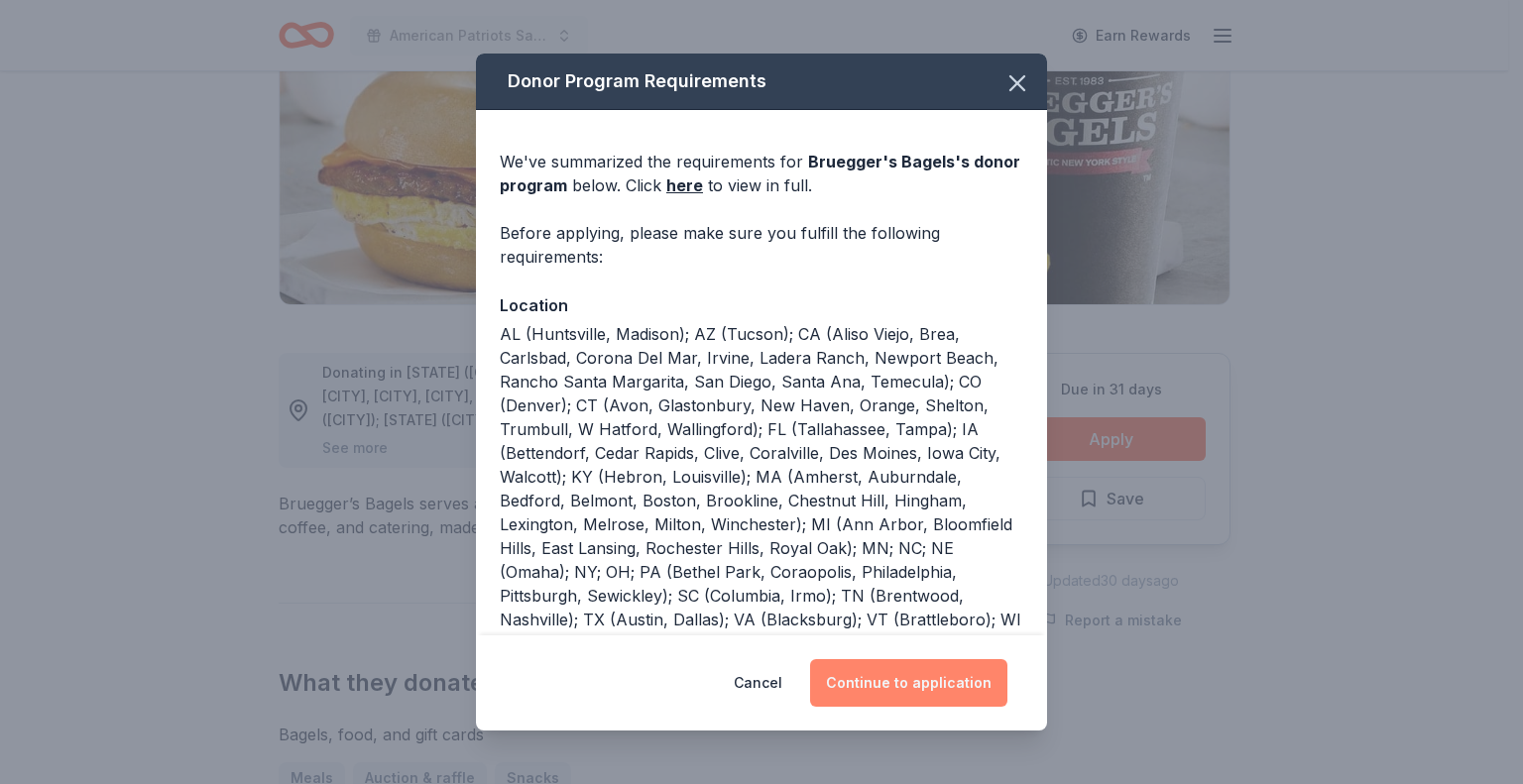 click on "Continue to application" at bounding box center (908, 683) 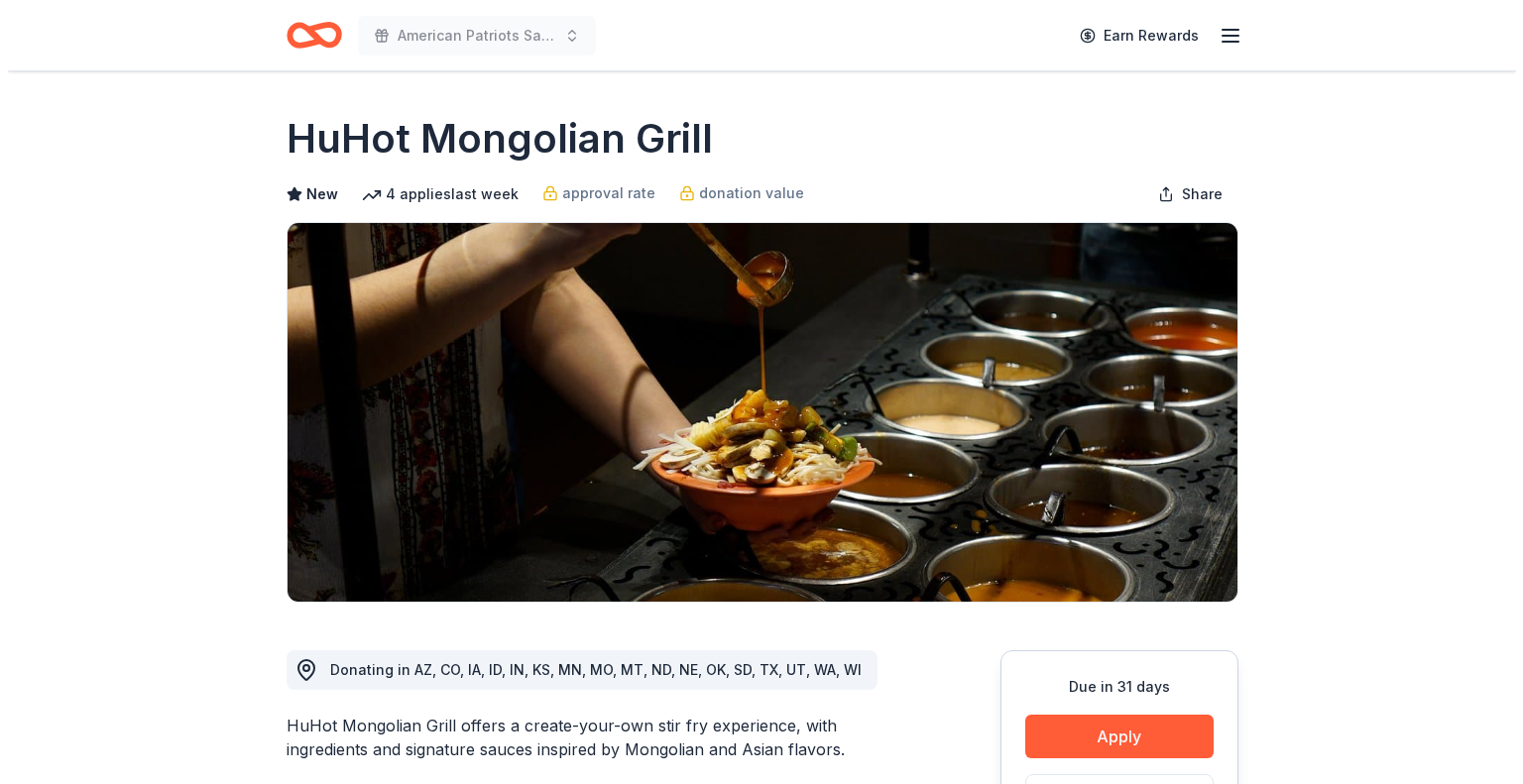 scroll, scrollTop: 99, scrollLeft: 0, axis: vertical 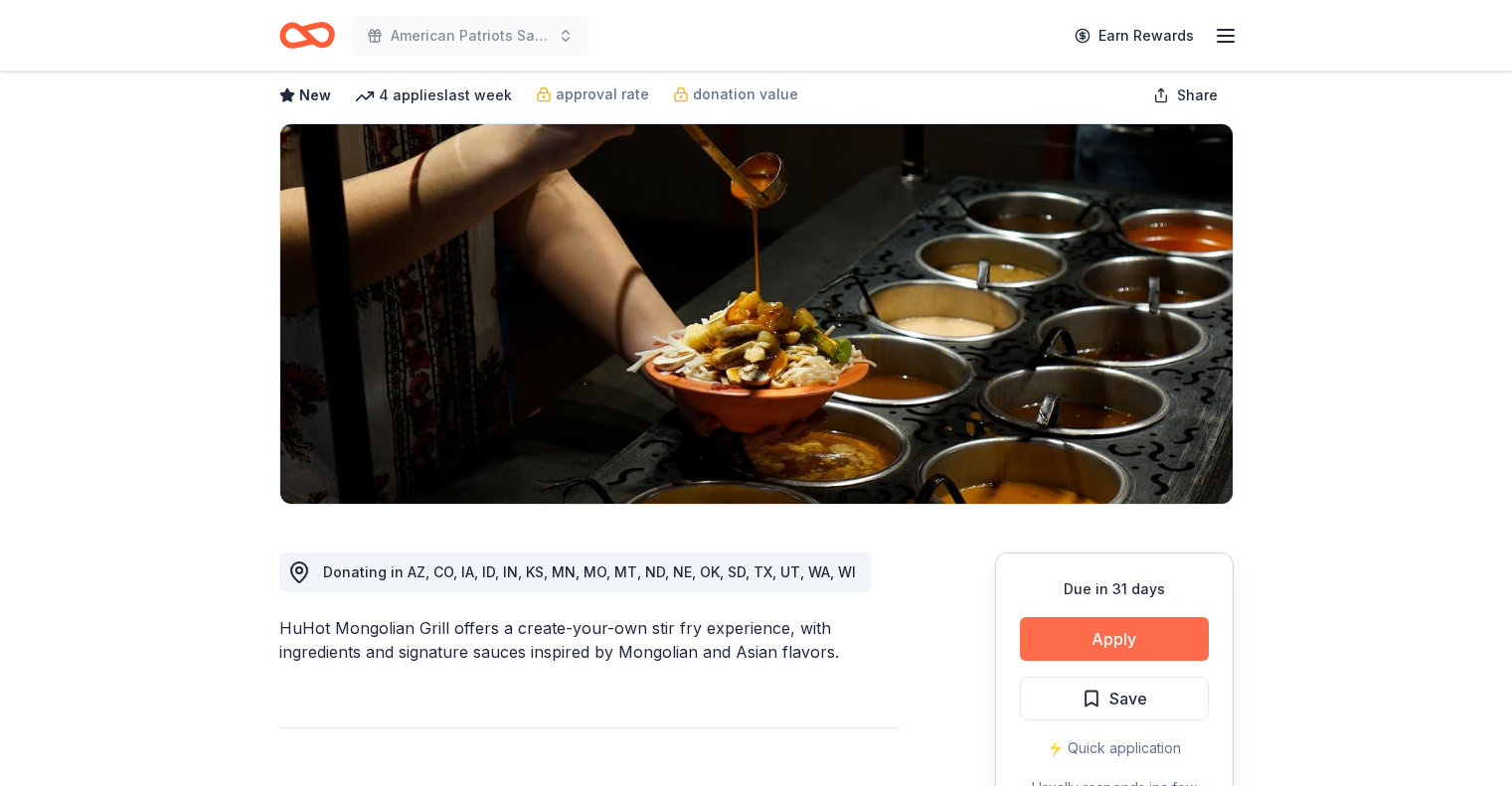 click on "Apply" at bounding box center [1114, 639] 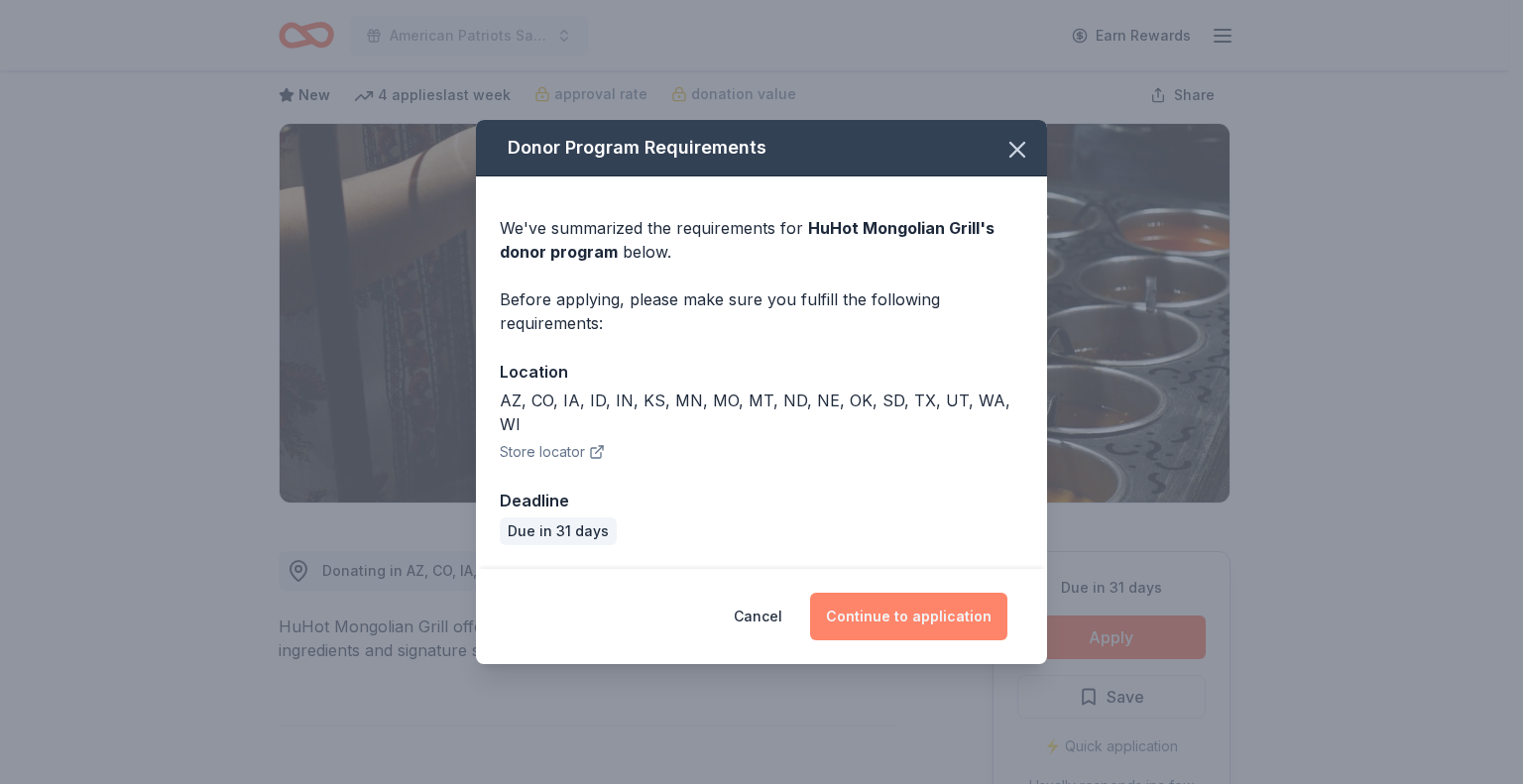click on "Continue to application" at bounding box center [908, 616] 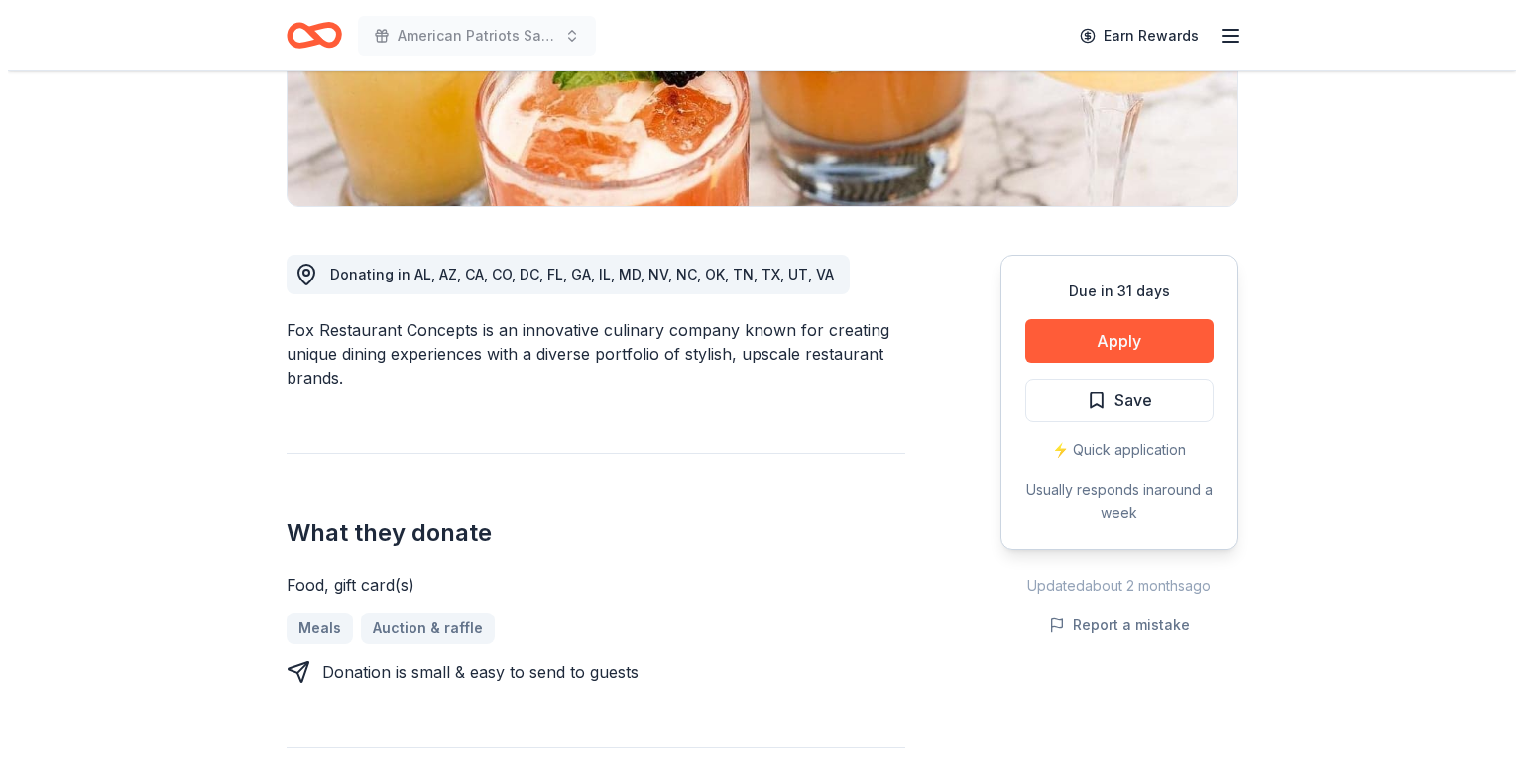 scroll, scrollTop: 396, scrollLeft: 0, axis: vertical 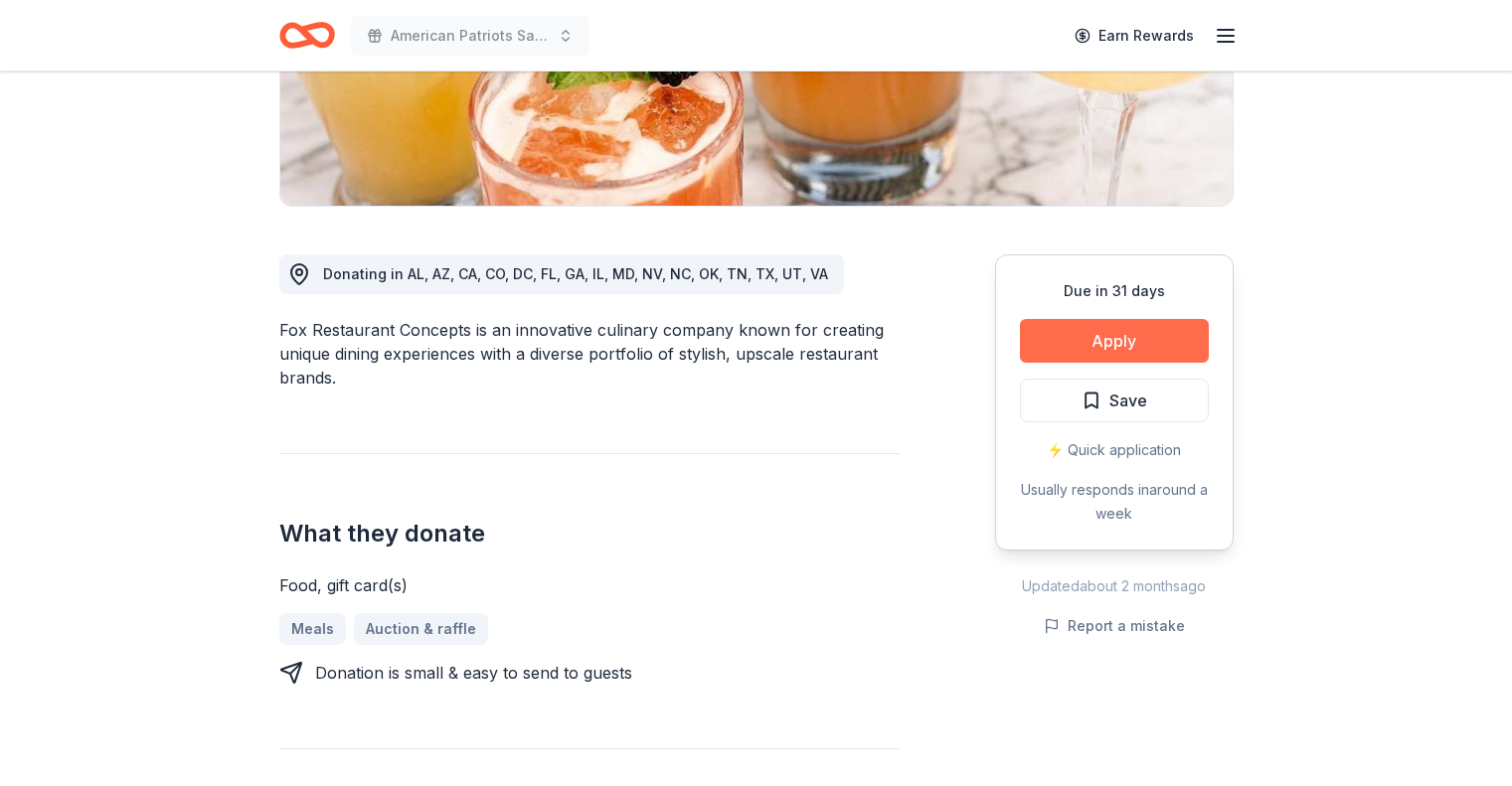 click on "Apply" at bounding box center [1114, 341] 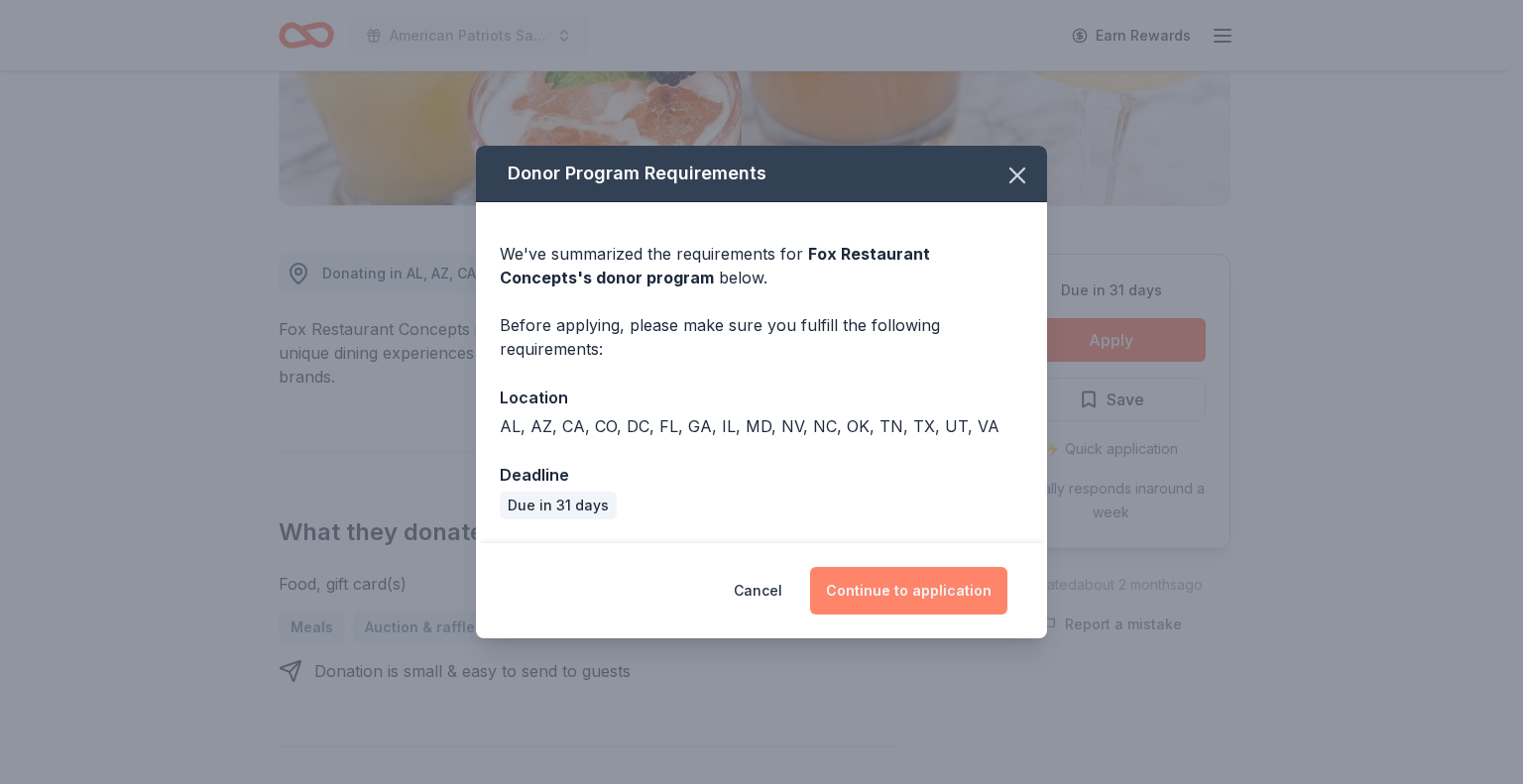 click on "Continue to application" at bounding box center [908, 591] 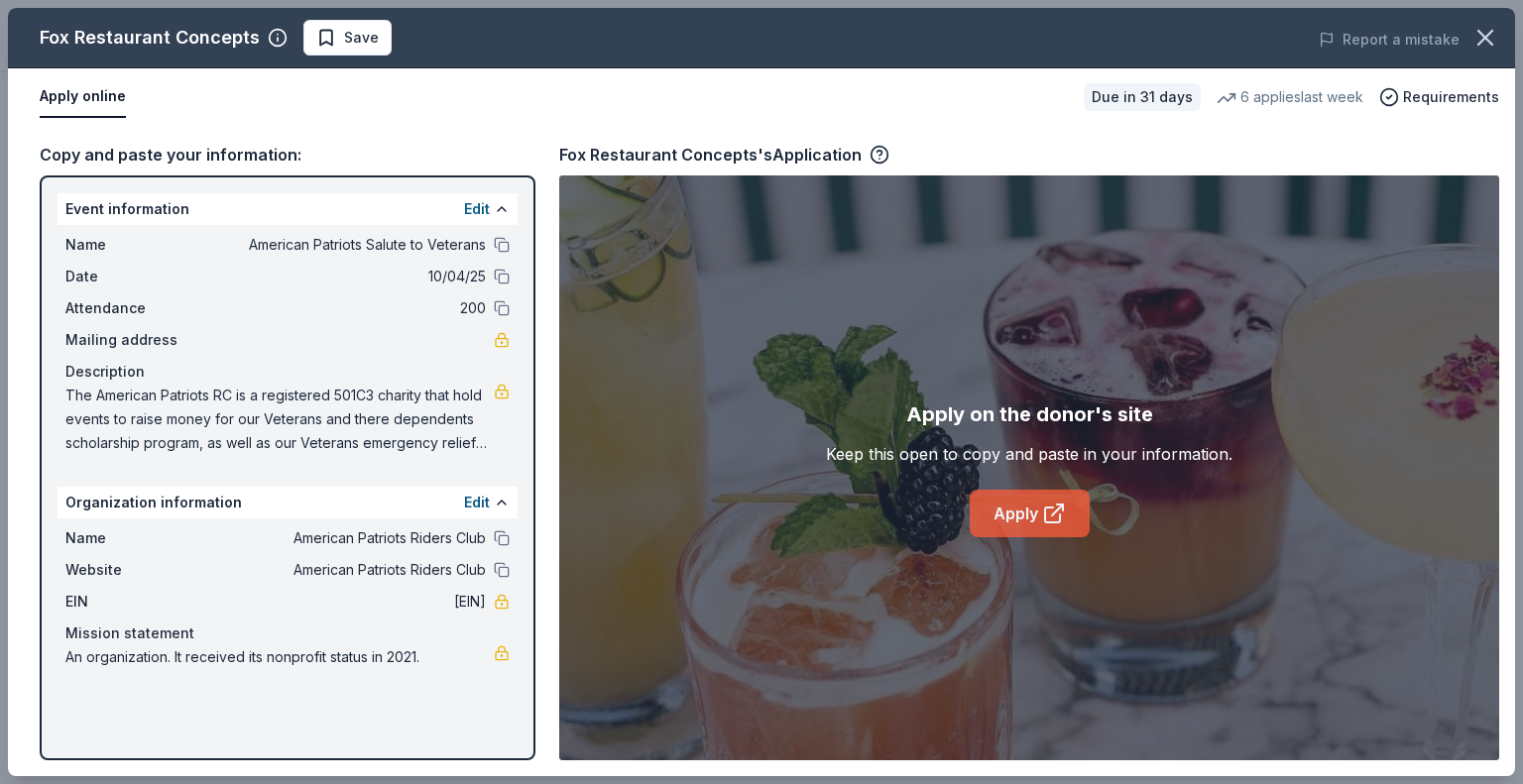 click on "Apply" at bounding box center (1029, 513) 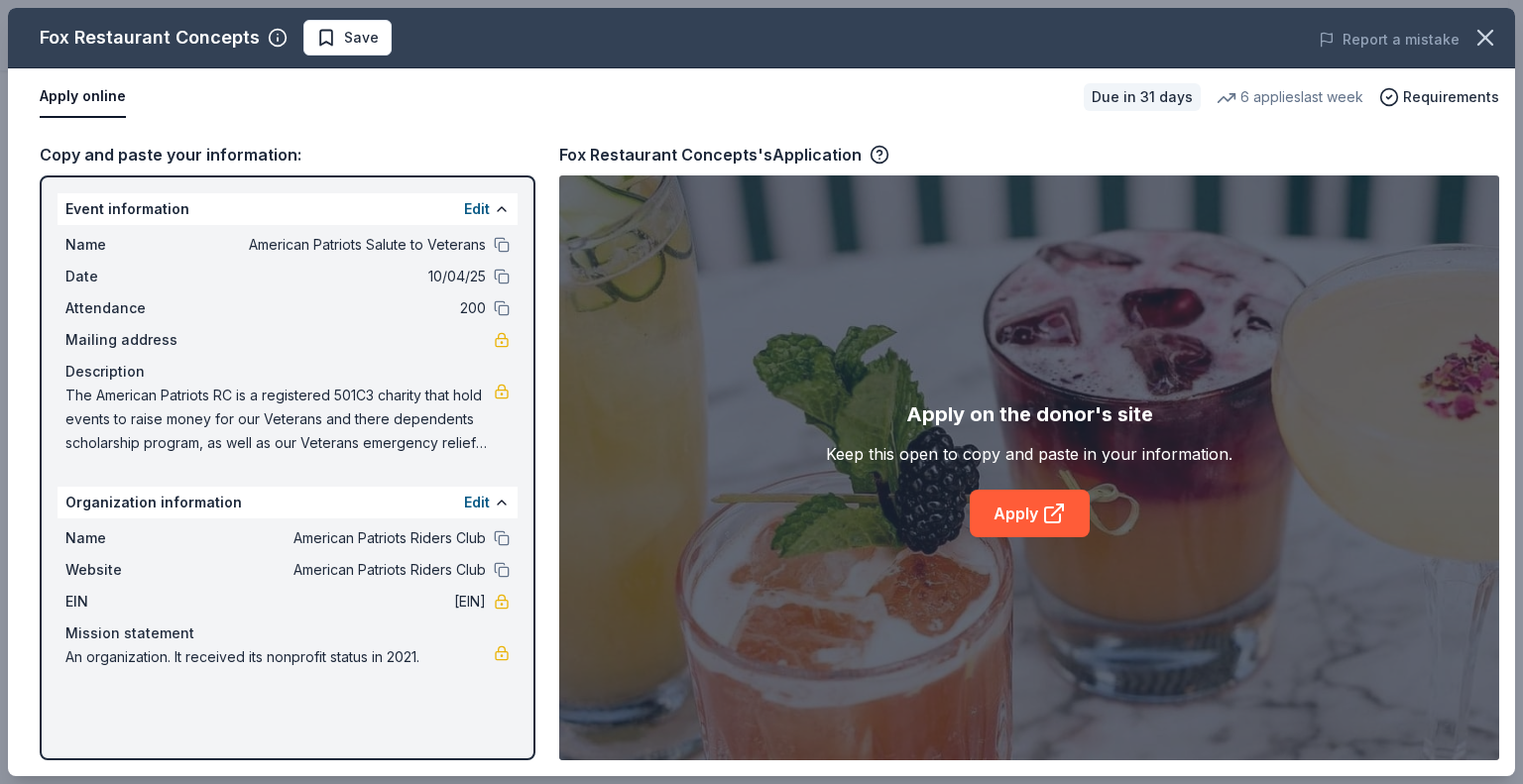 click on "Apply on the donor's site Keep this open to copy and paste in your information. Apply" at bounding box center [1029, 468] 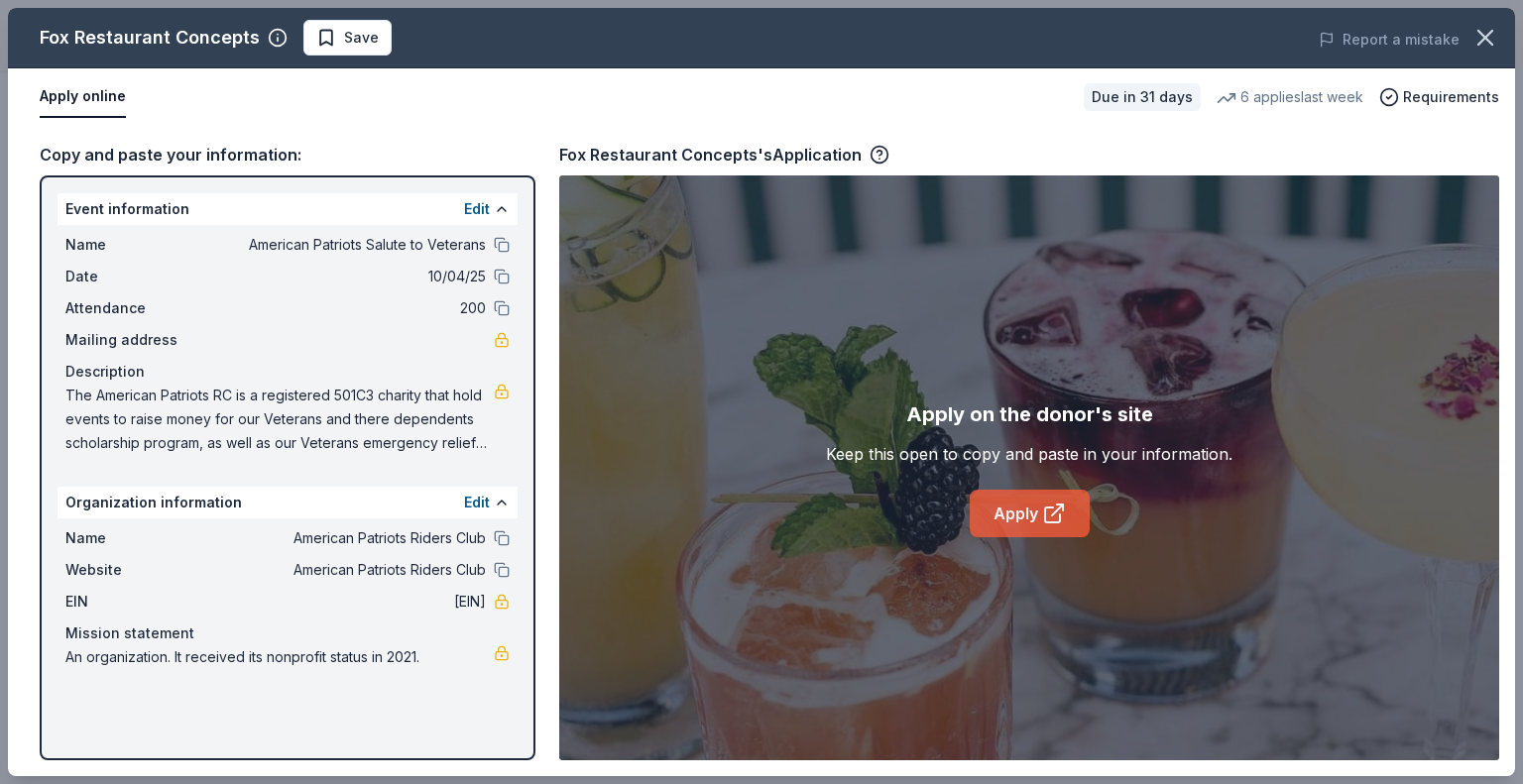 click on "Apply" at bounding box center (1029, 513) 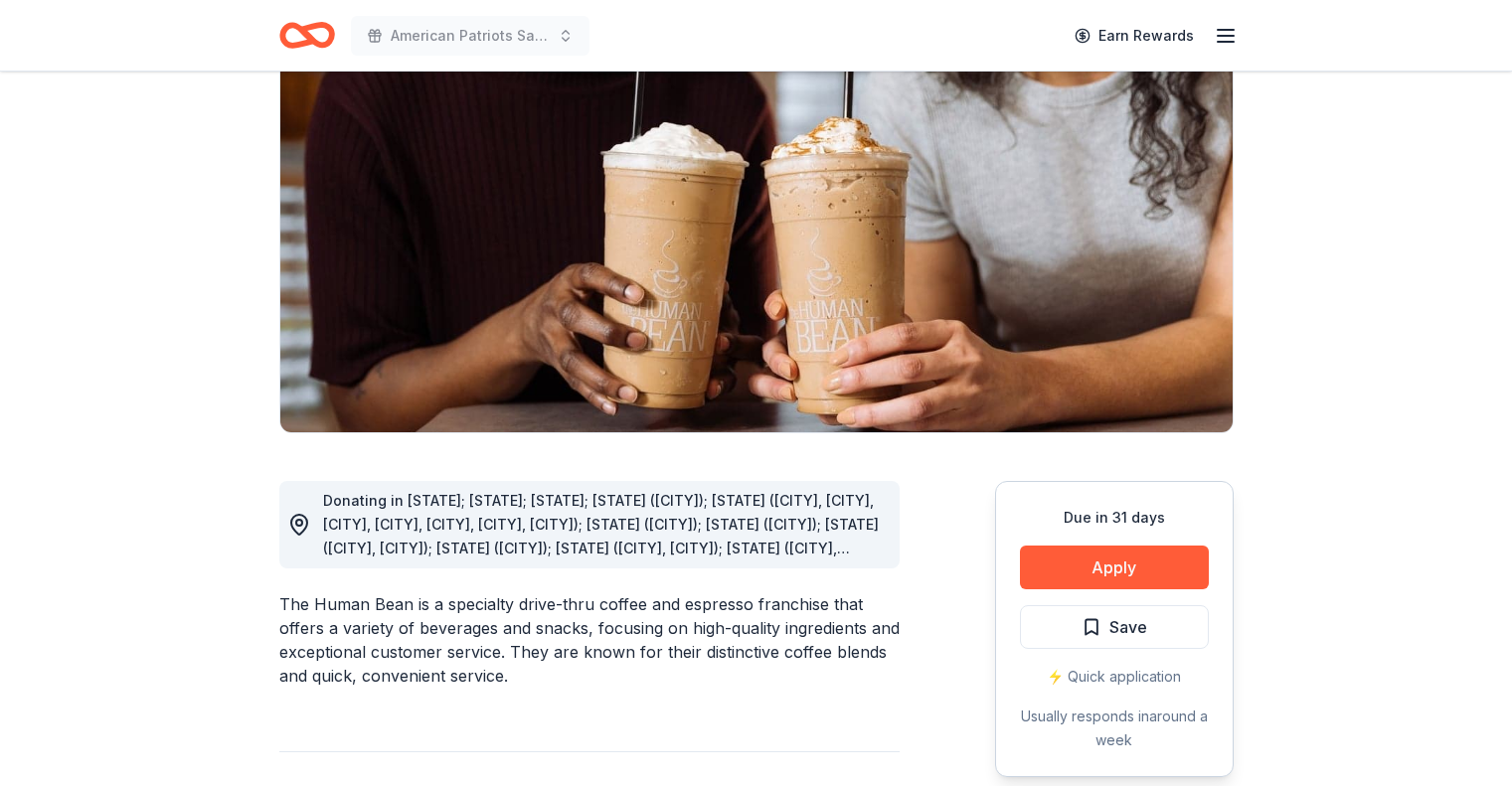 scroll, scrollTop: 199, scrollLeft: 0, axis: vertical 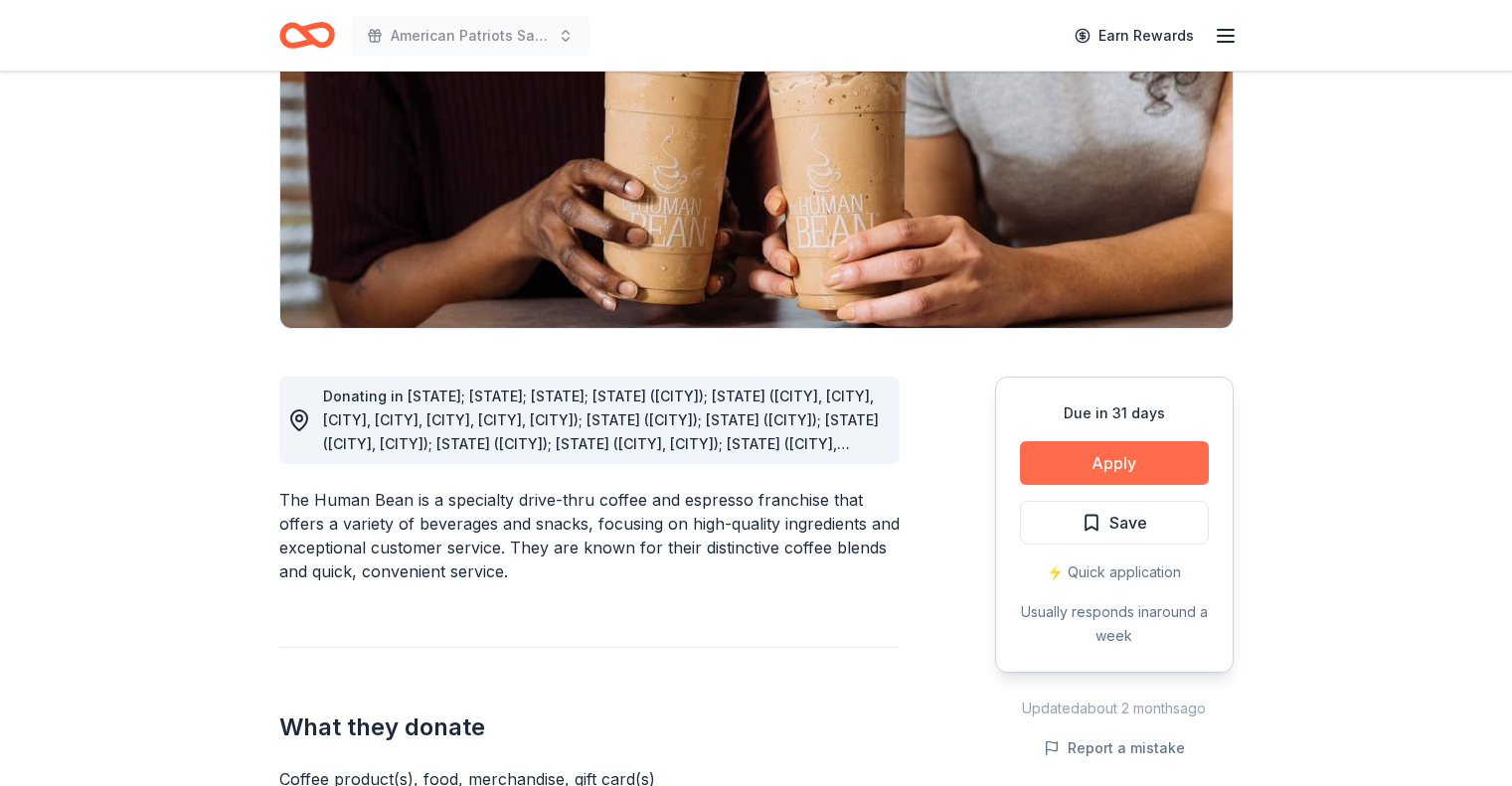 click on "Due in 31 days Apply Save ⚡️ Quick application Usually responds in  around a week" at bounding box center (1114, 525) 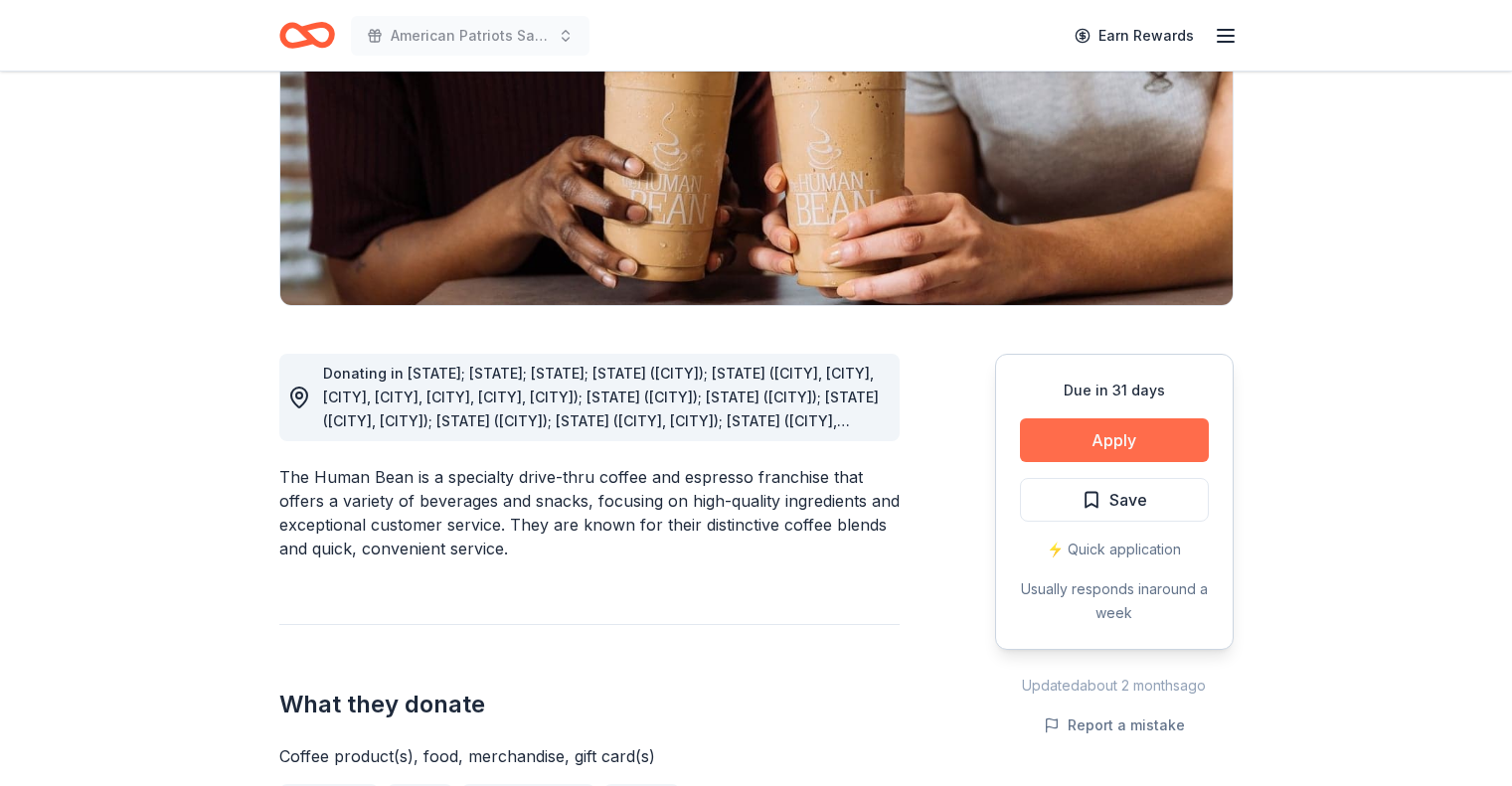 click on "Apply" at bounding box center (1114, 440) 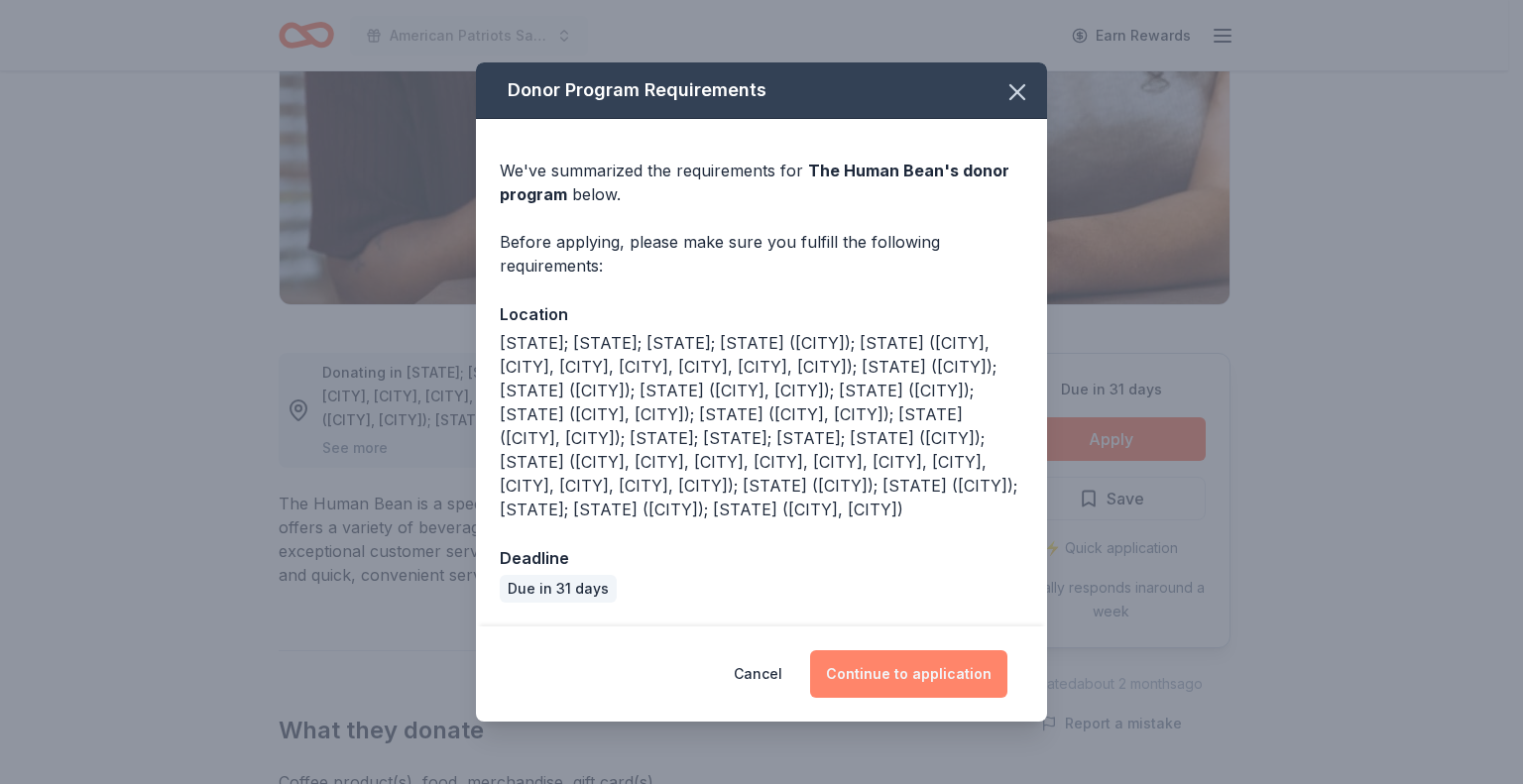 click on "Continue to application" at bounding box center (908, 674) 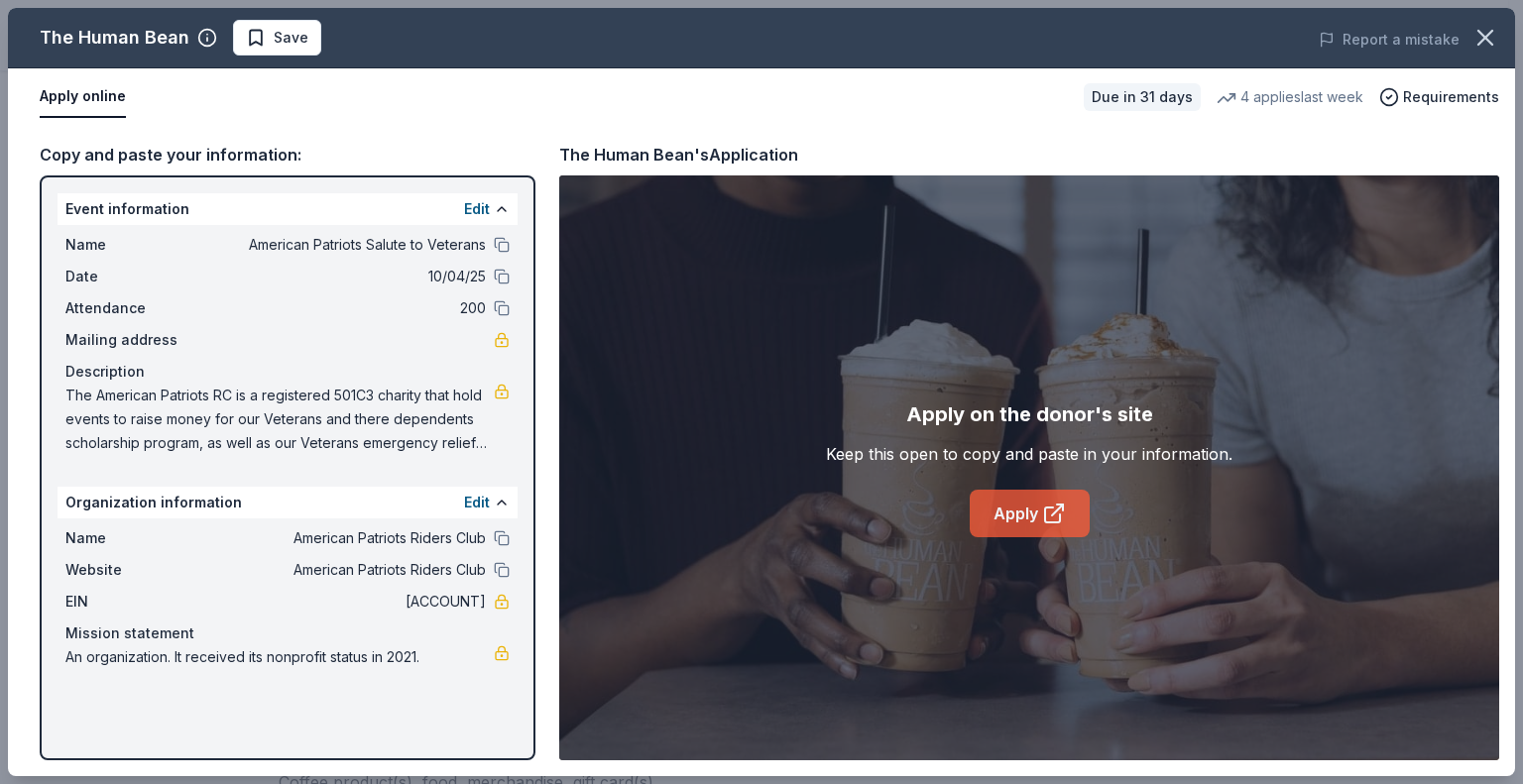 click on "Apply" at bounding box center (1029, 513) 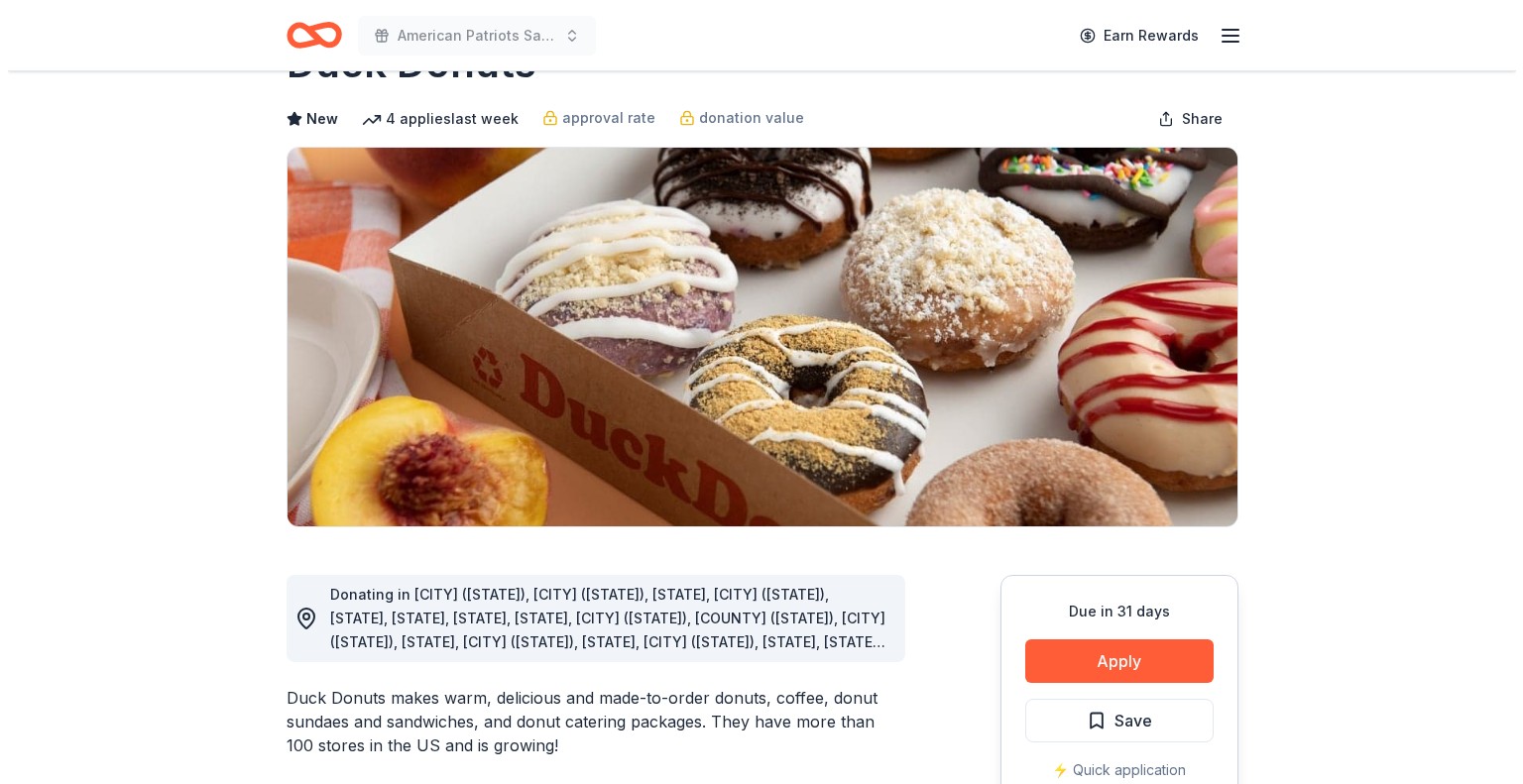 scroll, scrollTop: 99, scrollLeft: 0, axis: vertical 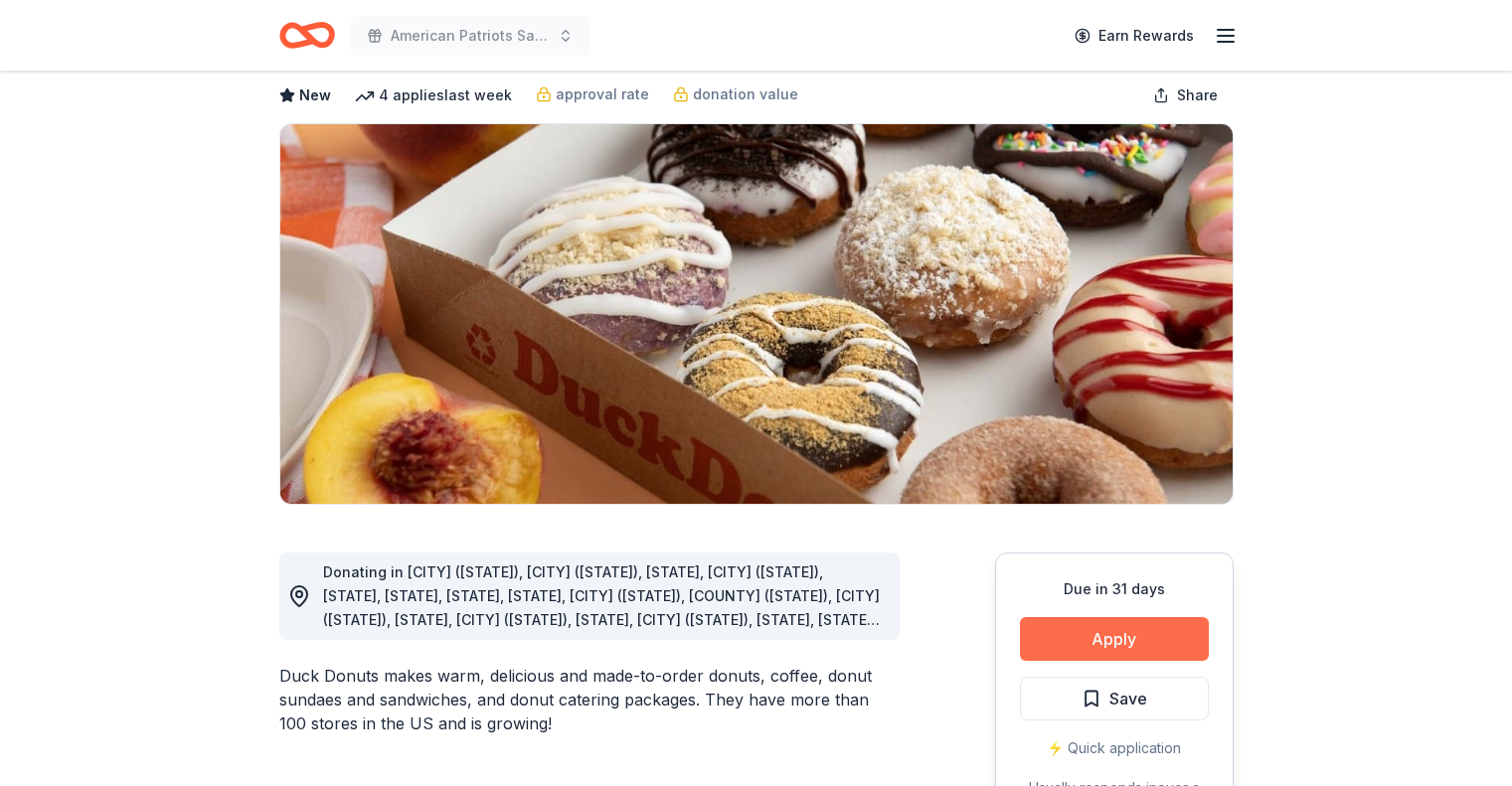 click on "Apply" at bounding box center (1114, 639) 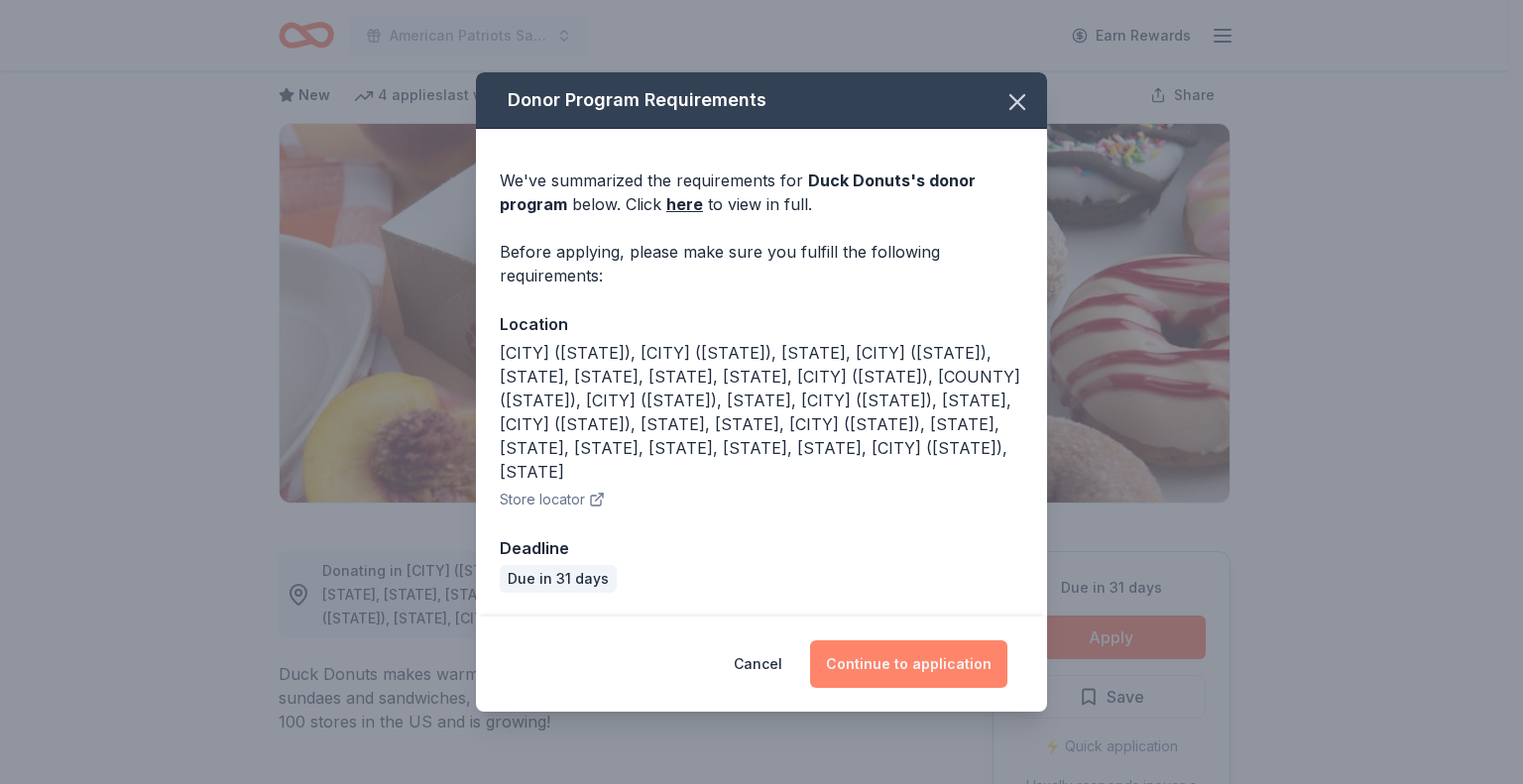 click on "Continue to application" at bounding box center (908, 664) 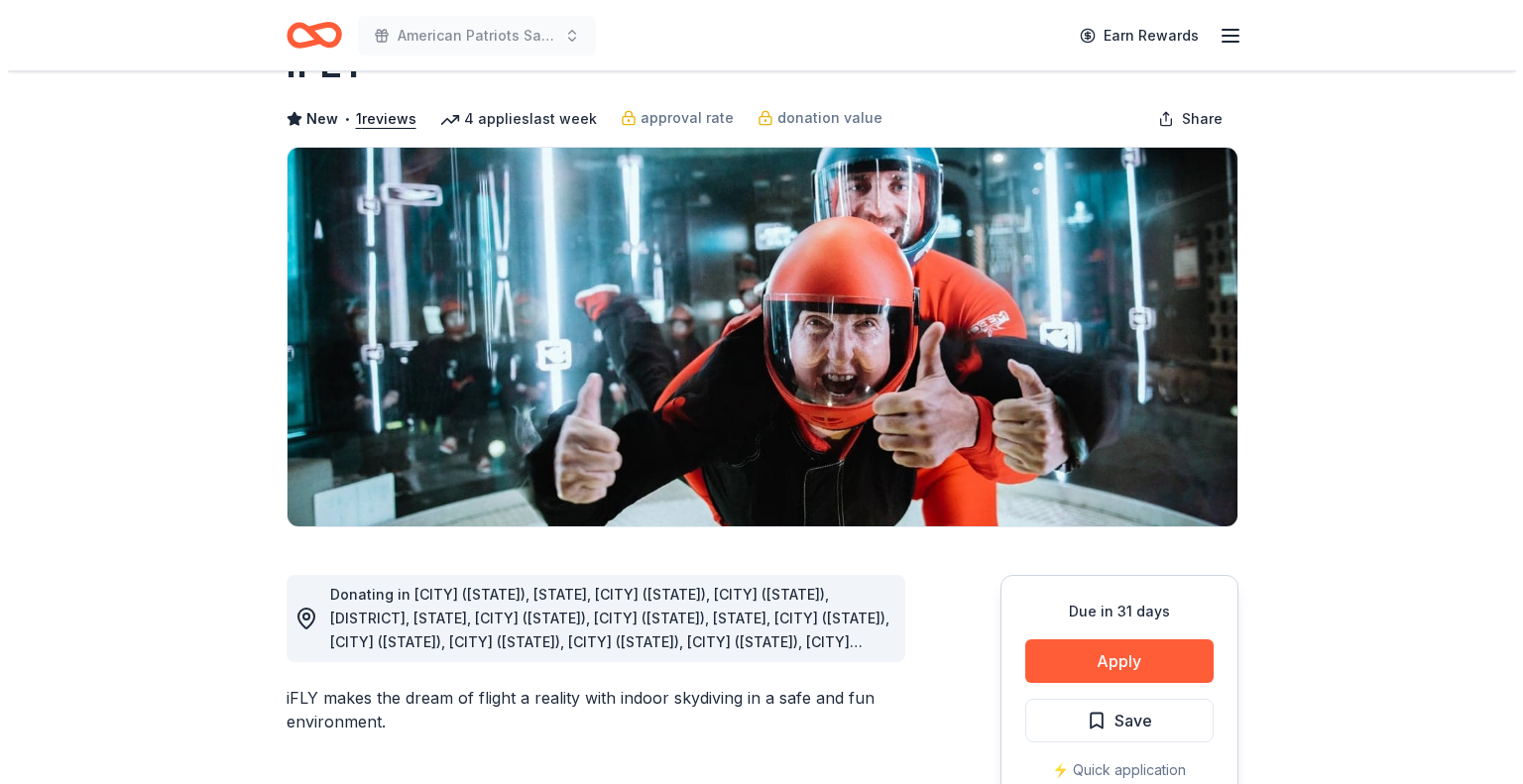 scroll, scrollTop: 99, scrollLeft: 0, axis: vertical 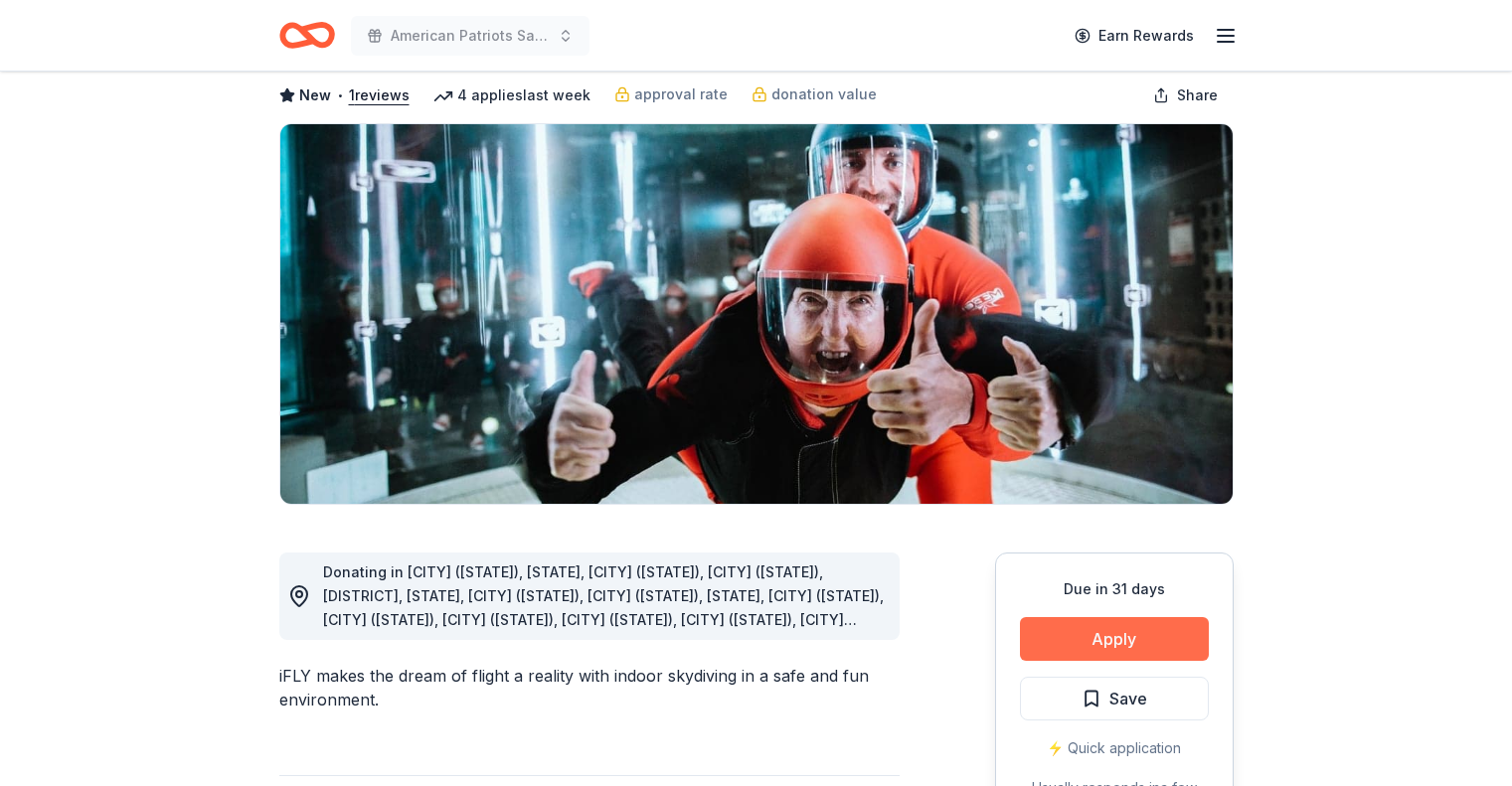 click on "Apply" at bounding box center [1114, 639] 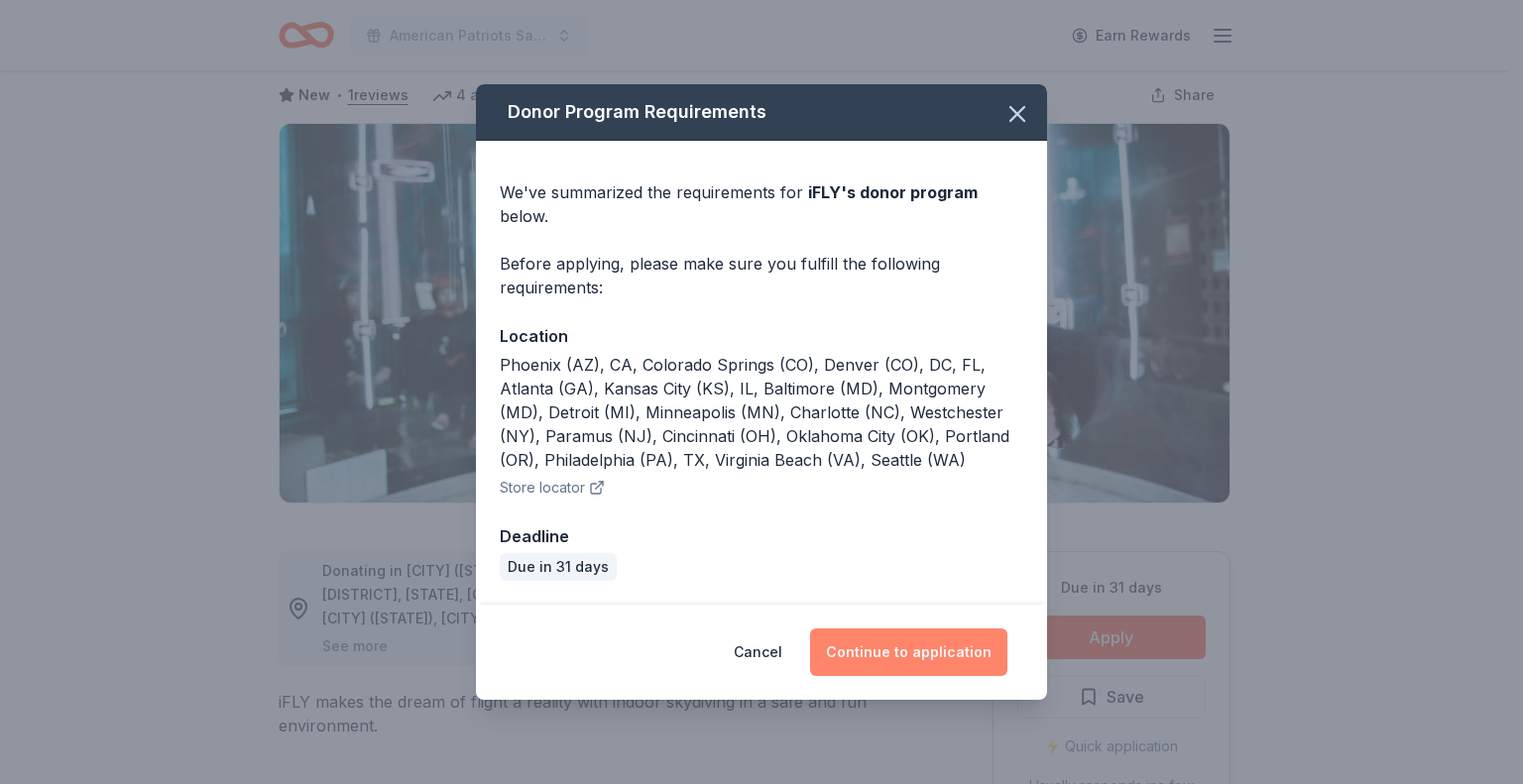 click on "Continue to application" at bounding box center (908, 652) 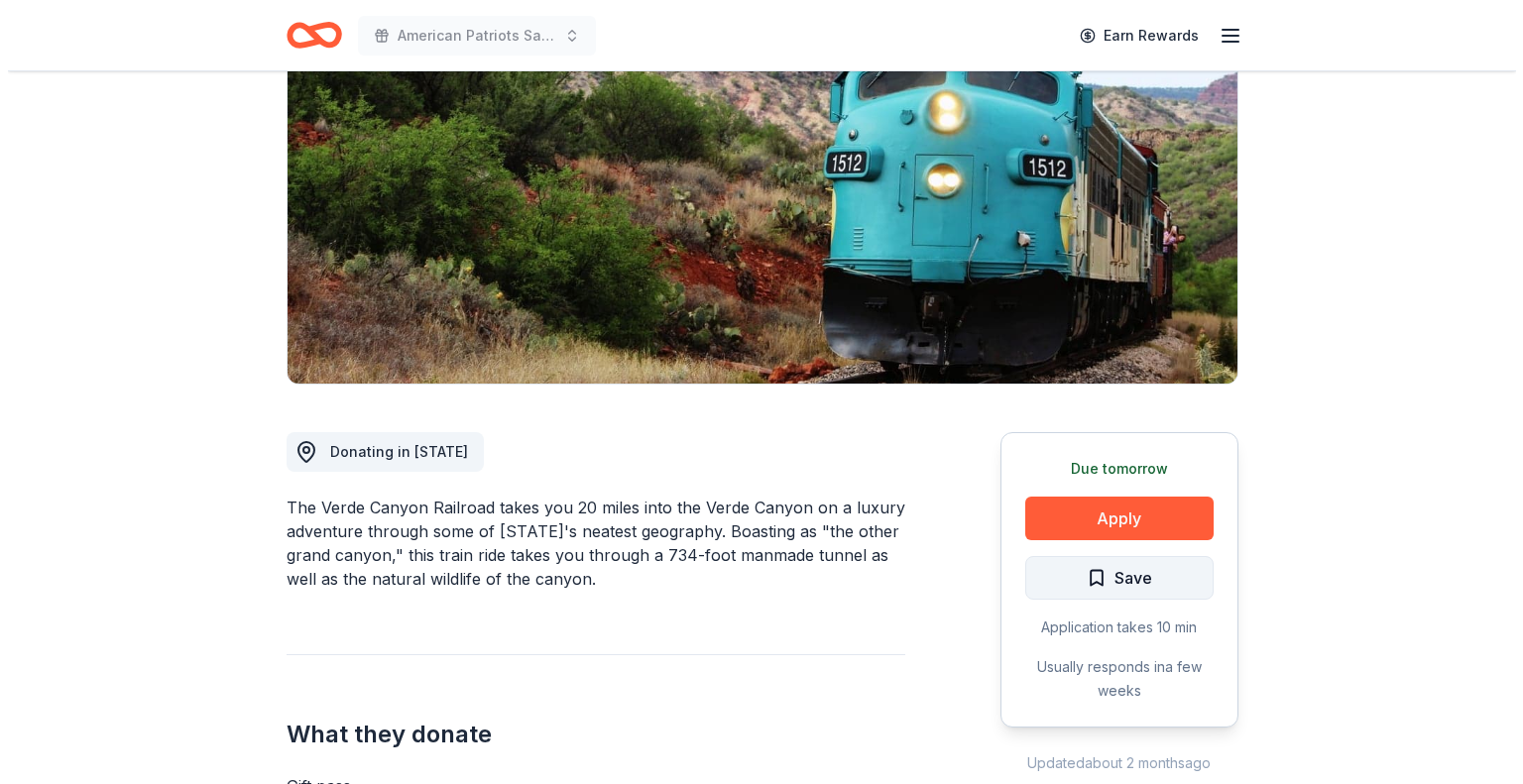 scroll, scrollTop: 297, scrollLeft: 0, axis: vertical 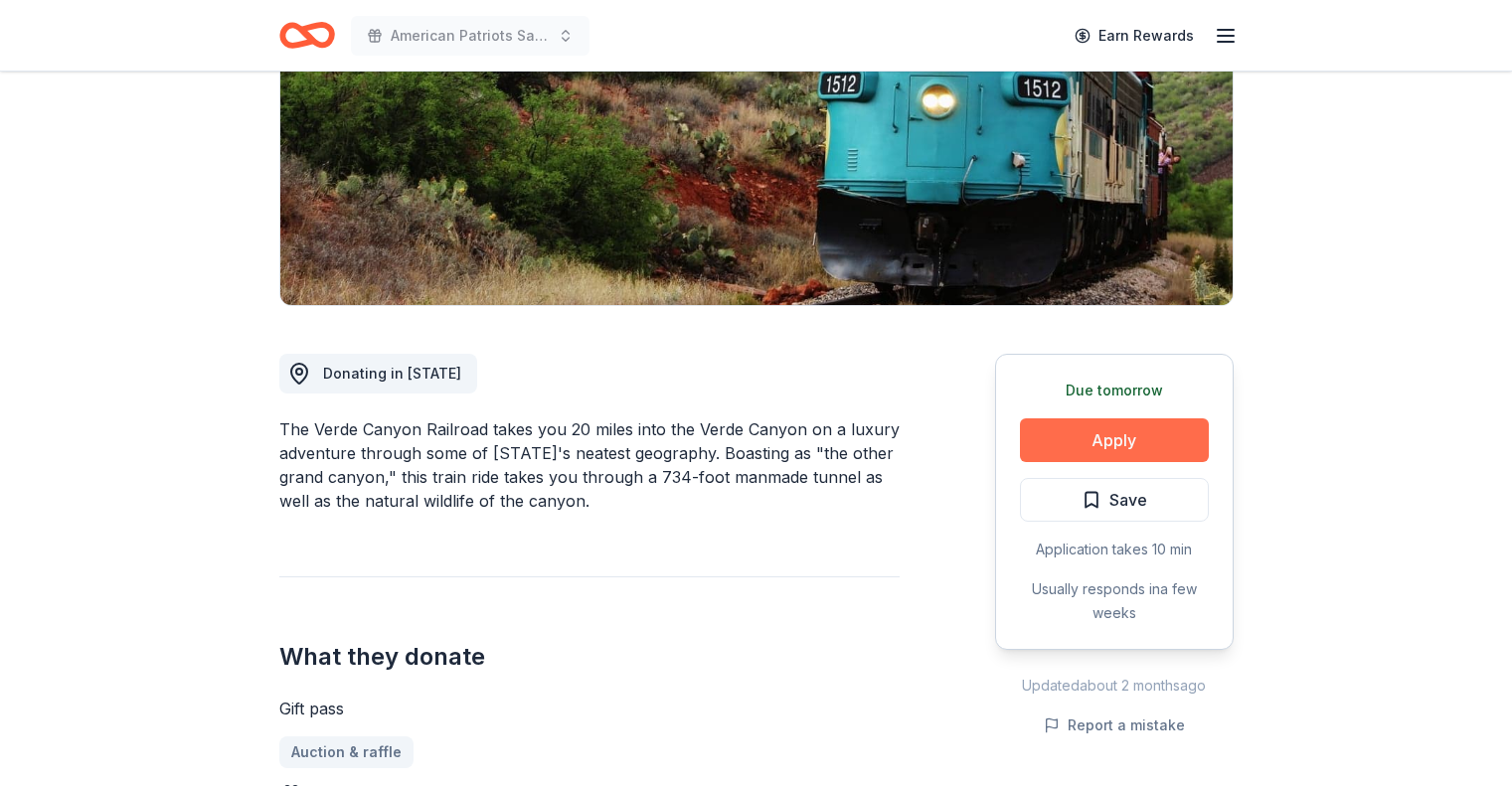 click on "Apply" at bounding box center (1114, 440) 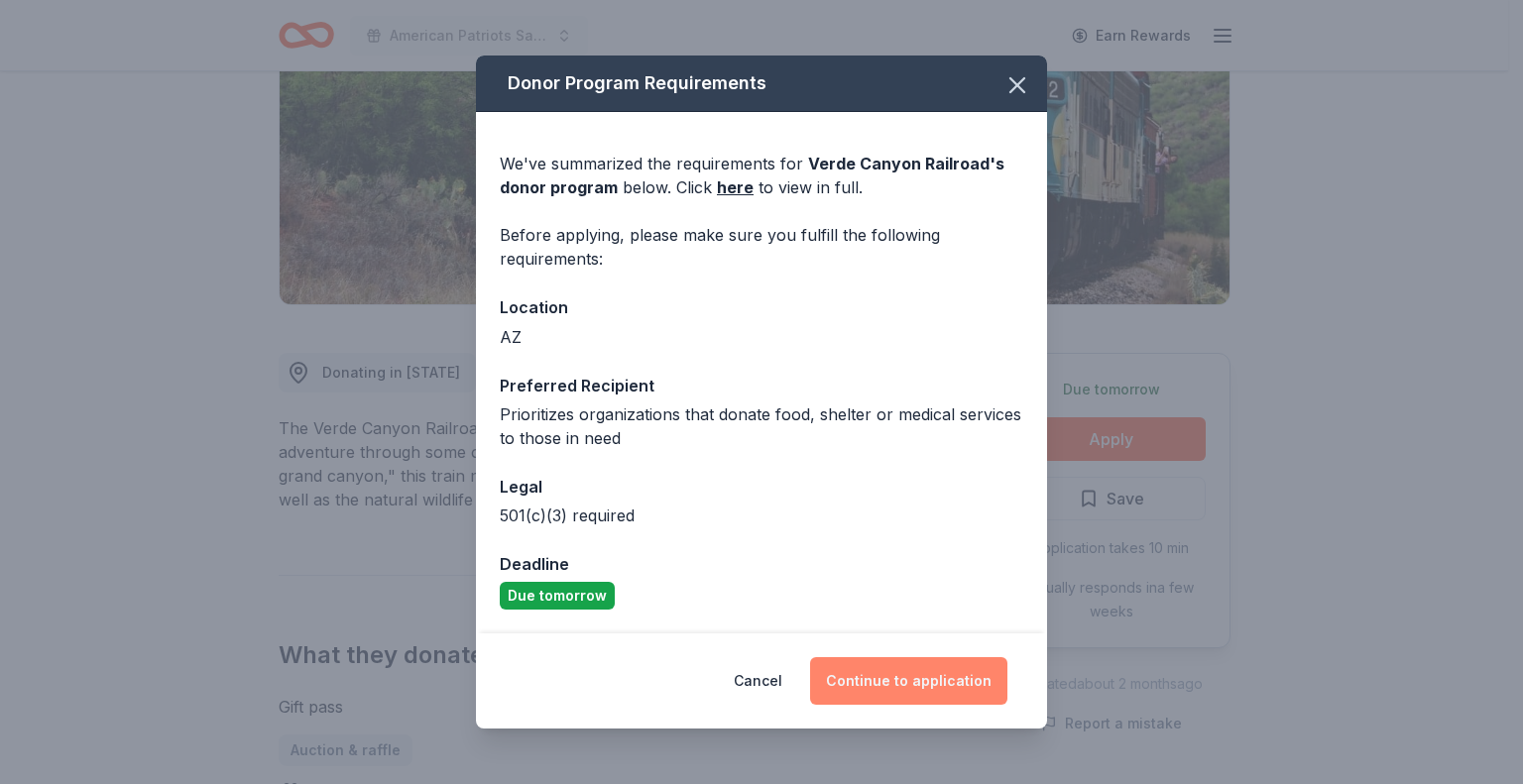 click on "Continue to application" at bounding box center (908, 681) 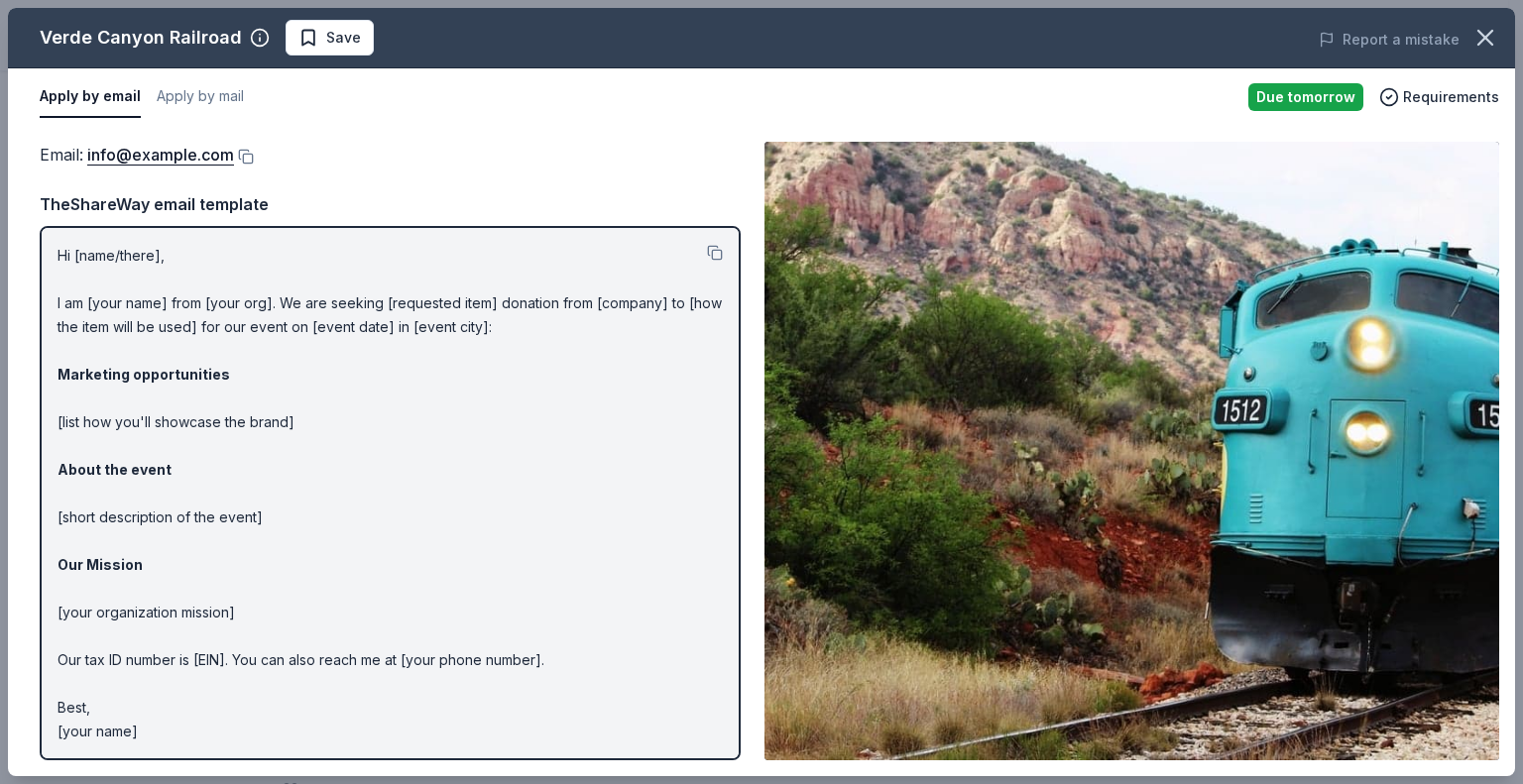 scroll, scrollTop: 1, scrollLeft: 0, axis: vertical 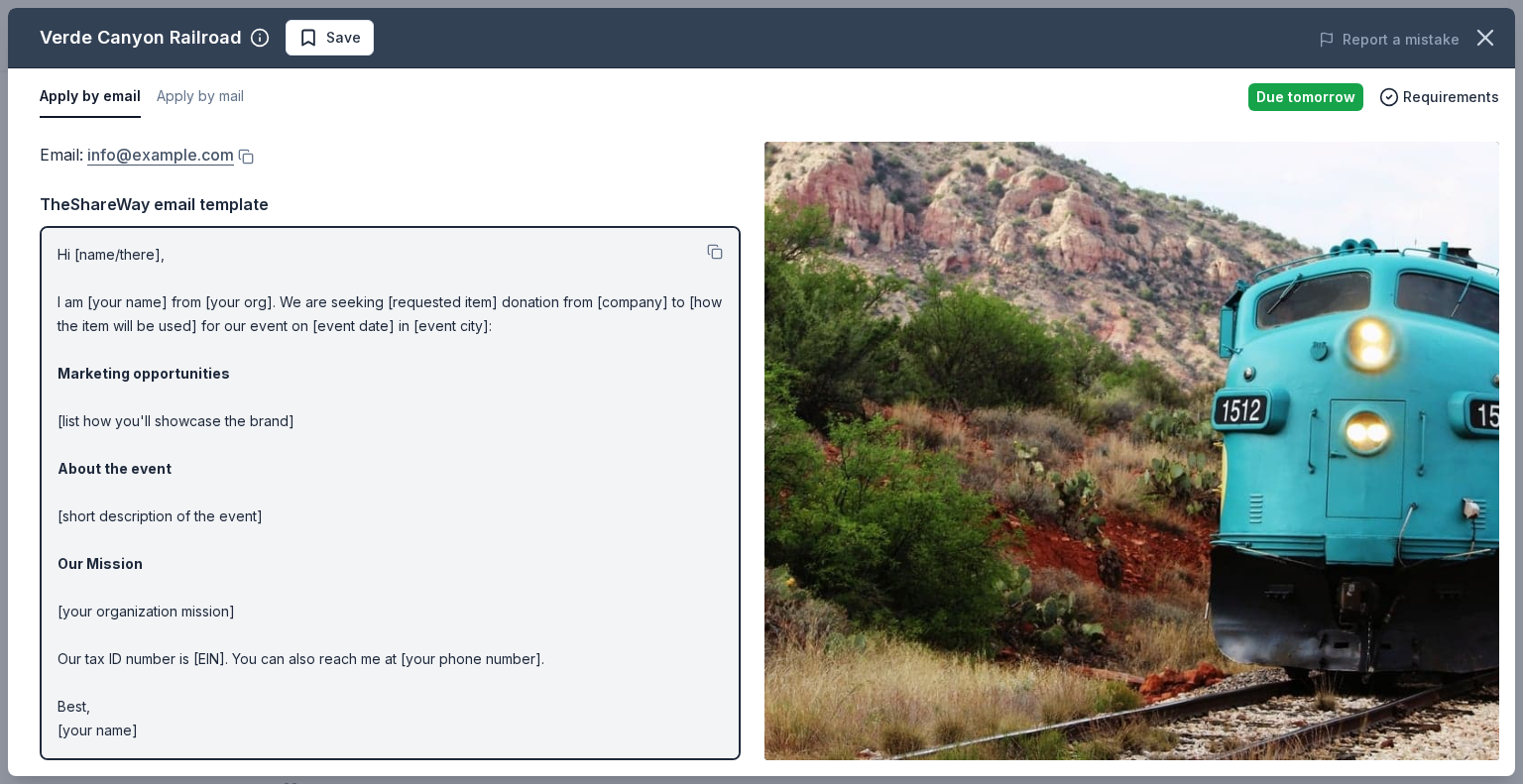 click on "info@example.com" at bounding box center (161, 155) 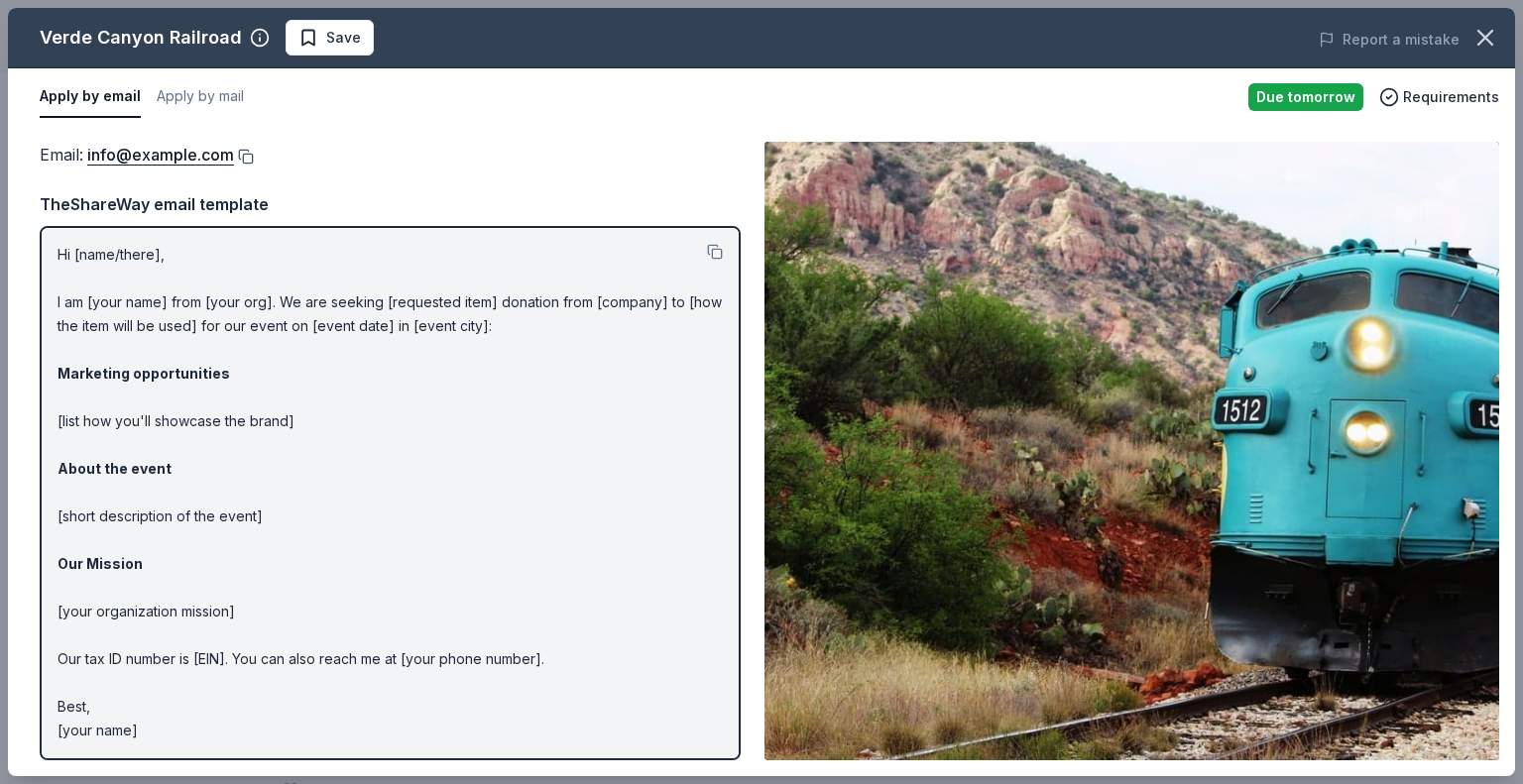 click at bounding box center [244, 157] 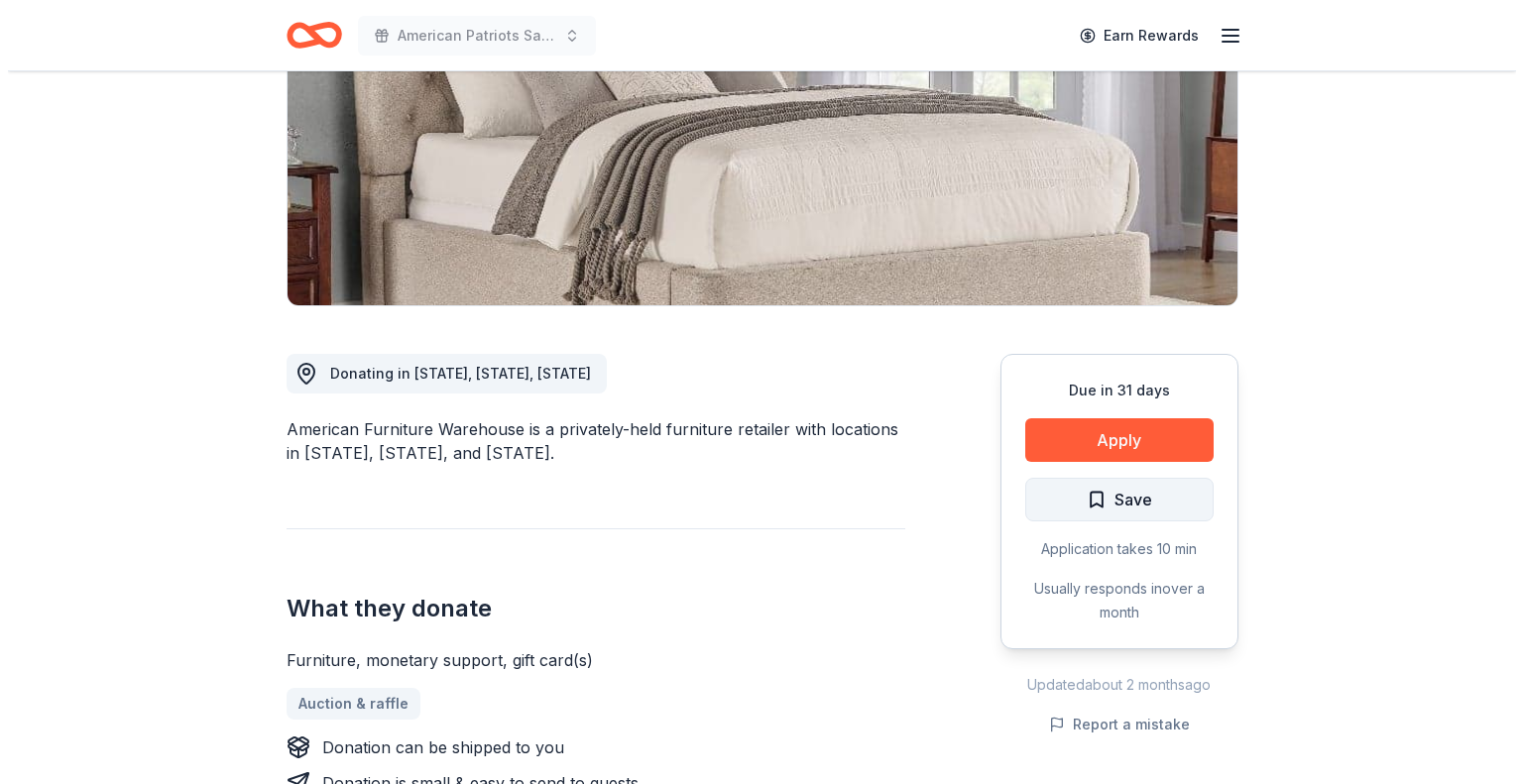 scroll, scrollTop: 297, scrollLeft: 0, axis: vertical 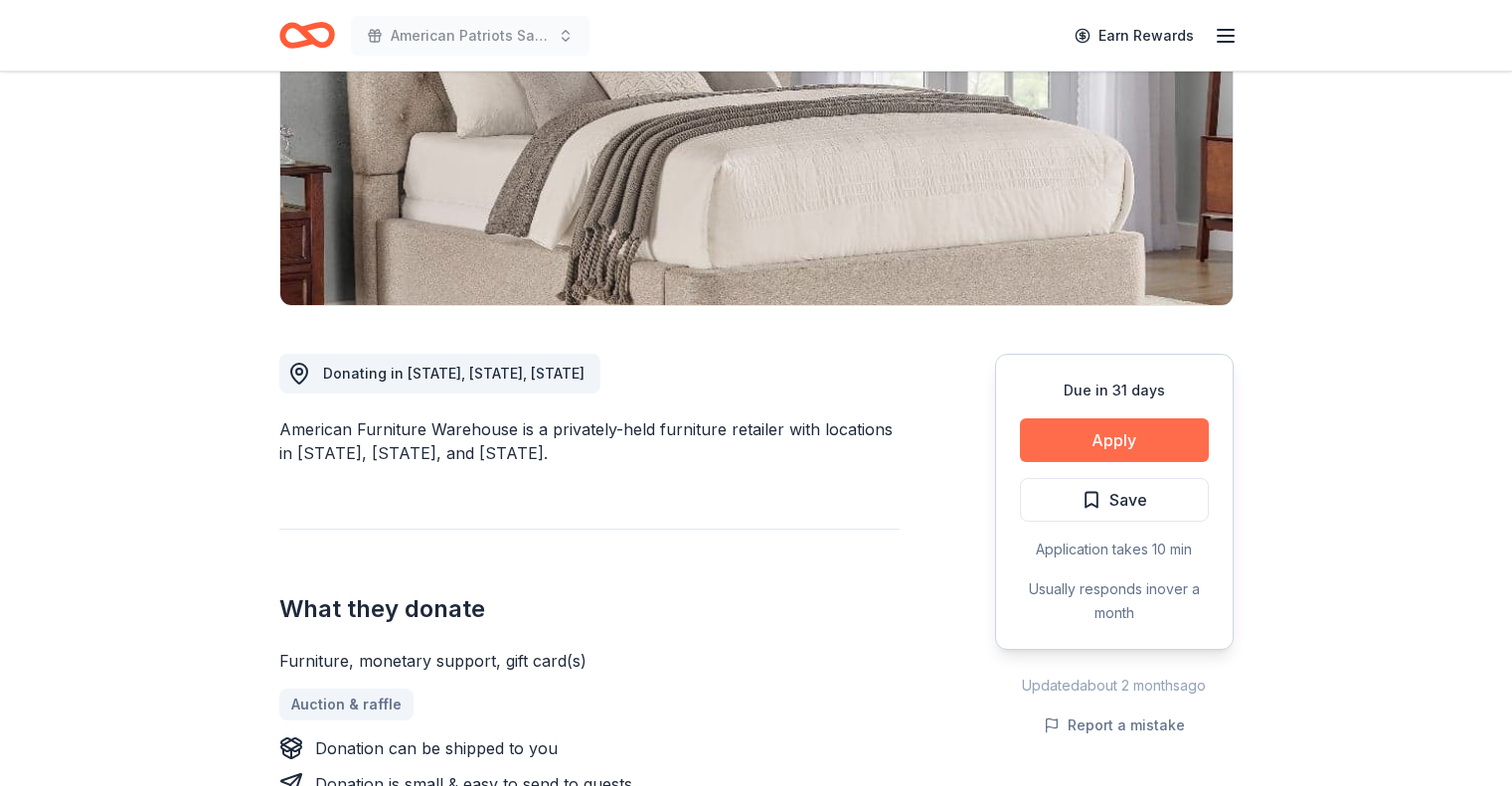 click on "Apply" at bounding box center (1114, 440) 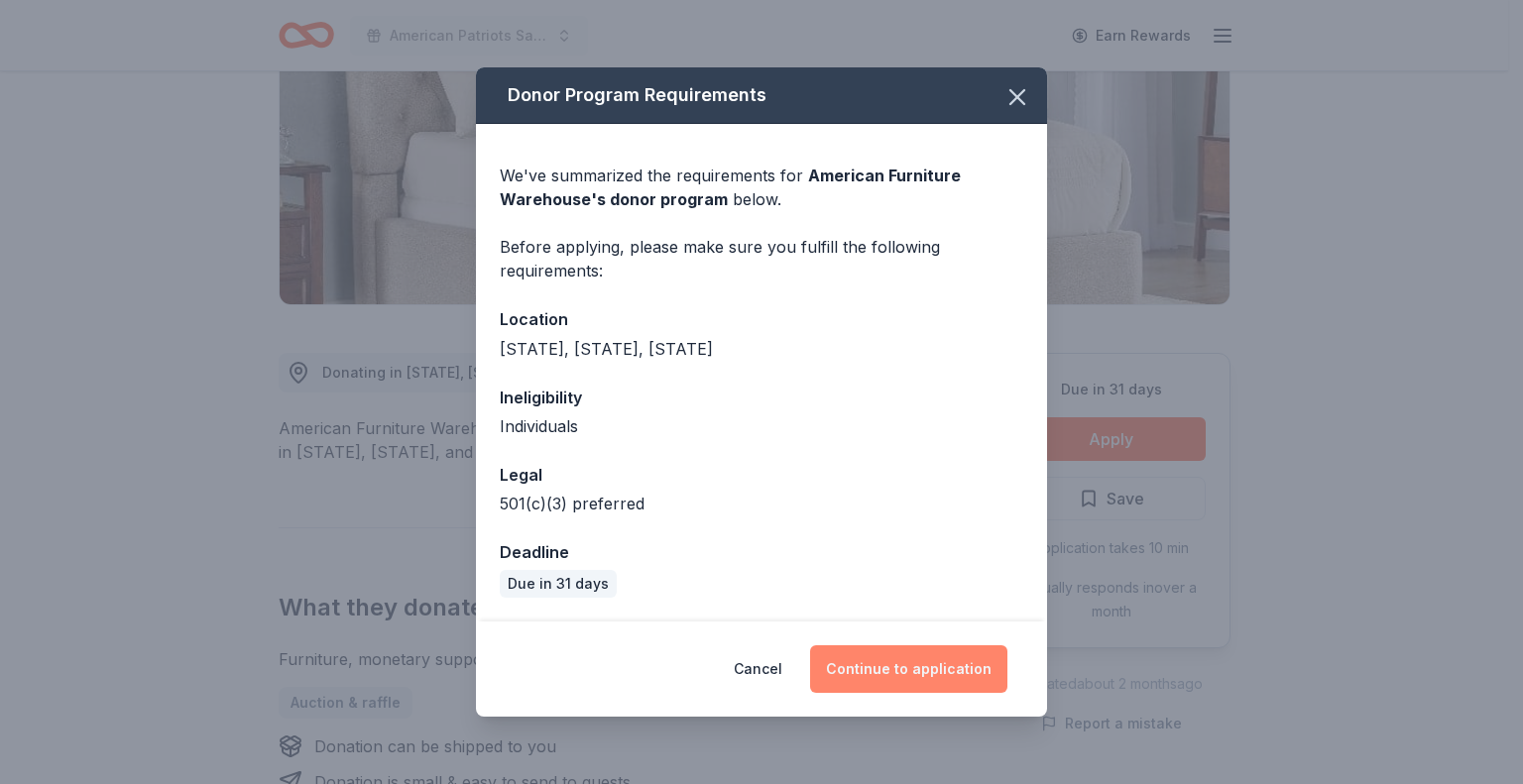 click on "Continue to application" at bounding box center (908, 669) 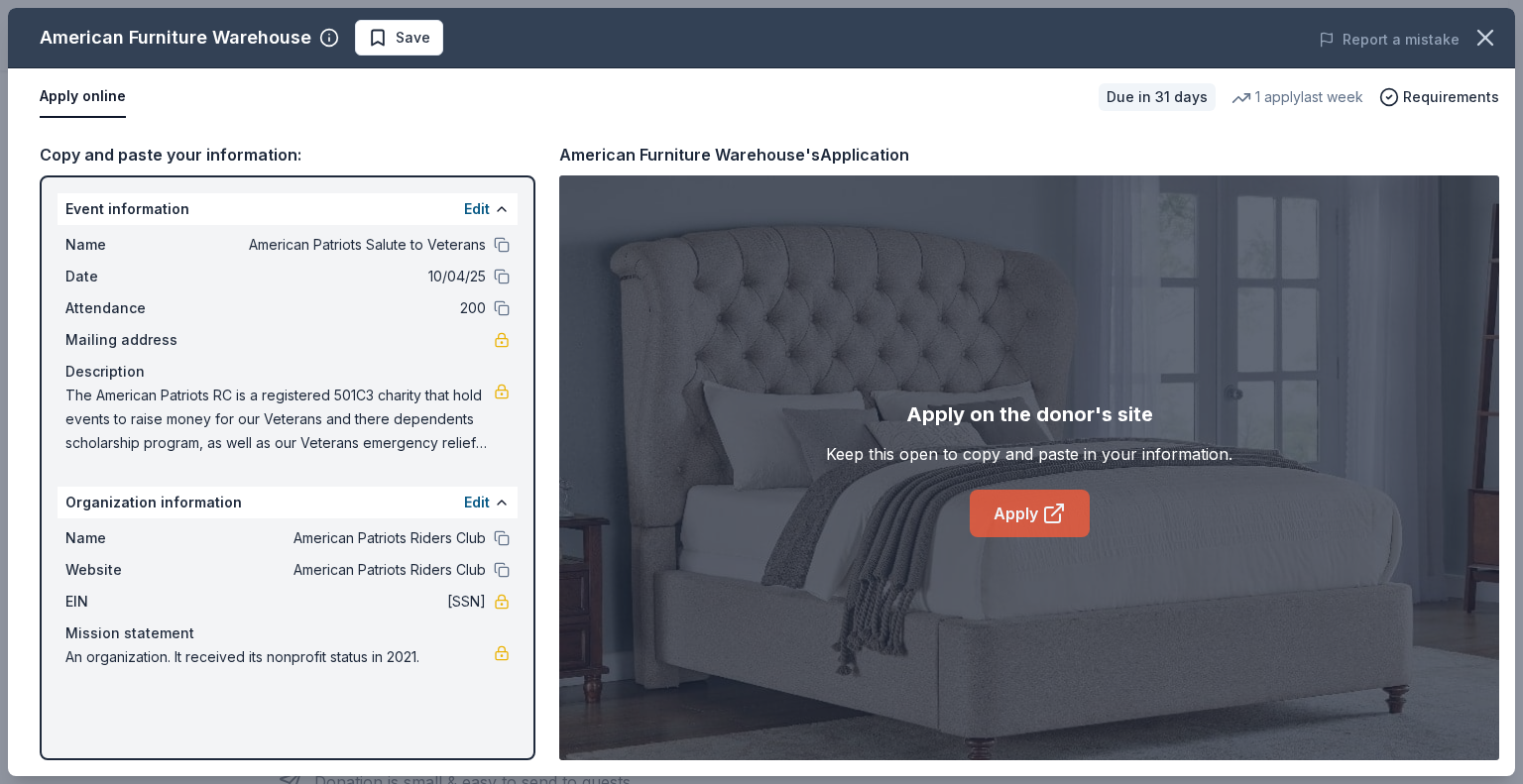 click on "Apply" at bounding box center [1029, 513] 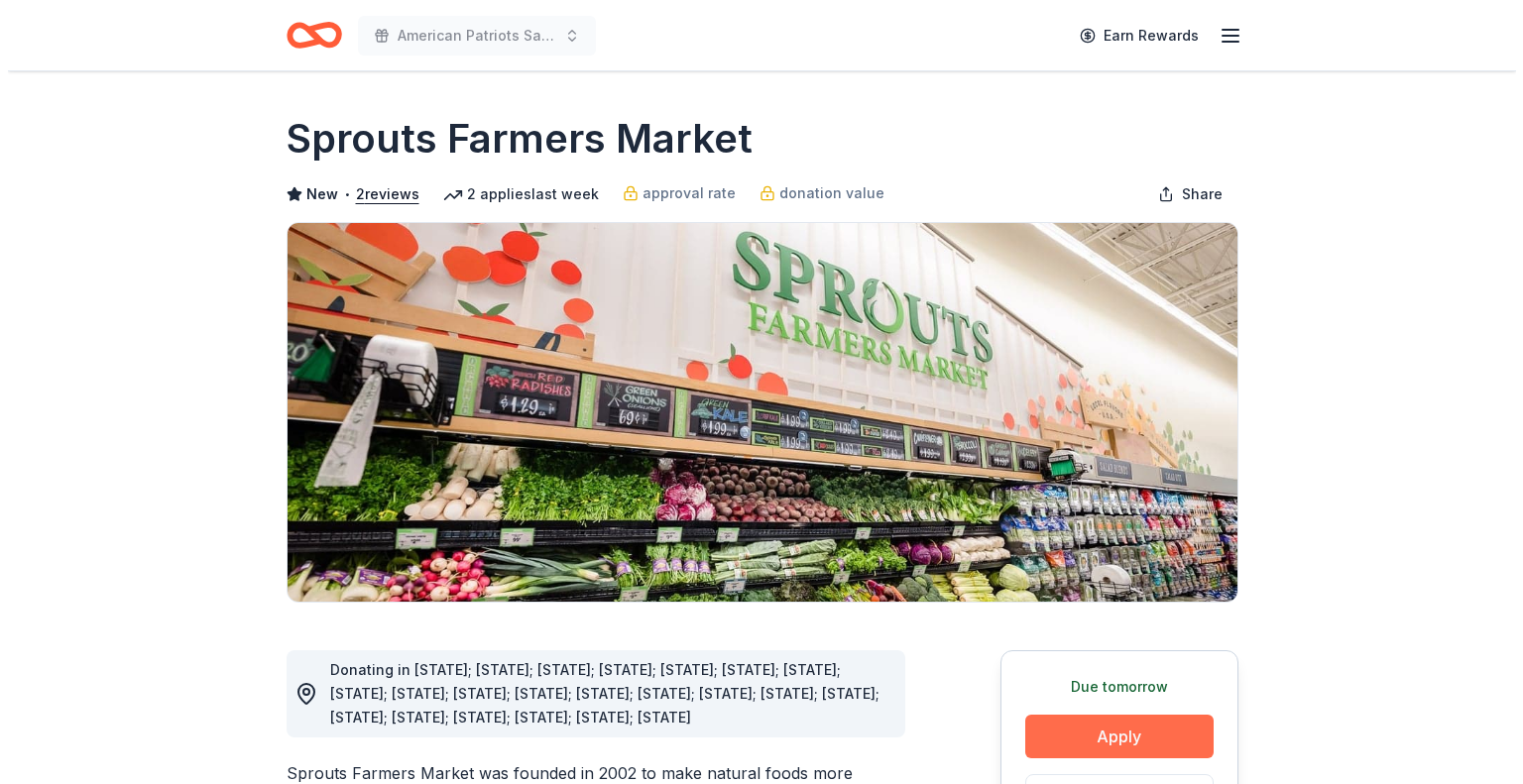 scroll, scrollTop: 0, scrollLeft: 0, axis: both 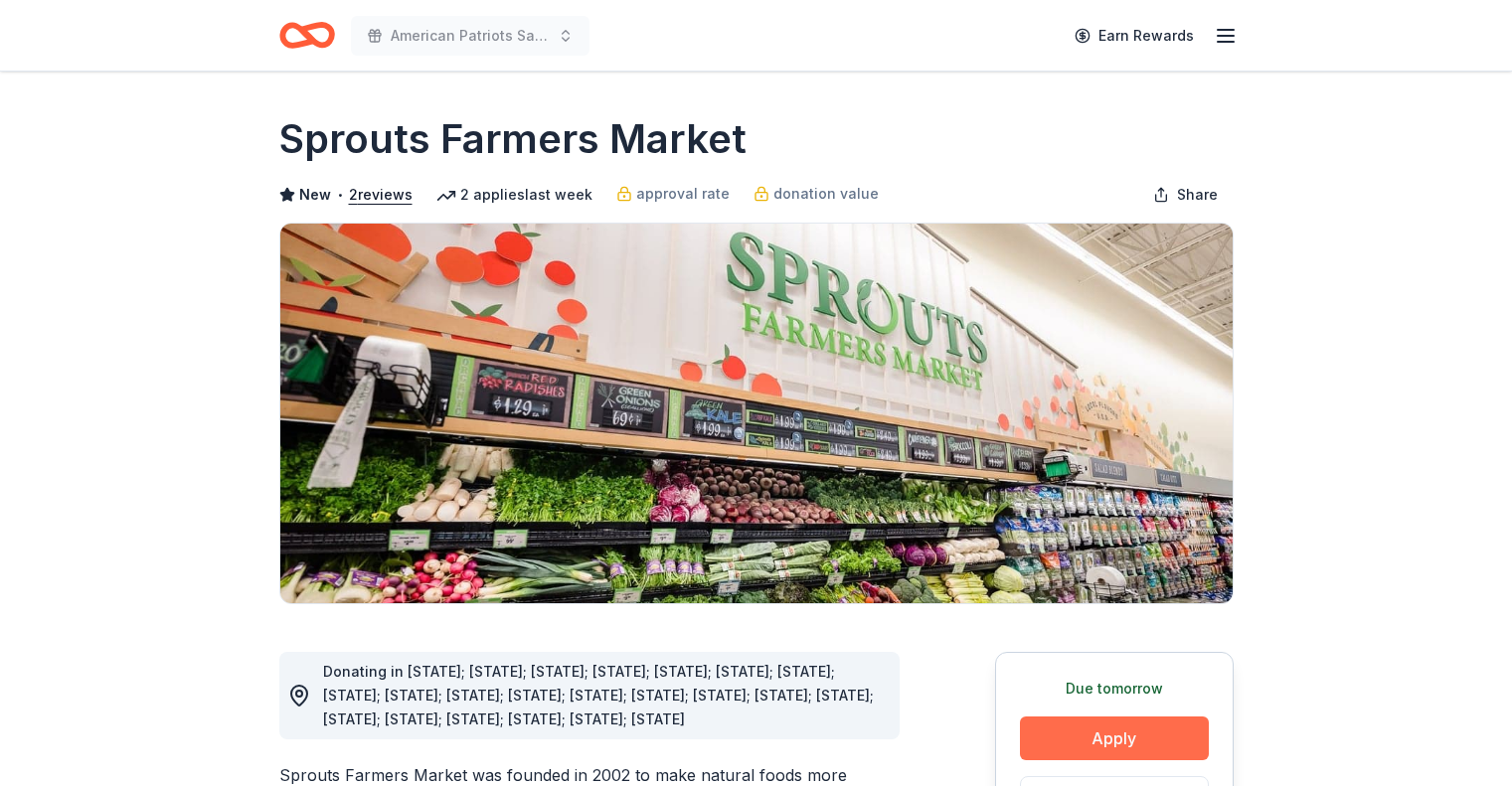 click on "Apply" at bounding box center [1114, 738] 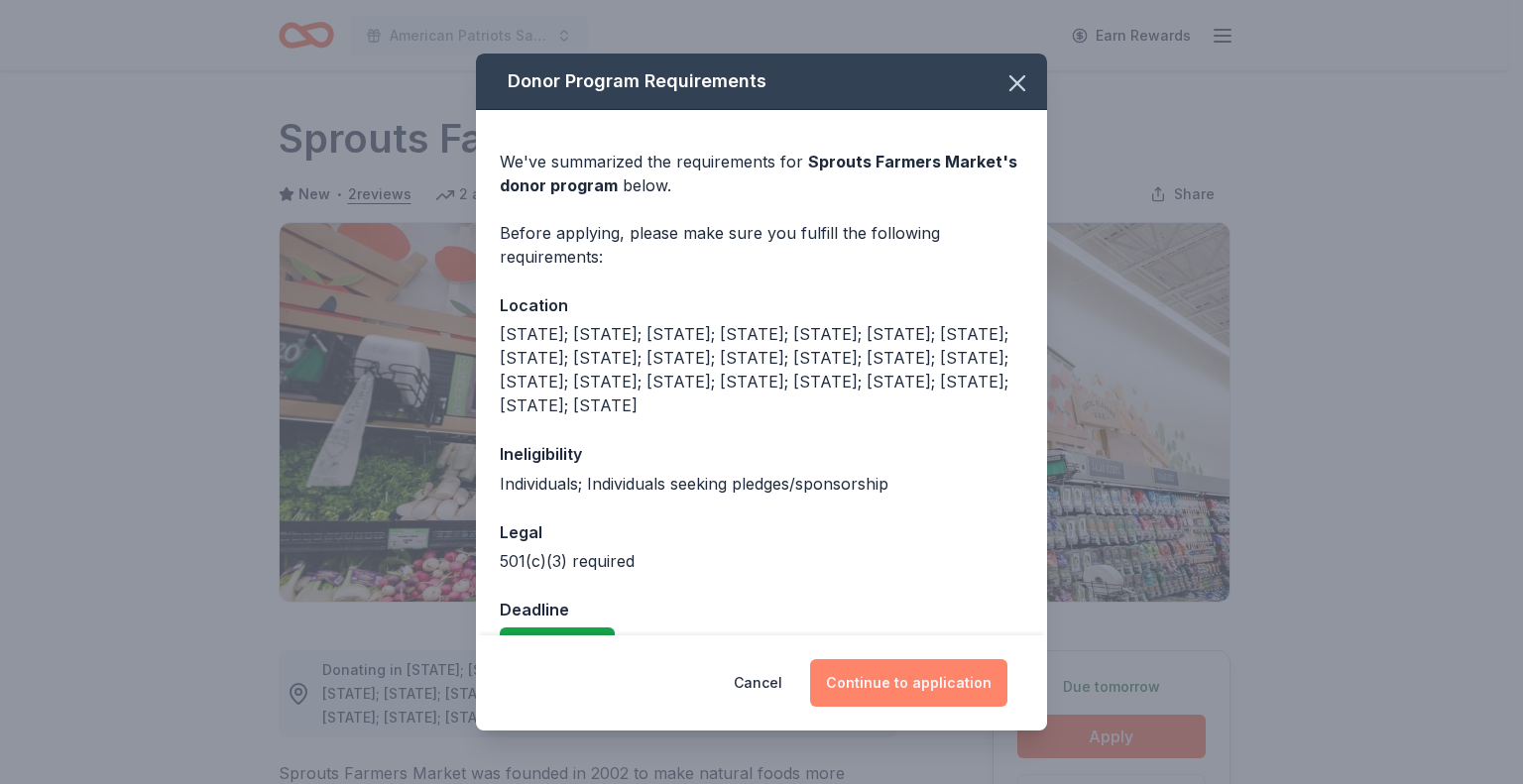 click on "Continue to application" at bounding box center [908, 683] 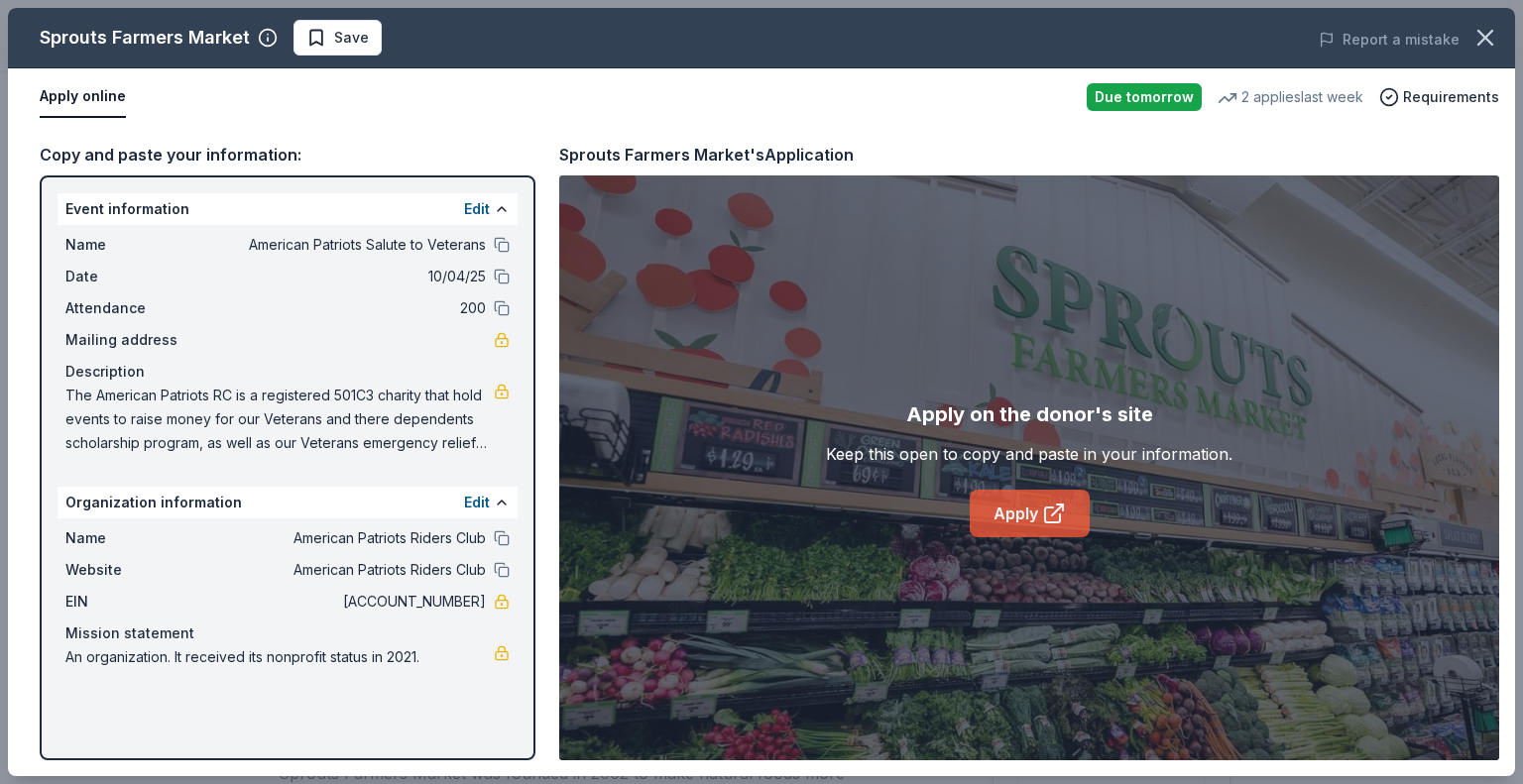 click on "Apply" at bounding box center (1029, 513) 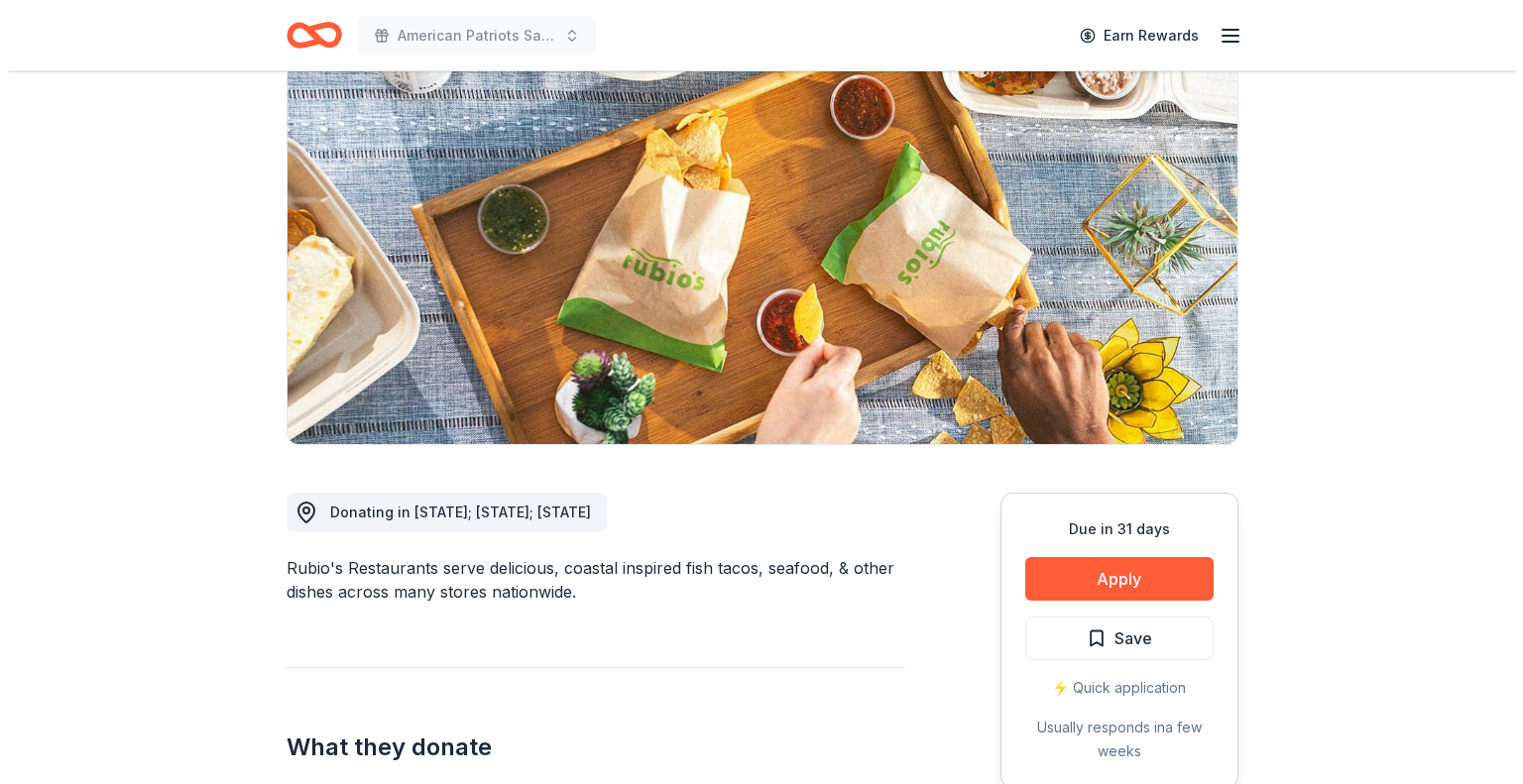 scroll, scrollTop: 198, scrollLeft: 0, axis: vertical 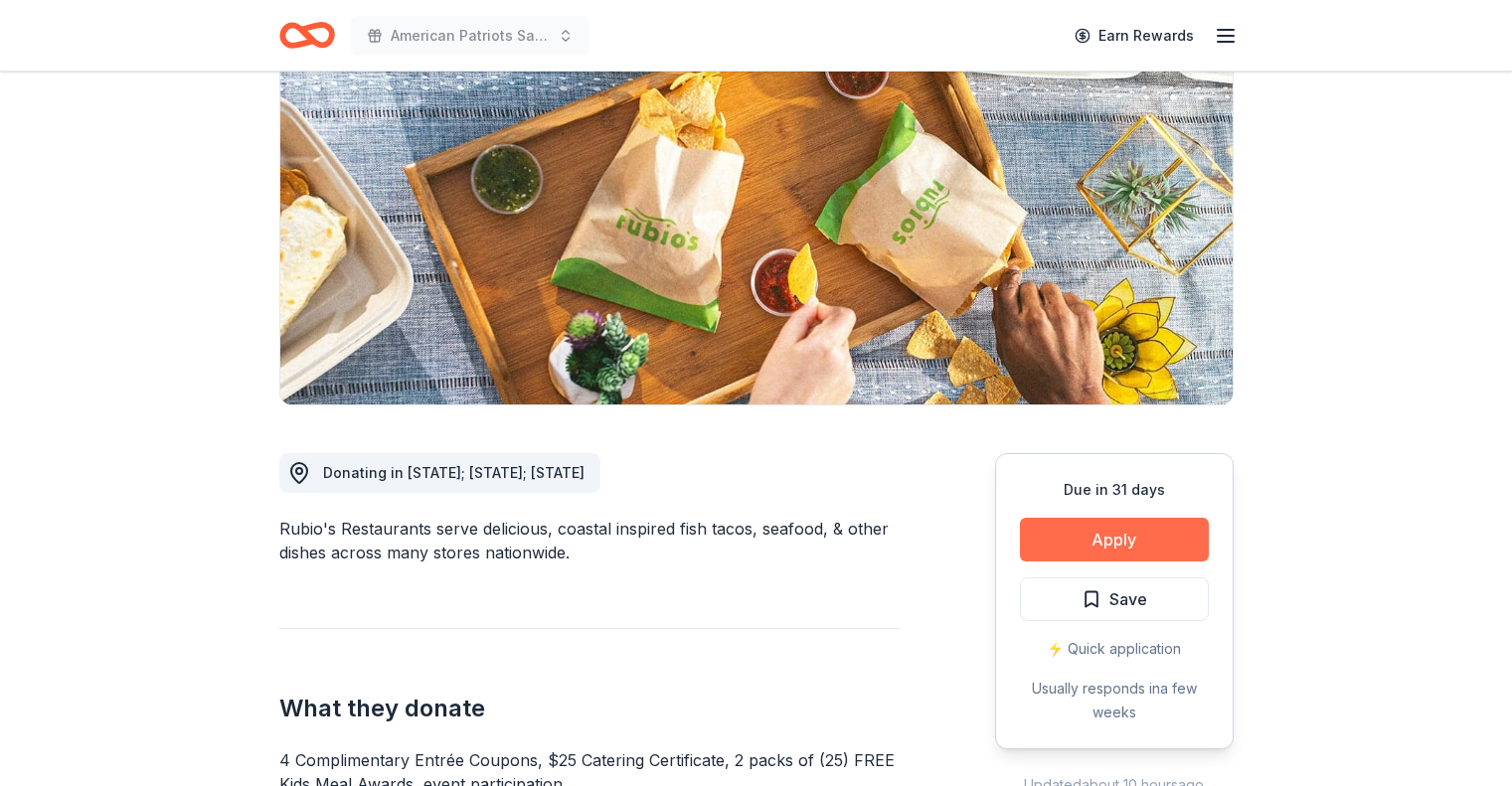 click on "Apply" at bounding box center [1114, 540] 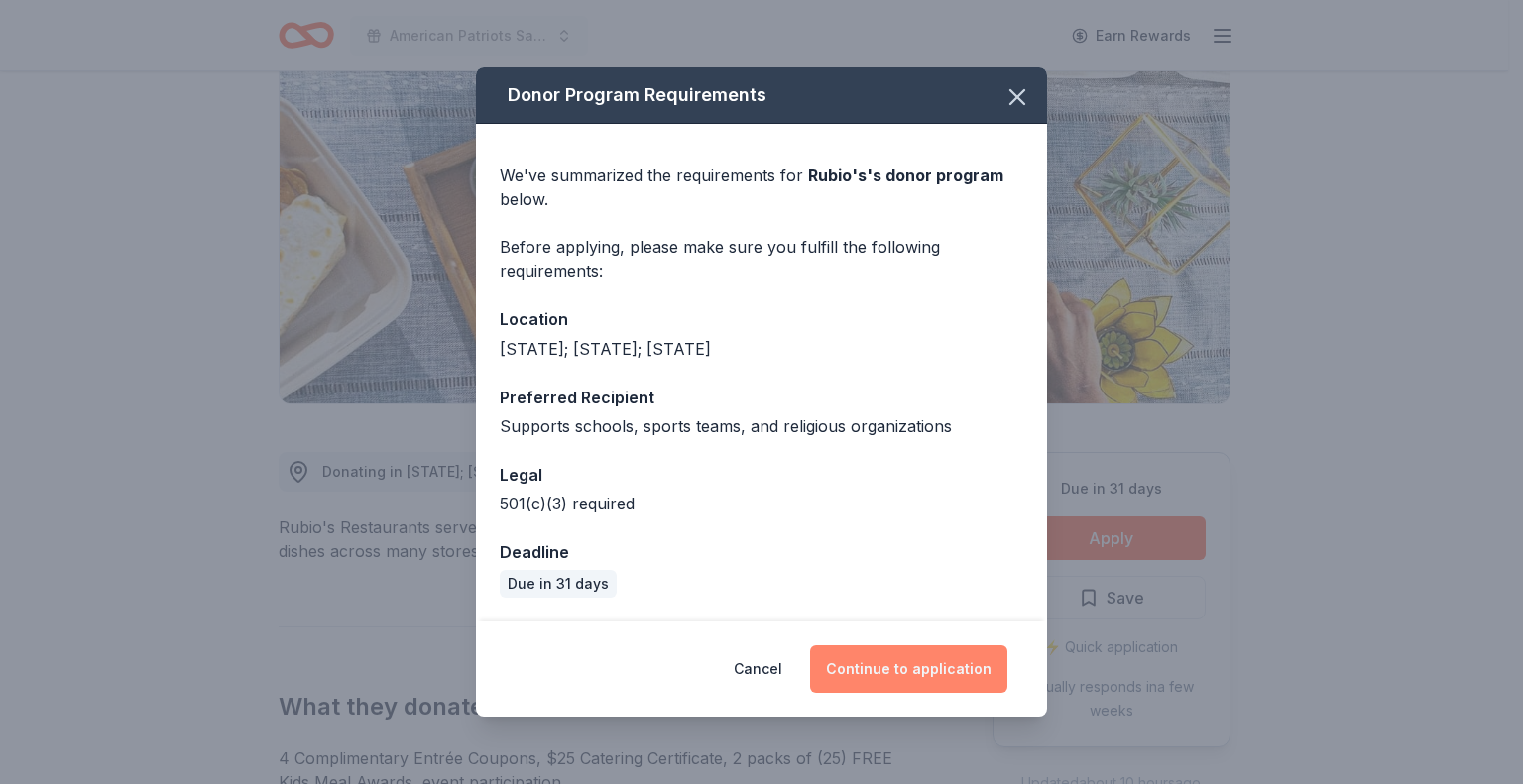click on "Continue to application" at bounding box center (908, 669) 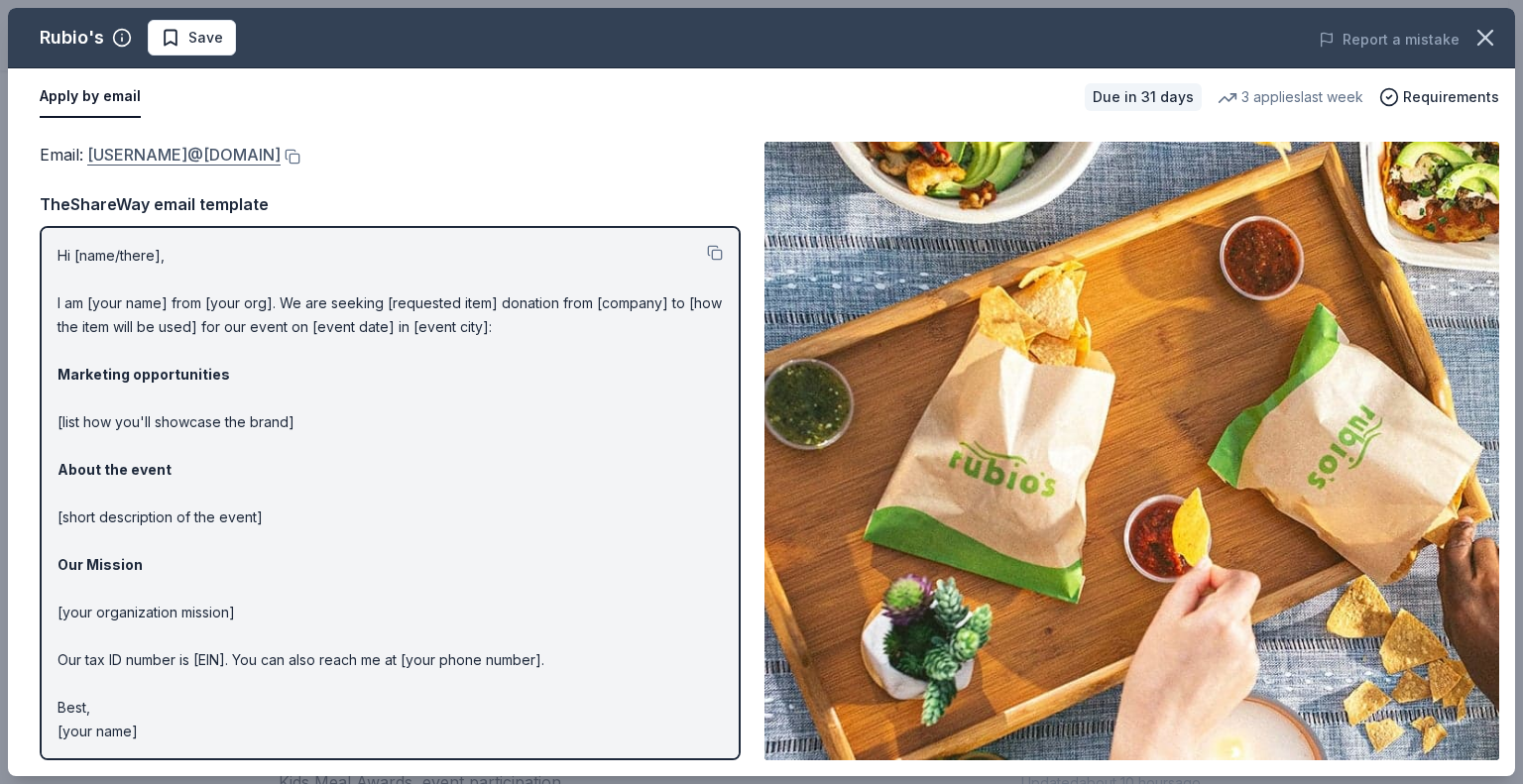 click on "VPMarketingTeam@rubios.com" at bounding box center [183, 155] 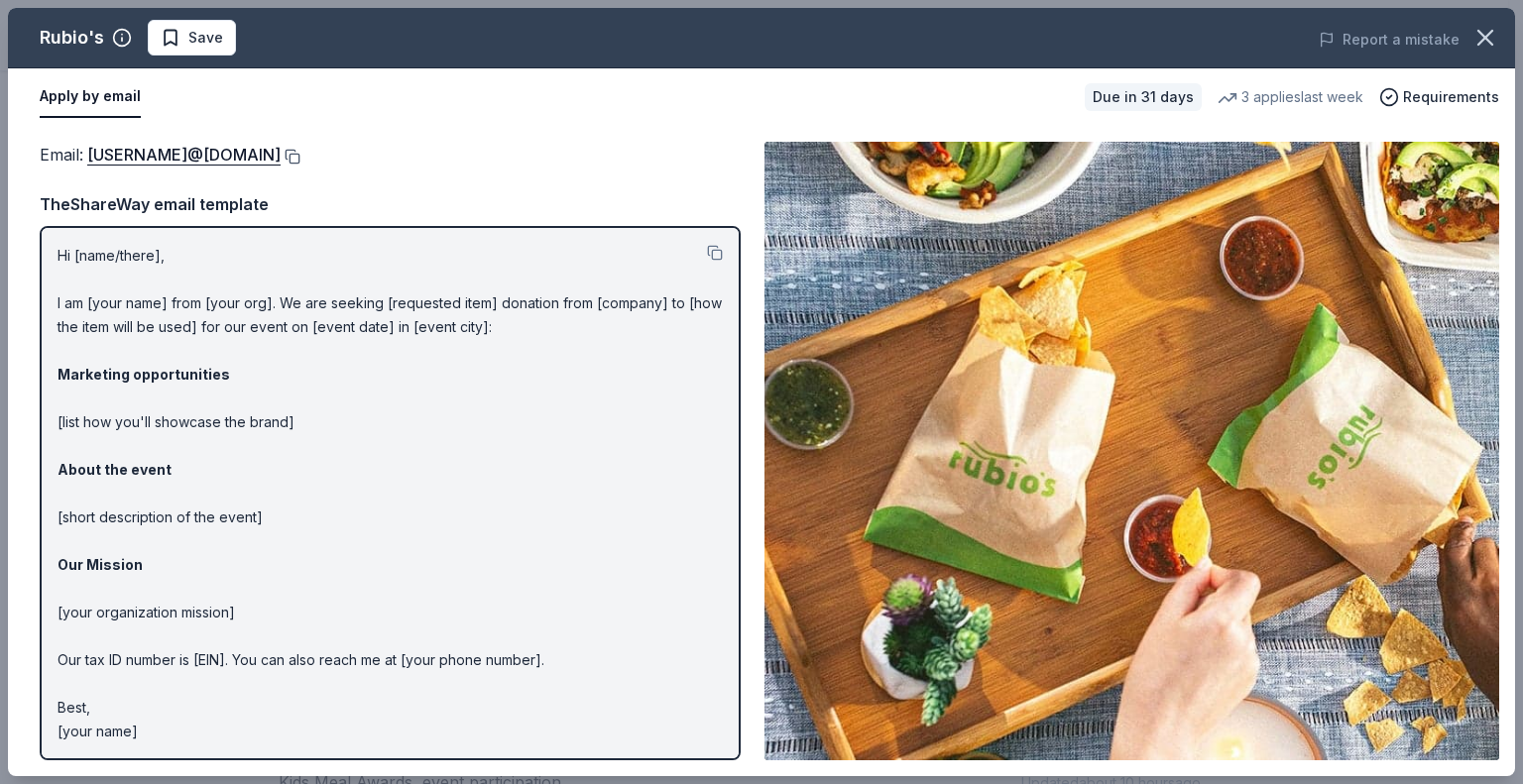 click at bounding box center [291, 157] 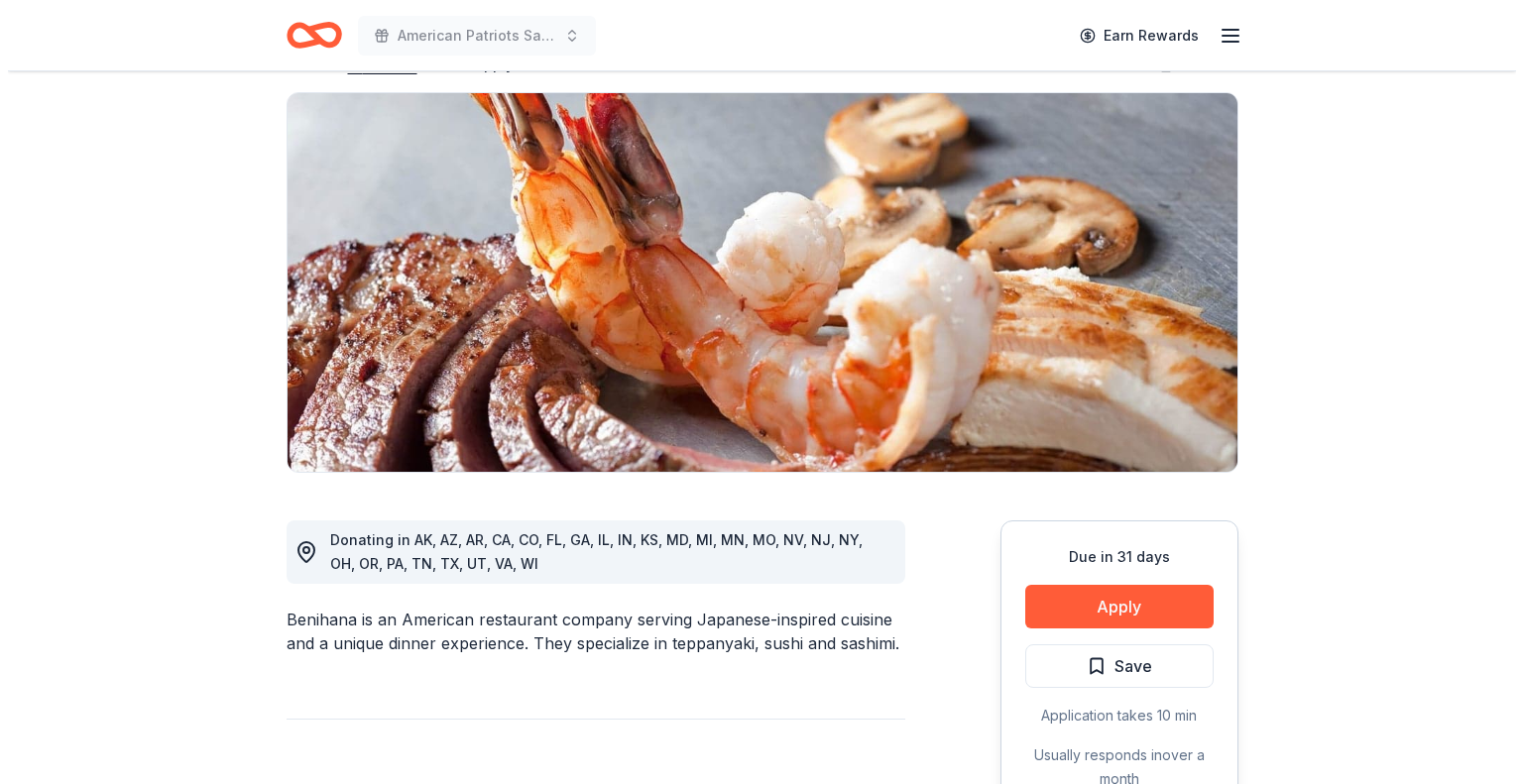 scroll, scrollTop: 198, scrollLeft: 0, axis: vertical 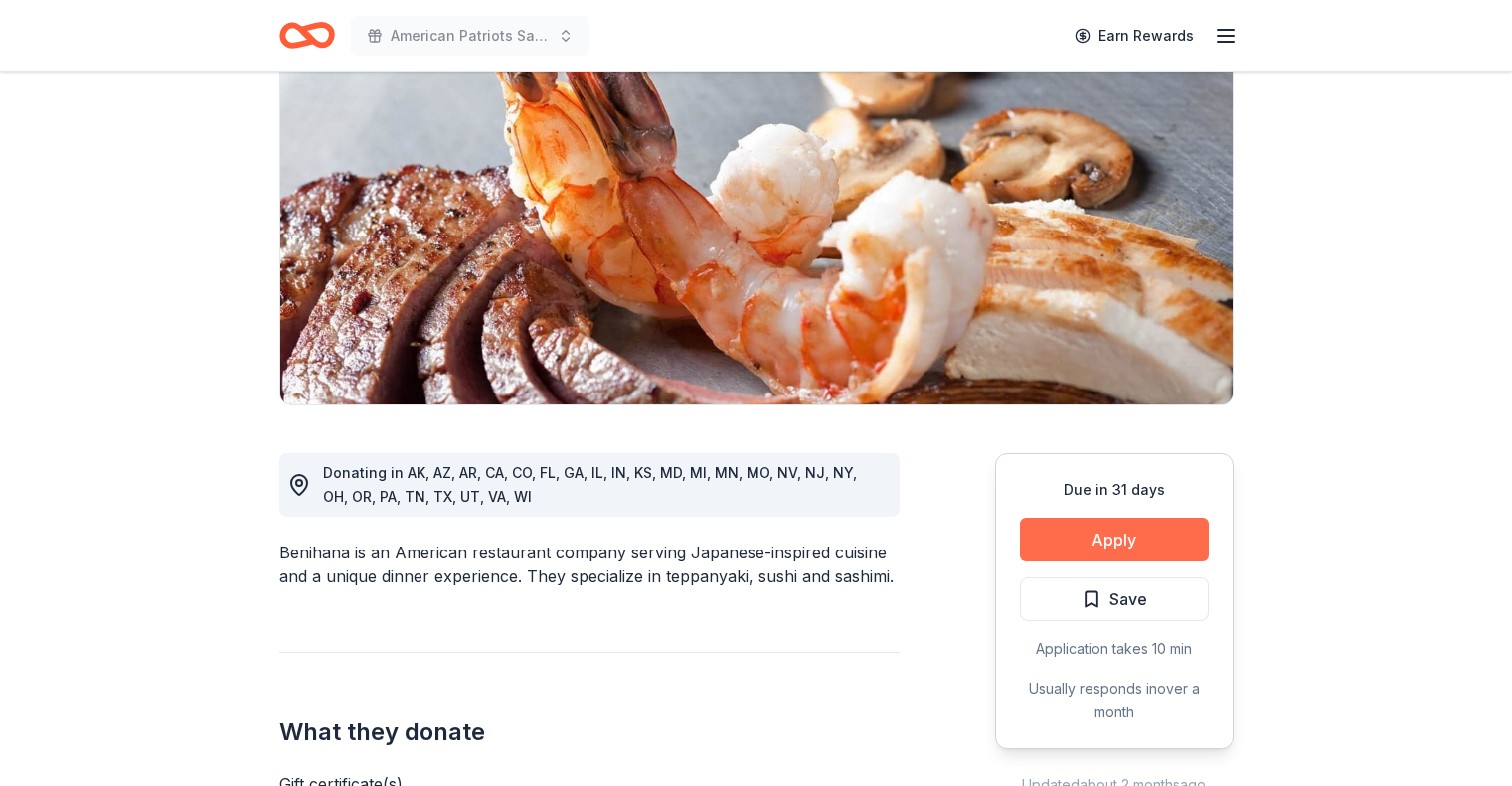 click on "Apply" at bounding box center [1114, 540] 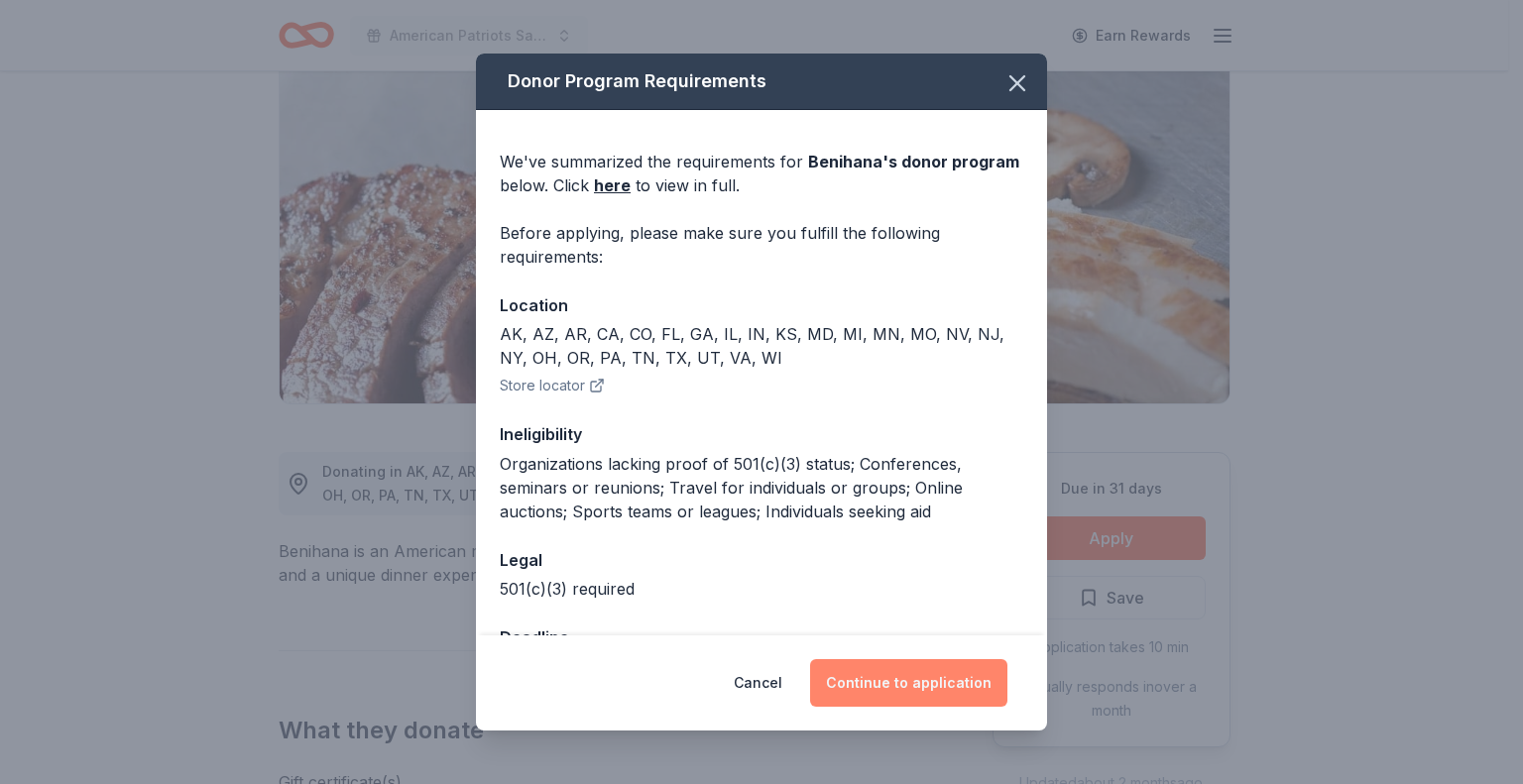 click on "Continue to application" at bounding box center (908, 683) 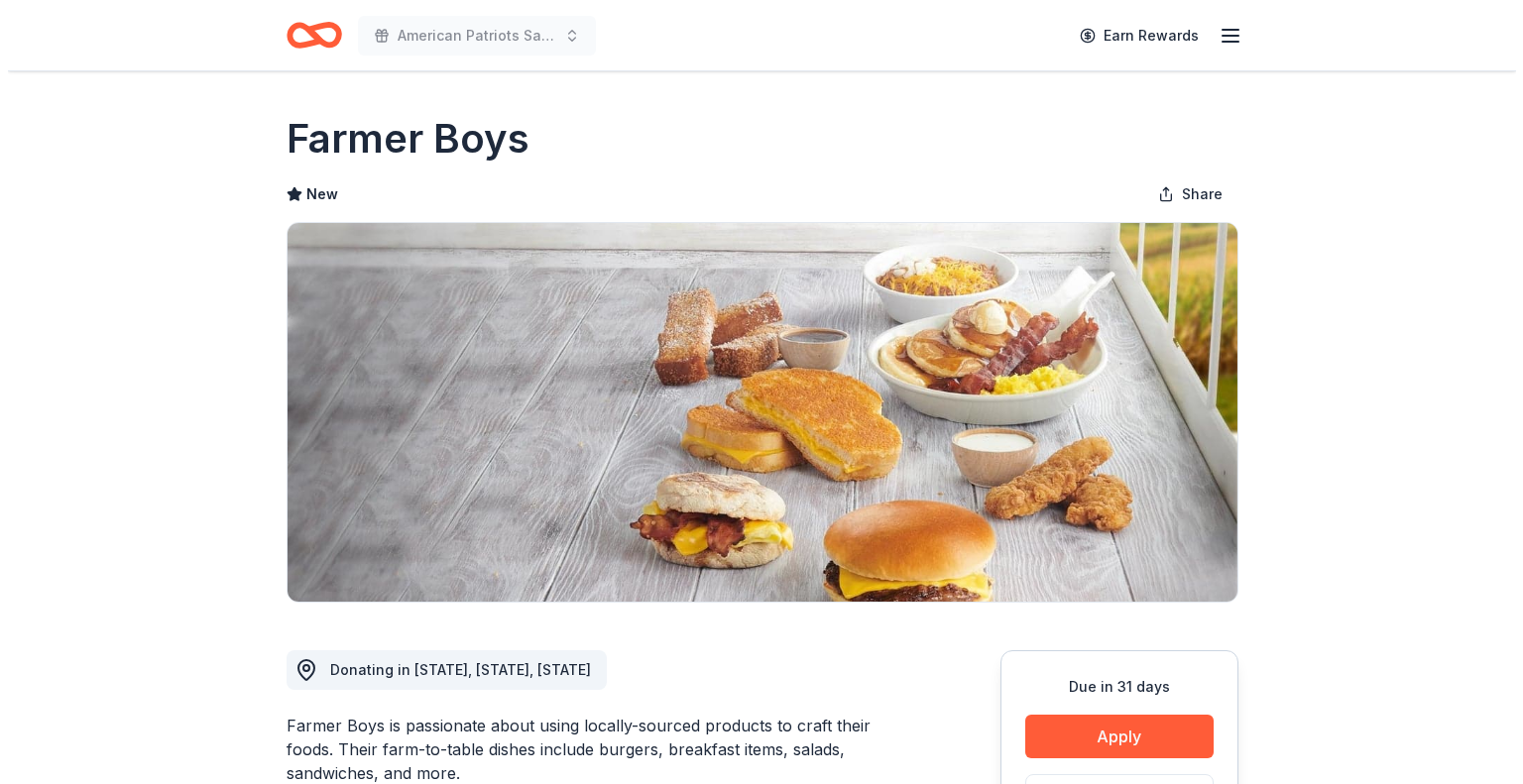 scroll, scrollTop: 0, scrollLeft: 0, axis: both 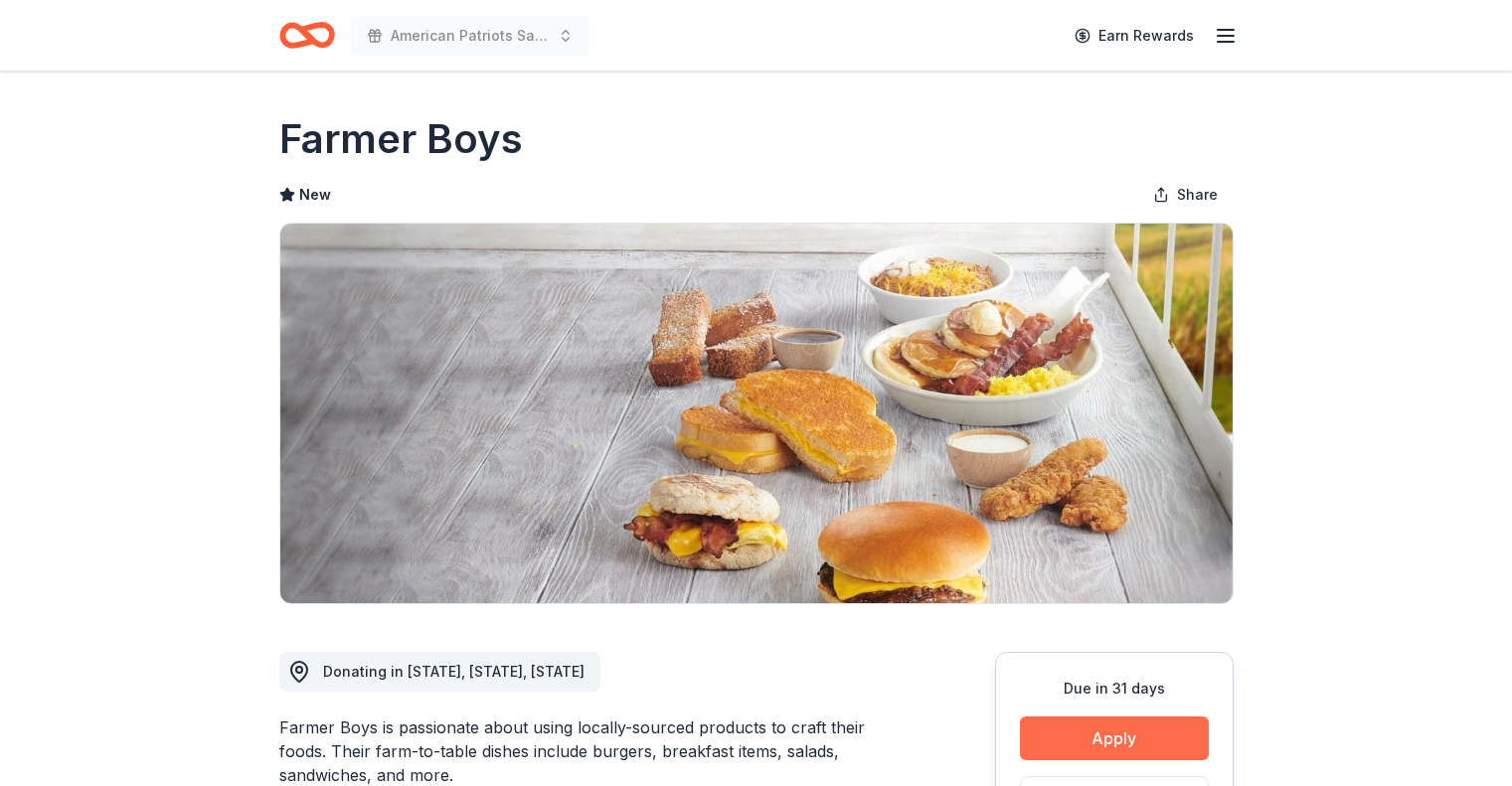 click on "Apply" at bounding box center [1114, 738] 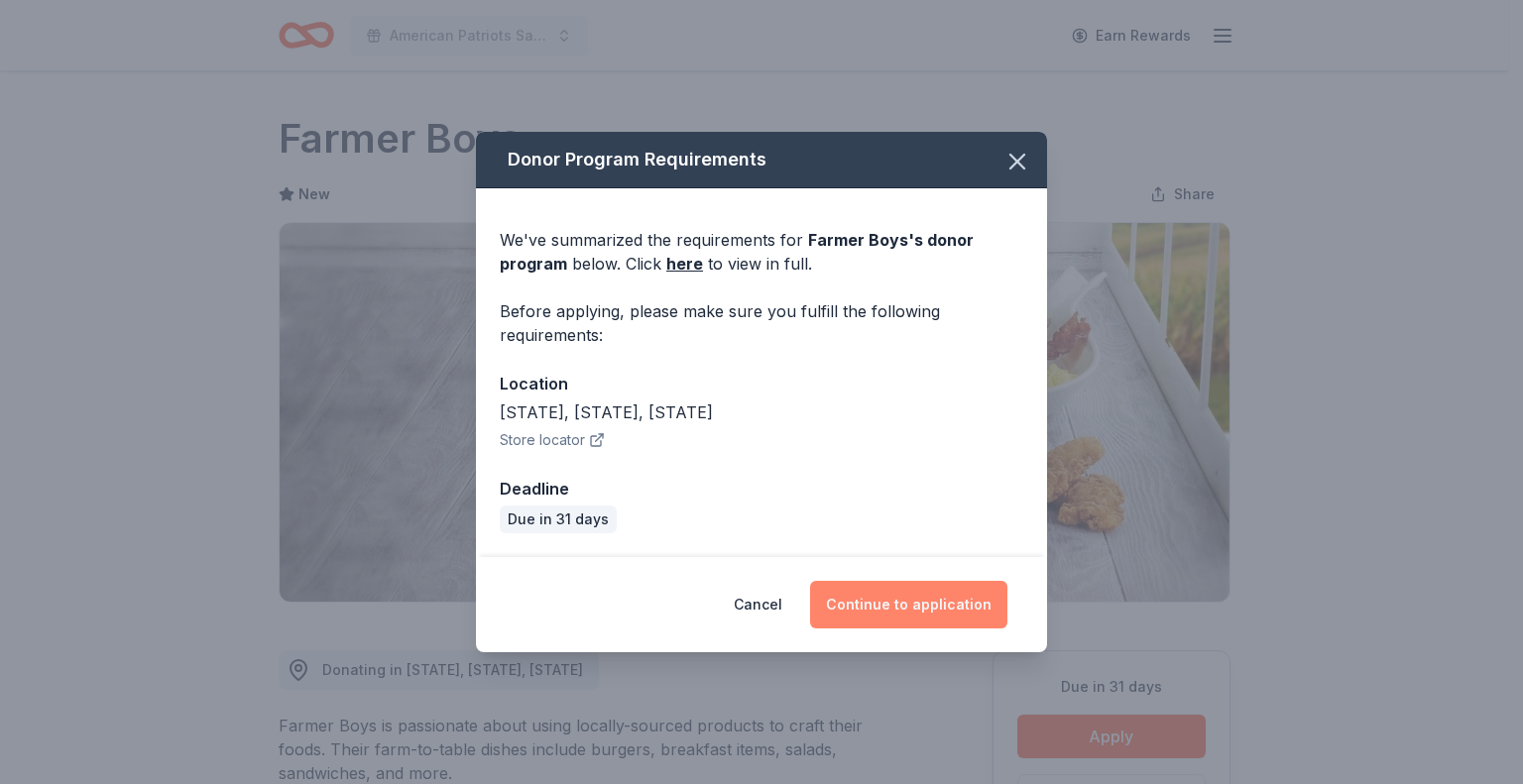 click on "Continue to application" at bounding box center (908, 605) 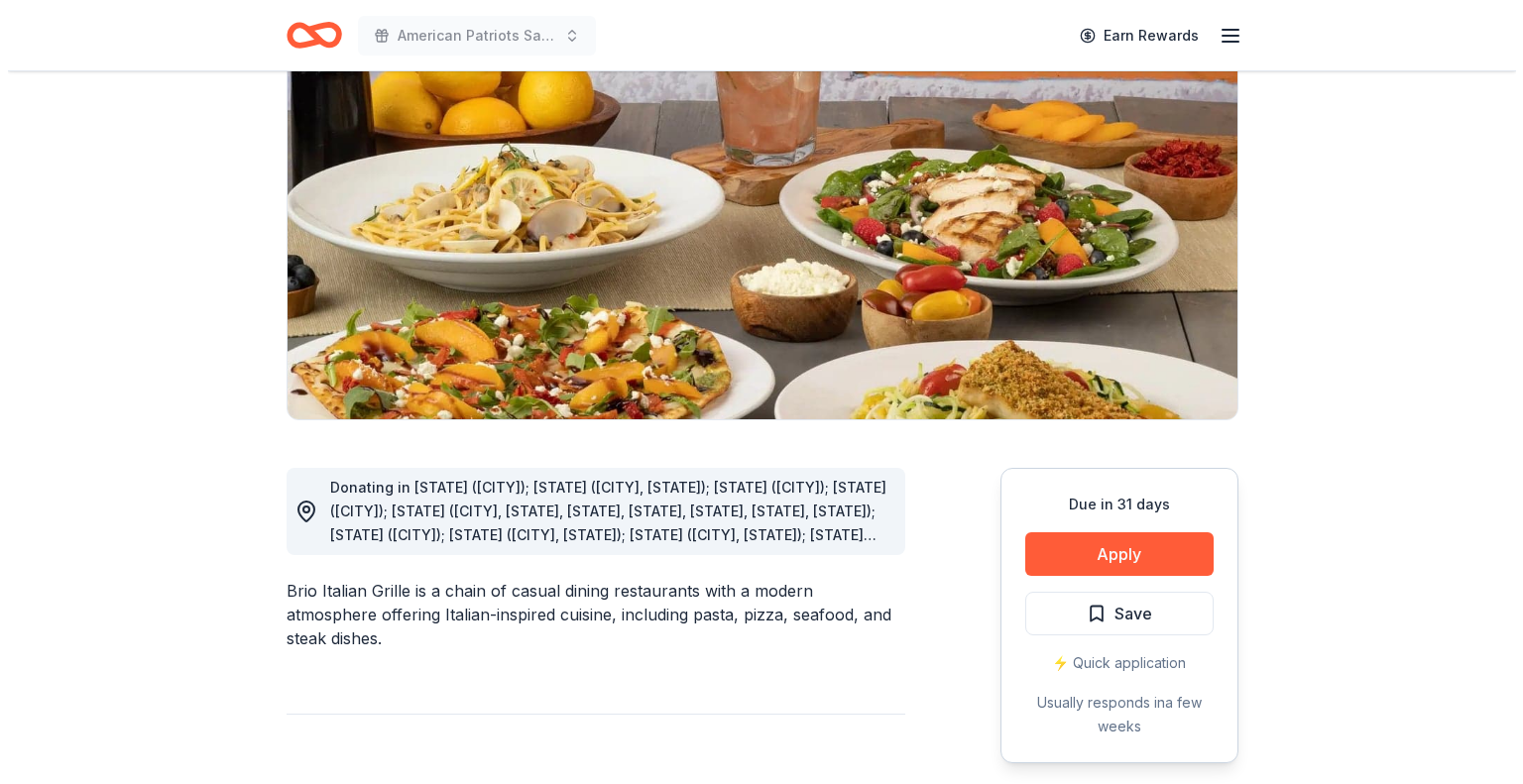 scroll, scrollTop: 198, scrollLeft: 0, axis: vertical 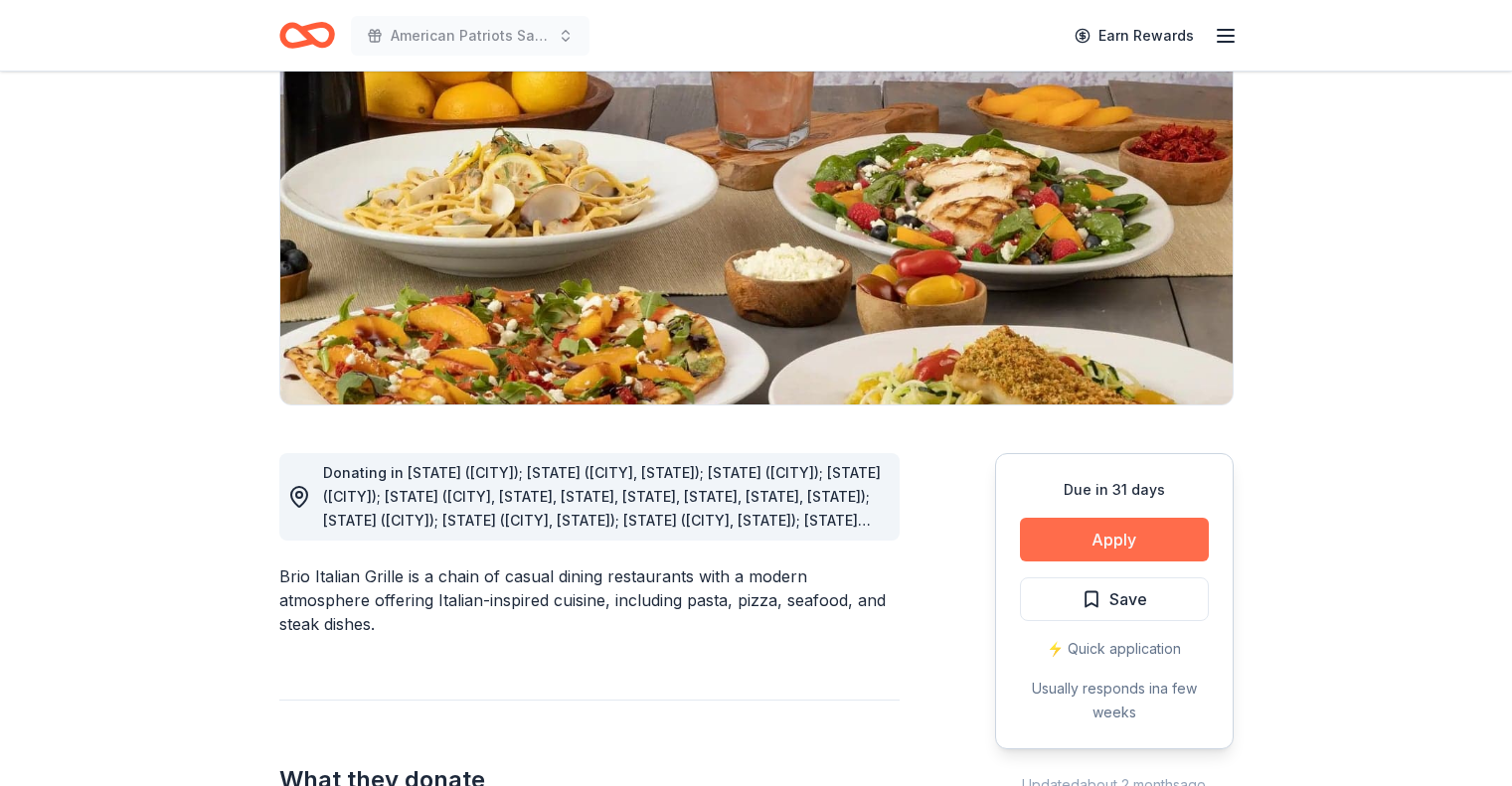 click on "Apply" at bounding box center (1114, 540) 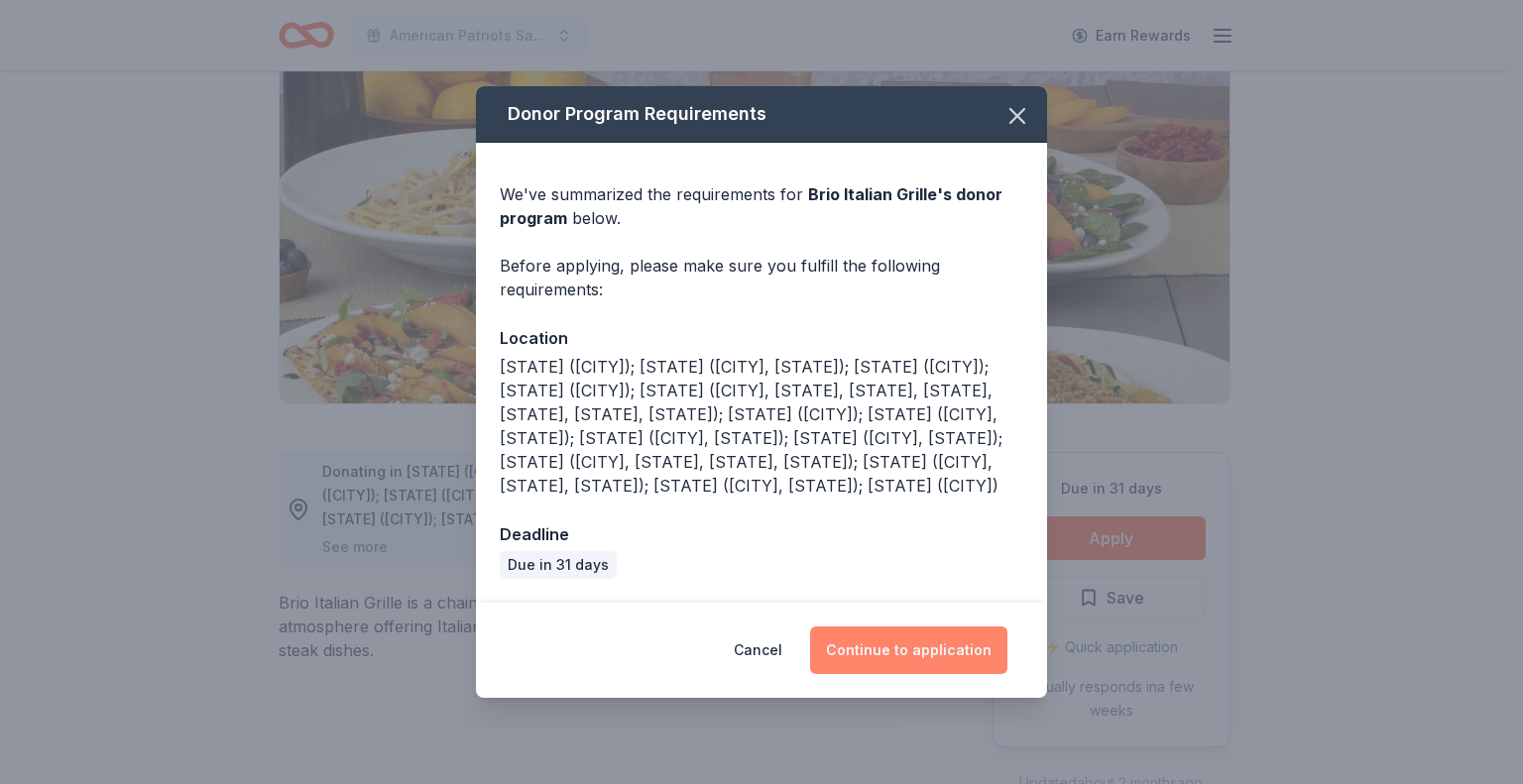 click on "Continue to application" at bounding box center (908, 650) 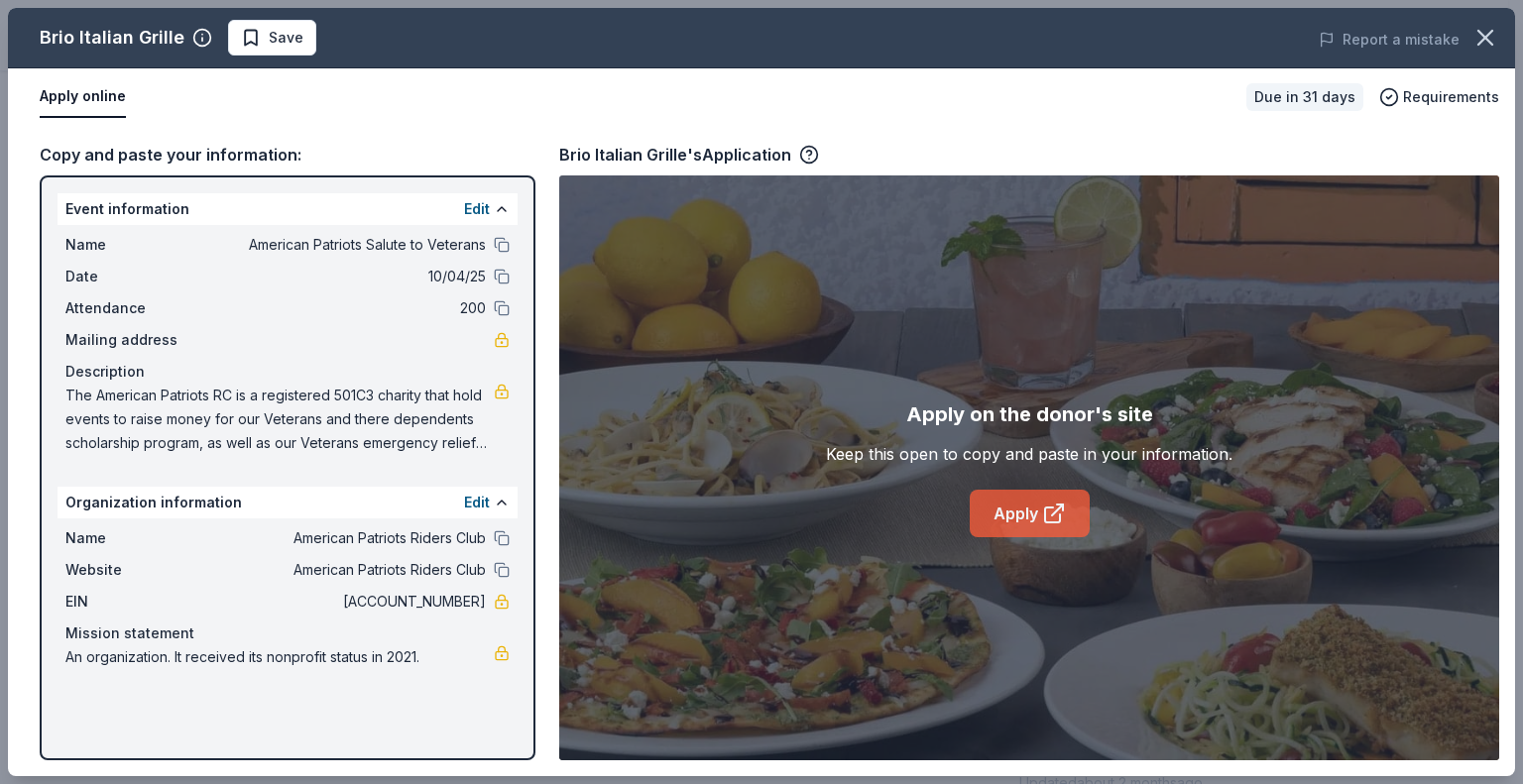 click 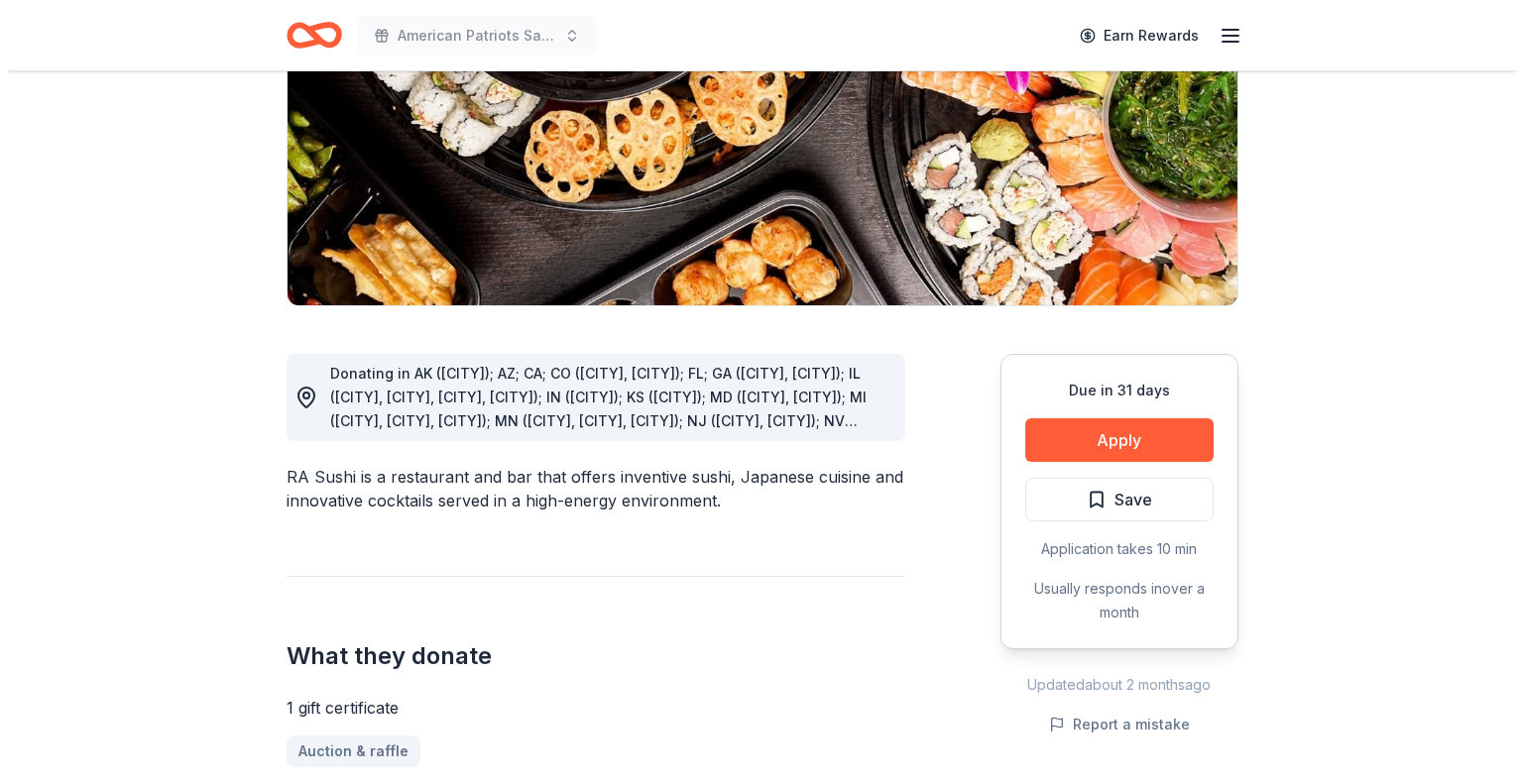 scroll, scrollTop: 297, scrollLeft: 0, axis: vertical 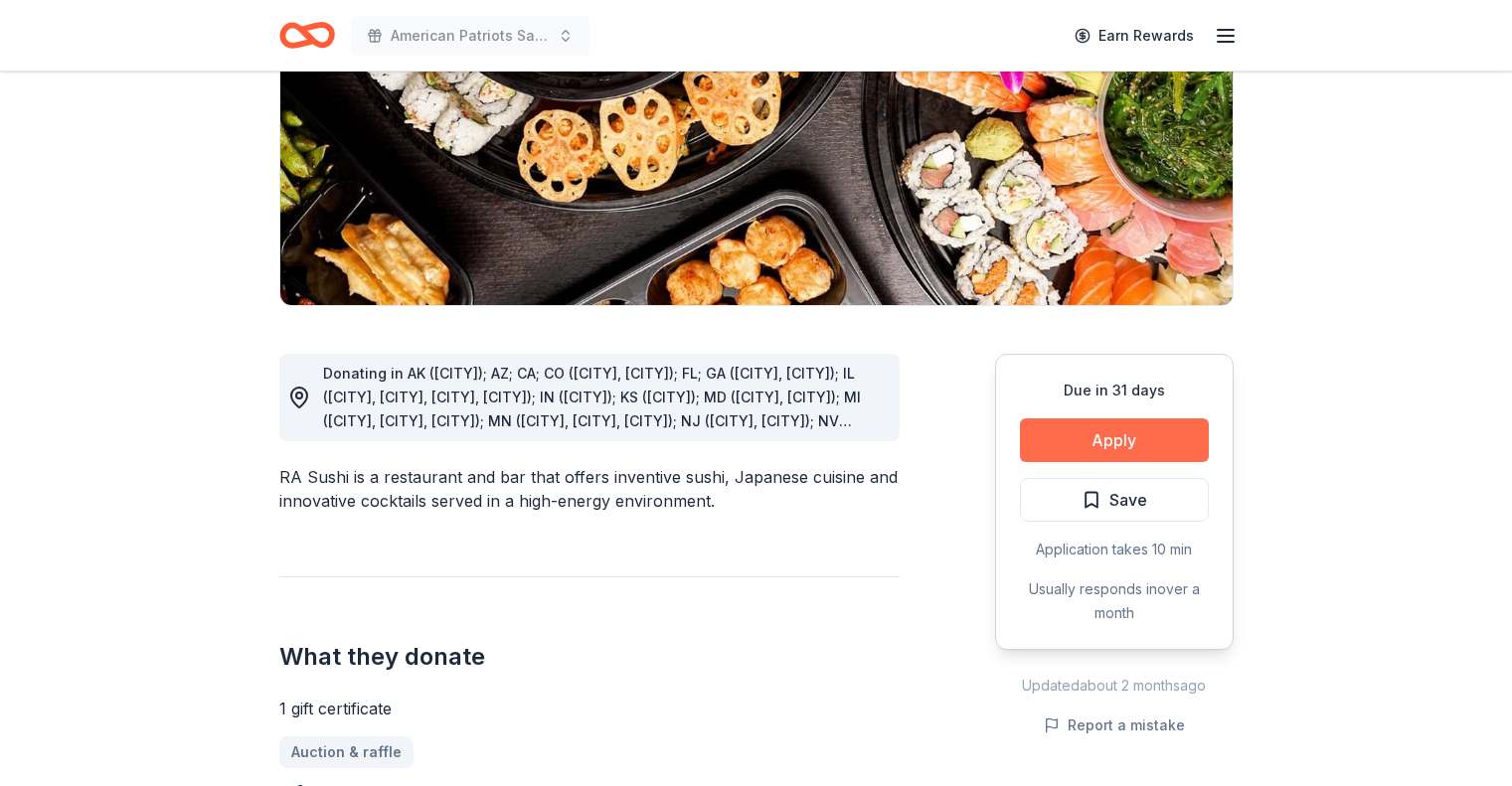 click on "Apply" at bounding box center [1114, 440] 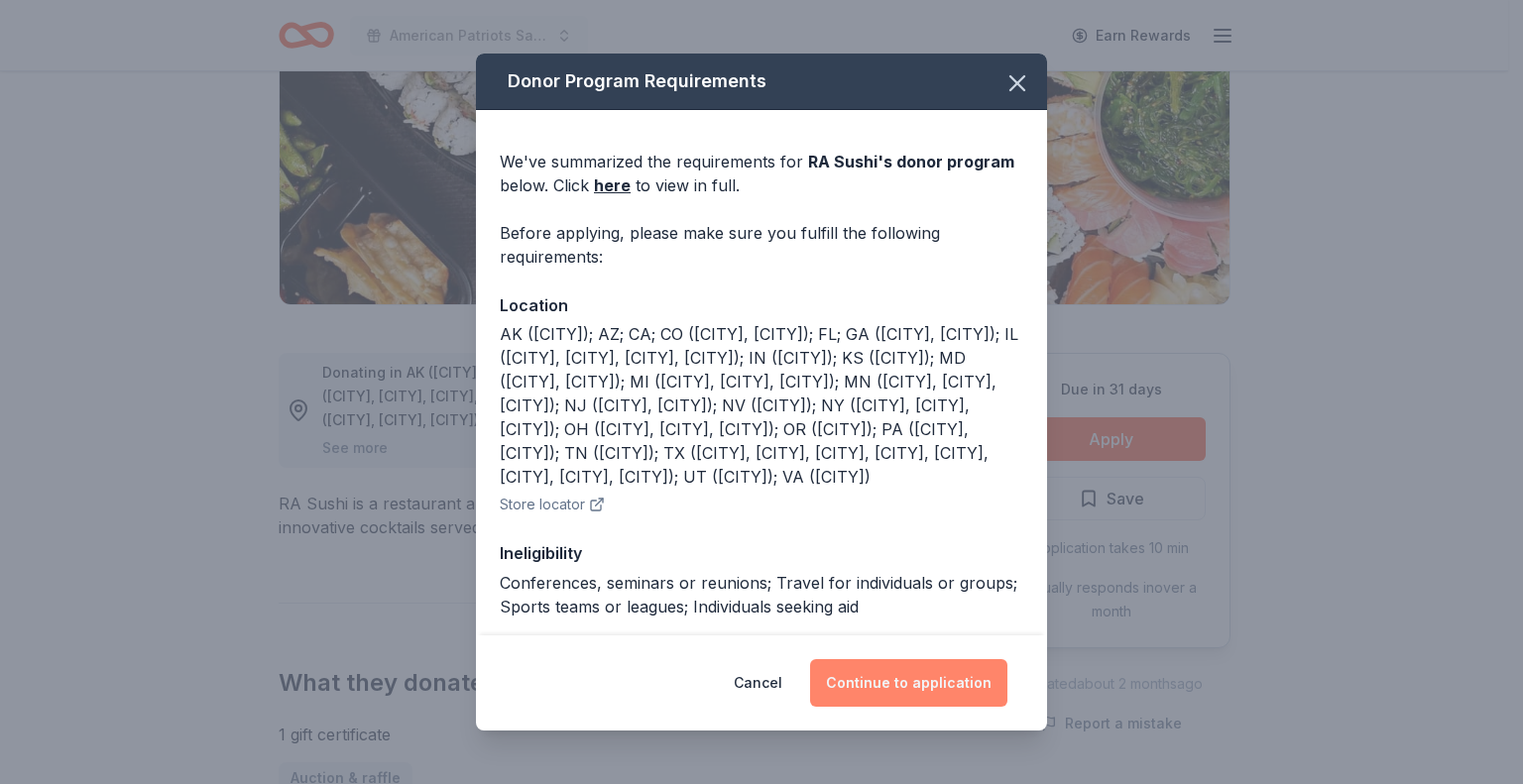 click on "Continue to application" at bounding box center [908, 683] 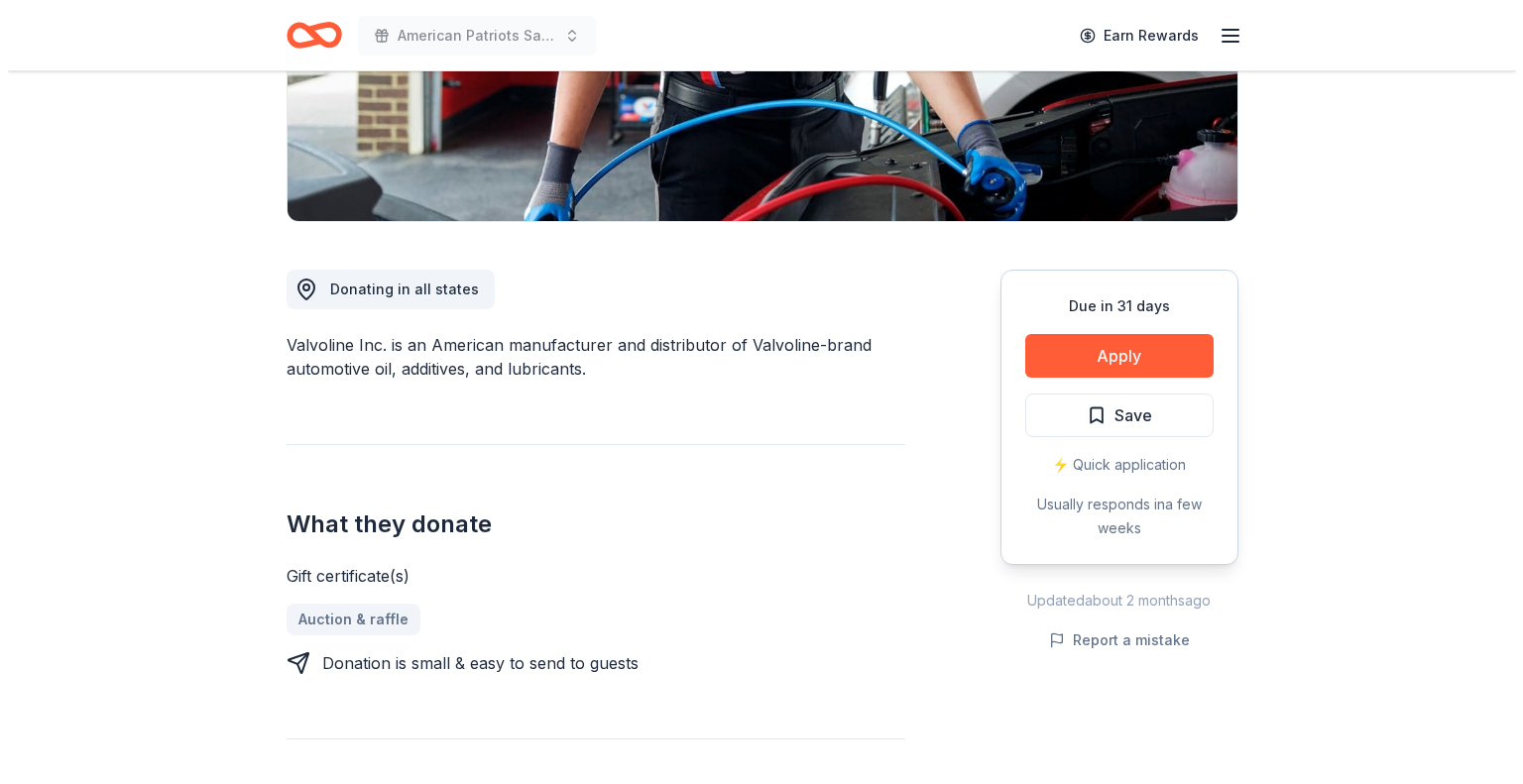 scroll, scrollTop: 396, scrollLeft: 0, axis: vertical 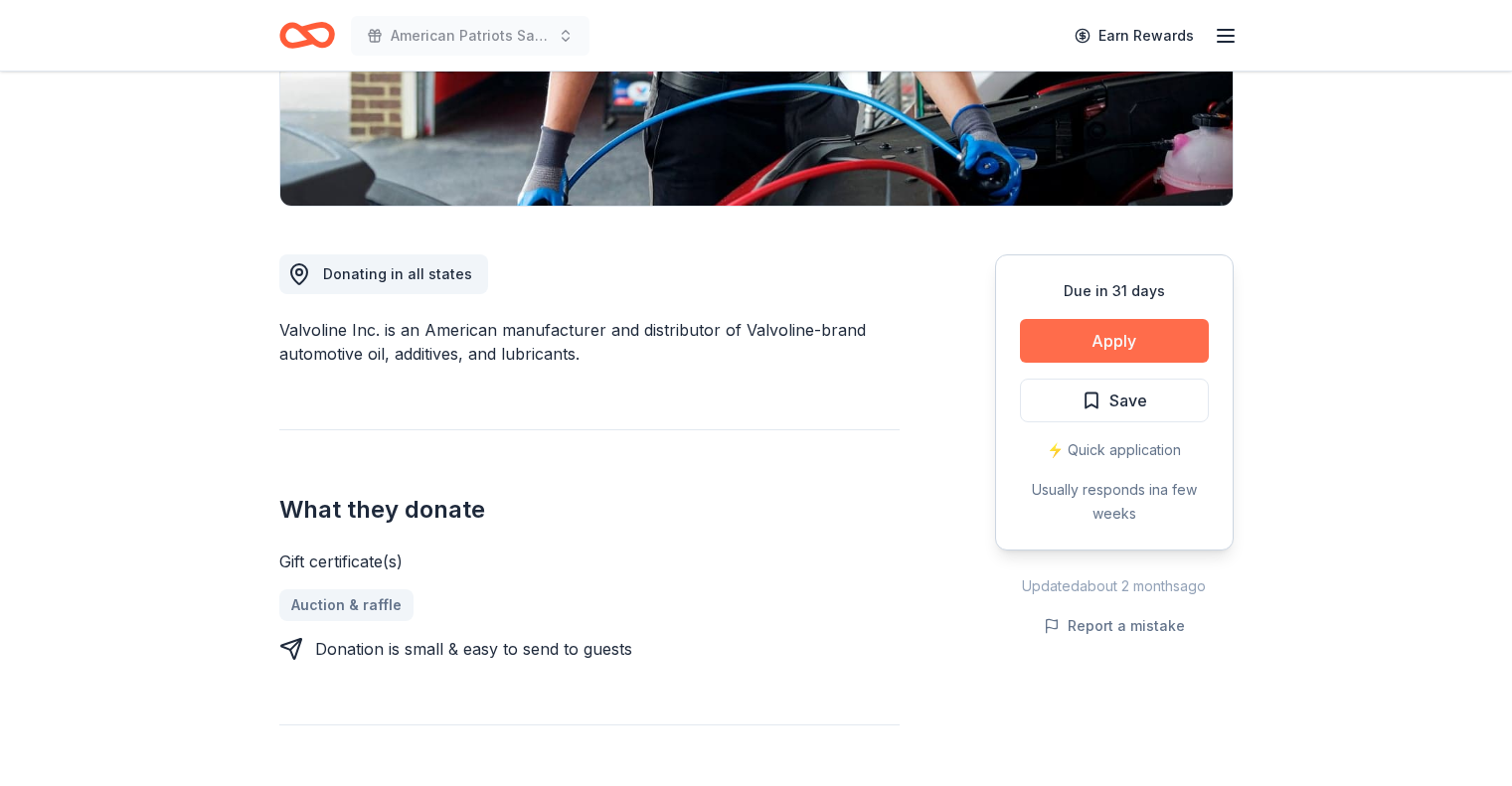 click on "Apply" at bounding box center [1114, 341] 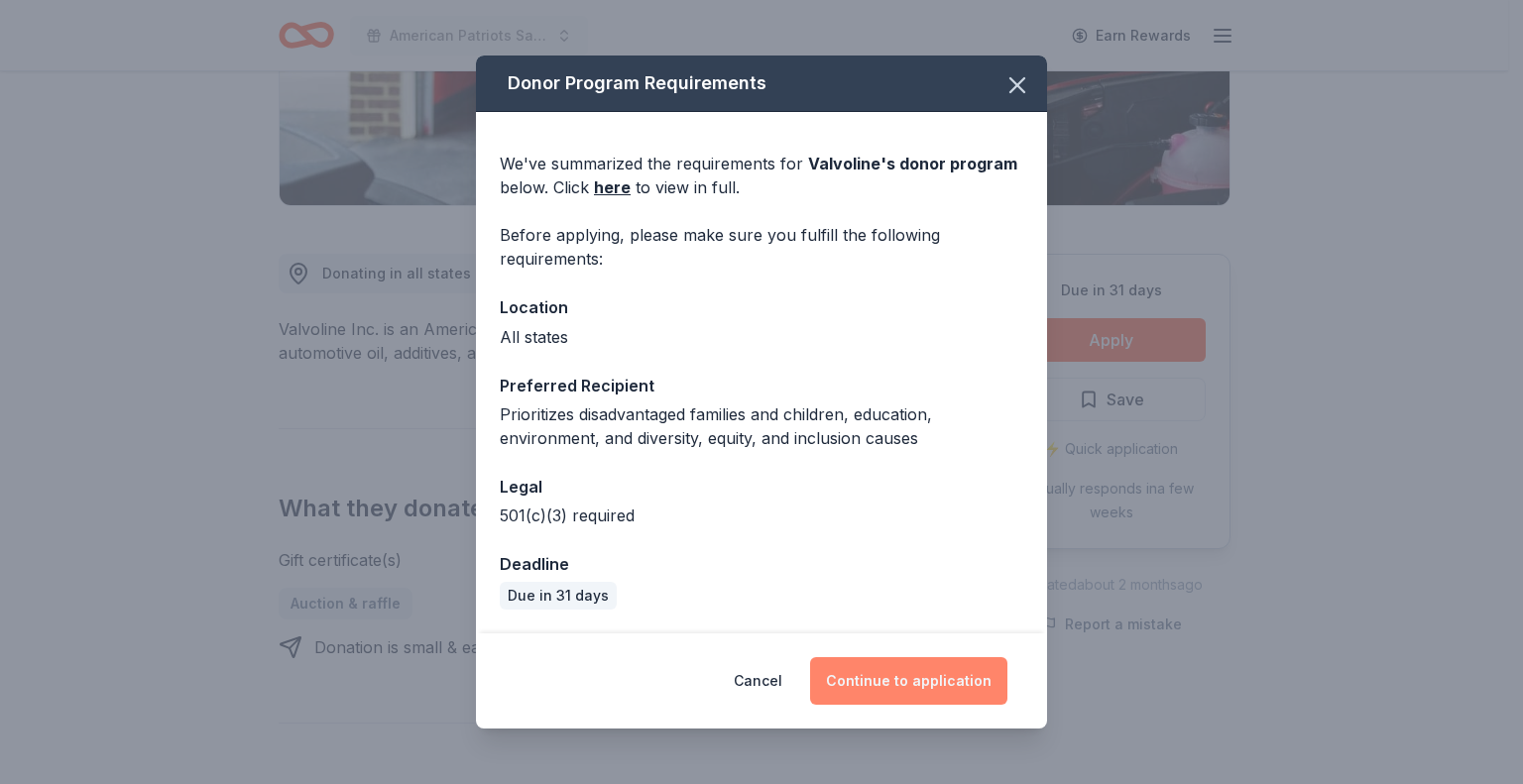click on "Continue to application" at bounding box center (908, 681) 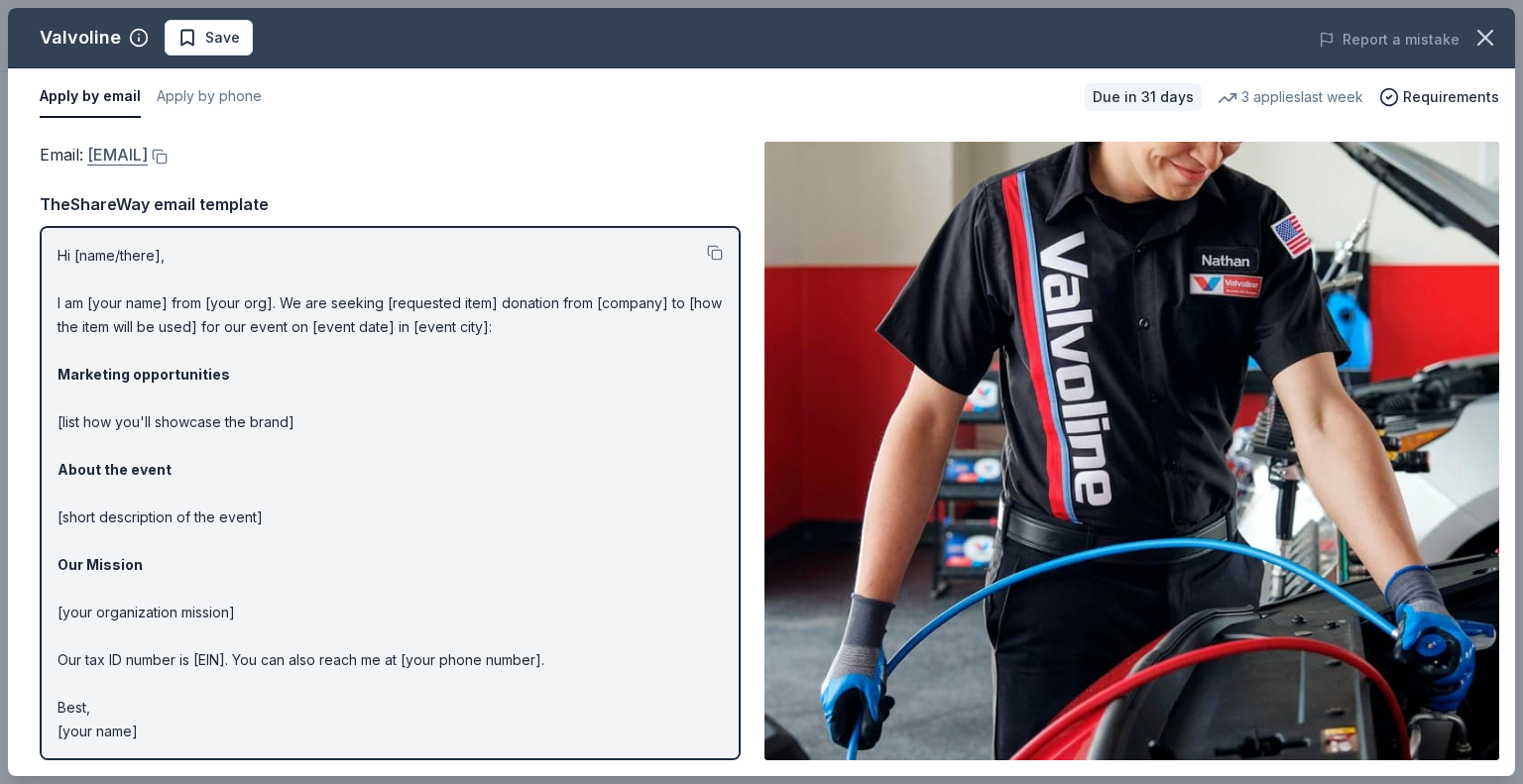 click on "[EMAIL]" at bounding box center [117, 155] 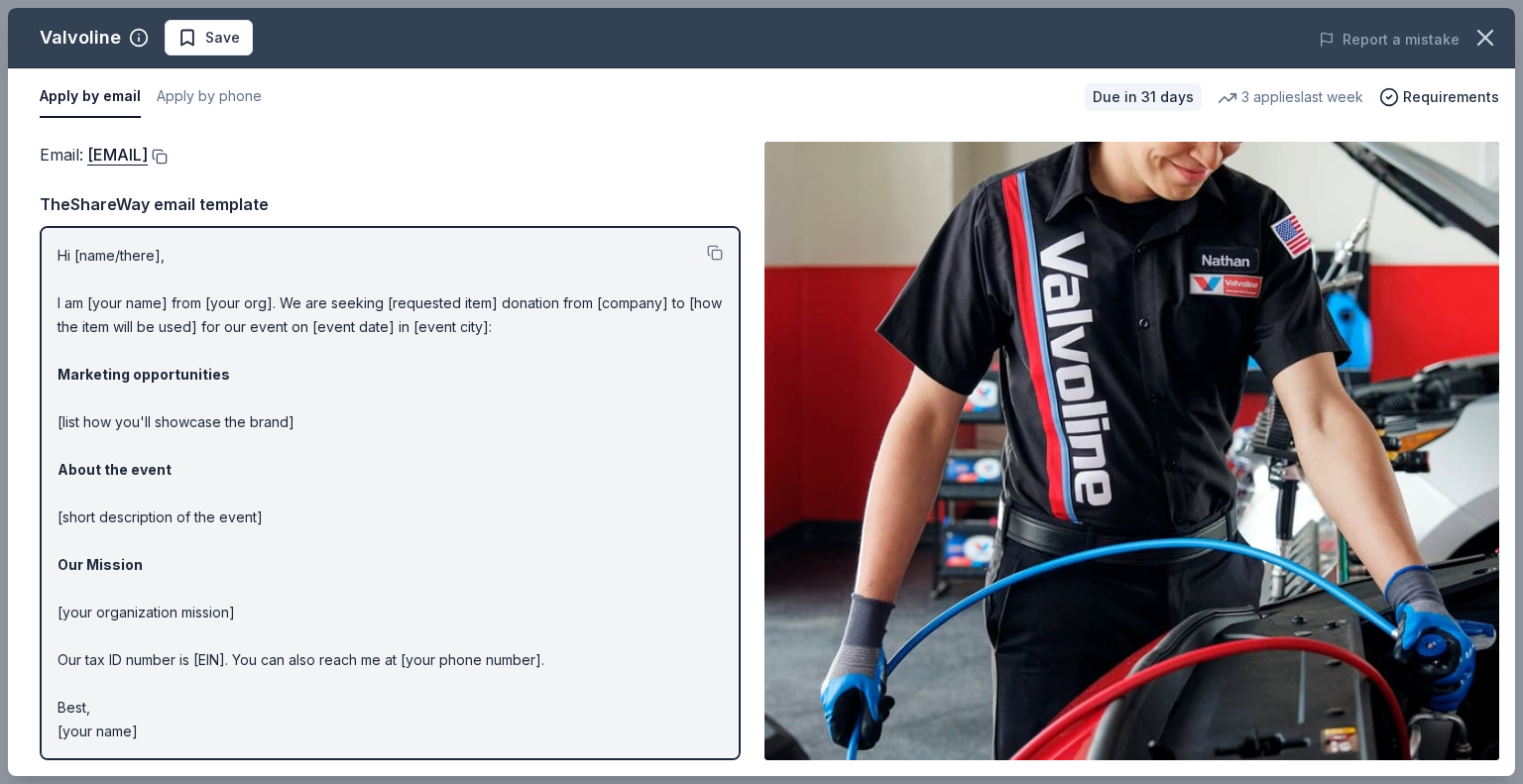 click at bounding box center (158, 157) 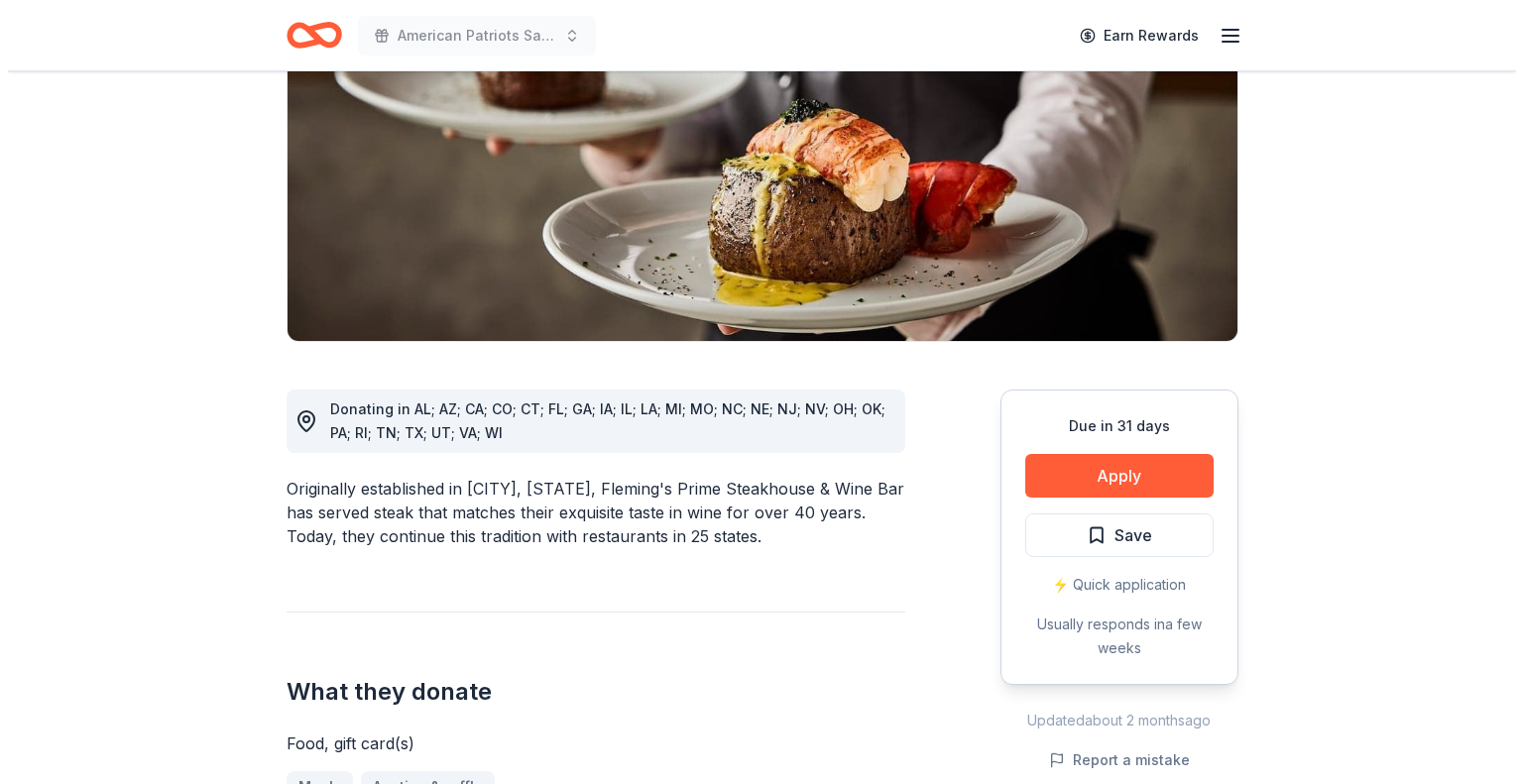 scroll, scrollTop: 297, scrollLeft: 0, axis: vertical 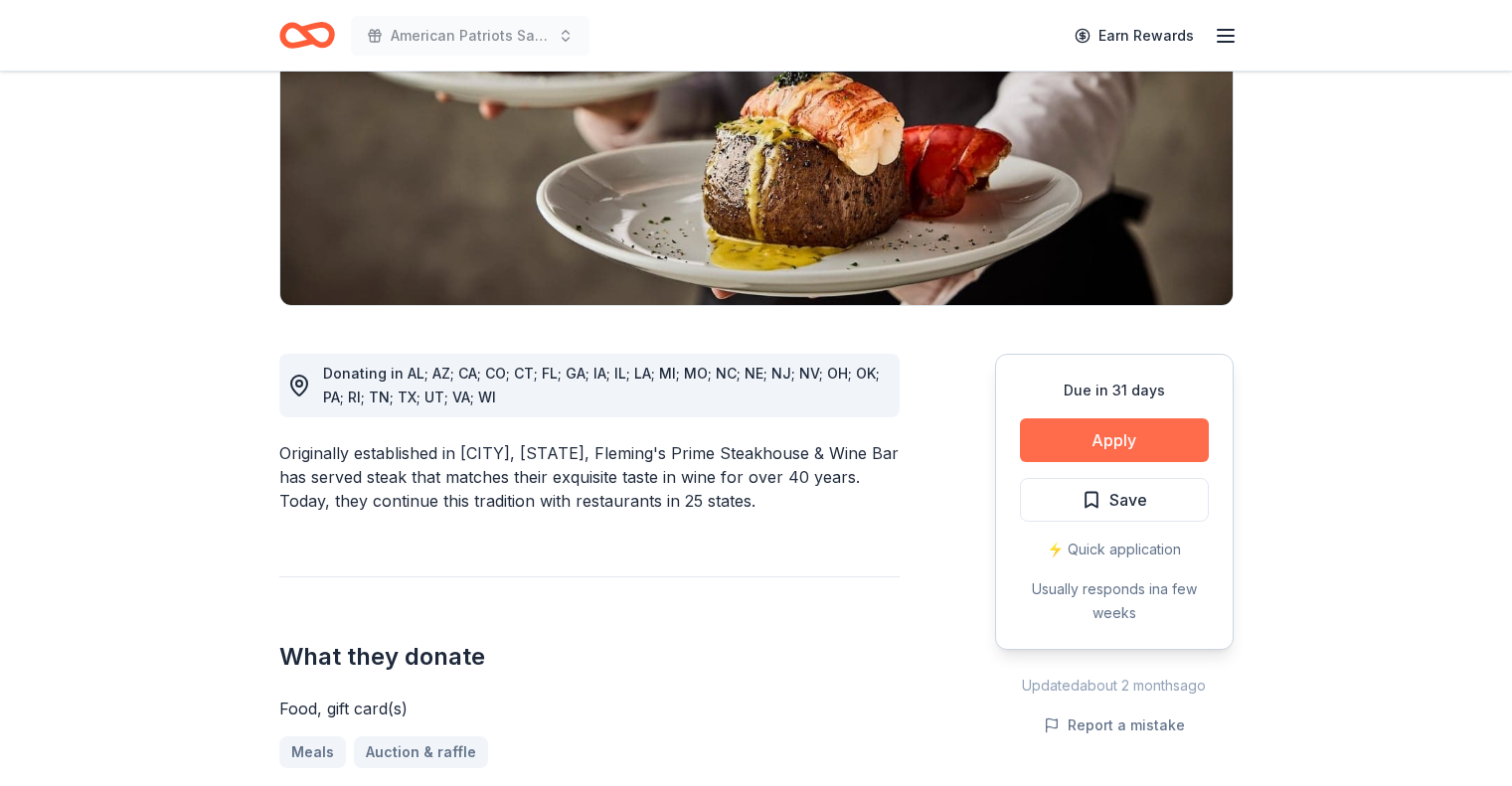 click on "Apply" at bounding box center (1114, 440) 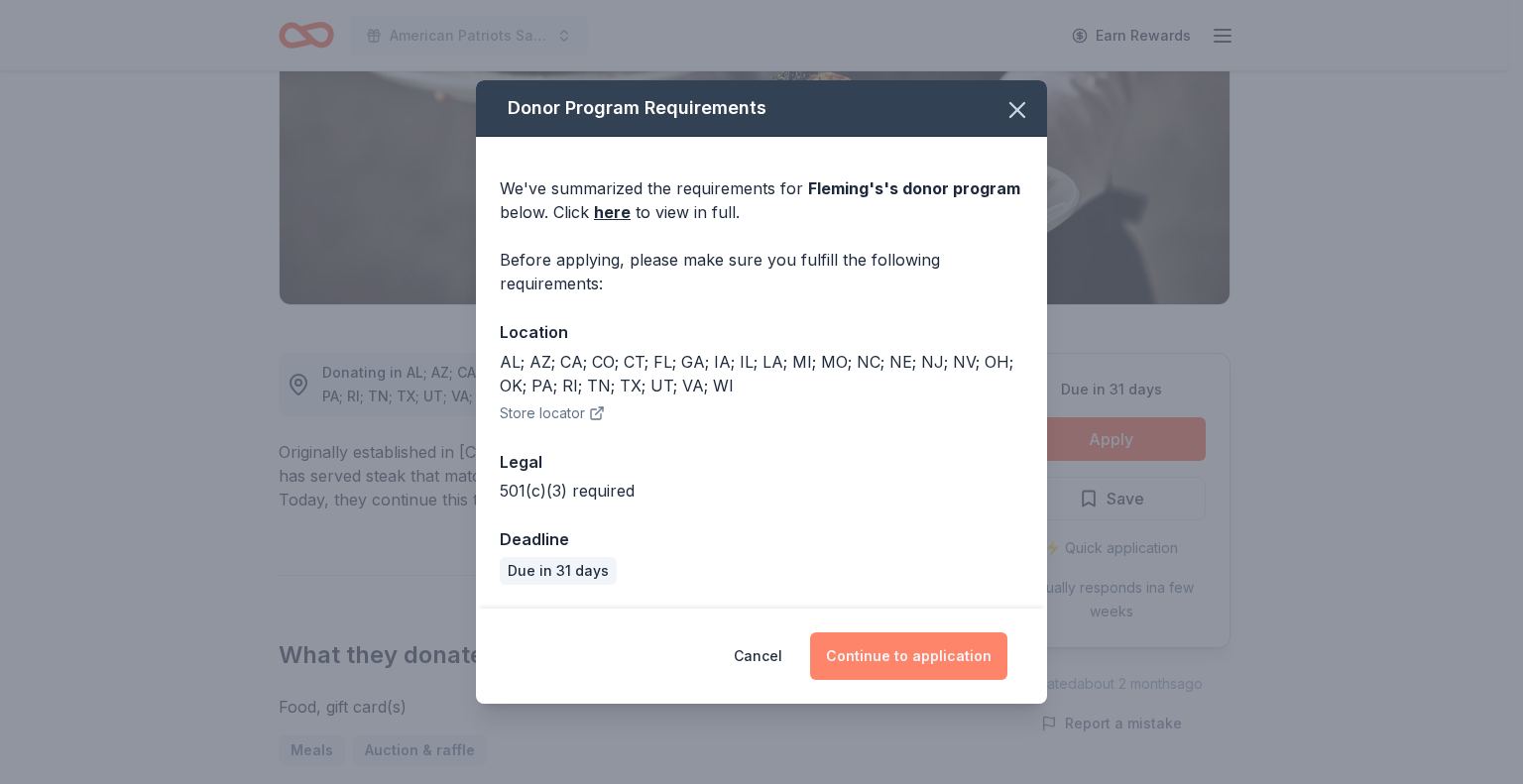 click on "Continue to application" at bounding box center [908, 656] 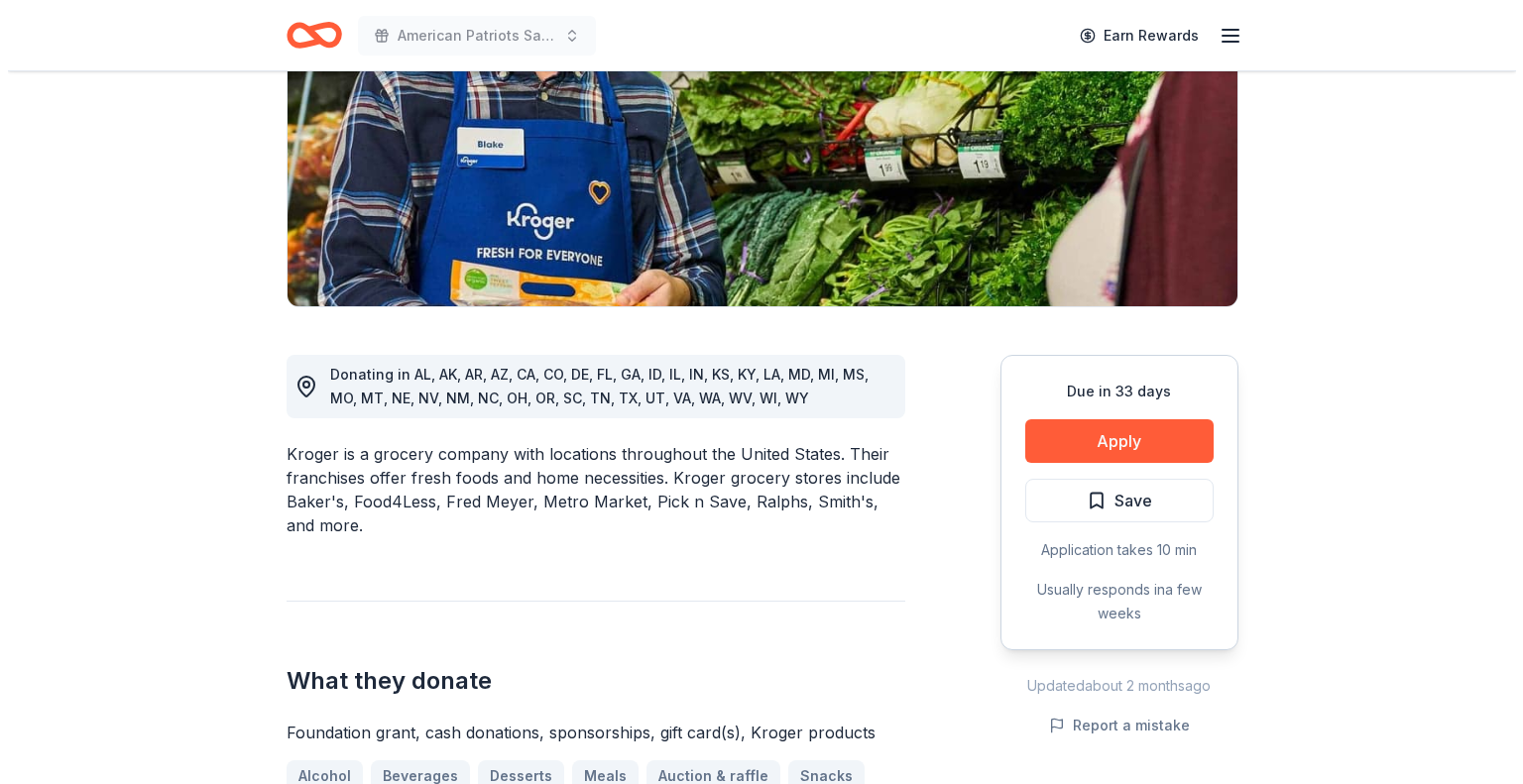 scroll, scrollTop: 297, scrollLeft: 0, axis: vertical 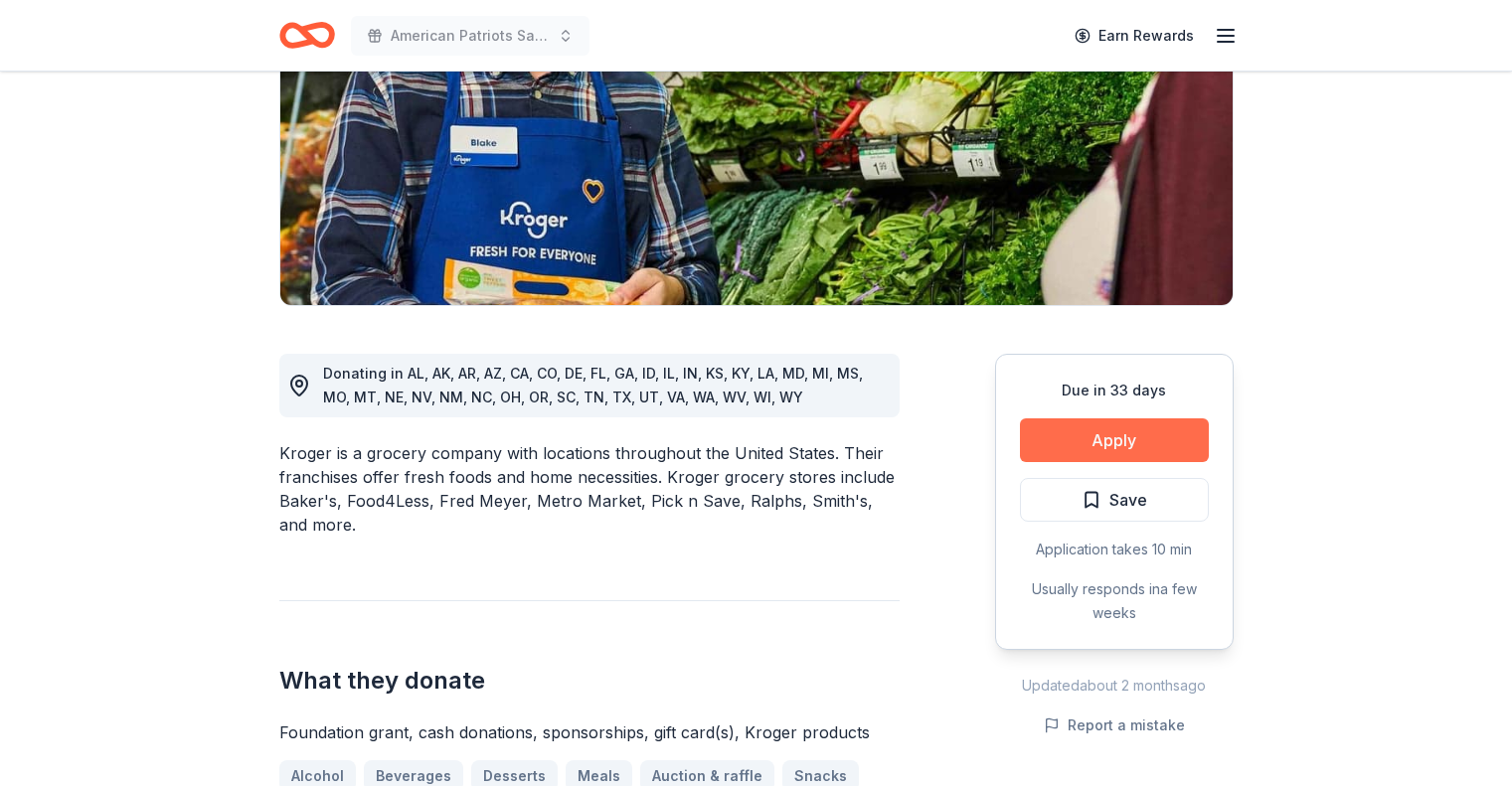 click on "Apply" at bounding box center (1114, 440) 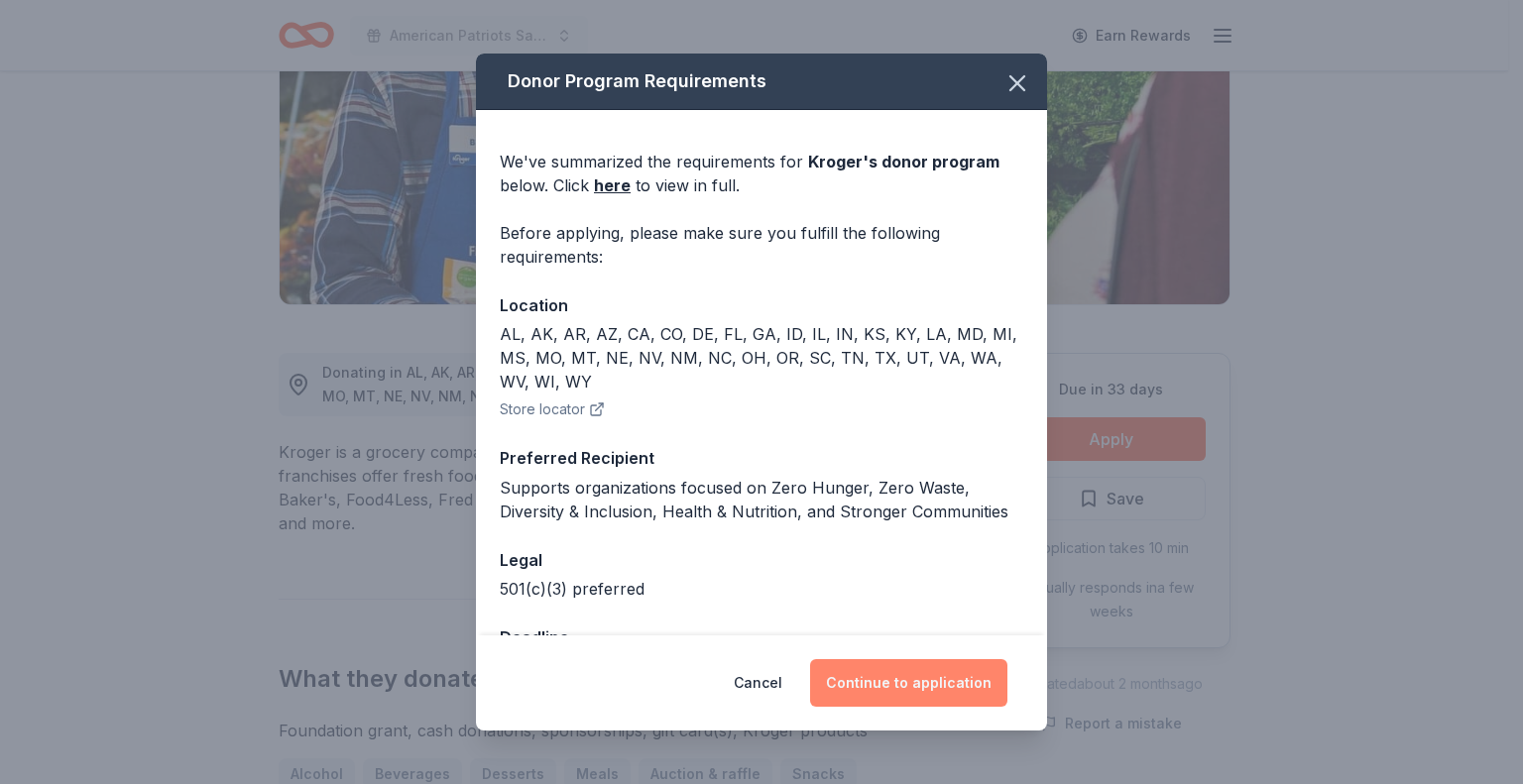 click on "Continue to application" at bounding box center [908, 683] 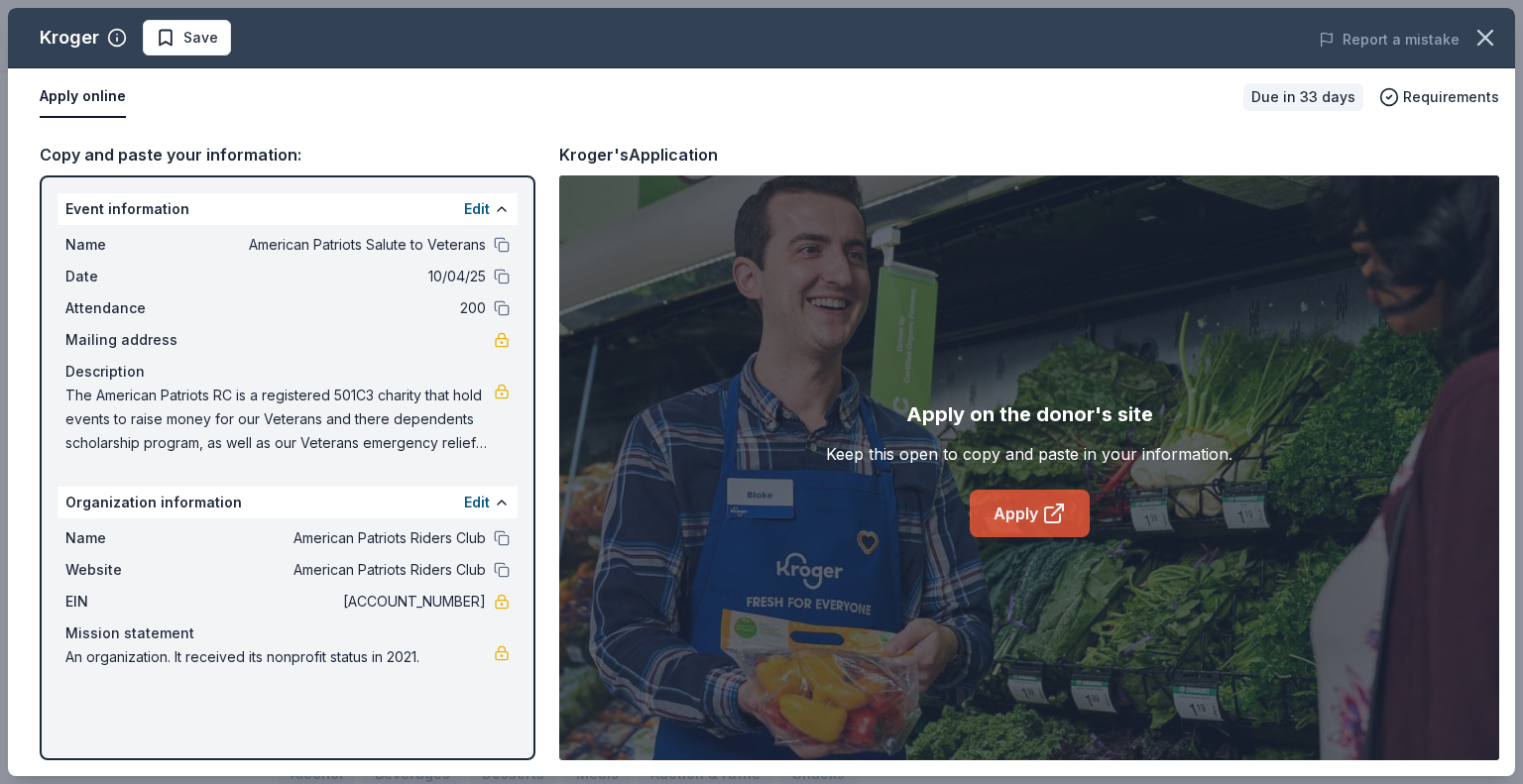 click on "Apply" at bounding box center (1029, 513) 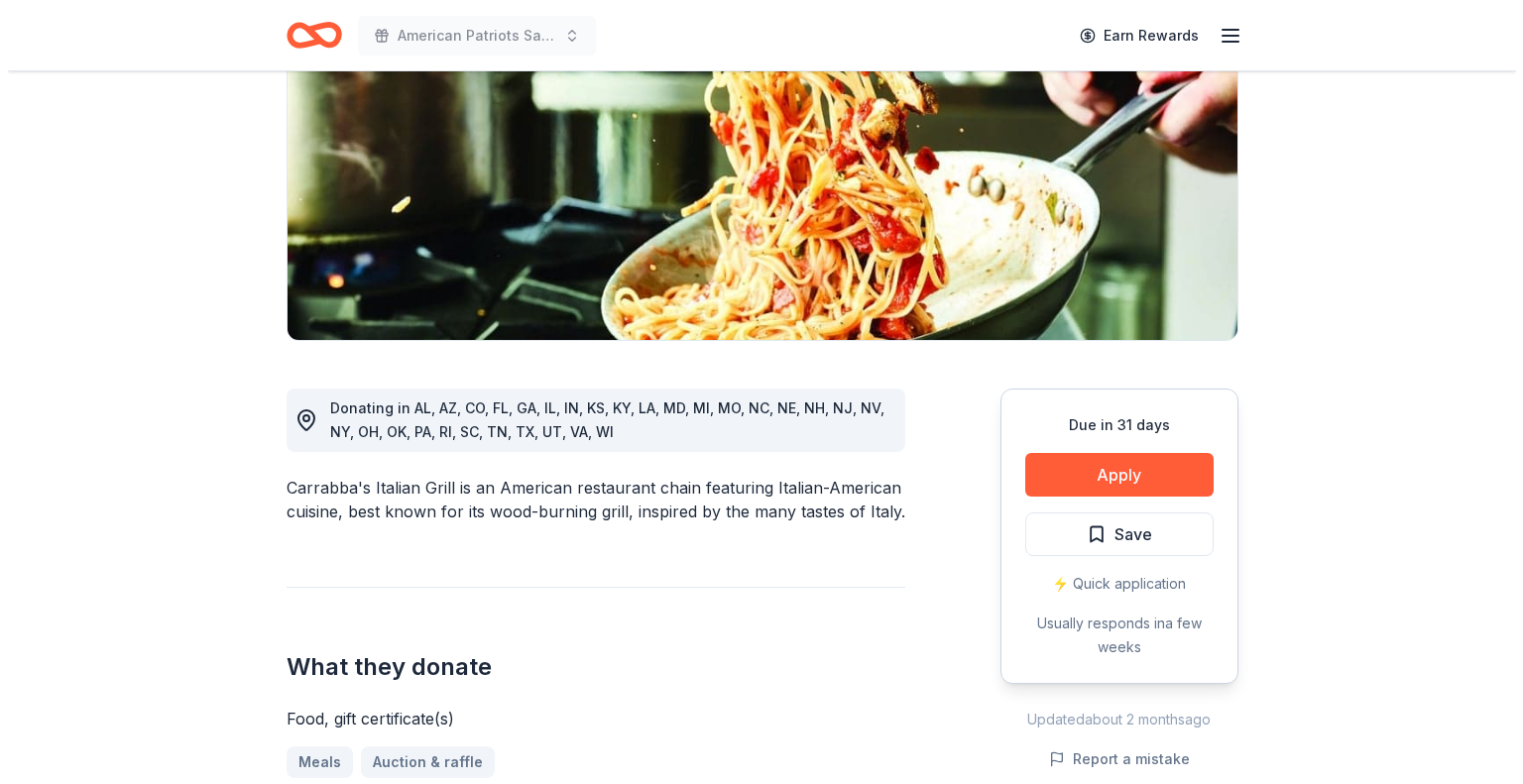 scroll, scrollTop: 396, scrollLeft: 0, axis: vertical 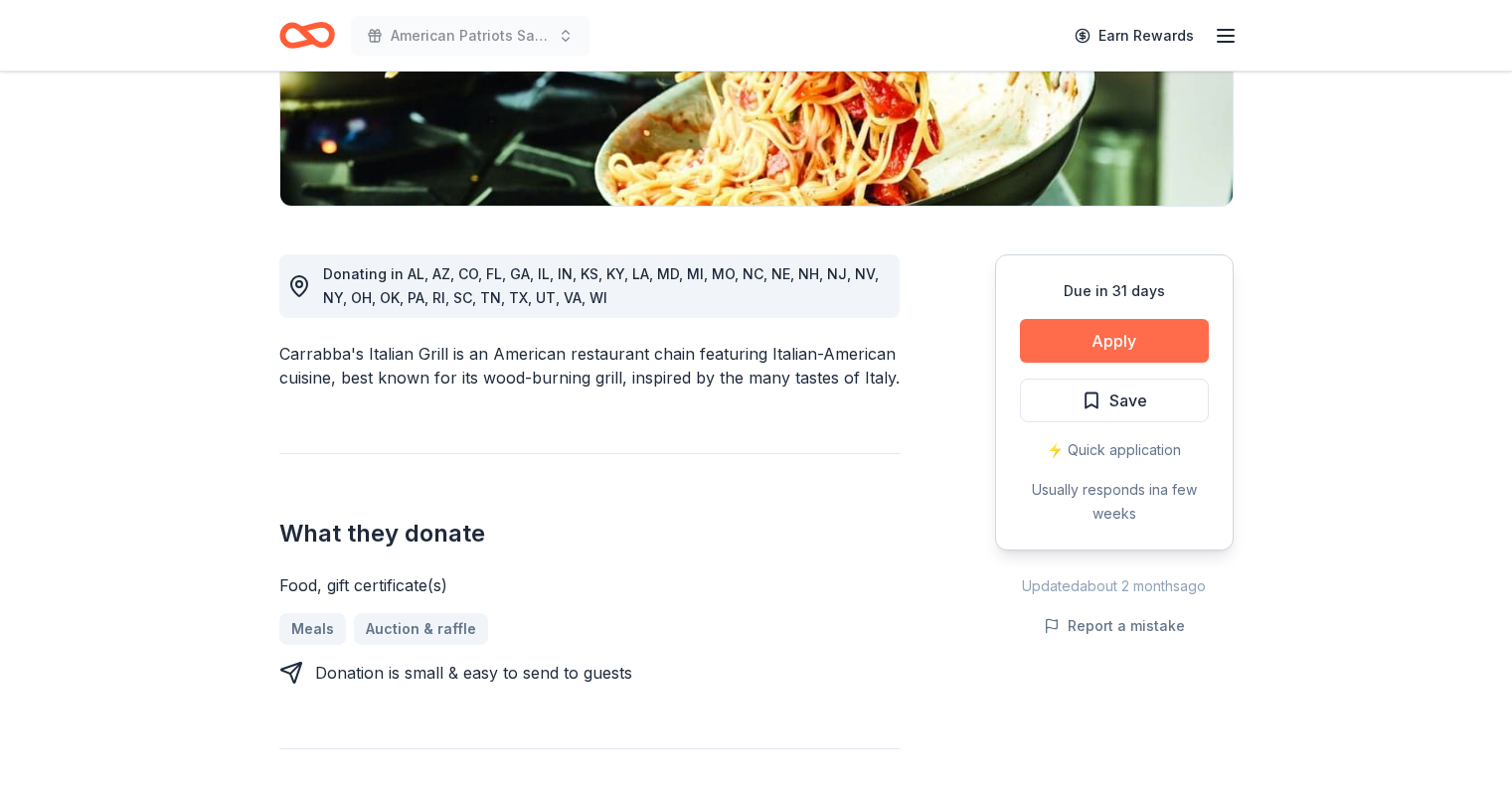 click on "Apply" at bounding box center [1114, 341] 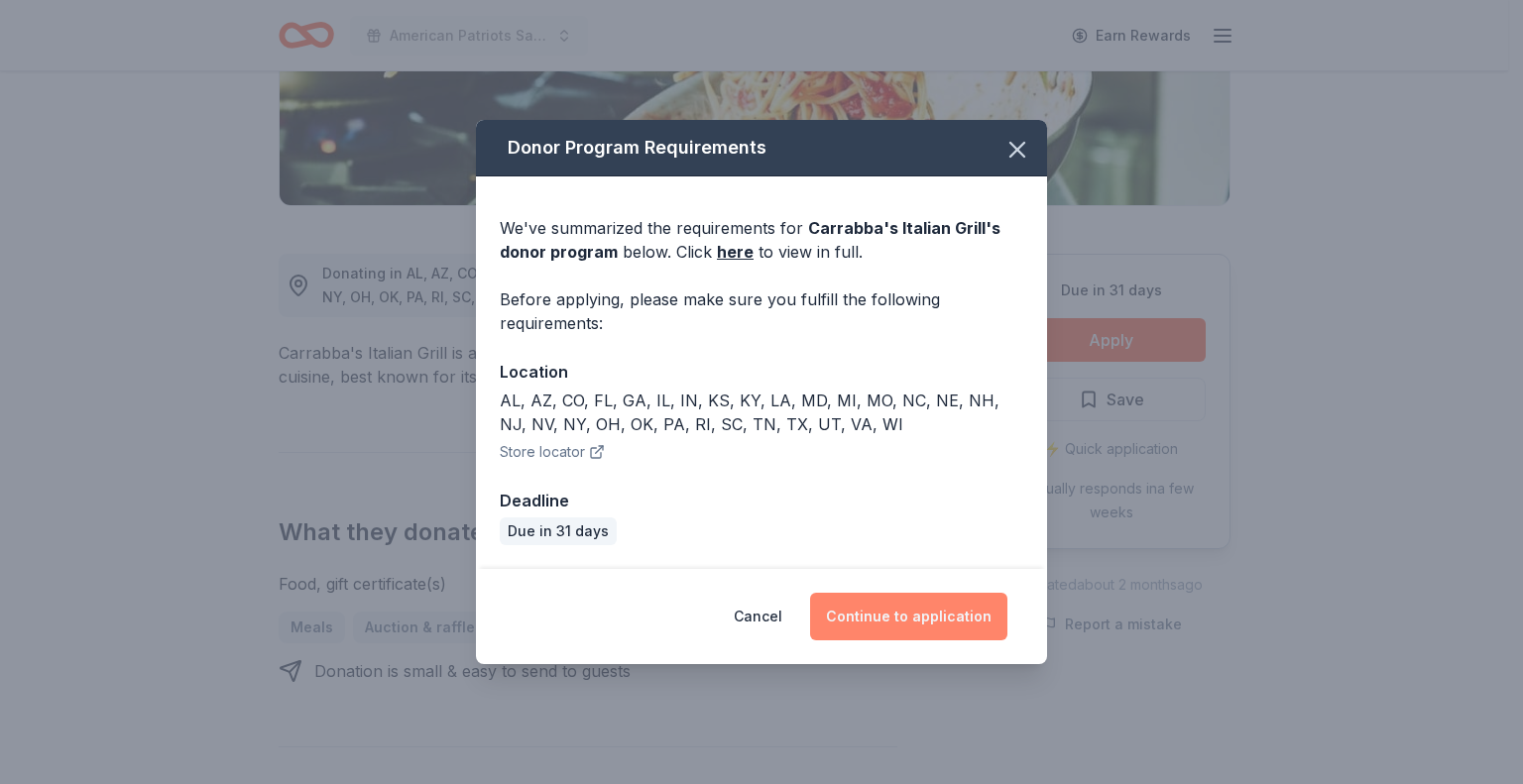 click on "Continue to application" at bounding box center (908, 616) 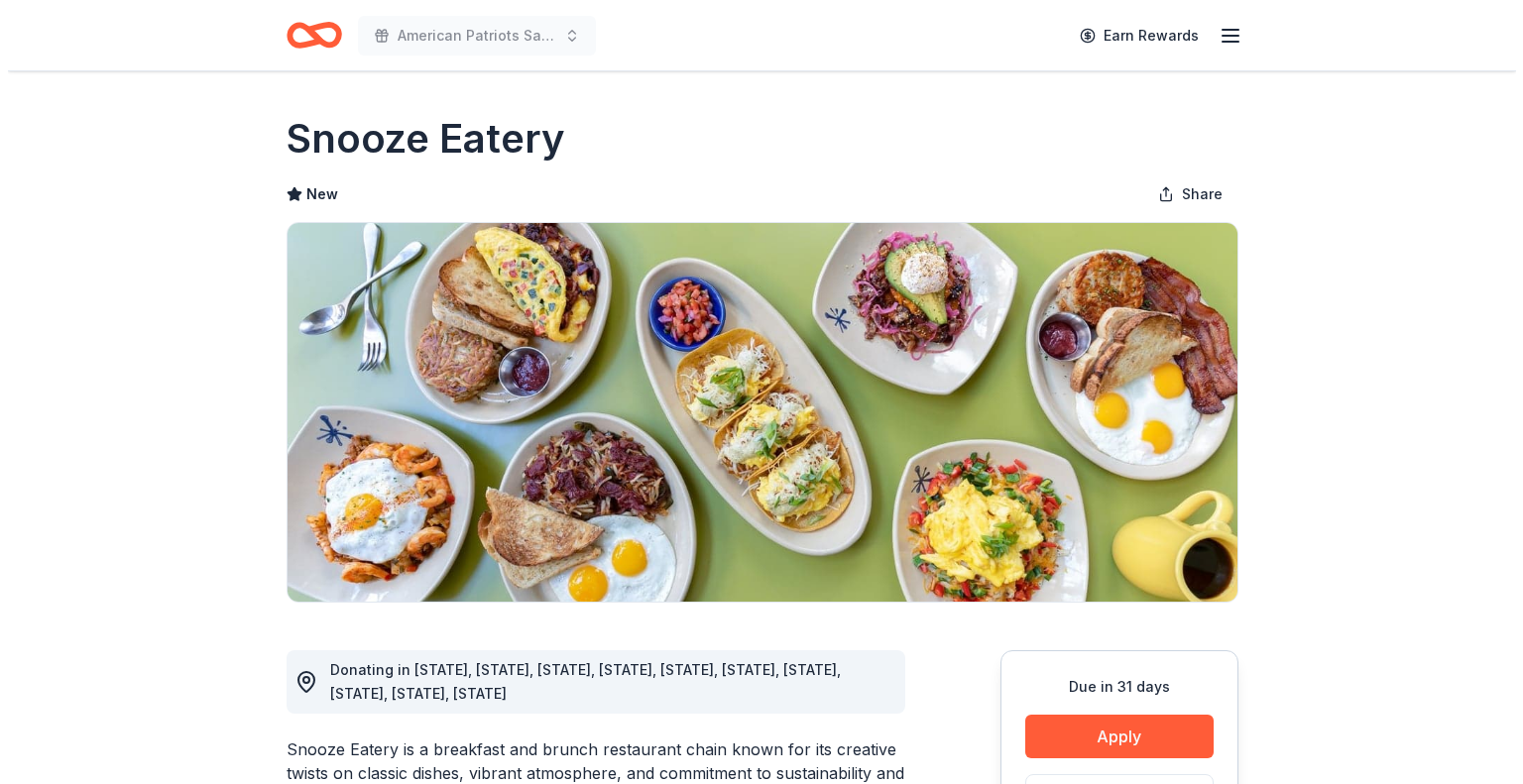 scroll, scrollTop: 297, scrollLeft: 0, axis: vertical 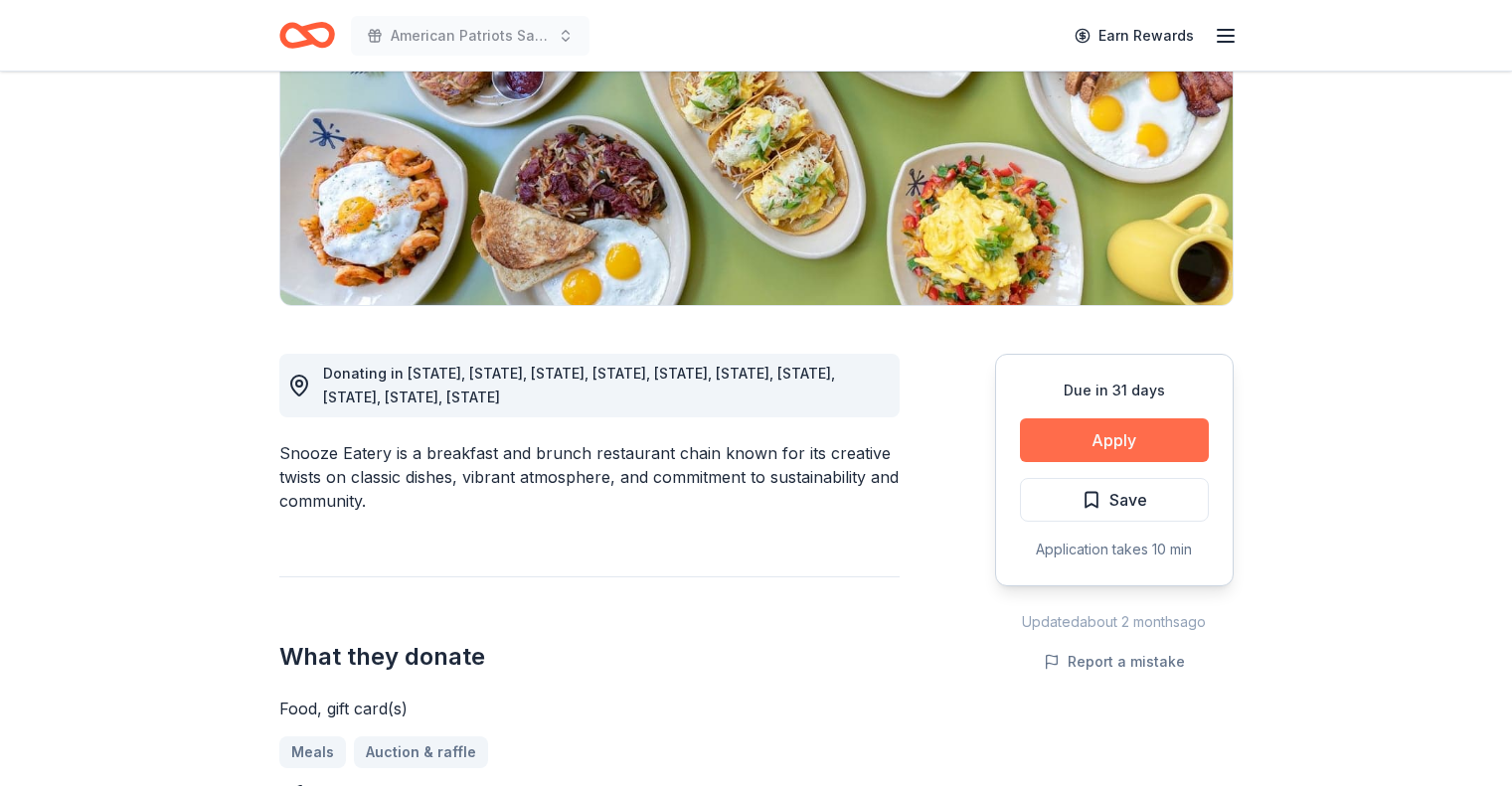 click on "Apply" at bounding box center [1114, 440] 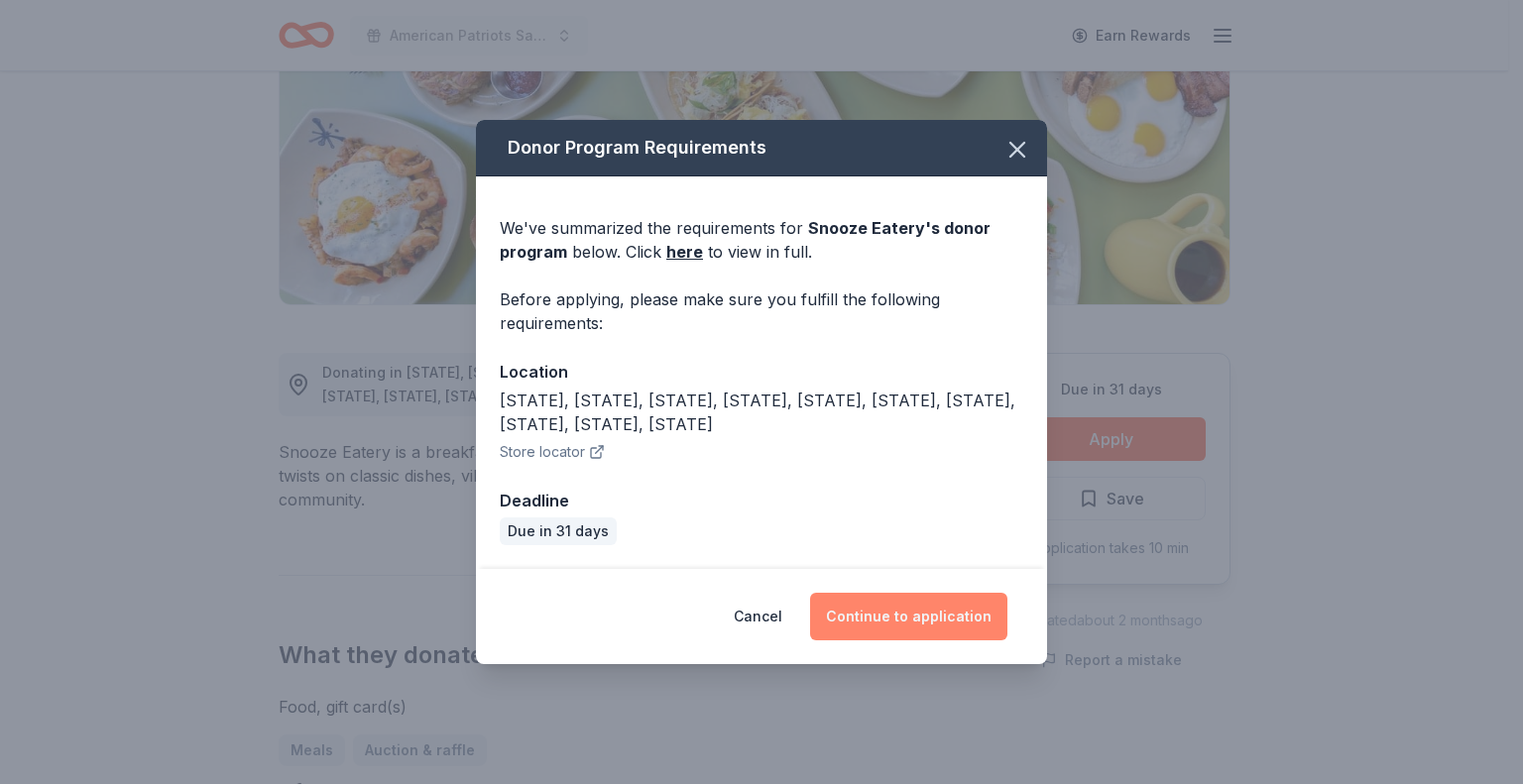 click on "Continue to application" at bounding box center (908, 616) 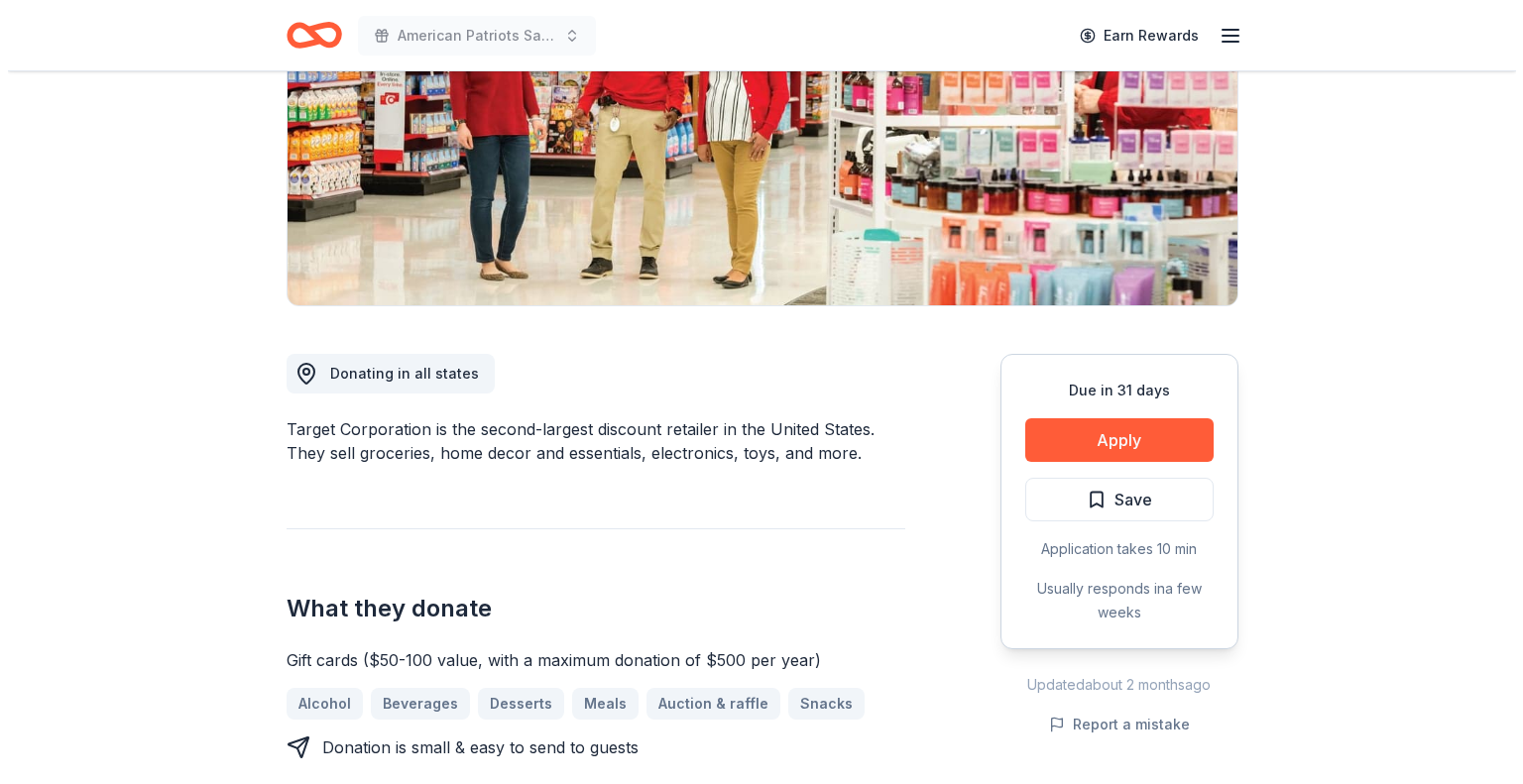 scroll, scrollTop: 297, scrollLeft: 0, axis: vertical 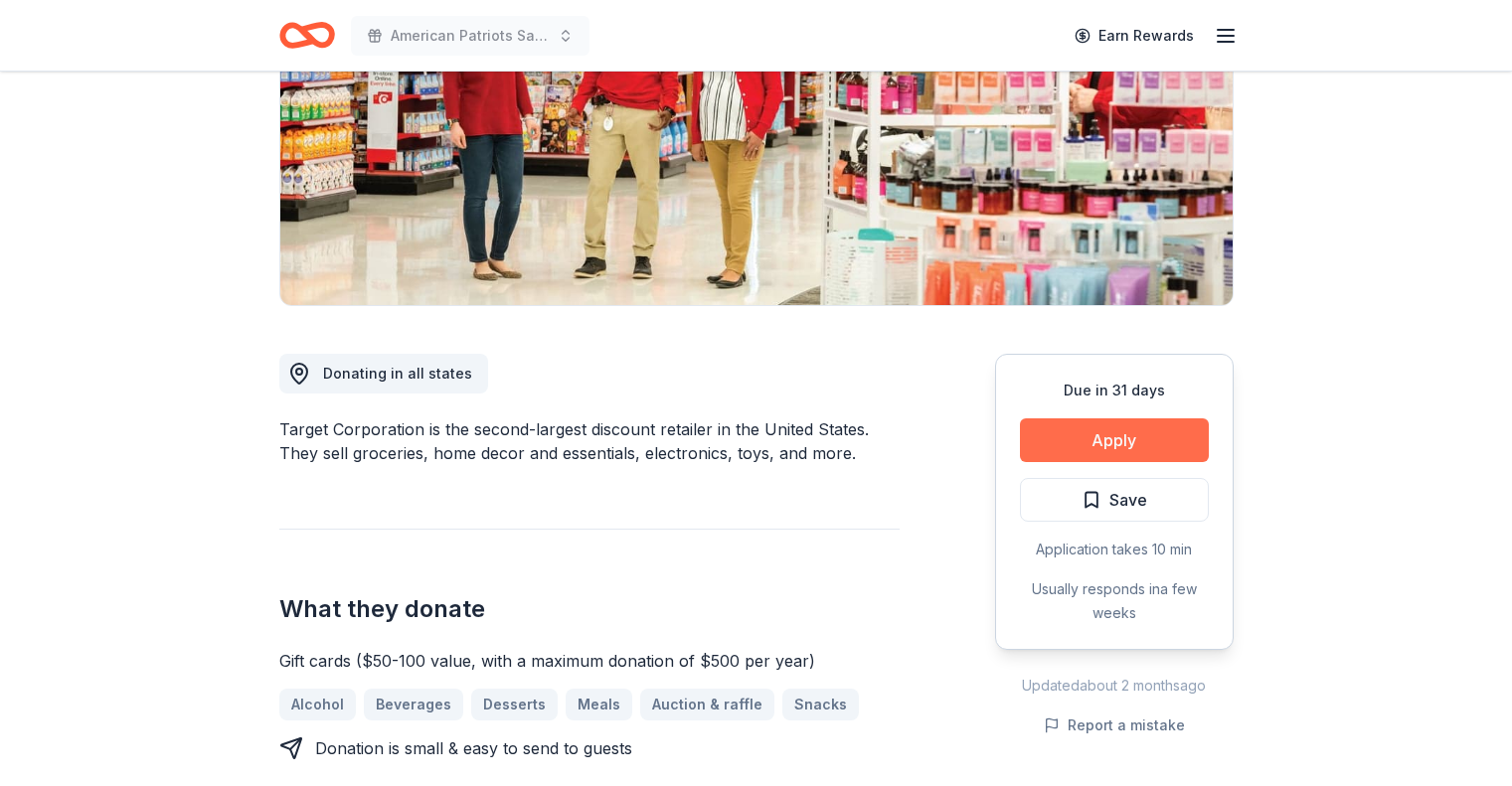 click on "Apply" at bounding box center [1114, 440] 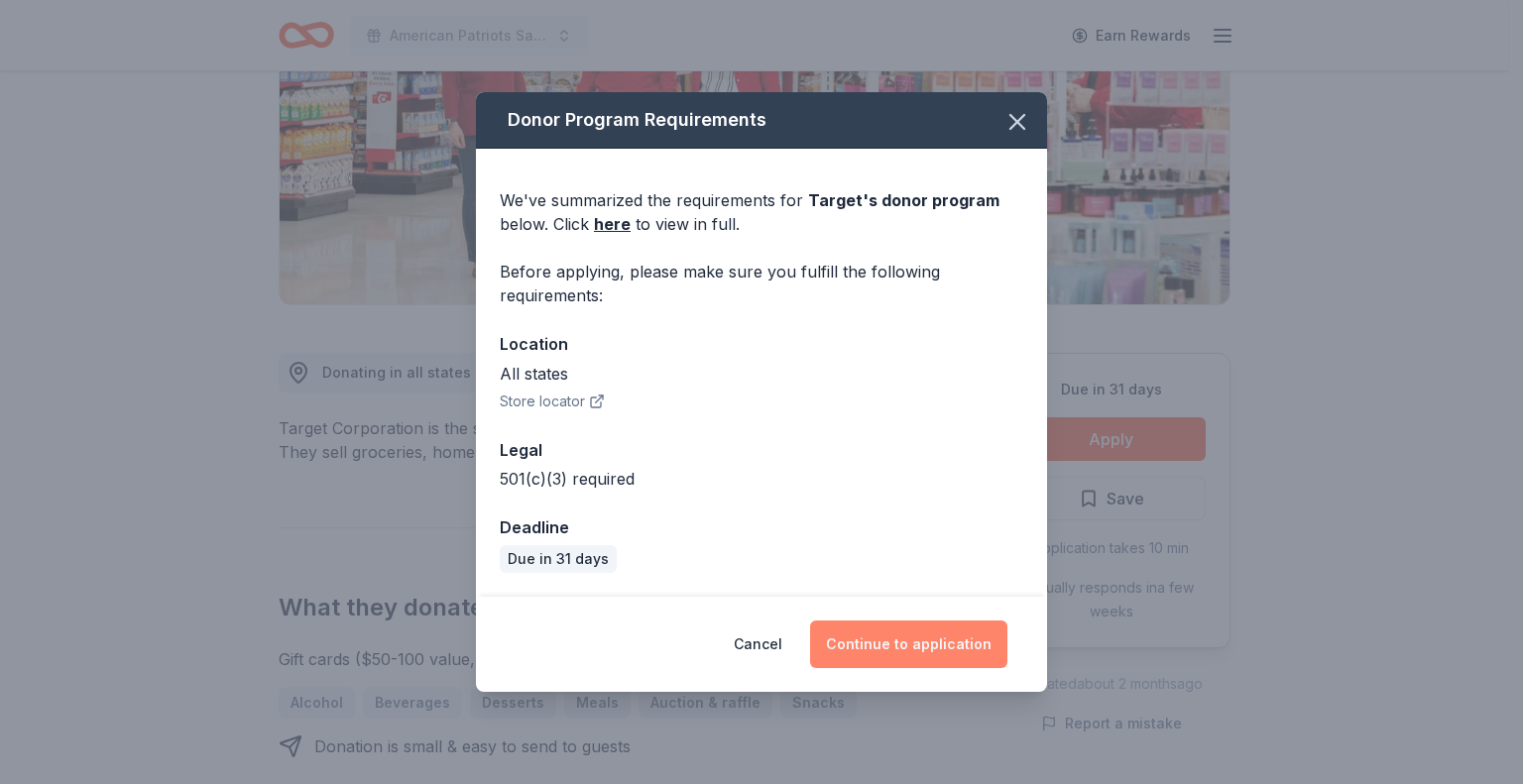 click on "Continue to application" at bounding box center [908, 644] 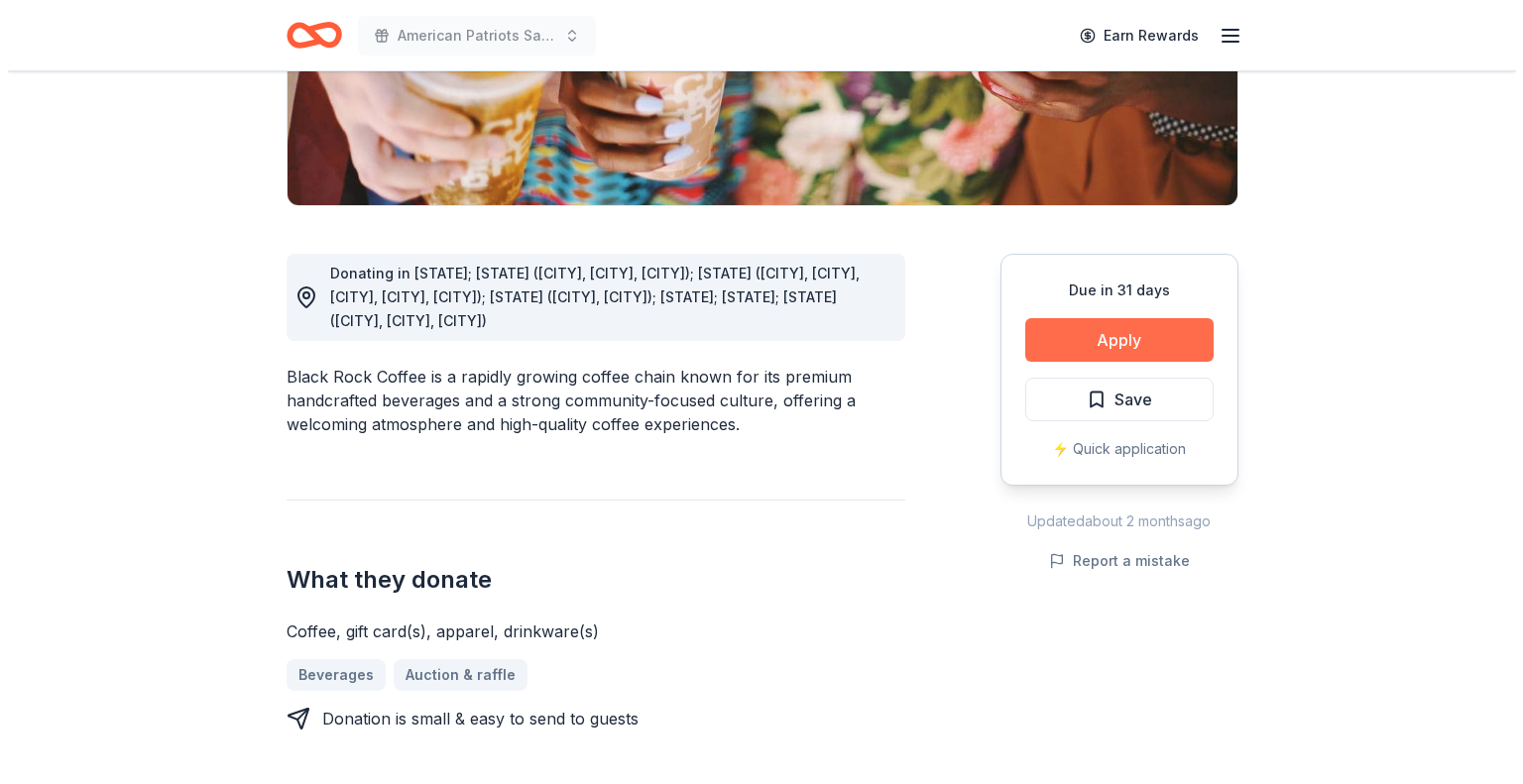 scroll, scrollTop: 396, scrollLeft: 0, axis: vertical 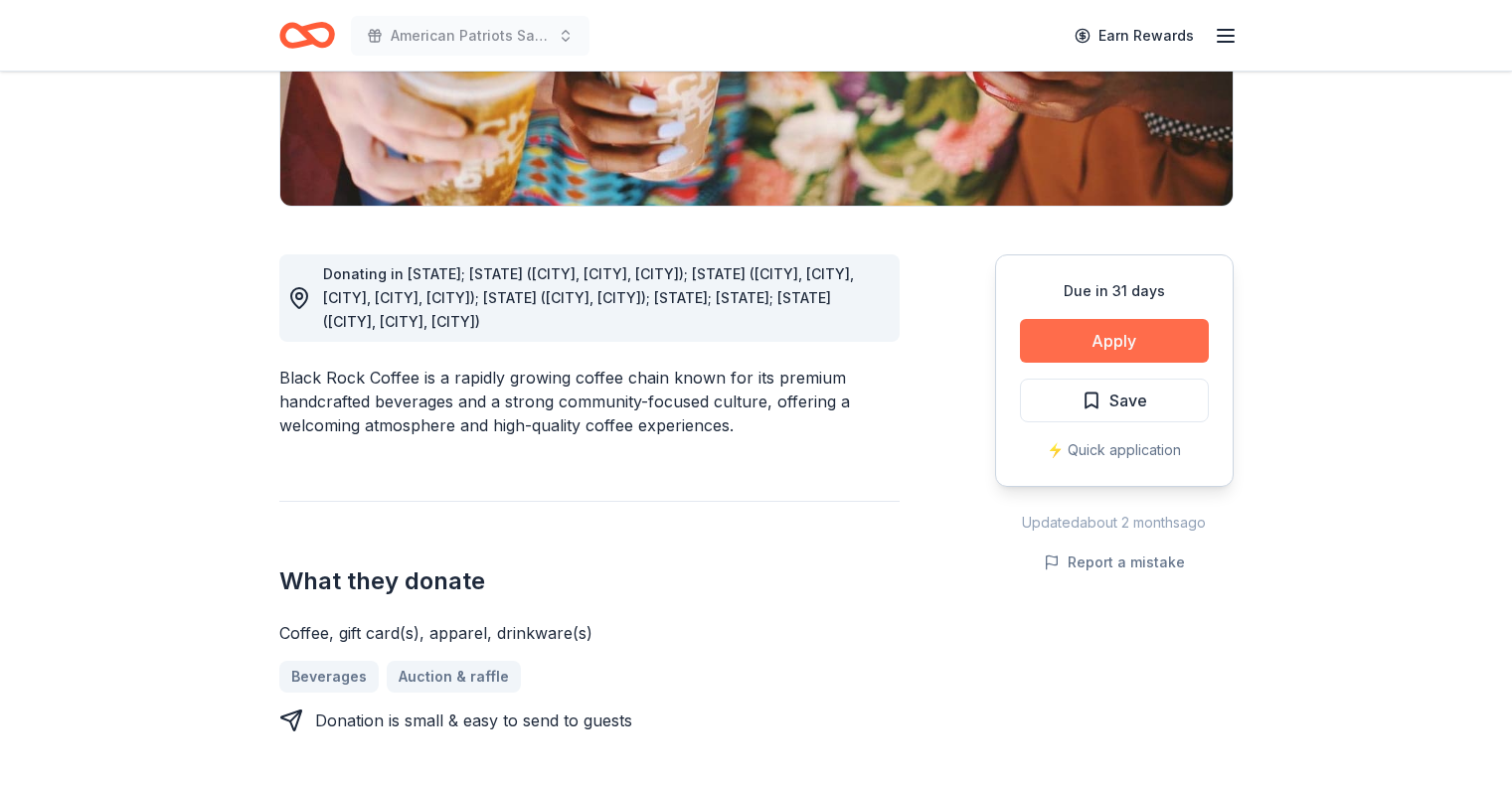 click on "Apply" at bounding box center (1114, 341) 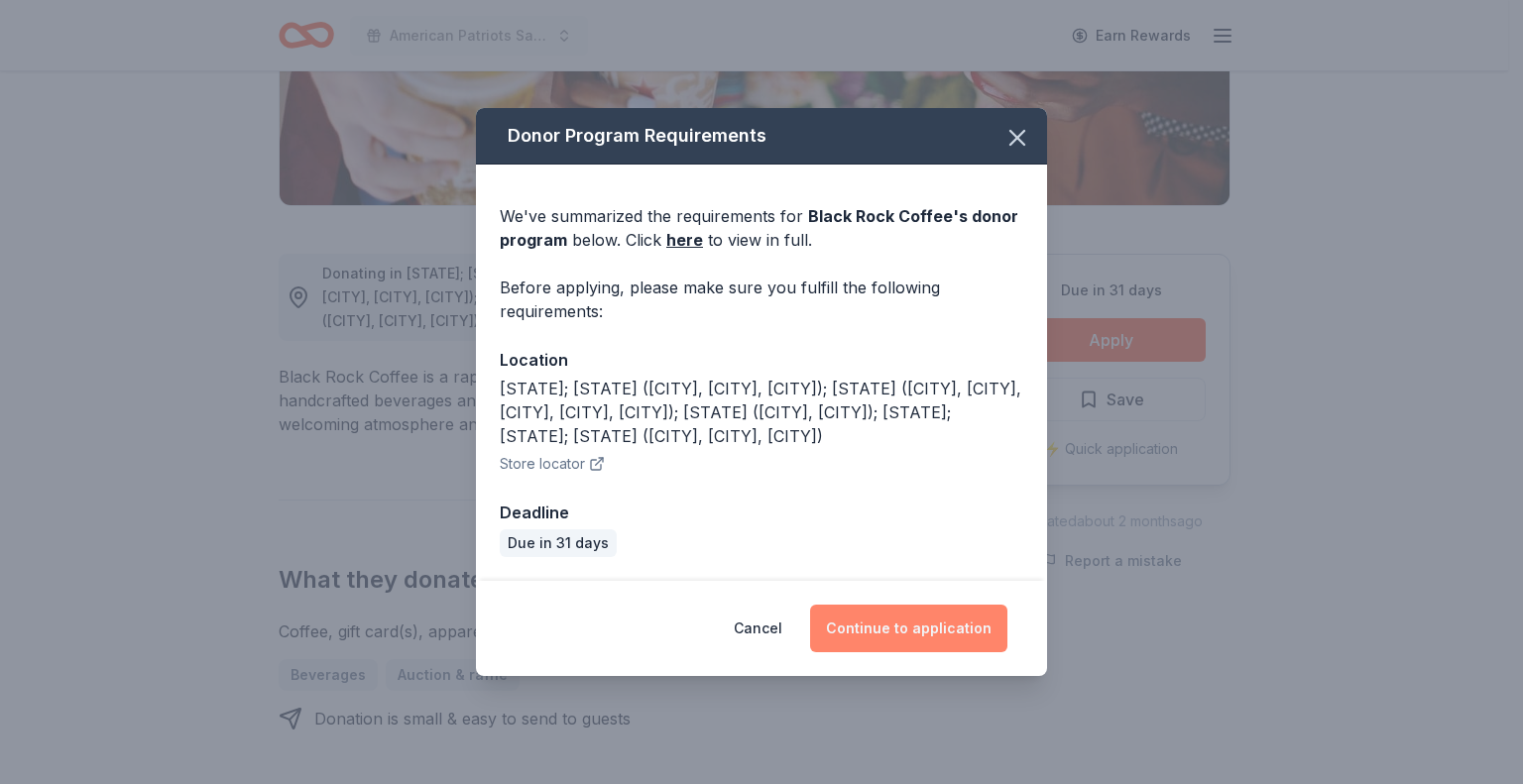 click on "Continue to application" at bounding box center [908, 628] 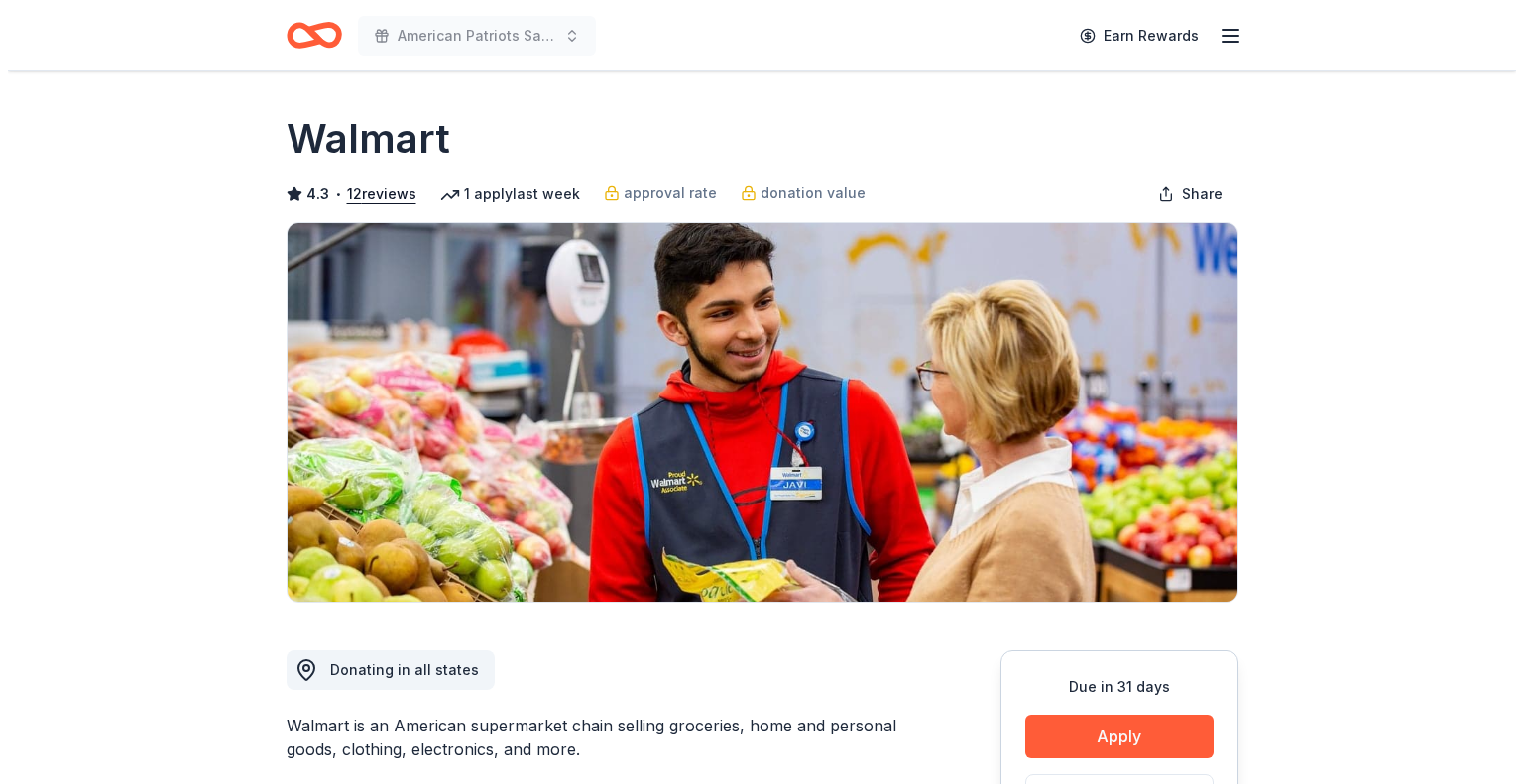 scroll, scrollTop: 0, scrollLeft: 0, axis: both 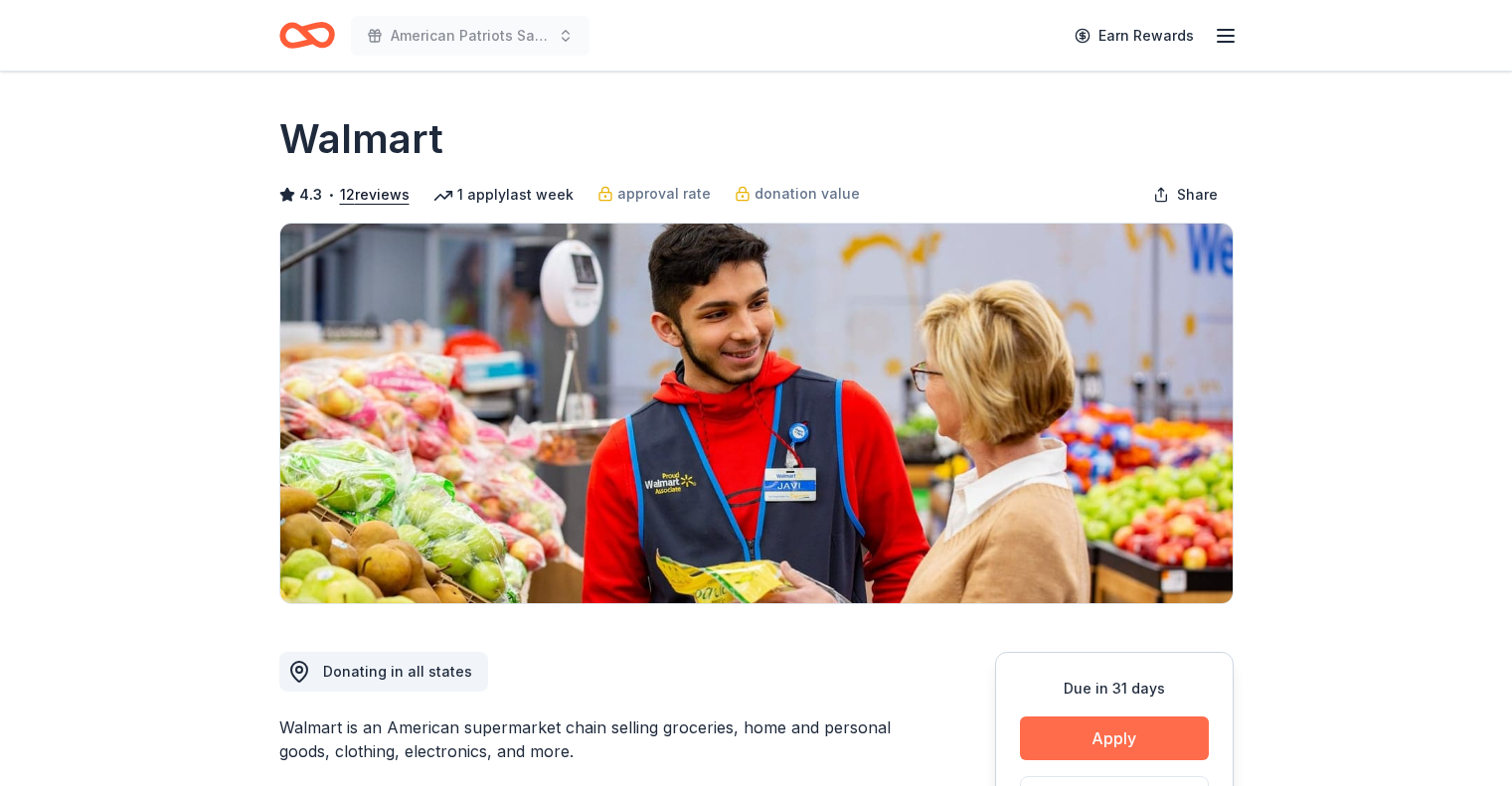 click on "Apply" at bounding box center (1114, 738) 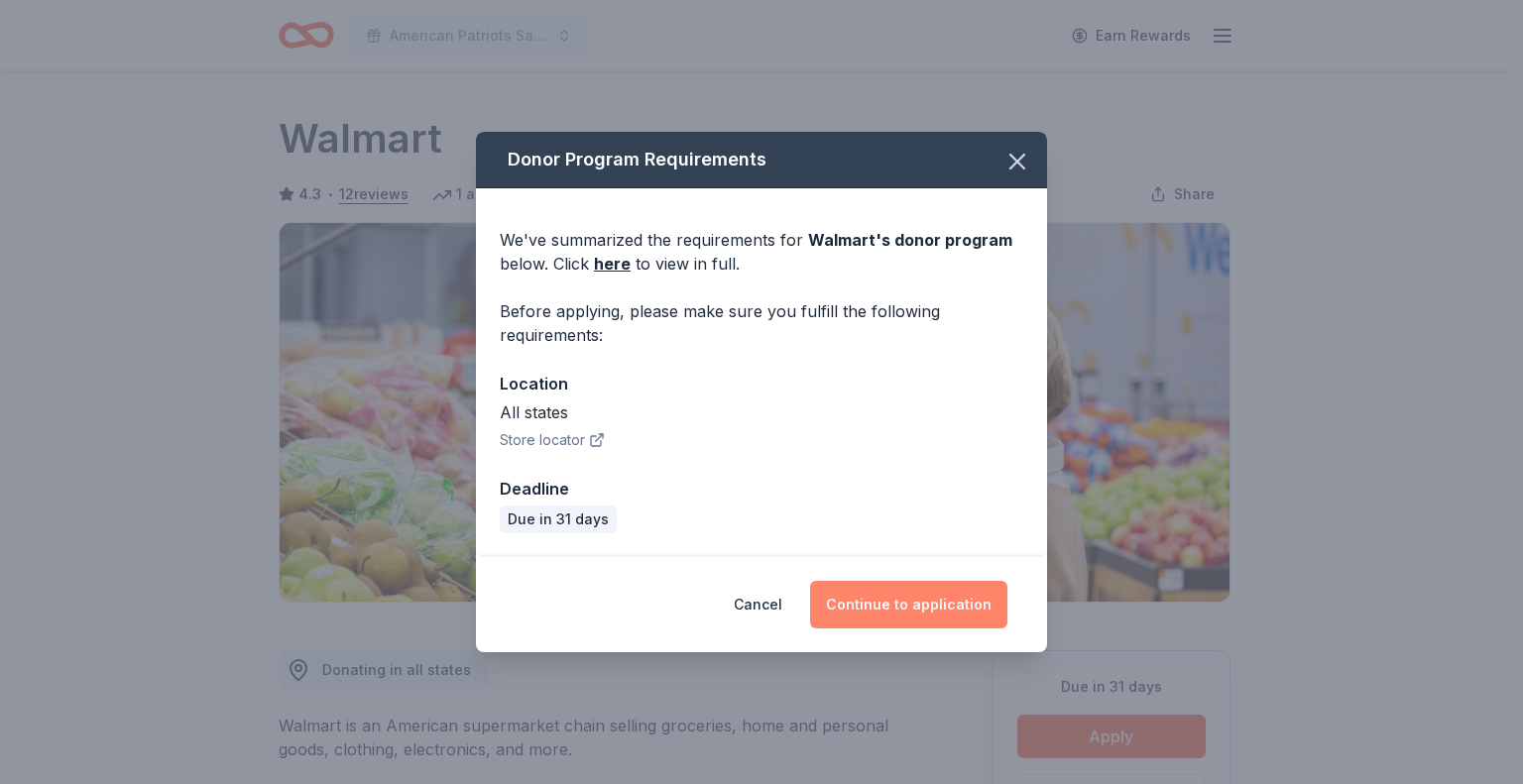 click on "Continue to application" at bounding box center (908, 605) 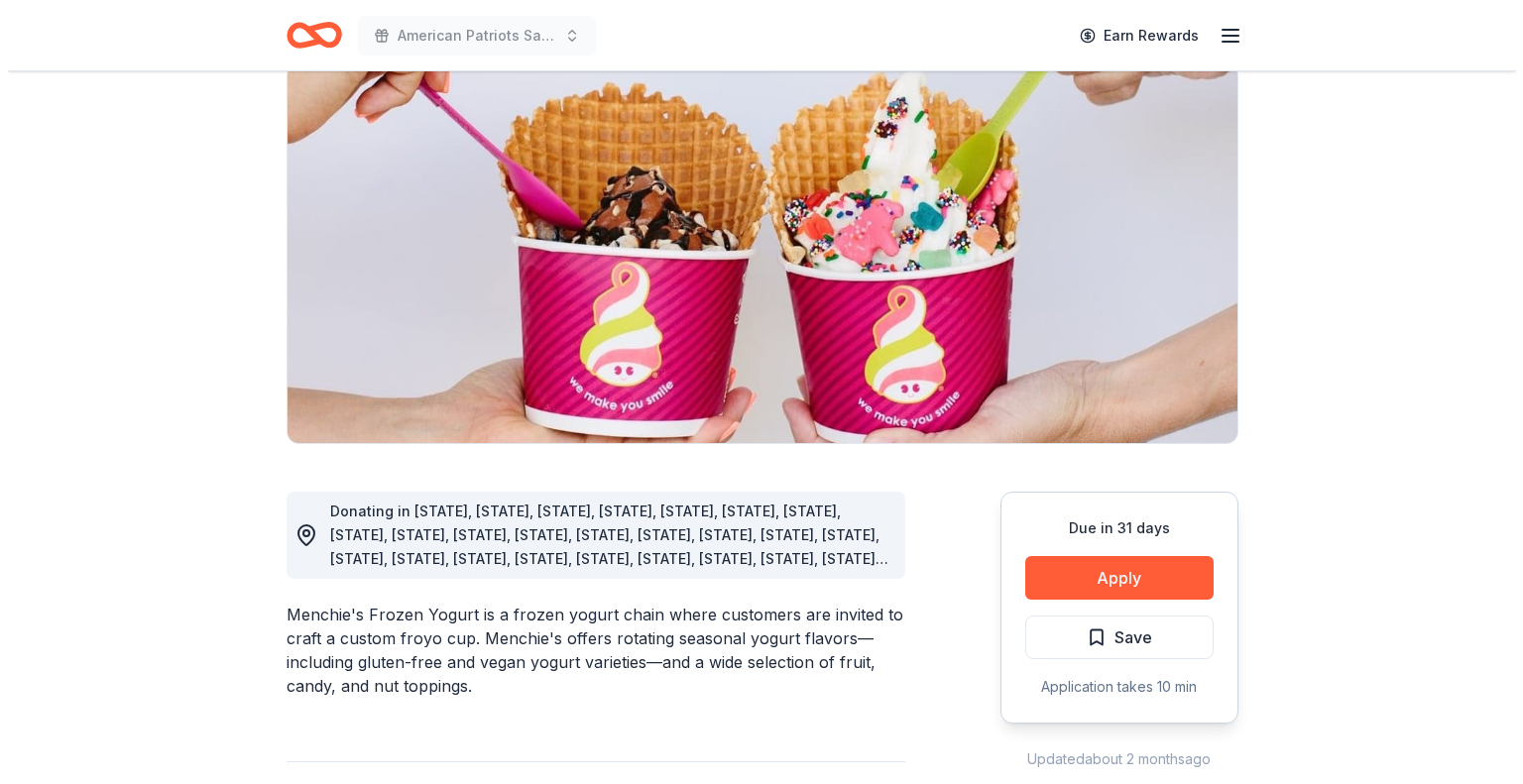 scroll, scrollTop: 198, scrollLeft: 0, axis: vertical 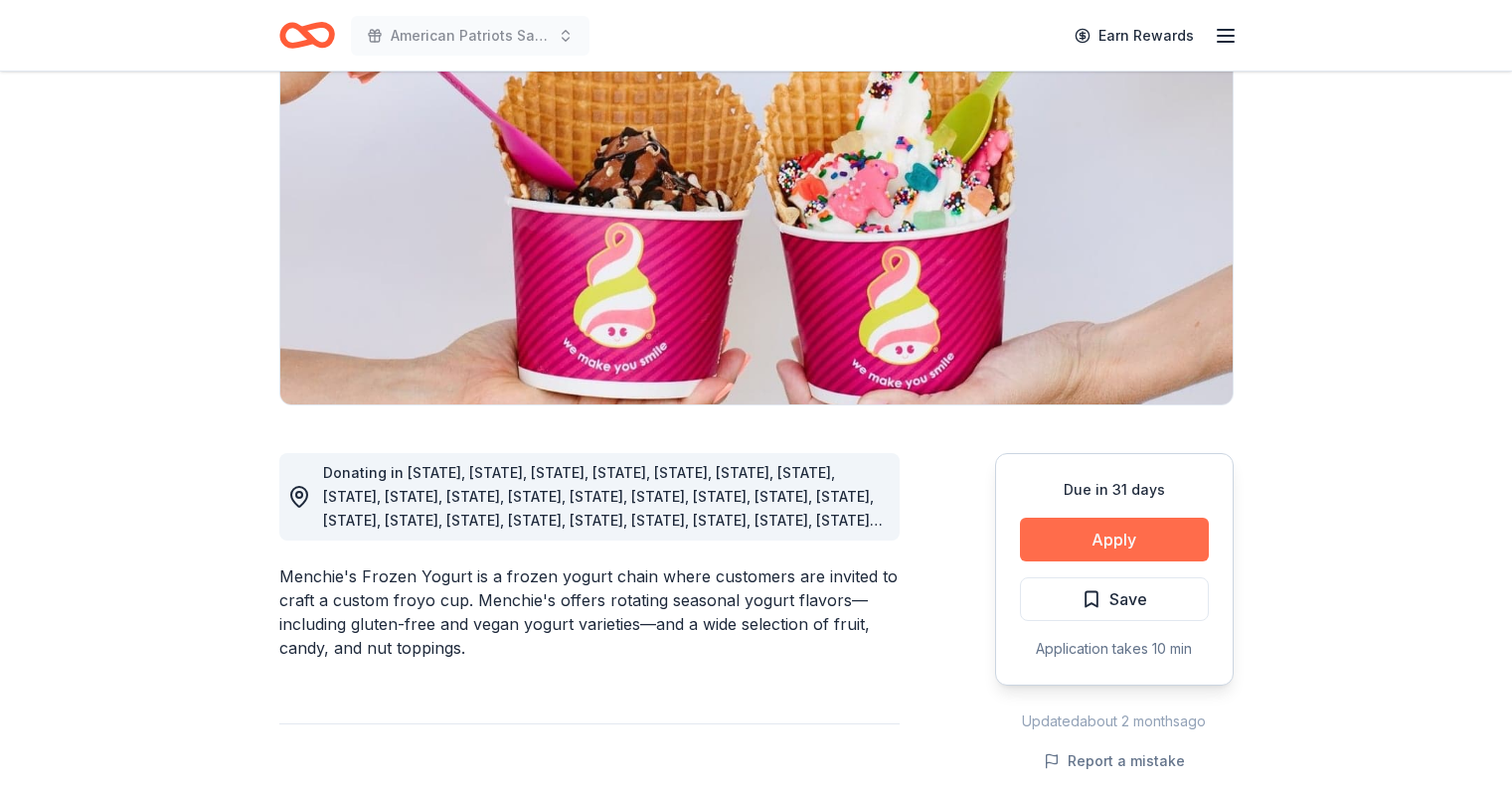 click on "Apply" at bounding box center (1114, 540) 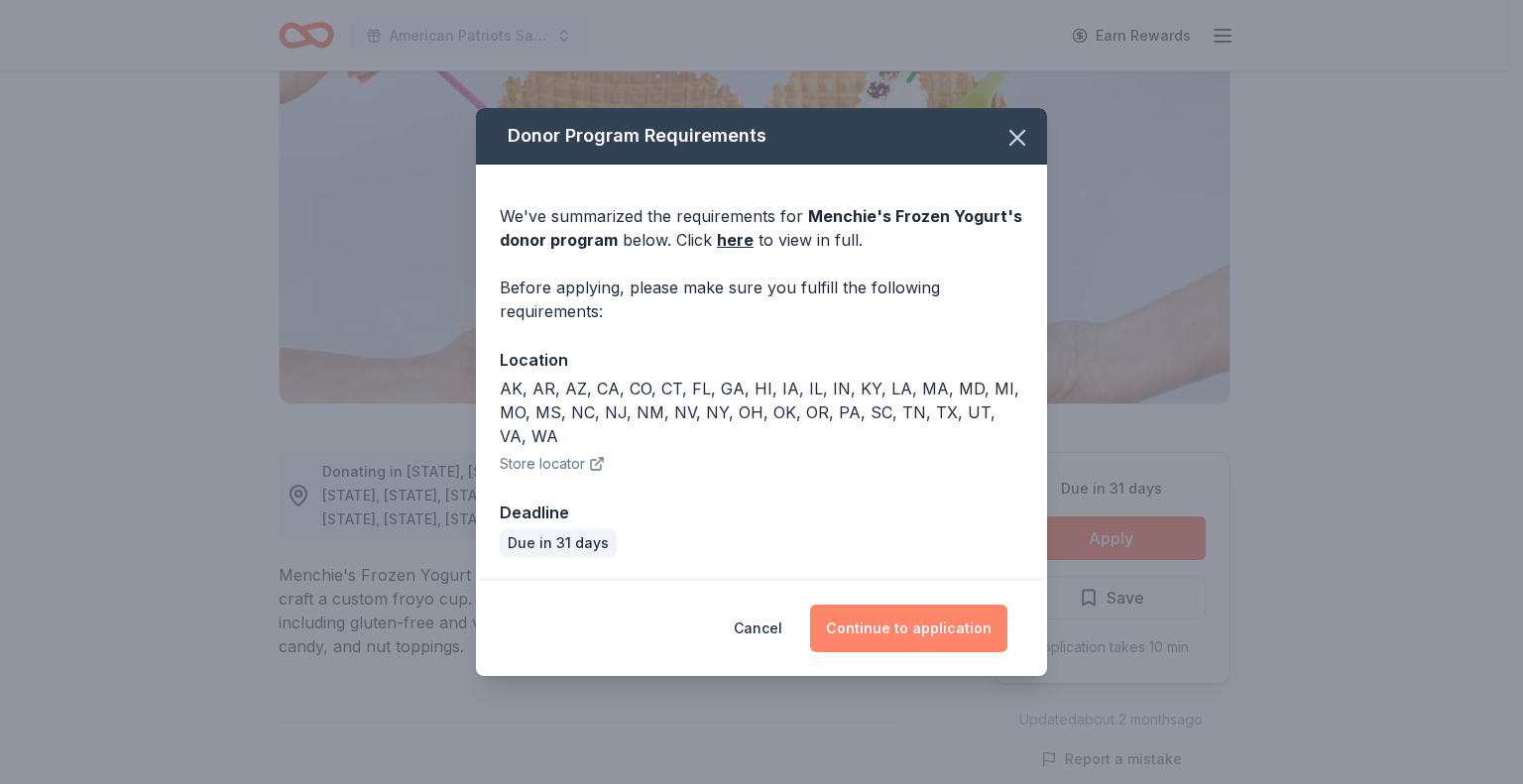 click on "Continue to application" at bounding box center [908, 628] 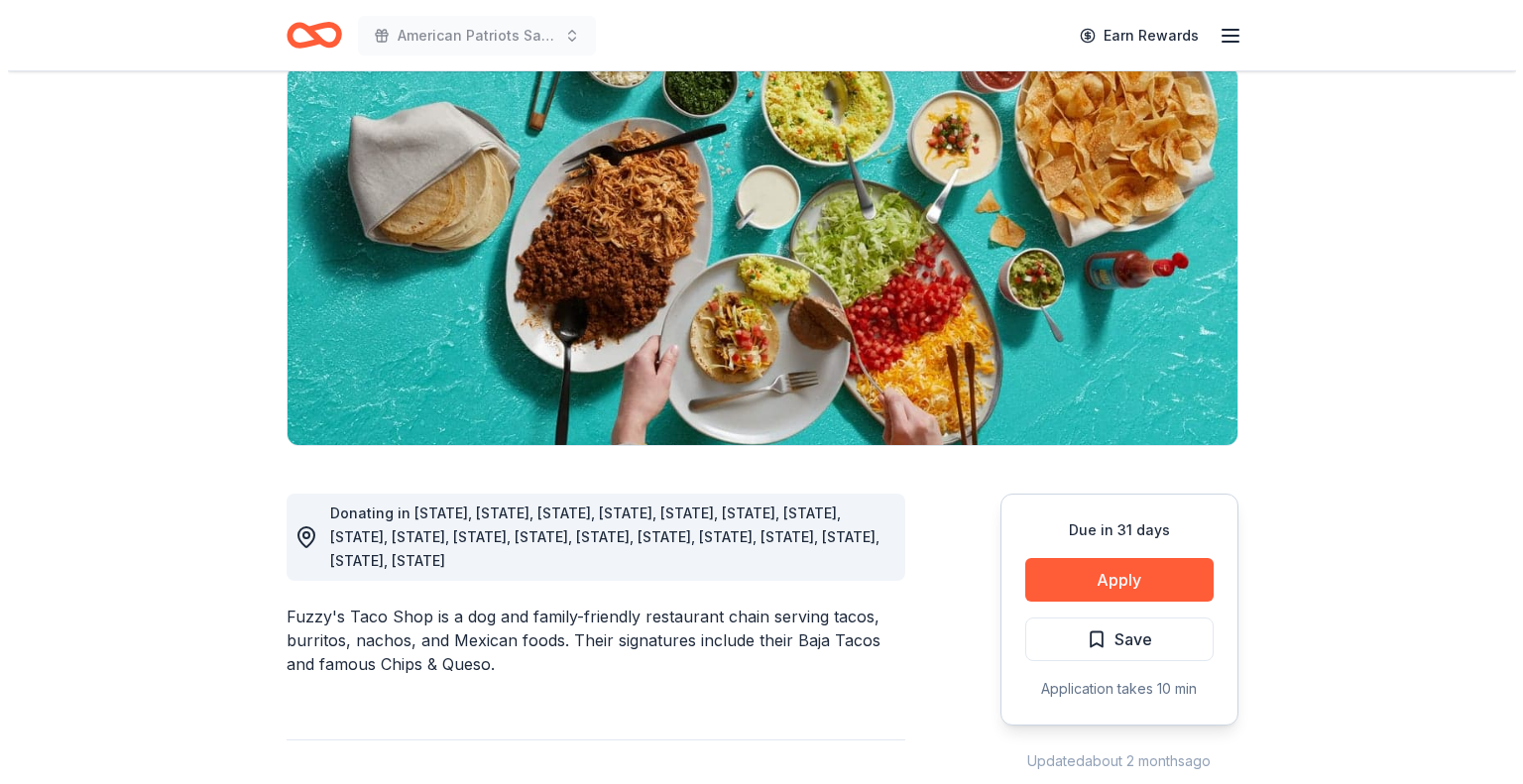 scroll, scrollTop: 198, scrollLeft: 0, axis: vertical 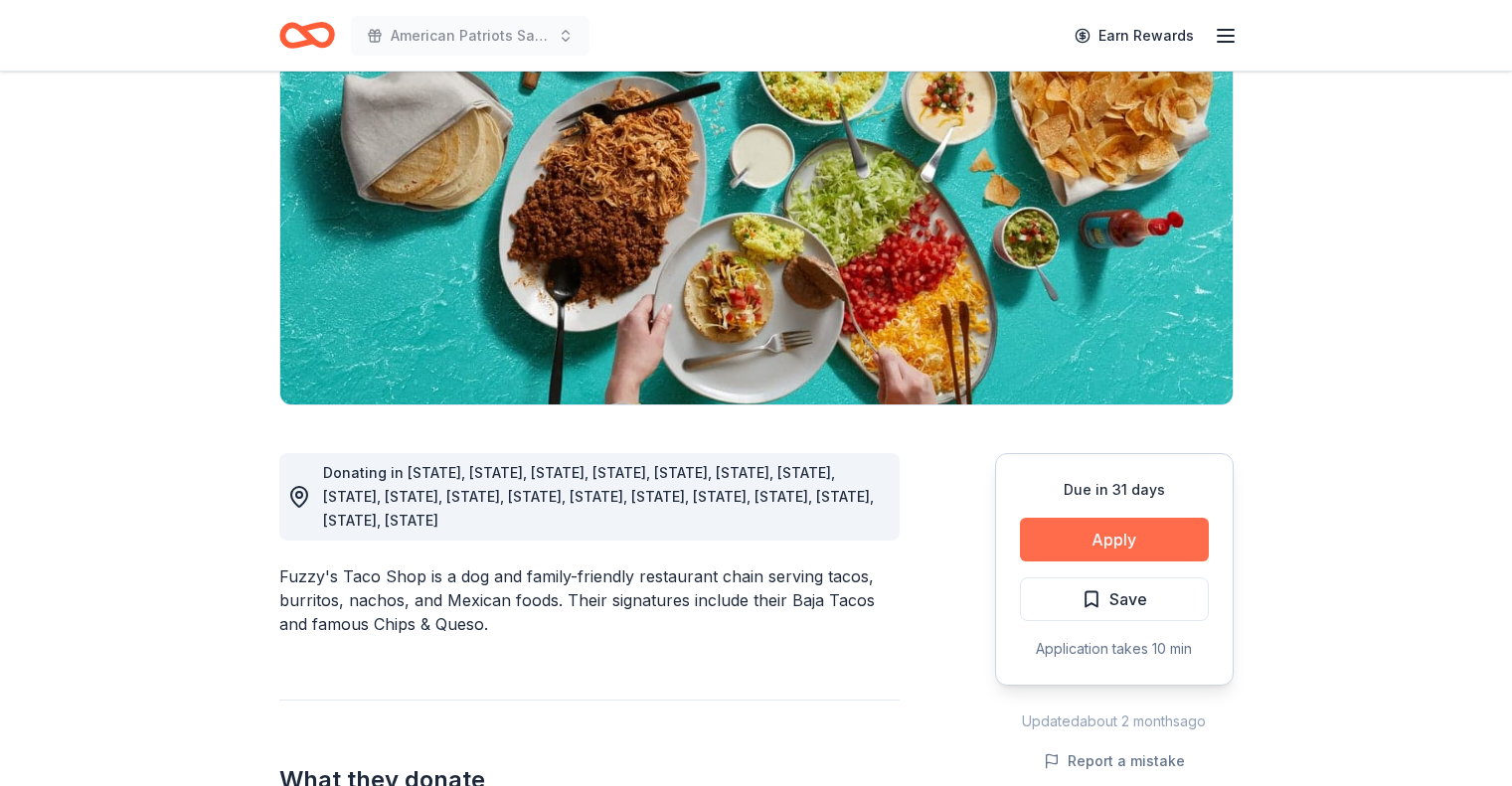 click on "Apply" at bounding box center (1114, 540) 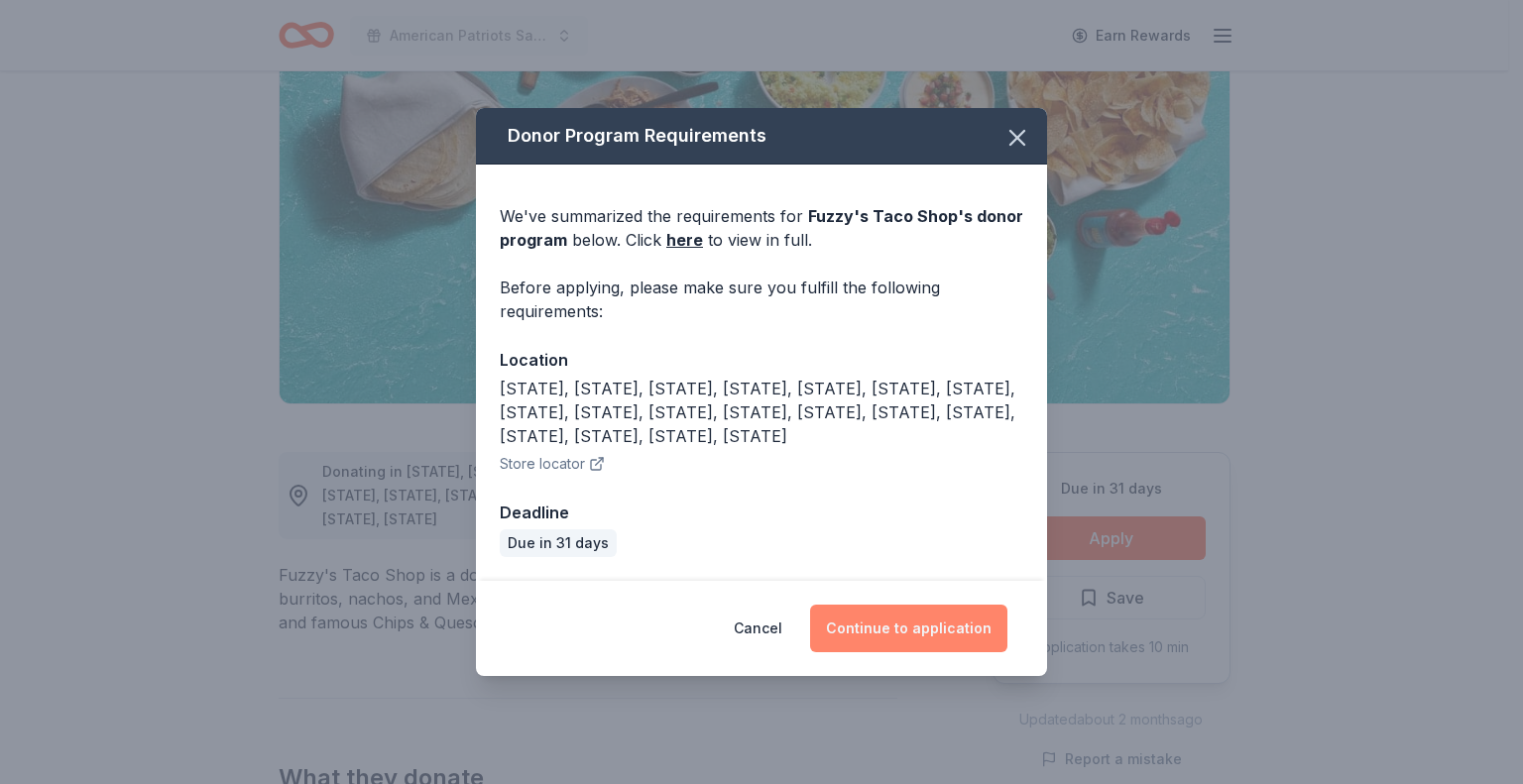 click on "Continue to application" at bounding box center (908, 628) 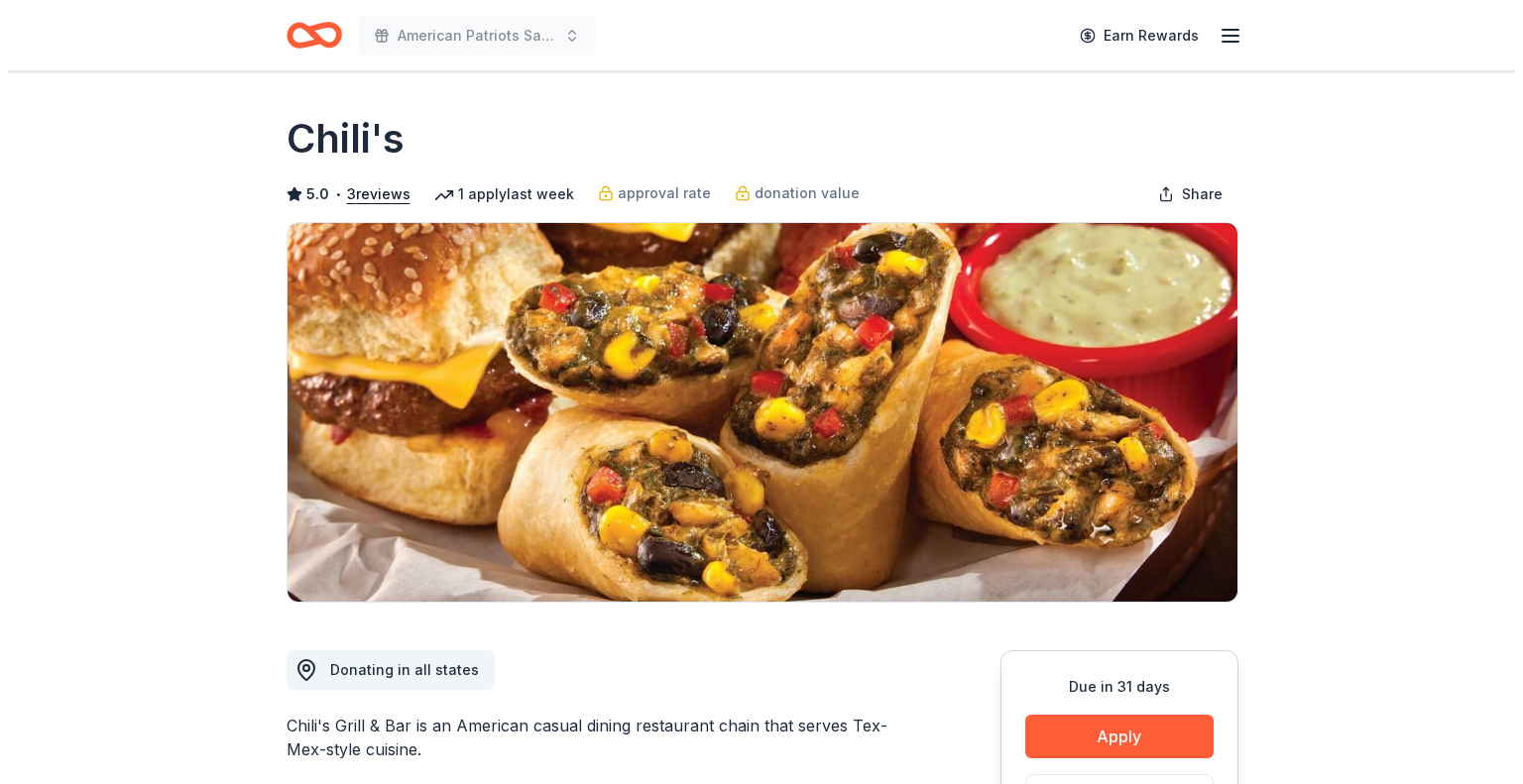 scroll, scrollTop: 0, scrollLeft: 0, axis: both 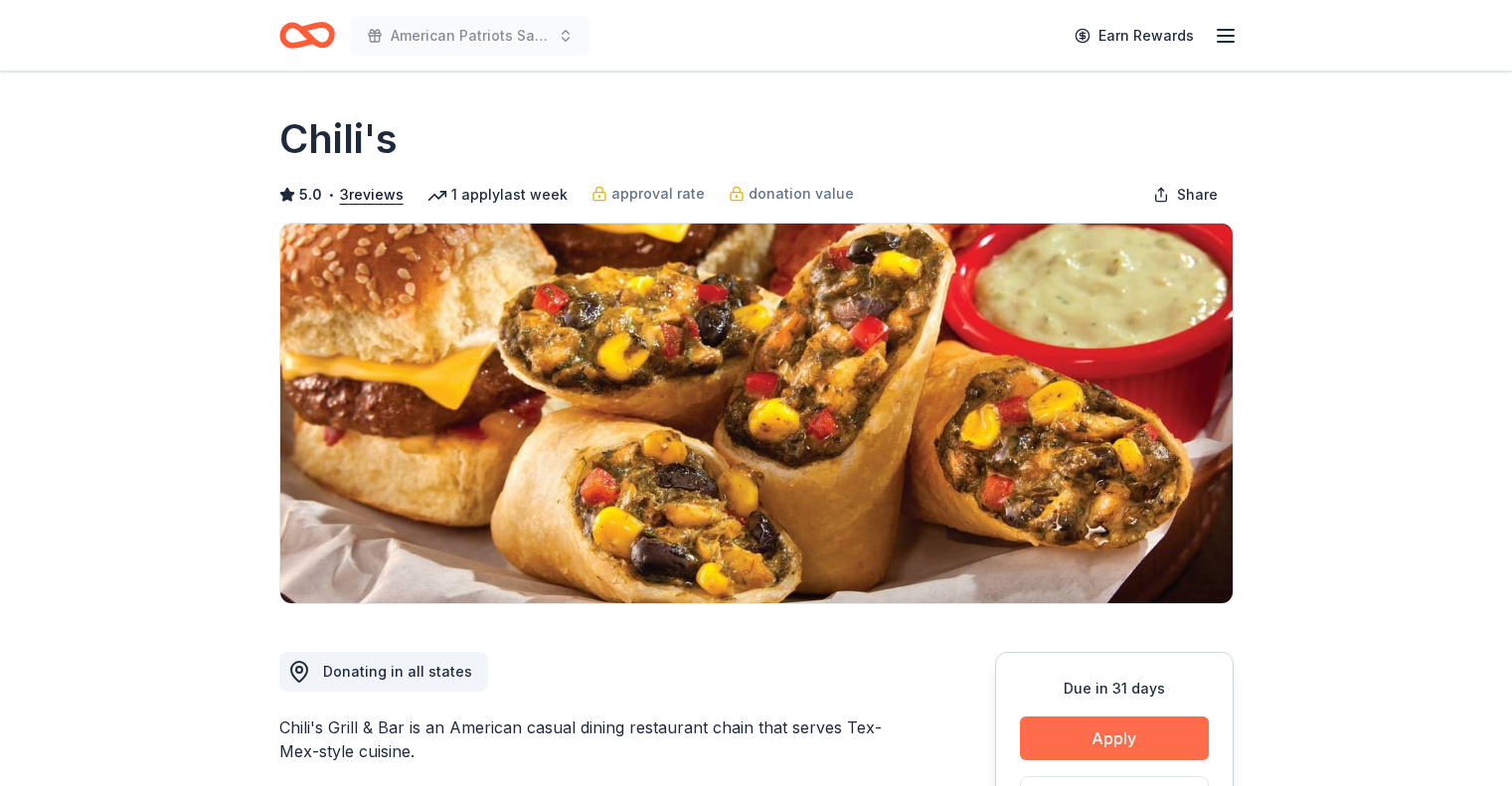 click on "Apply" at bounding box center (1114, 738) 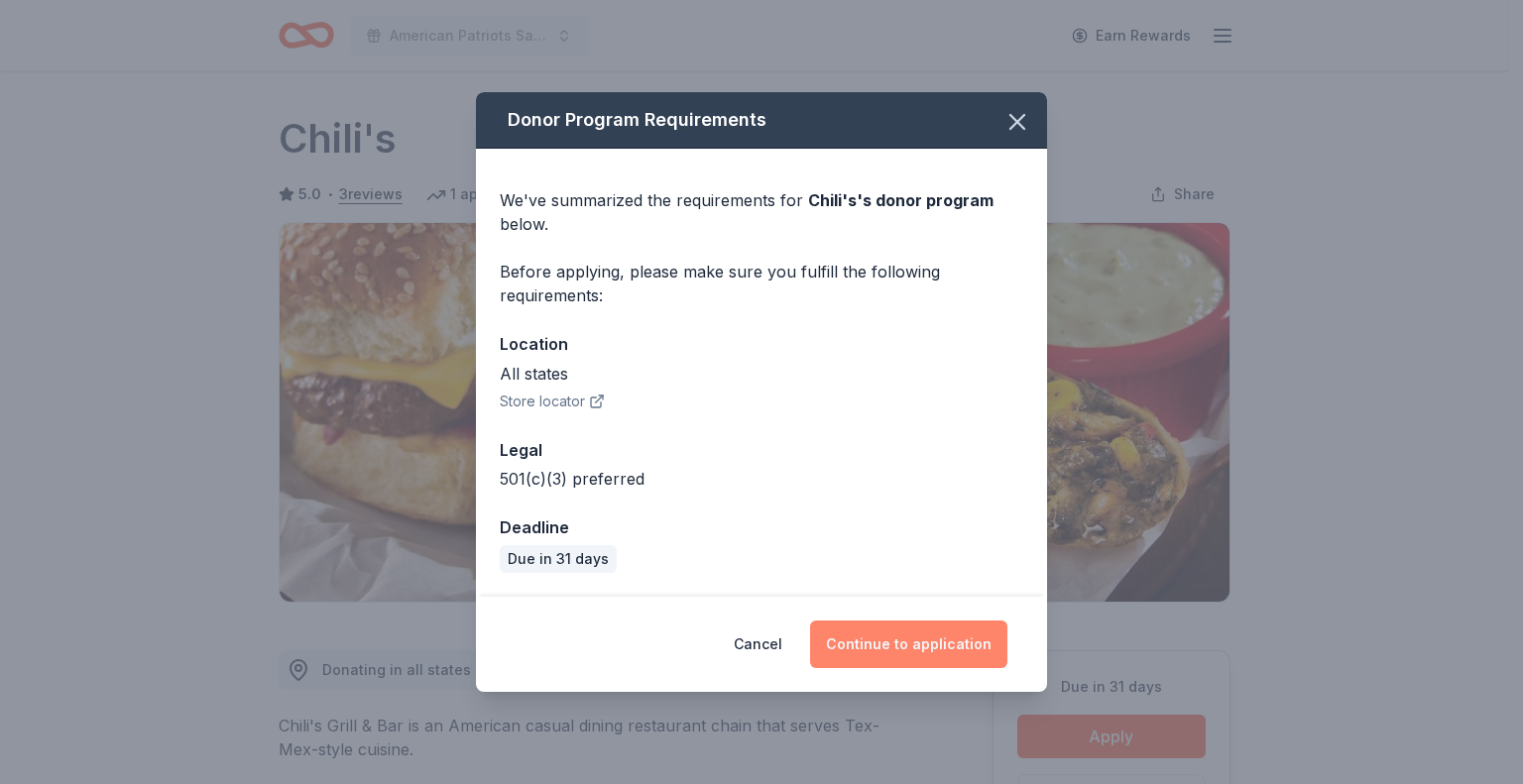 click on "Continue to application" at bounding box center [908, 644] 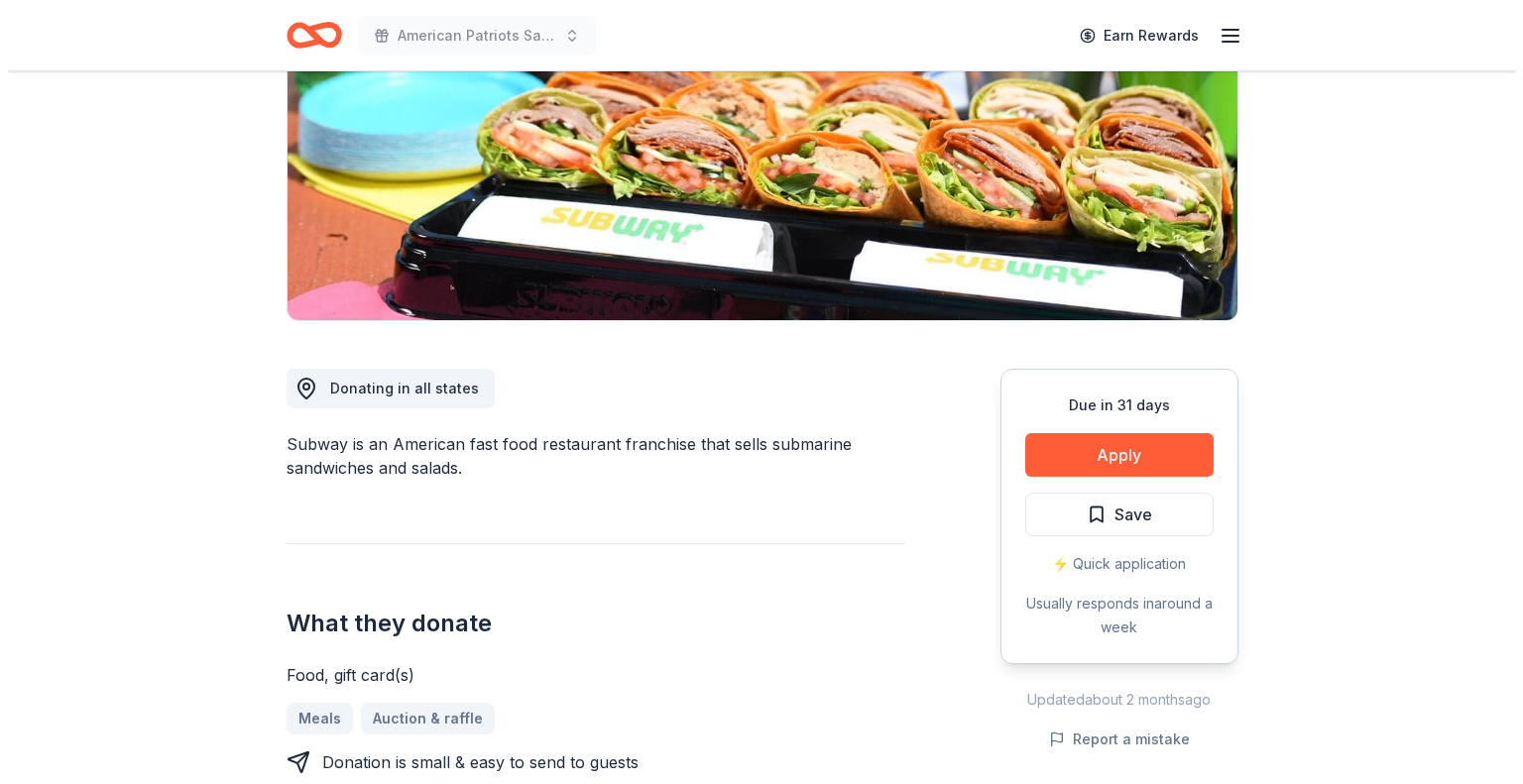 scroll, scrollTop: 396, scrollLeft: 0, axis: vertical 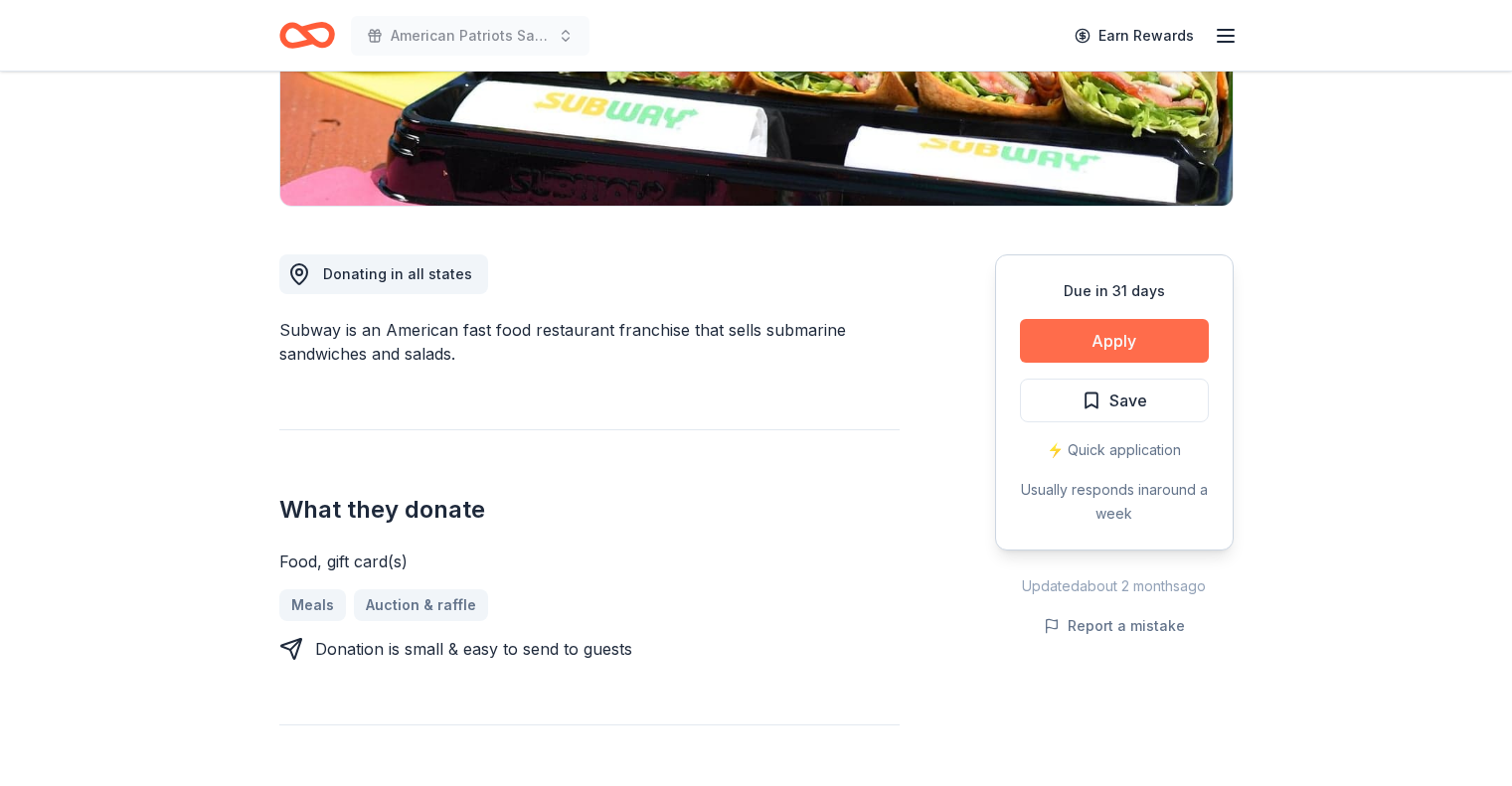 click on "Apply" at bounding box center (1114, 341) 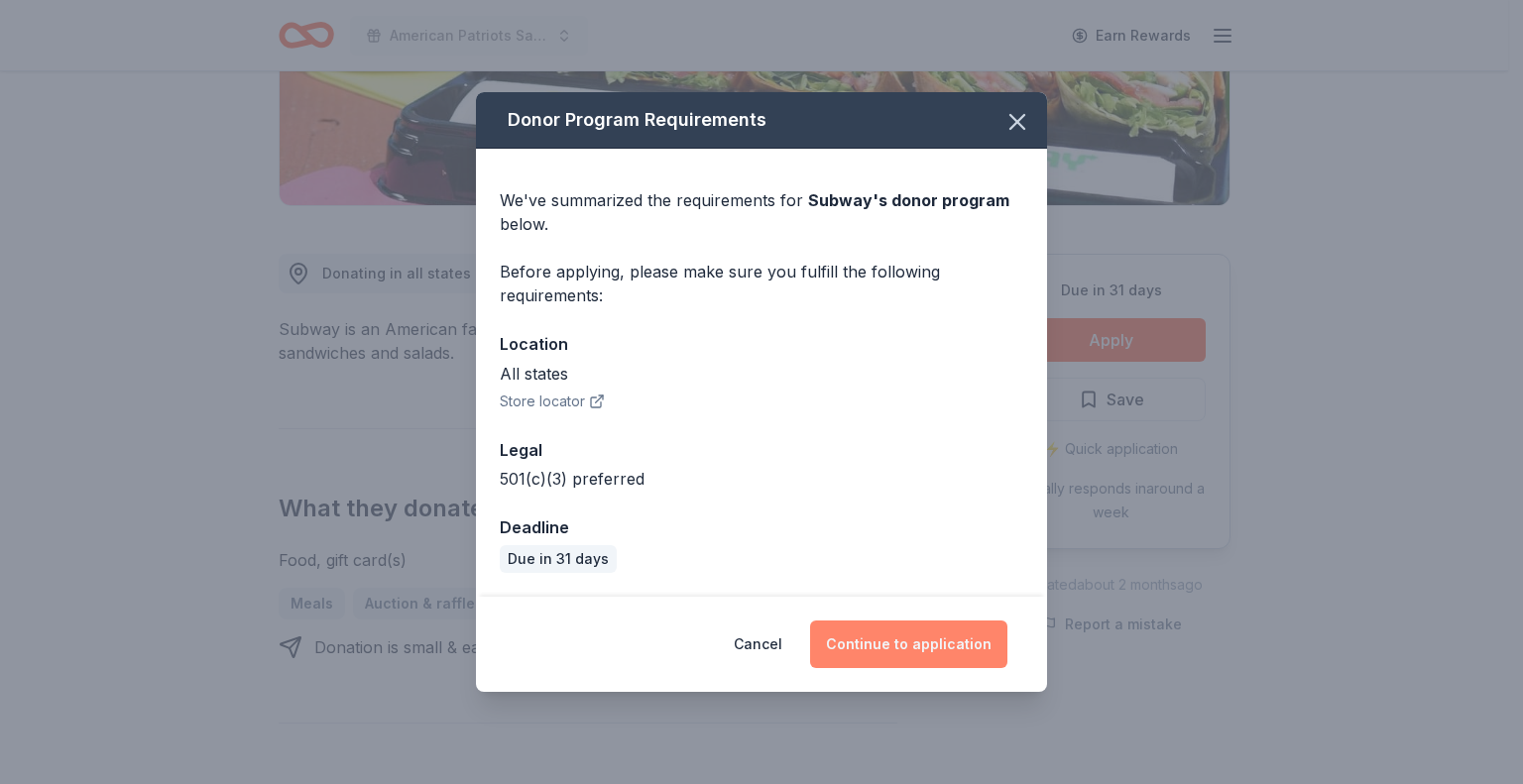 click on "Continue to application" at bounding box center [908, 644] 